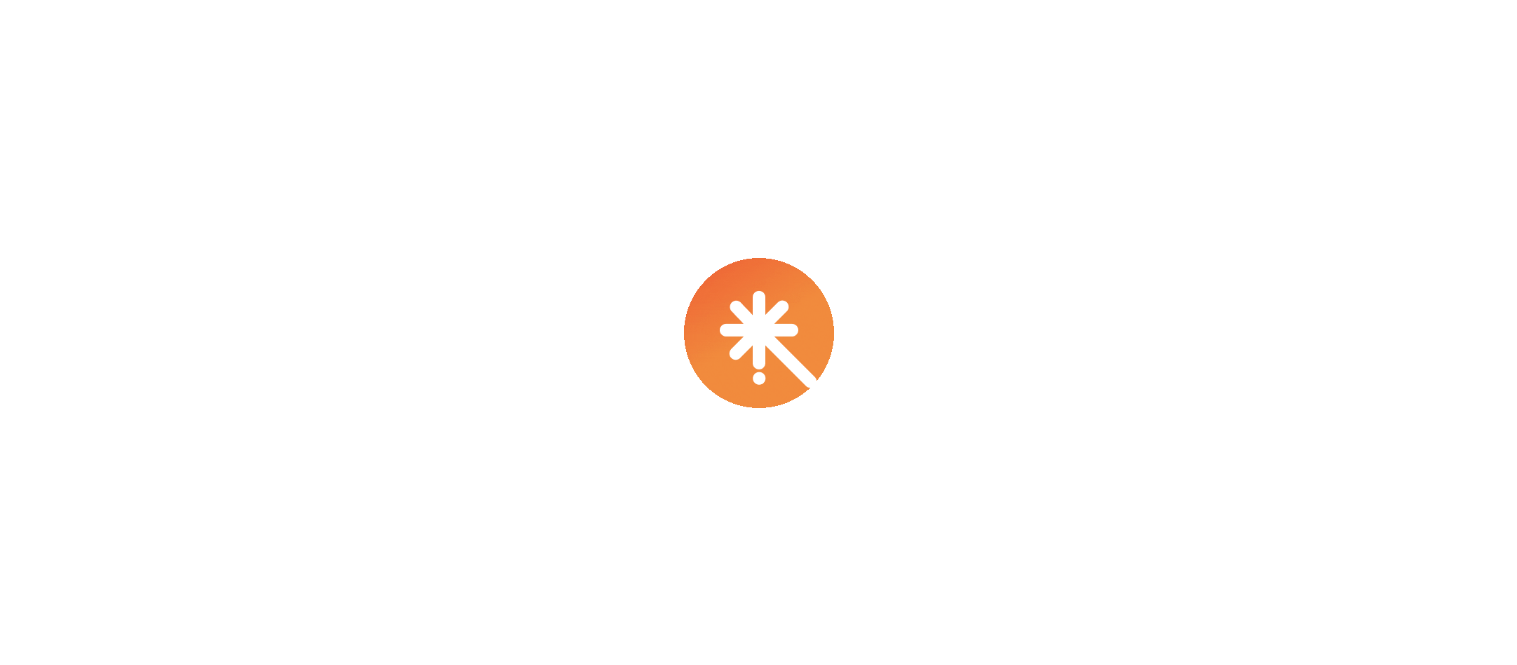 scroll, scrollTop: 0, scrollLeft: 0, axis: both 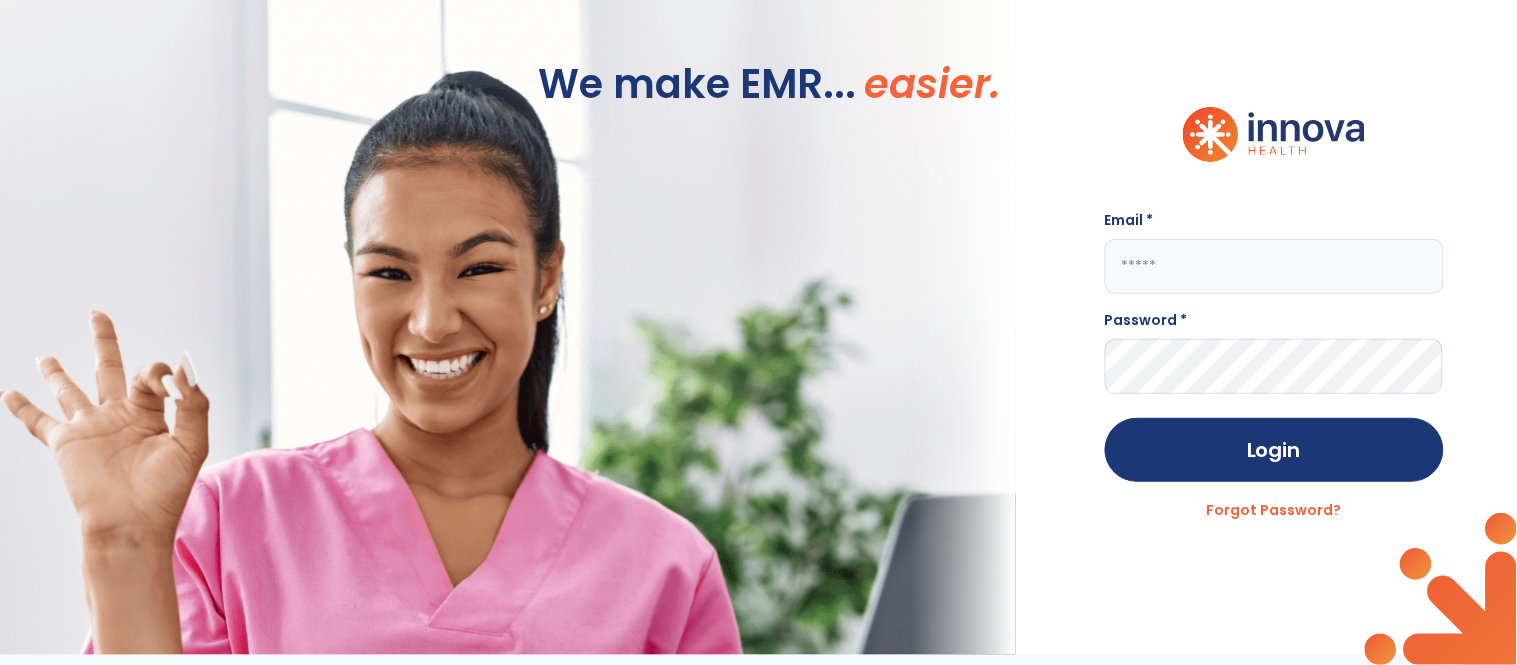 click 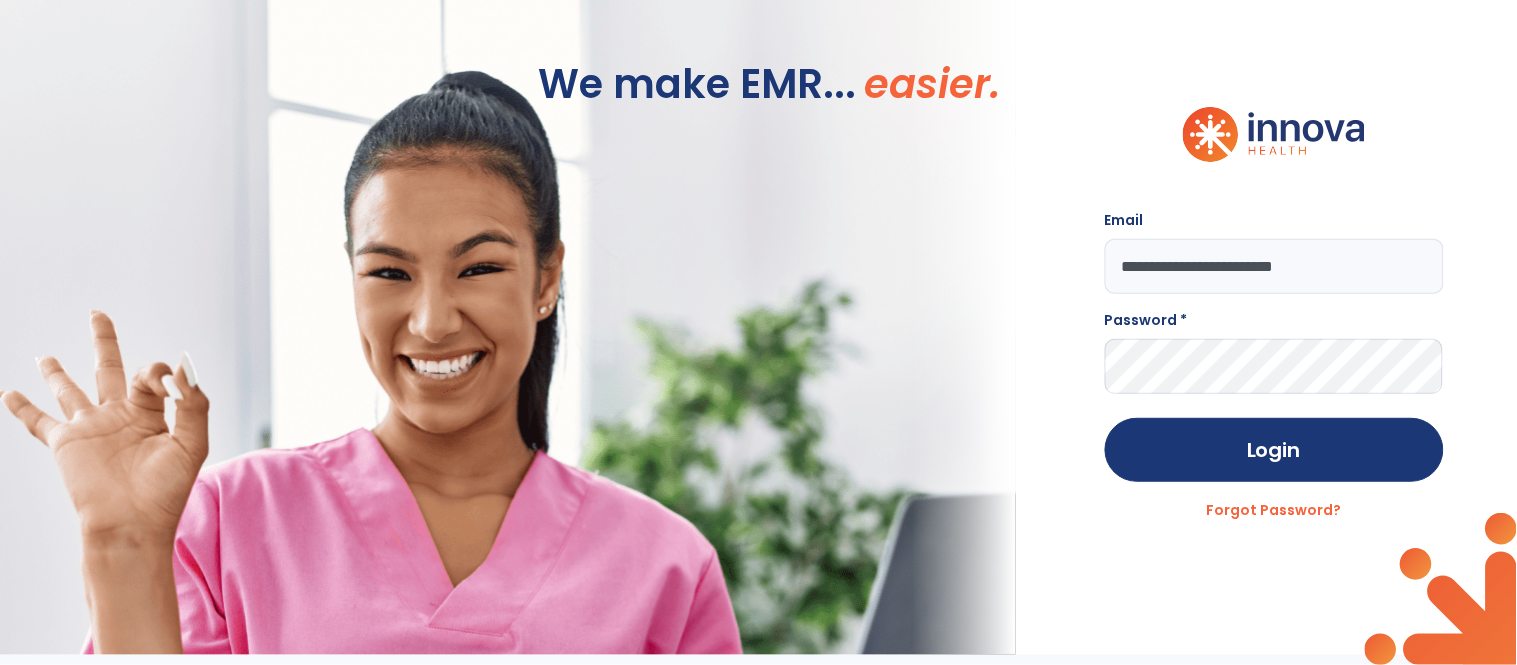 type on "**********" 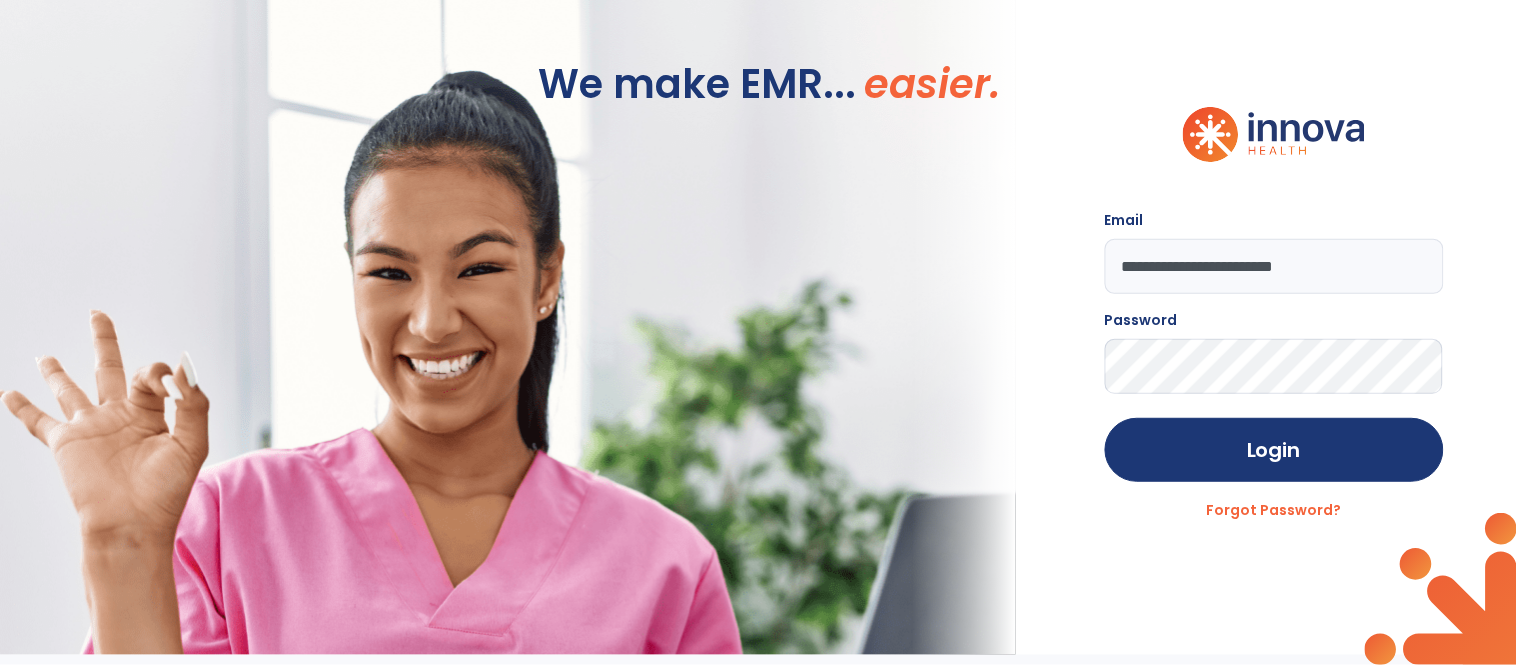 click on "Login" 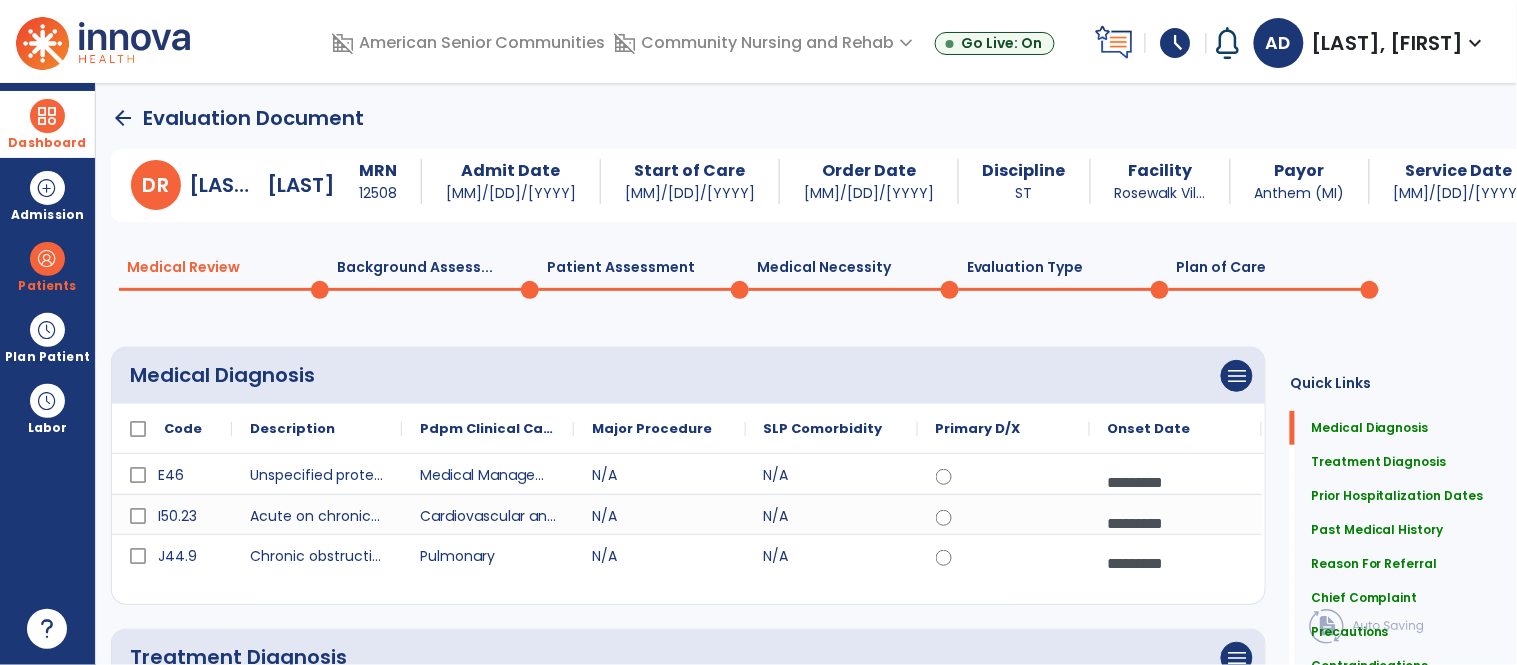 click at bounding box center [47, 116] 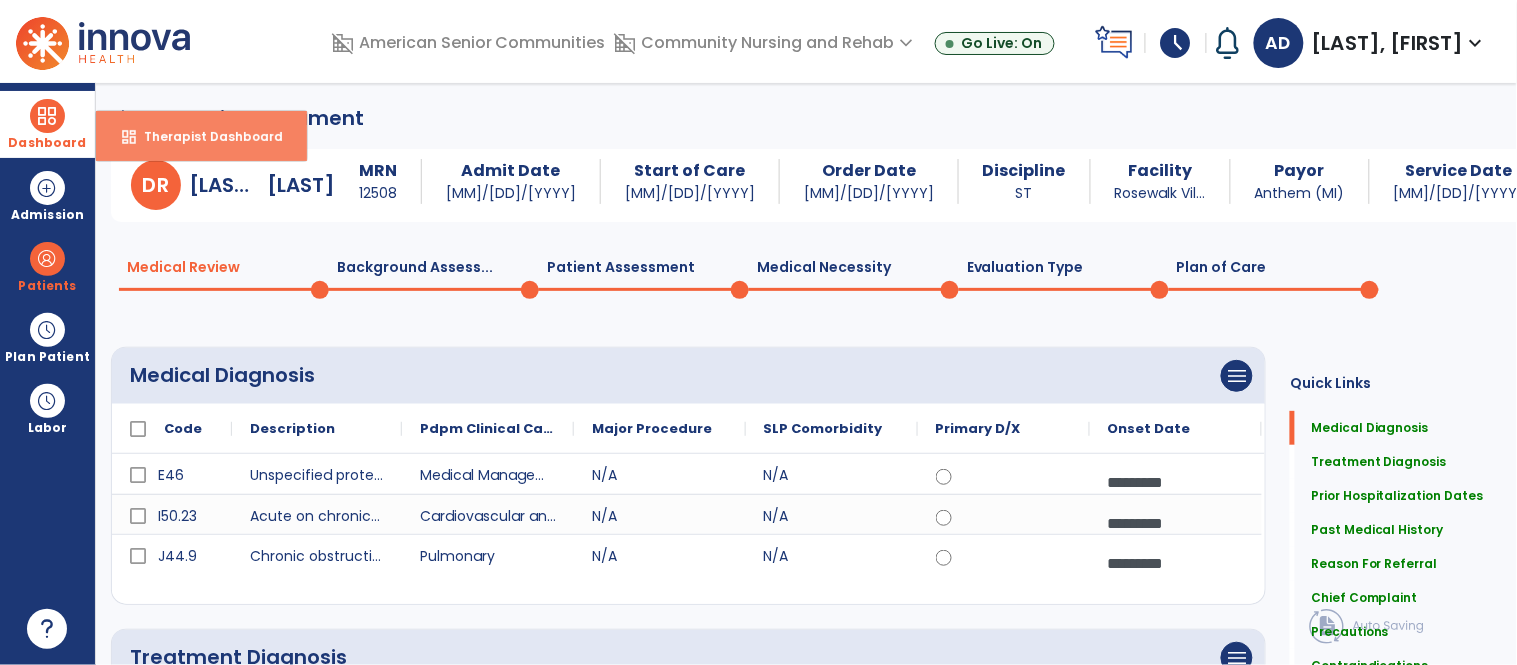 click on "dashboard  Therapist Dashboard" at bounding box center (201, 136) 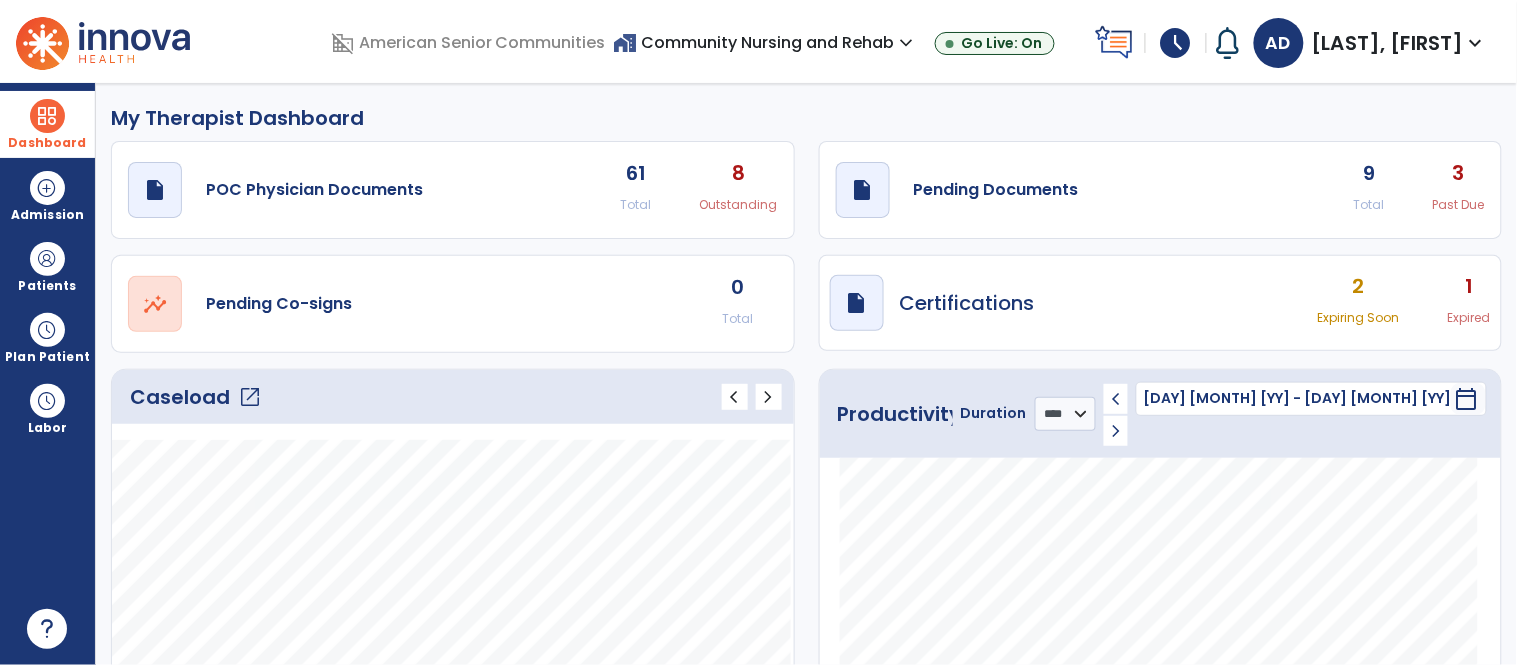 click on "open_in_new" 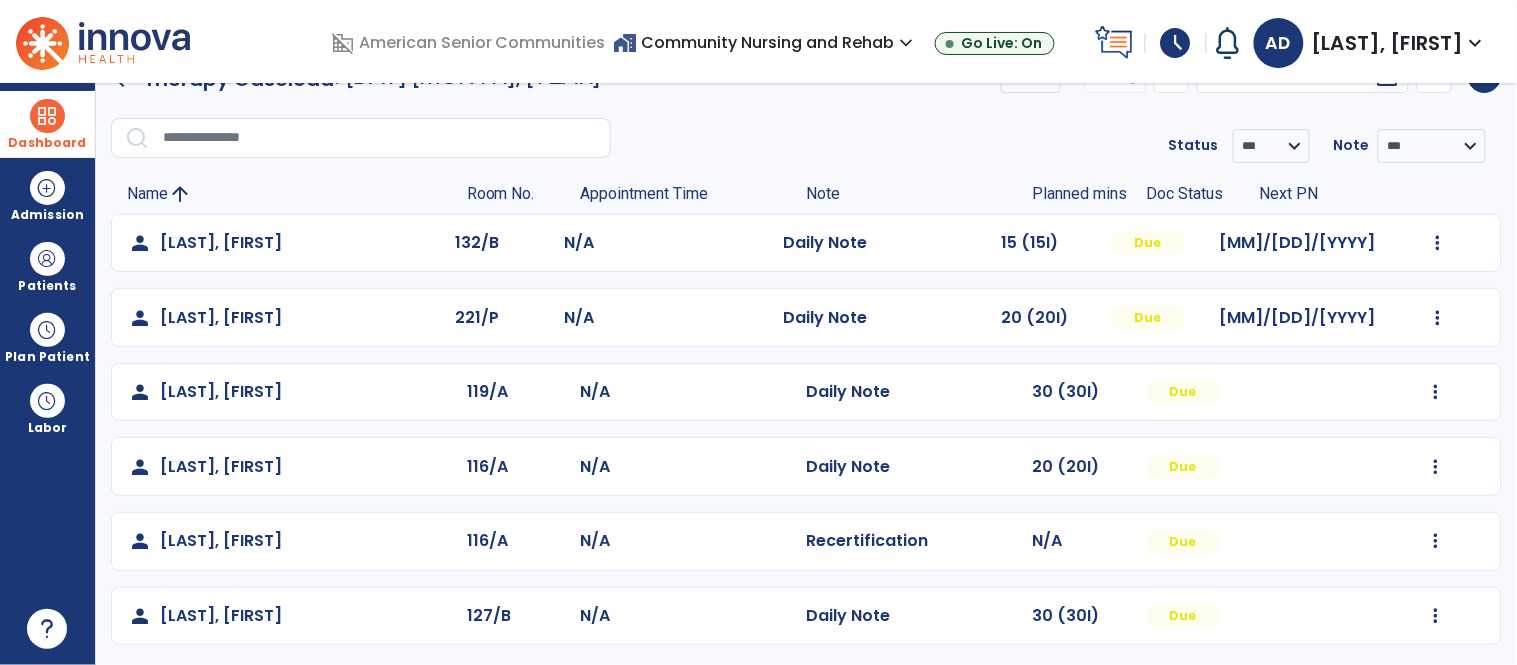scroll, scrollTop: 47, scrollLeft: 0, axis: vertical 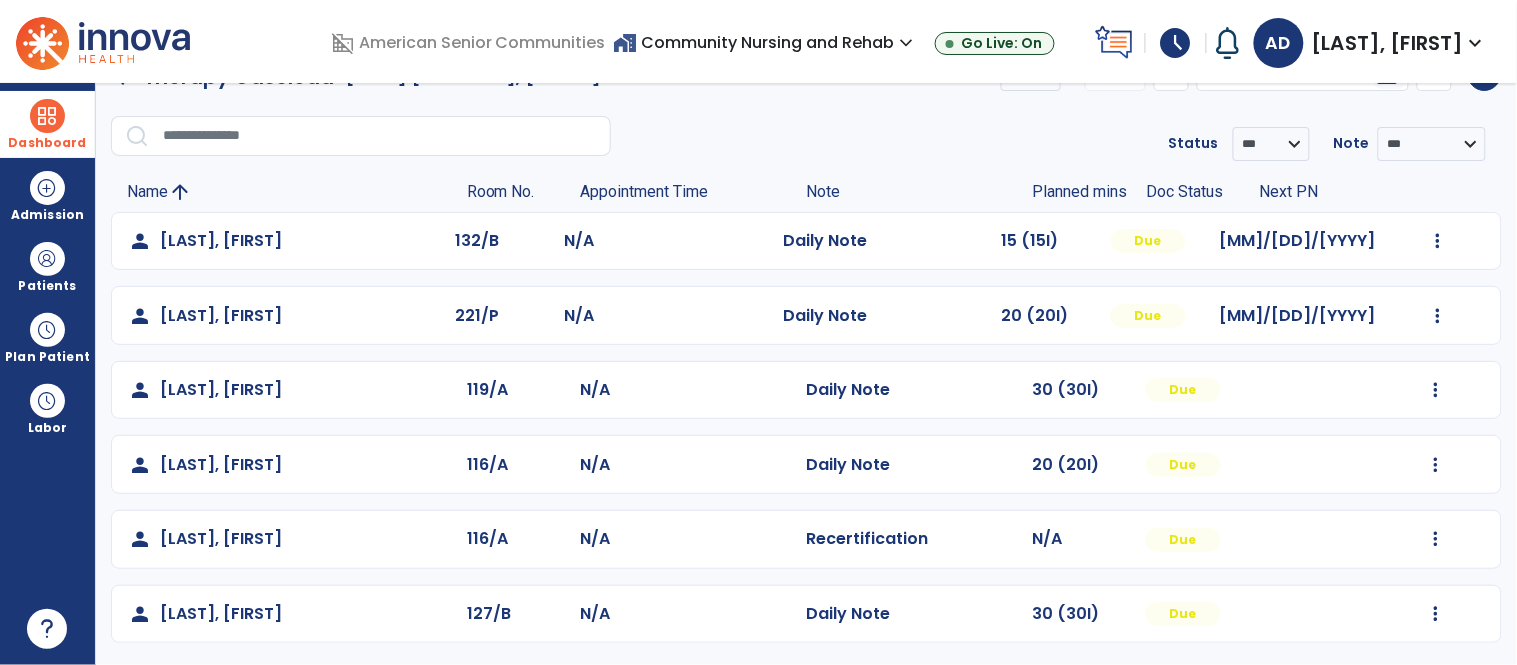 click on "person   Moorman, Yvonne  119/A N/A  Daily Note   30 (30I)  Due  Mark Visit As Complete   Reset Note   Open Document   G + C Mins" 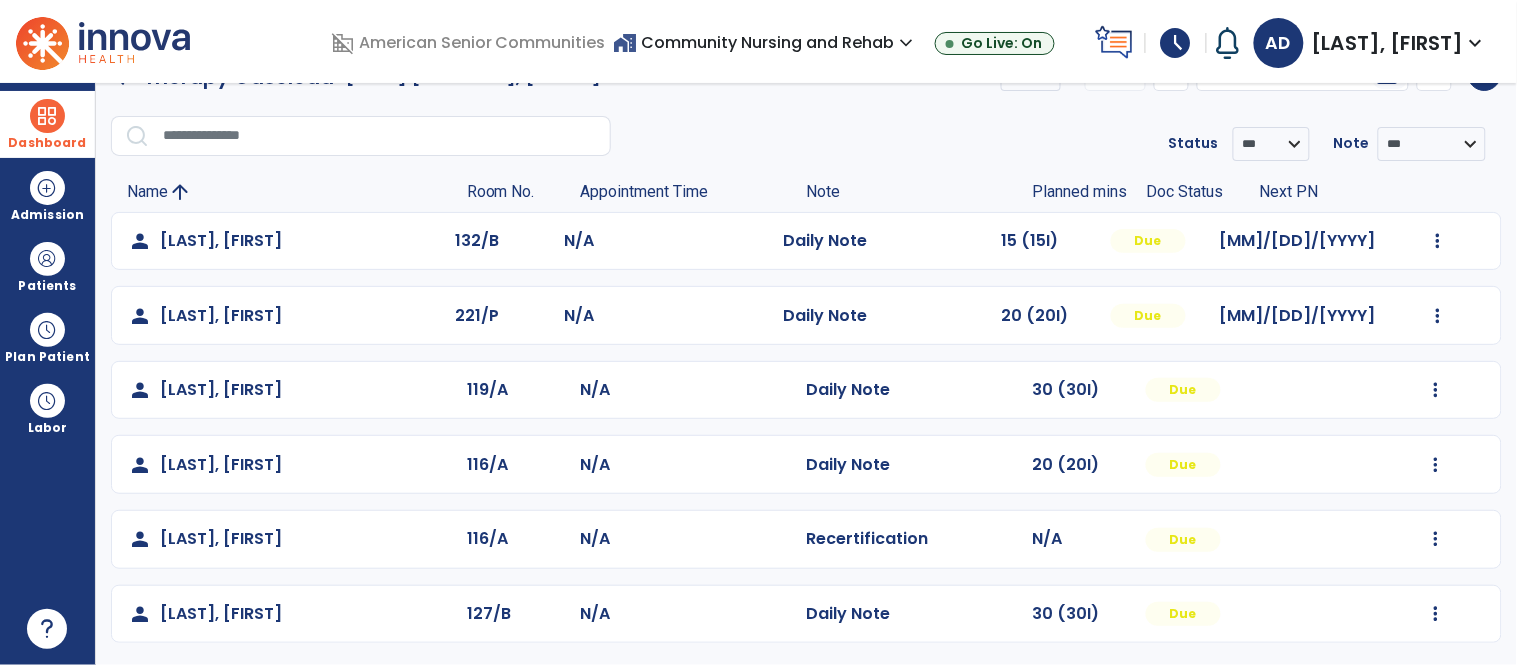 click on "schedule" at bounding box center [1176, 43] 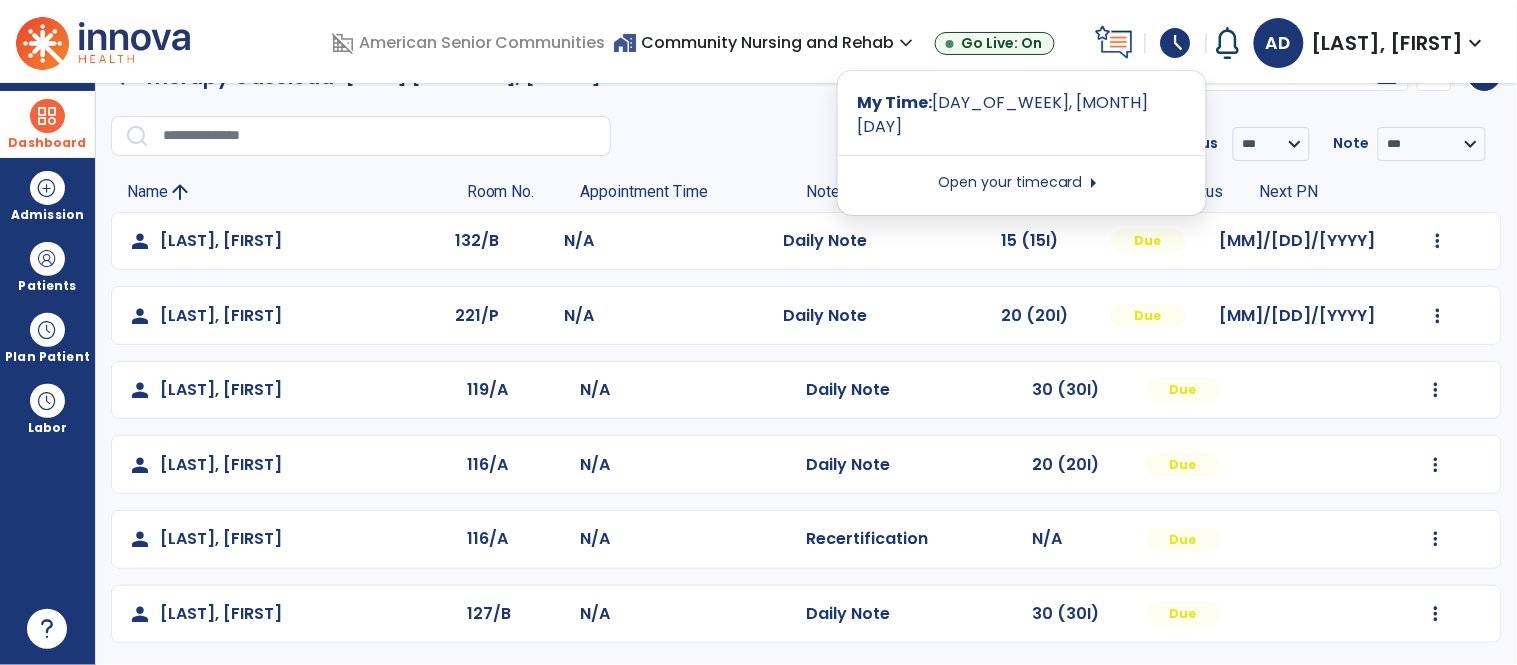 click on "Open your timecard  arrow_right" at bounding box center [1022, 183] 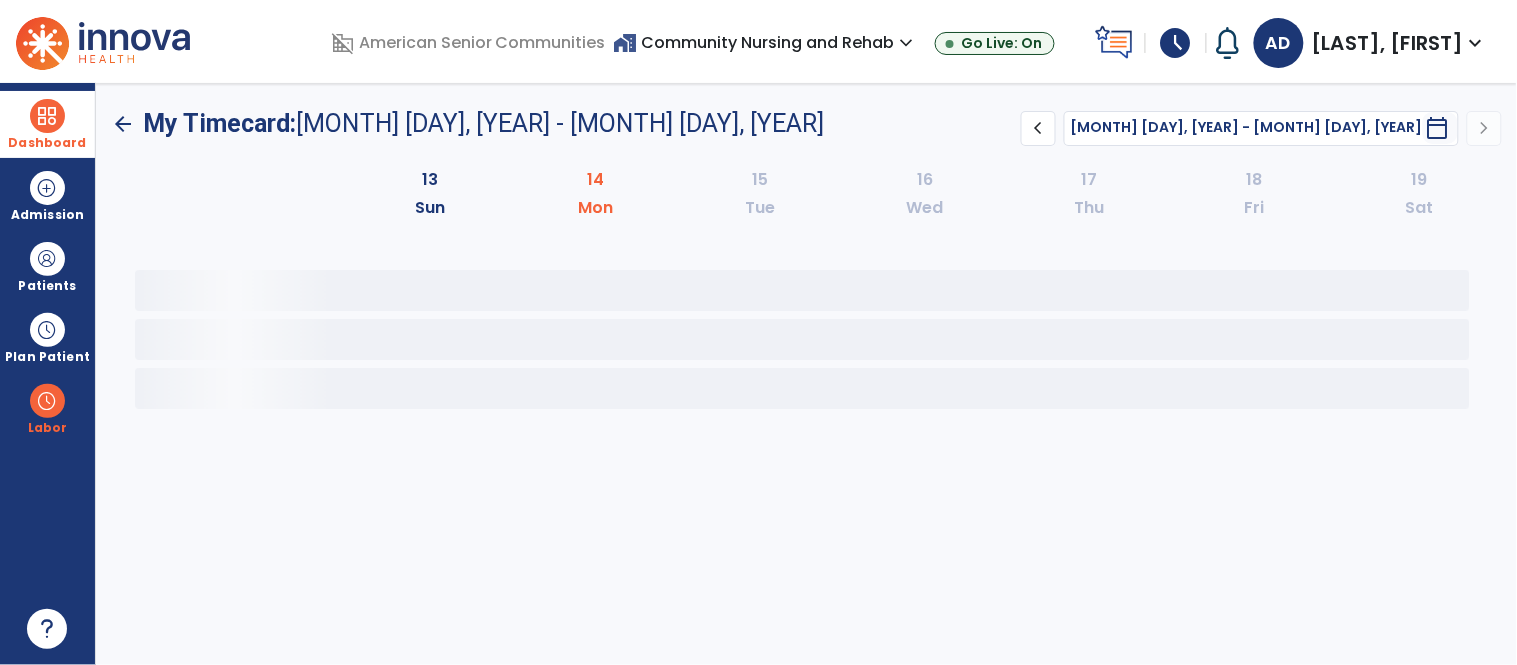 scroll, scrollTop: 0, scrollLeft: 0, axis: both 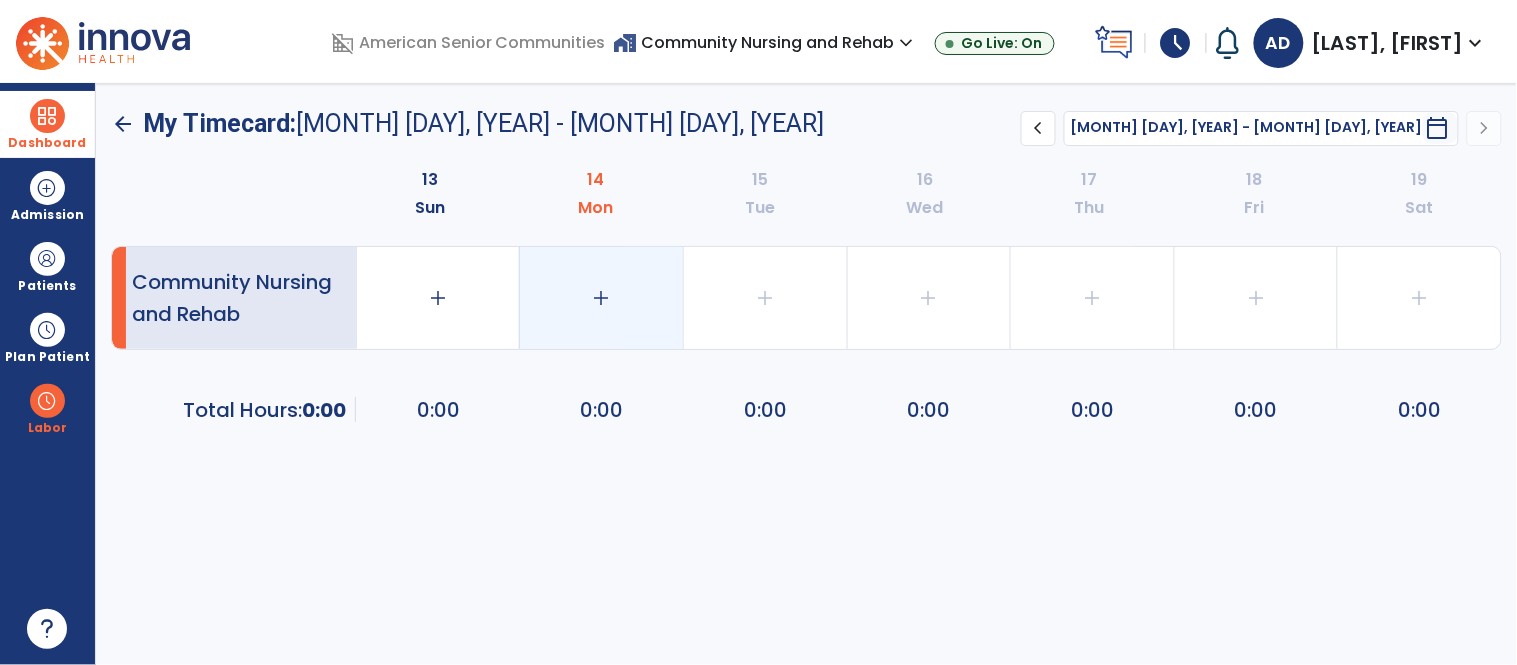 click on "add" 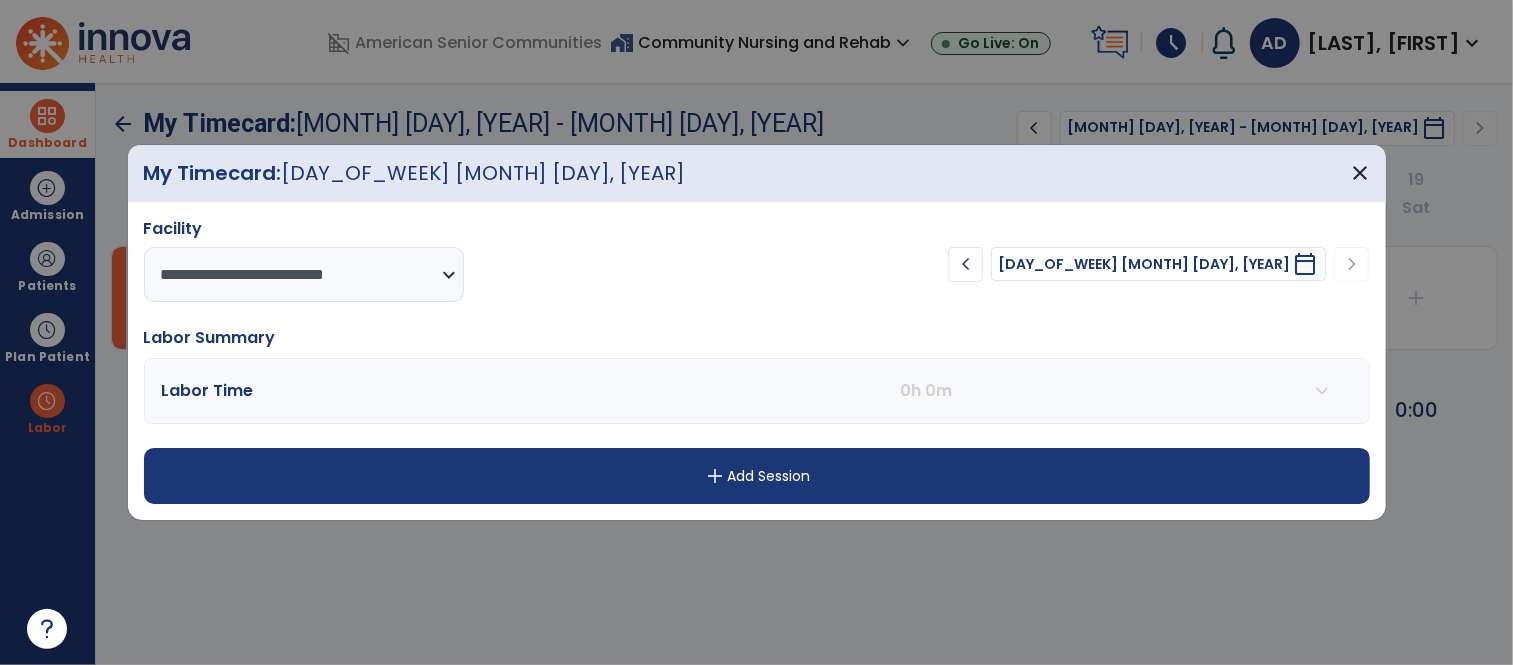 click on "add  Add Session" at bounding box center (757, 476) 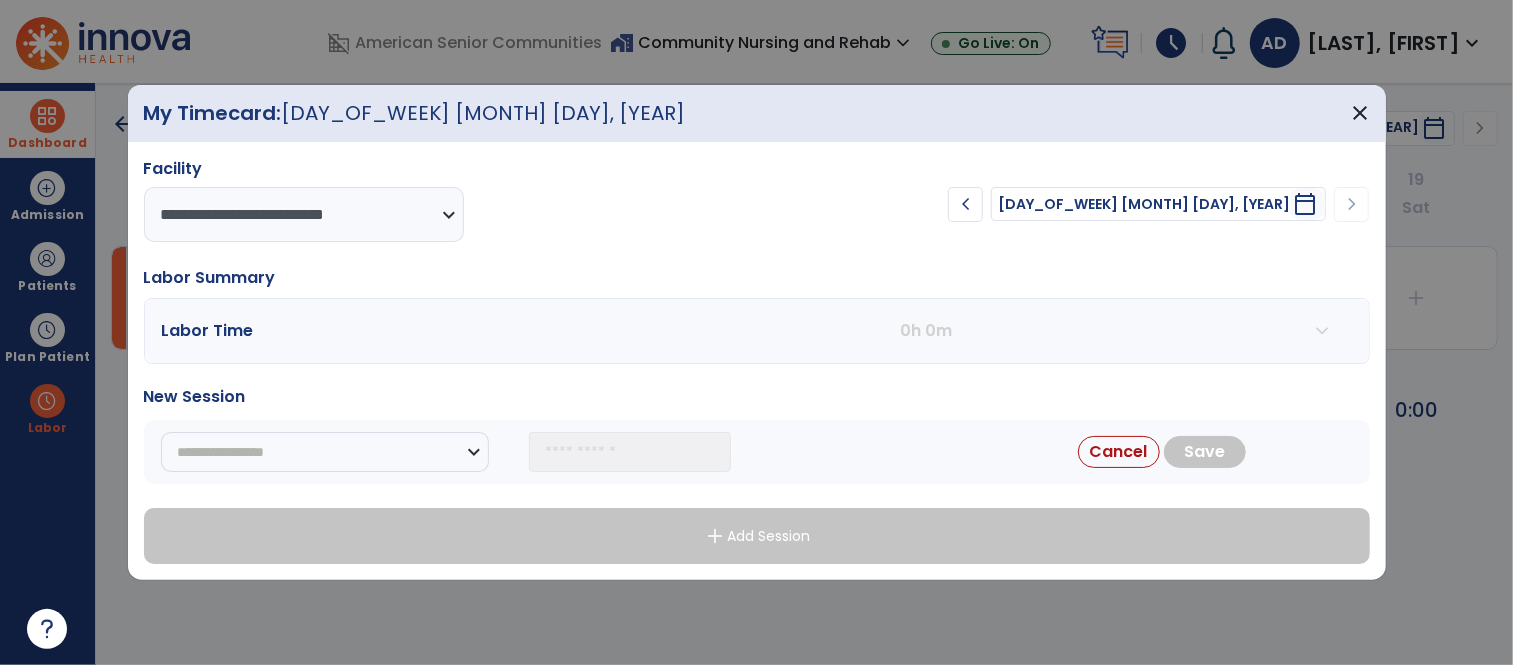 click on "**********" at bounding box center (325, 452) 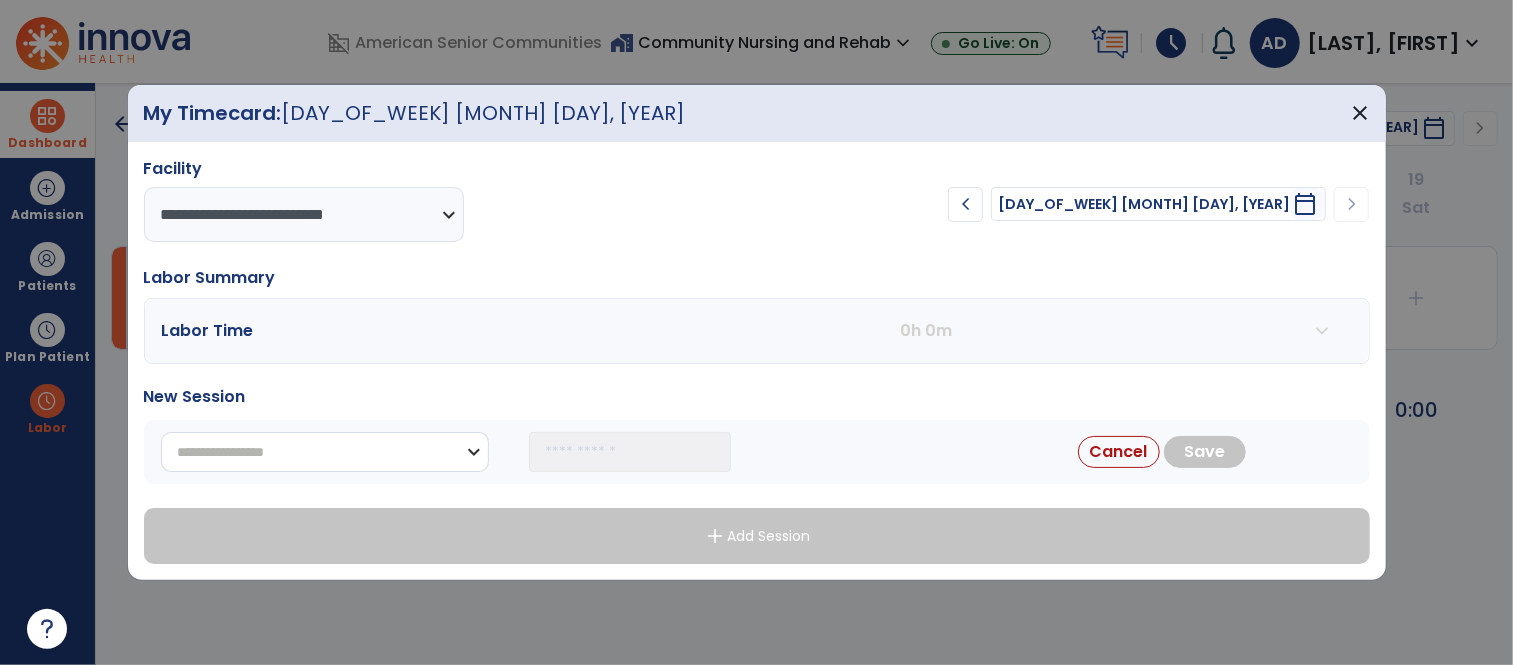 click on "**********" at bounding box center (325, 452) 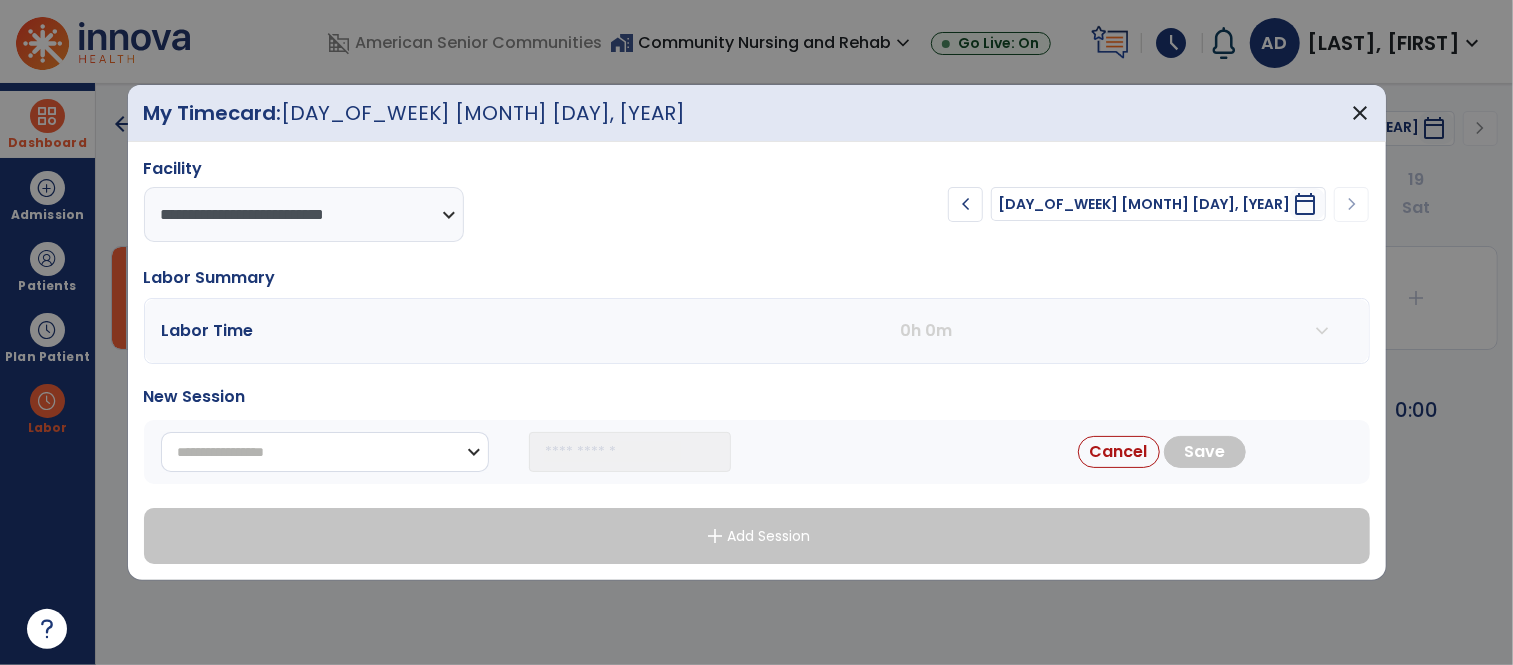 select on "**********" 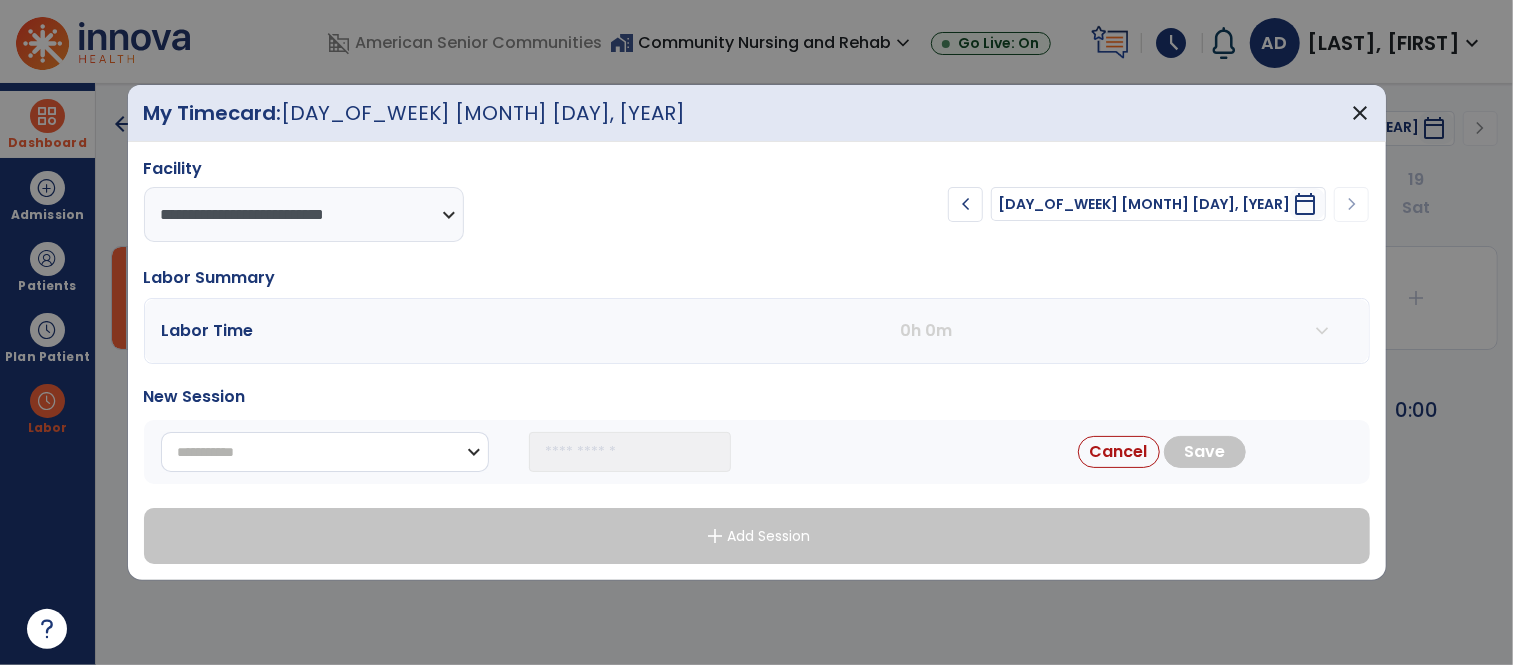 click on "**********" at bounding box center (325, 452) 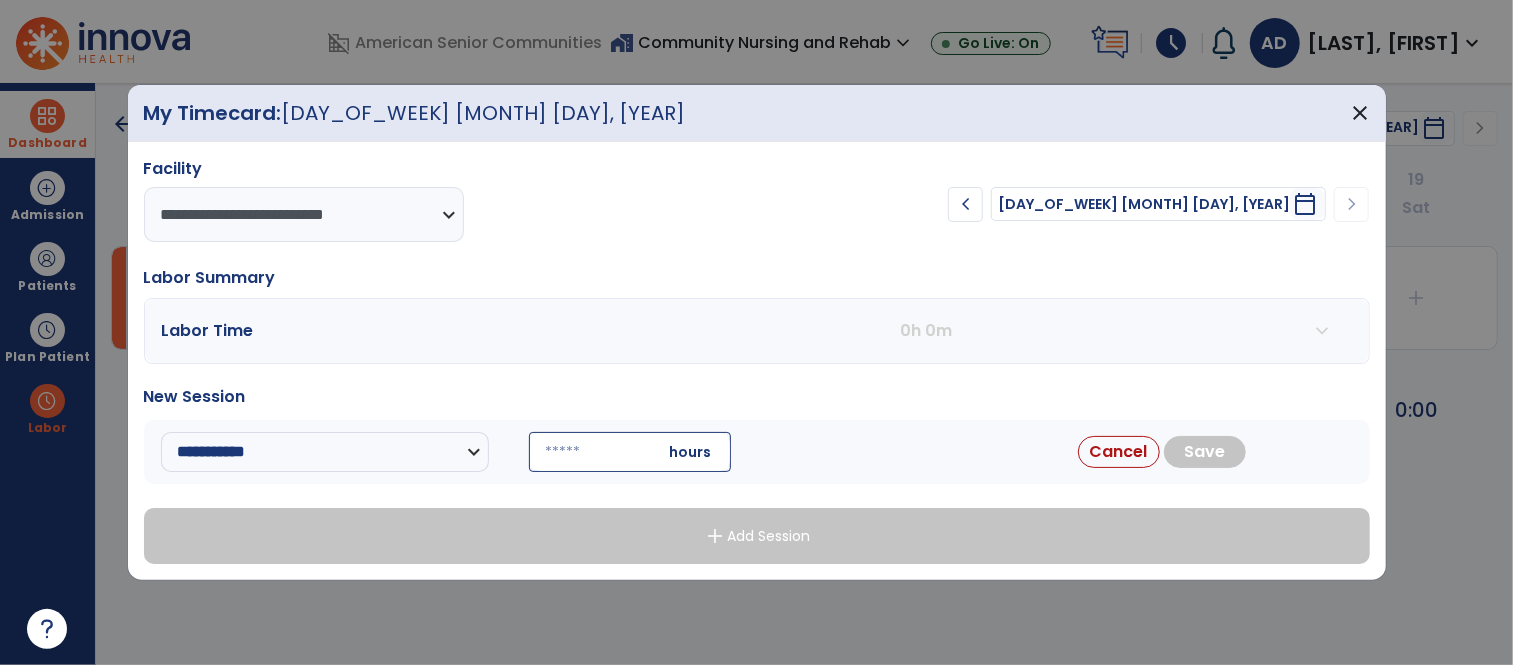 click at bounding box center (630, 452) 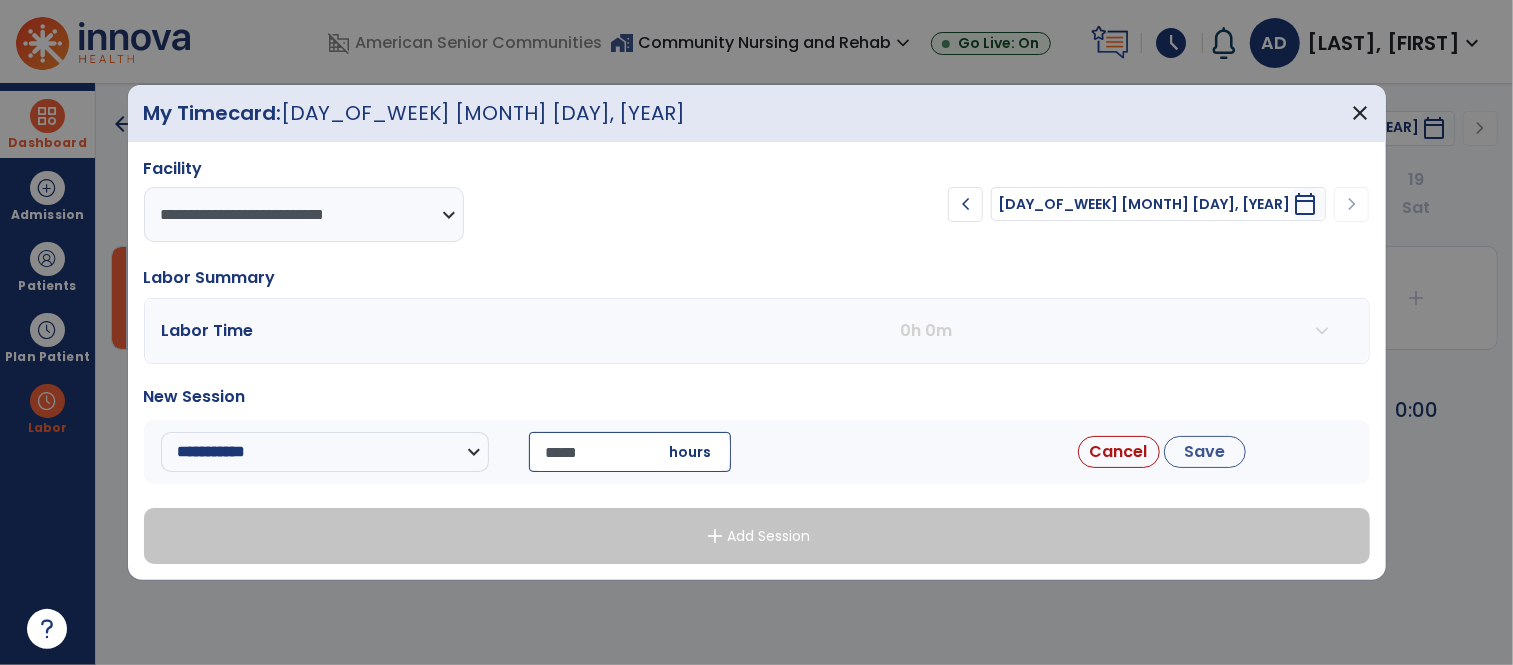 type on "*****" 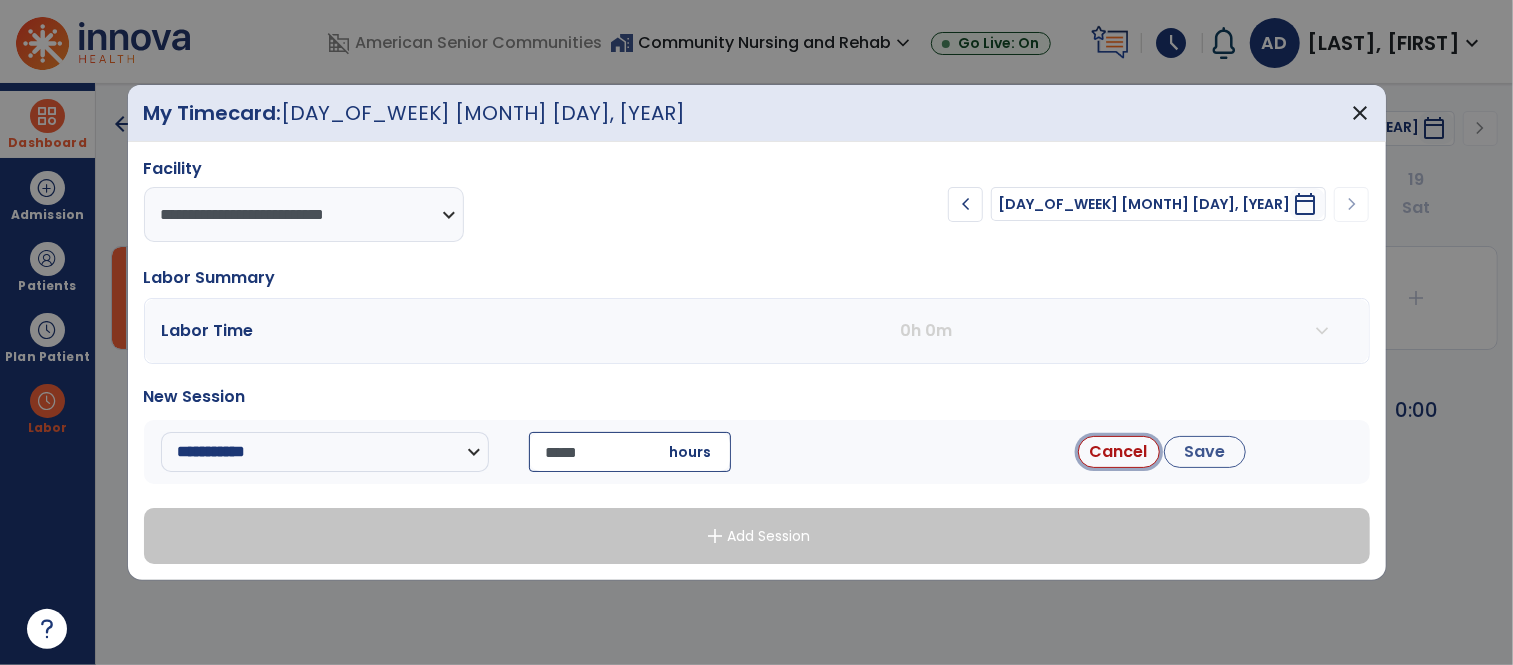 type 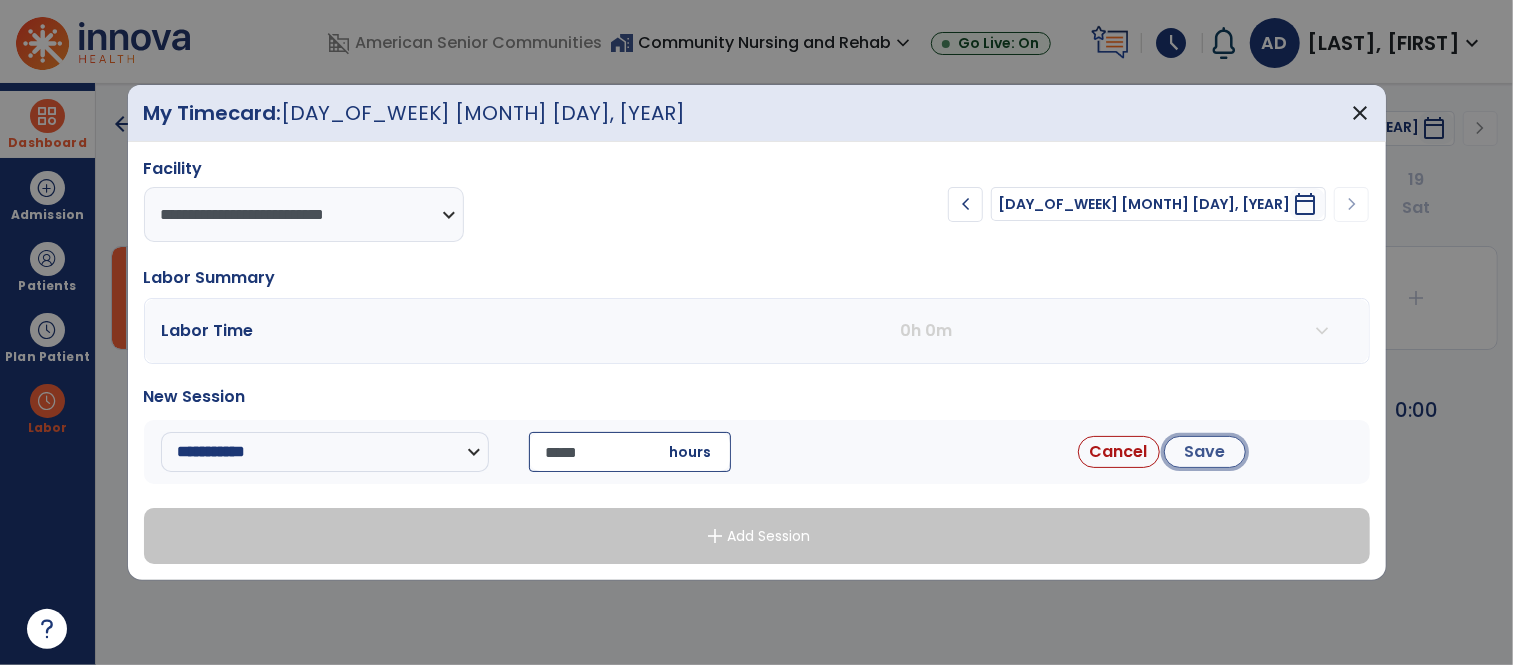 type 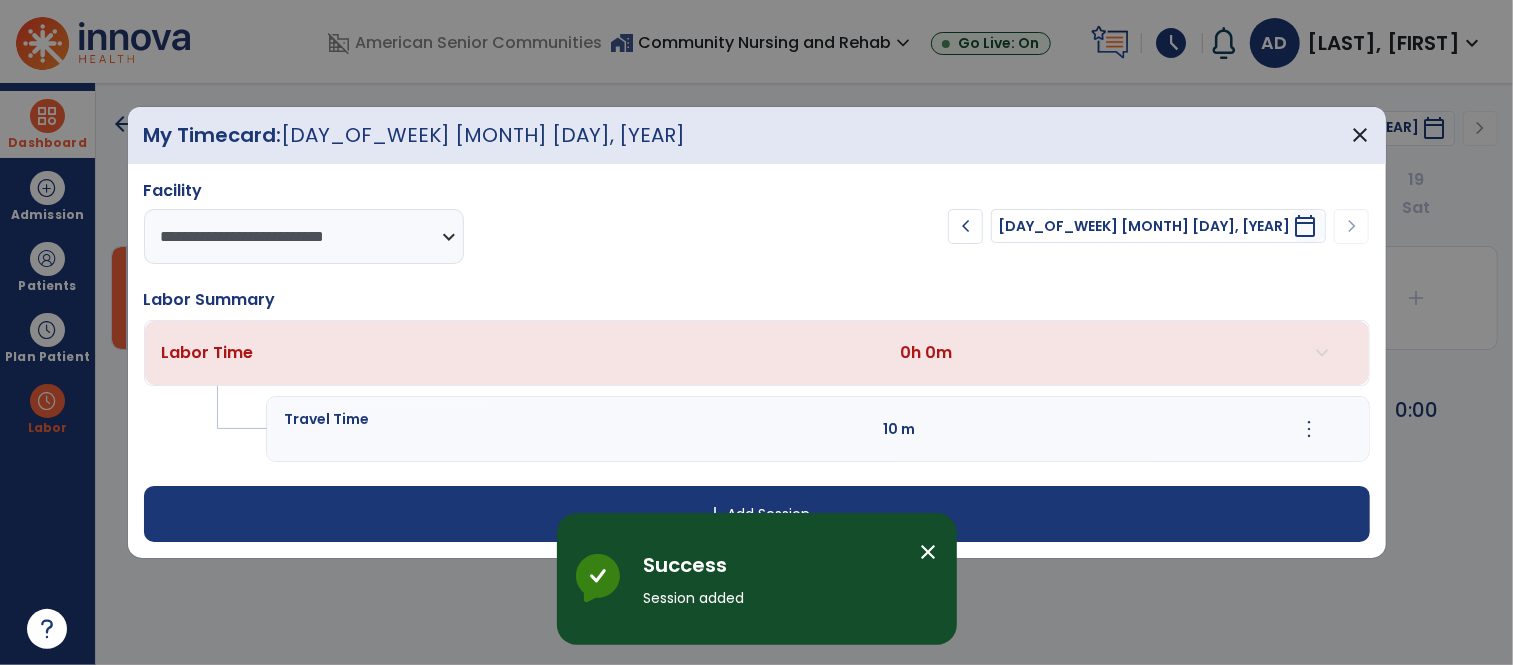 click on "close" at bounding box center [929, 552] 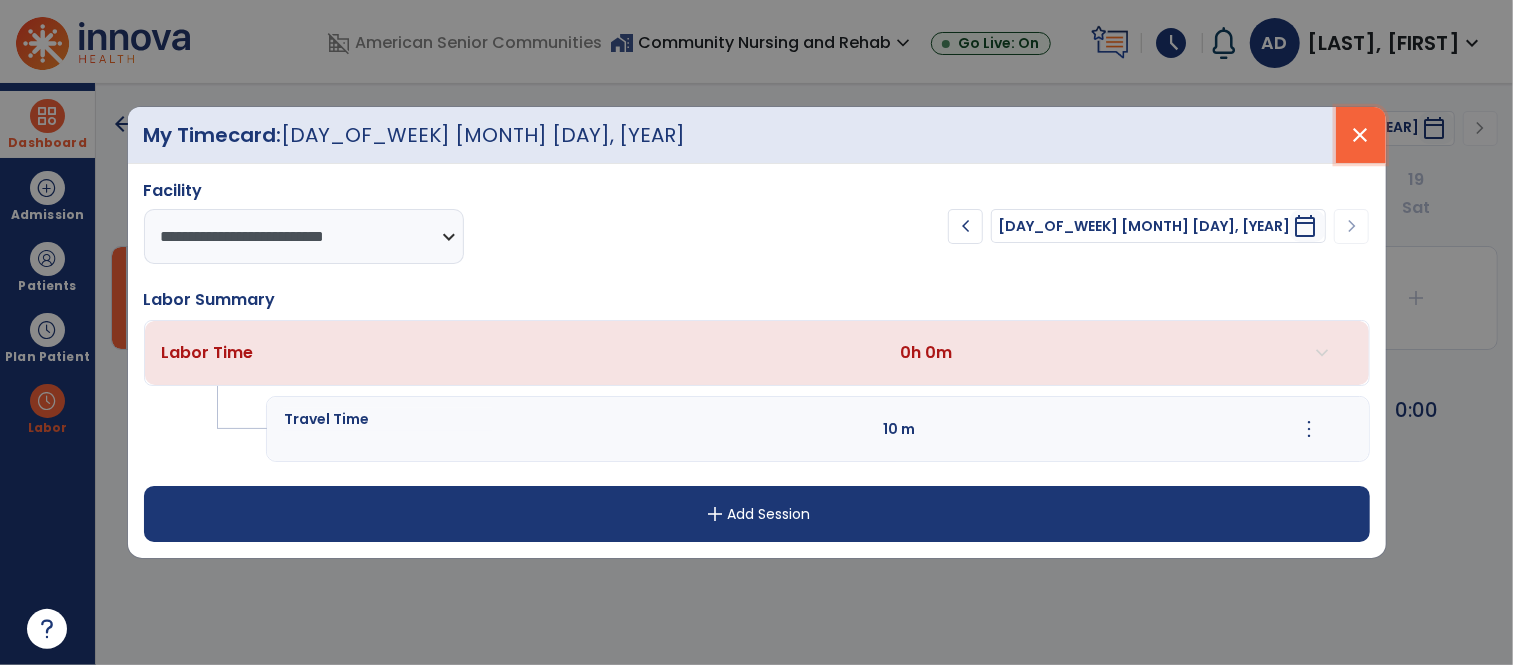 click on "close" at bounding box center (1361, 135) 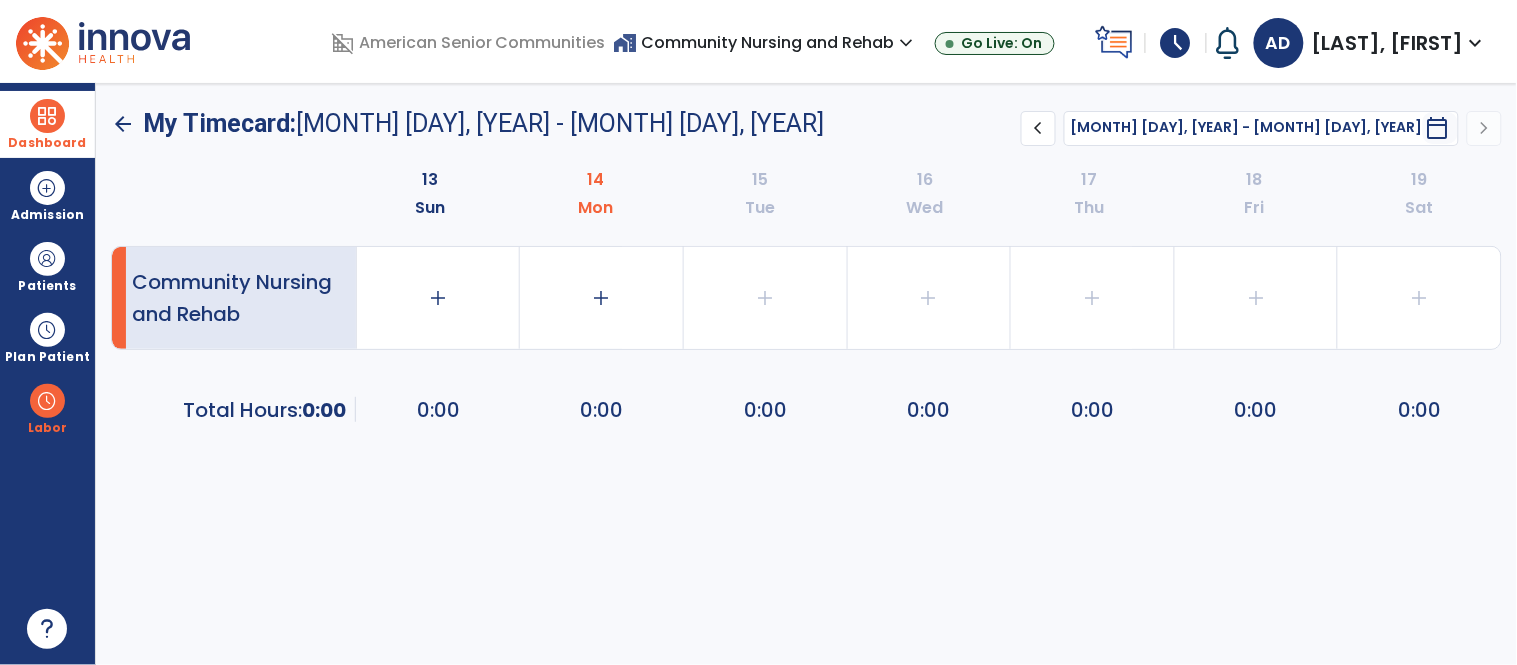 click on "Dashboard" at bounding box center (47, 124) 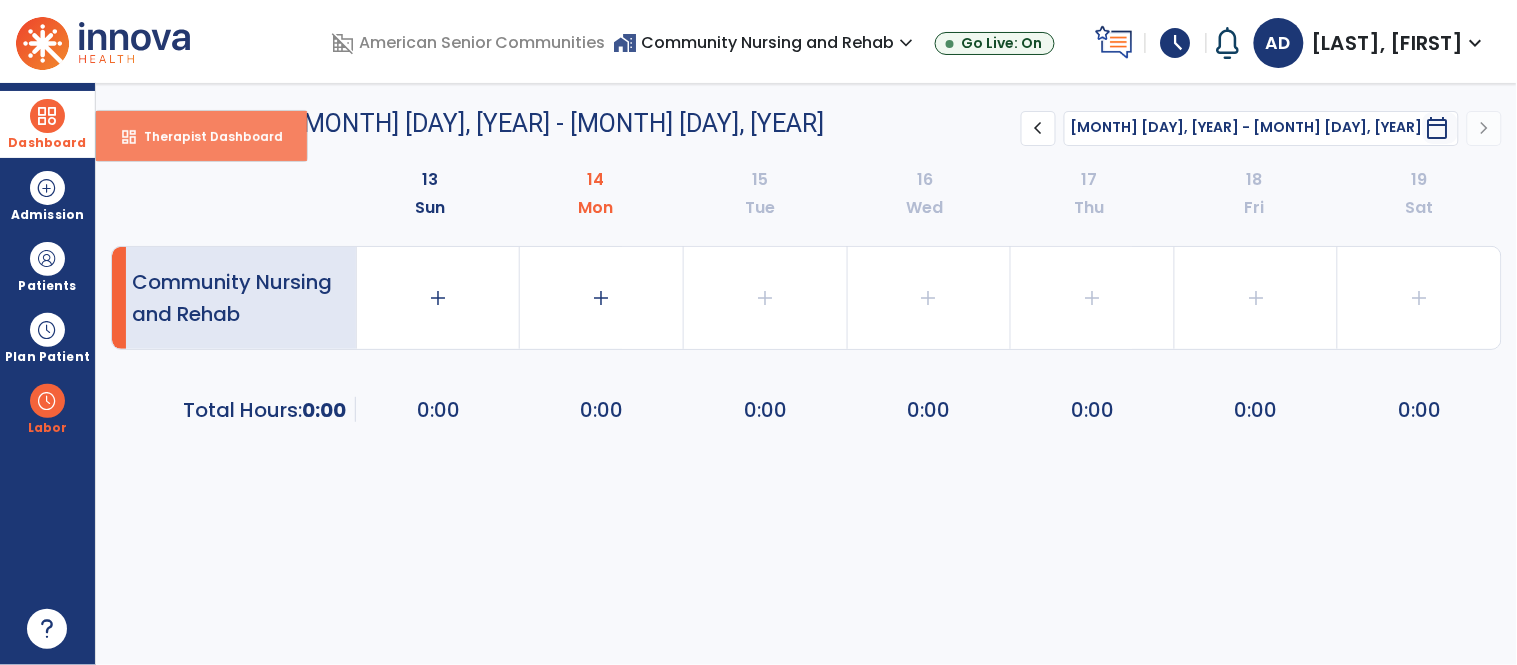 click on "dashboard  Therapist Dashboard" at bounding box center [201, 136] 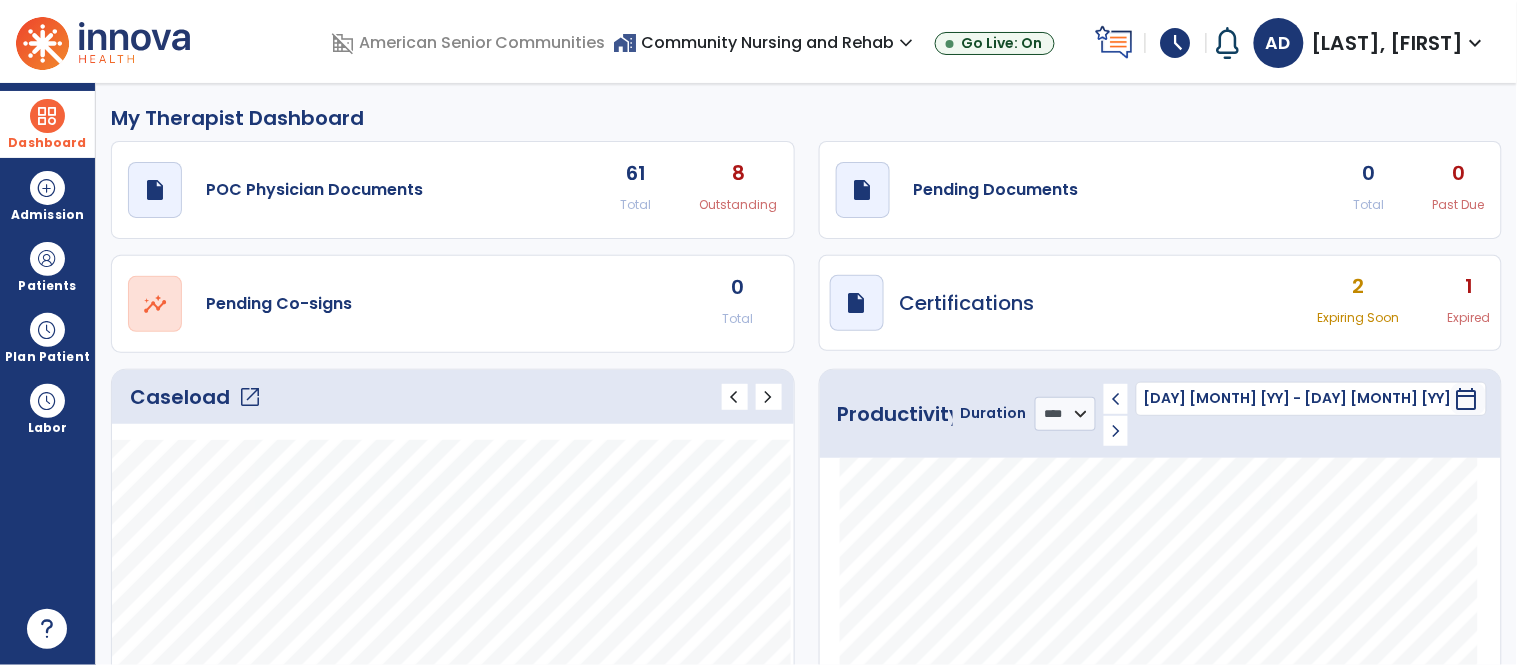 click on "home_work   Community Nursing and Rehab   expand_more" at bounding box center [766, 42] 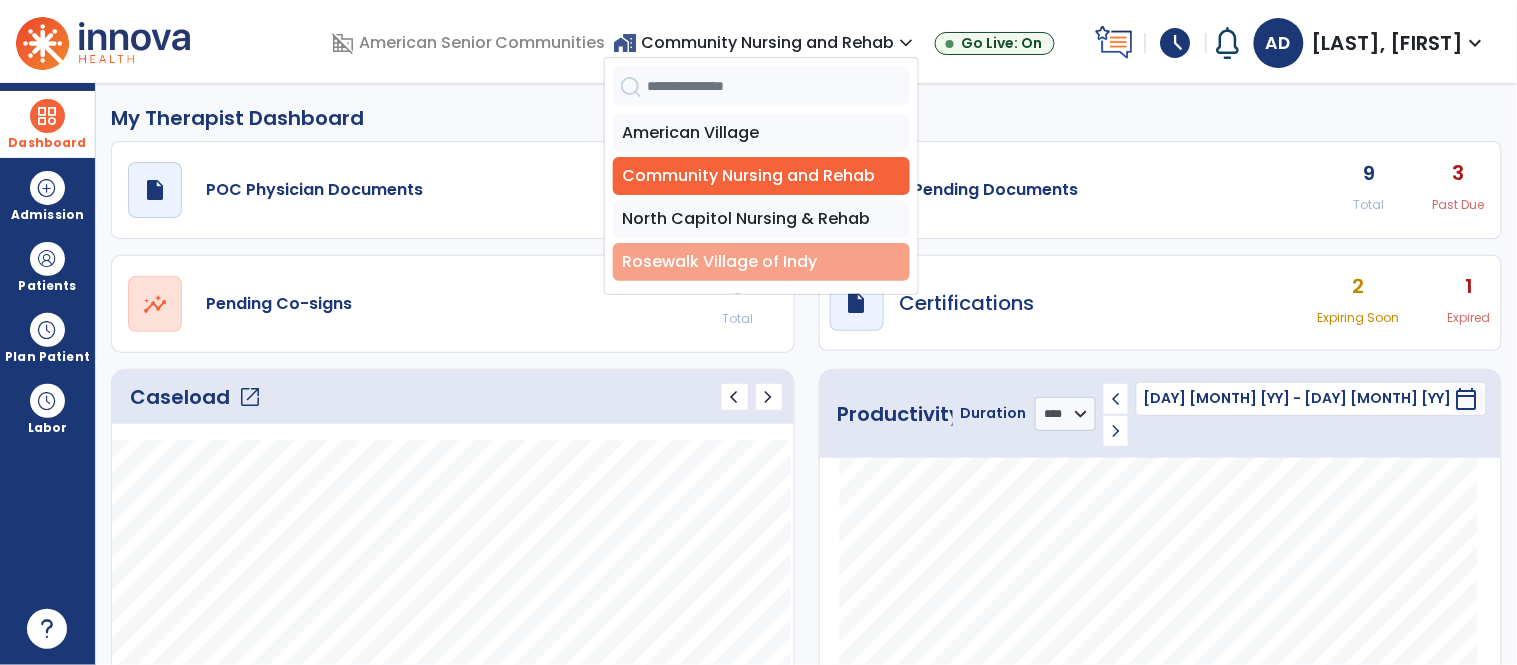 click on "[COMPANY]" at bounding box center (761, 262) 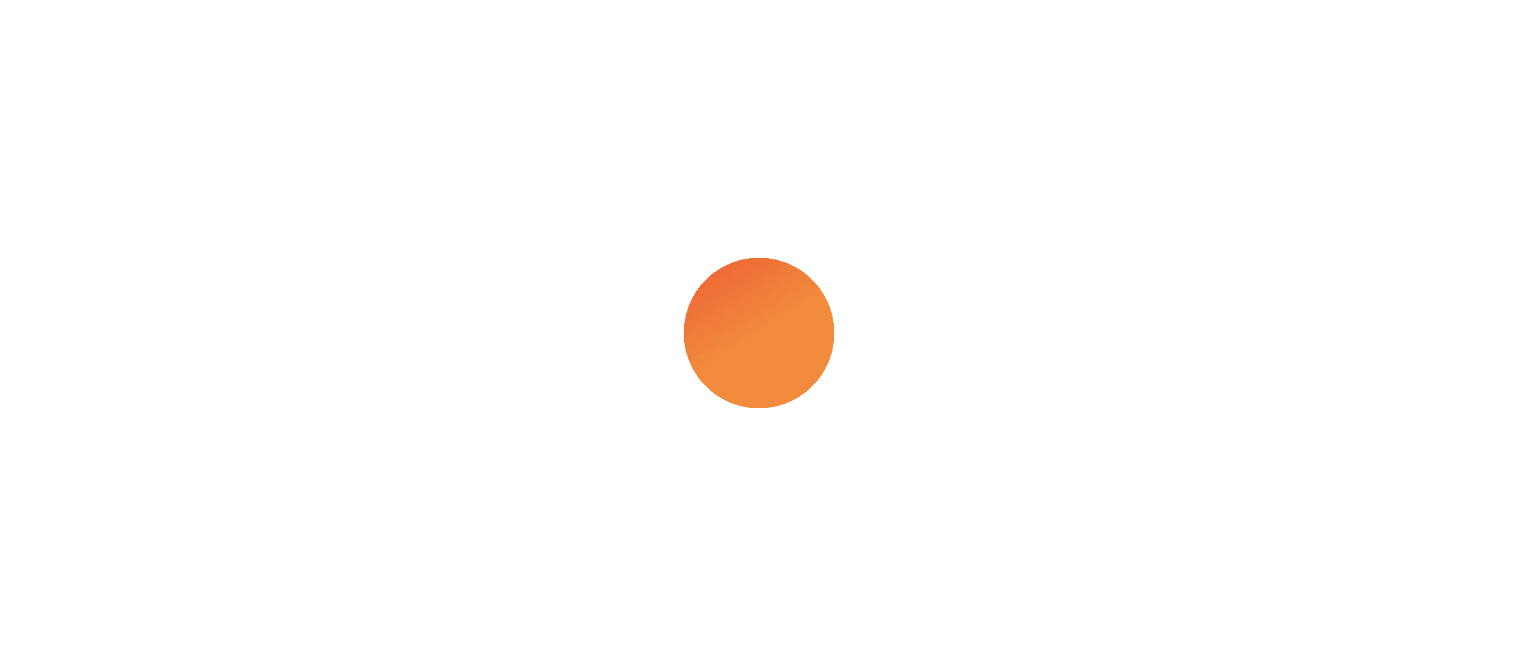 scroll, scrollTop: 0, scrollLeft: 0, axis: both 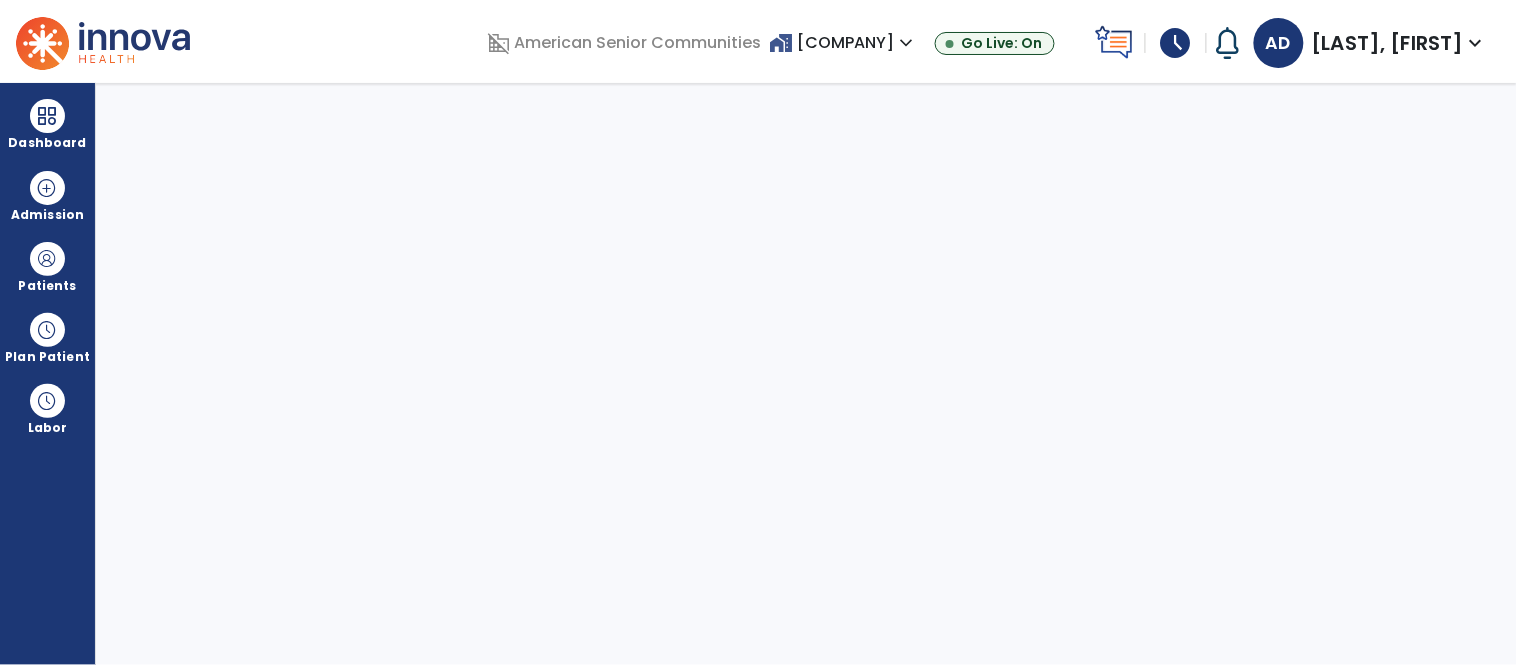 select on "****" 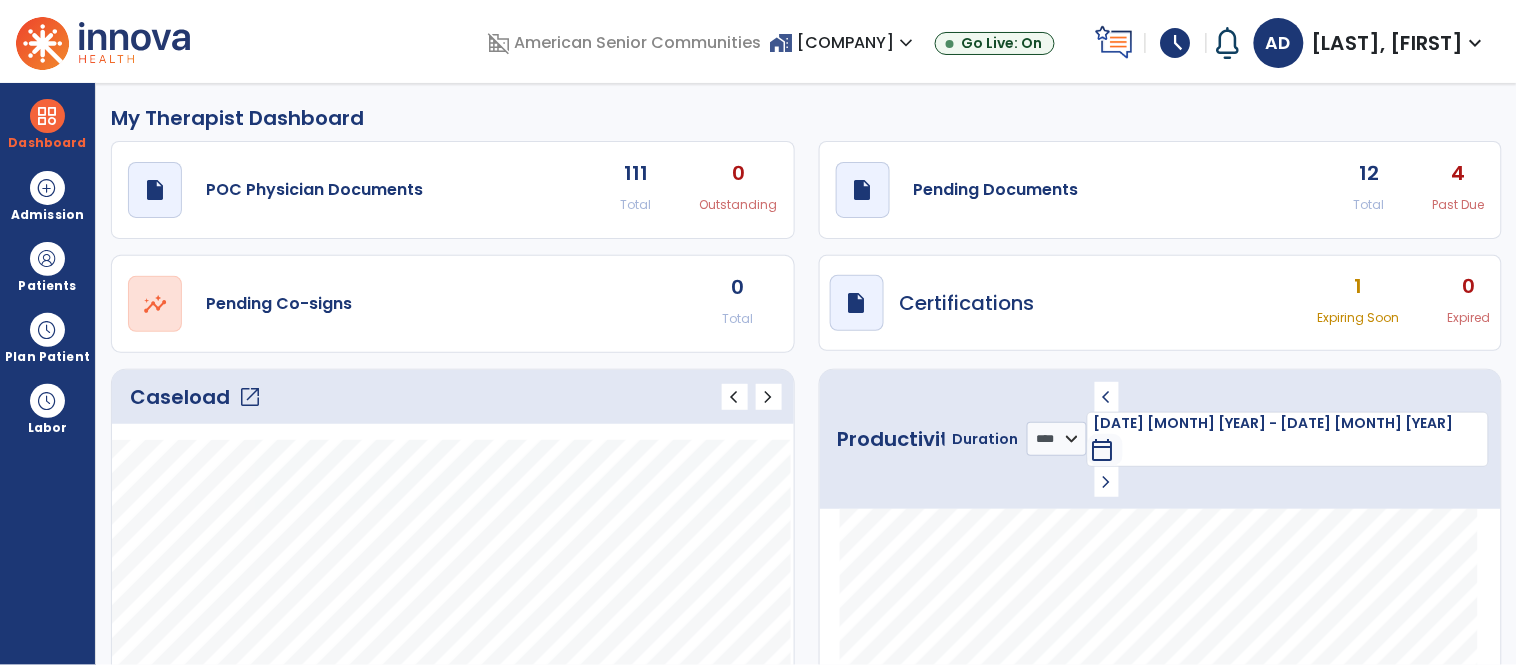 click on "open_in_new" 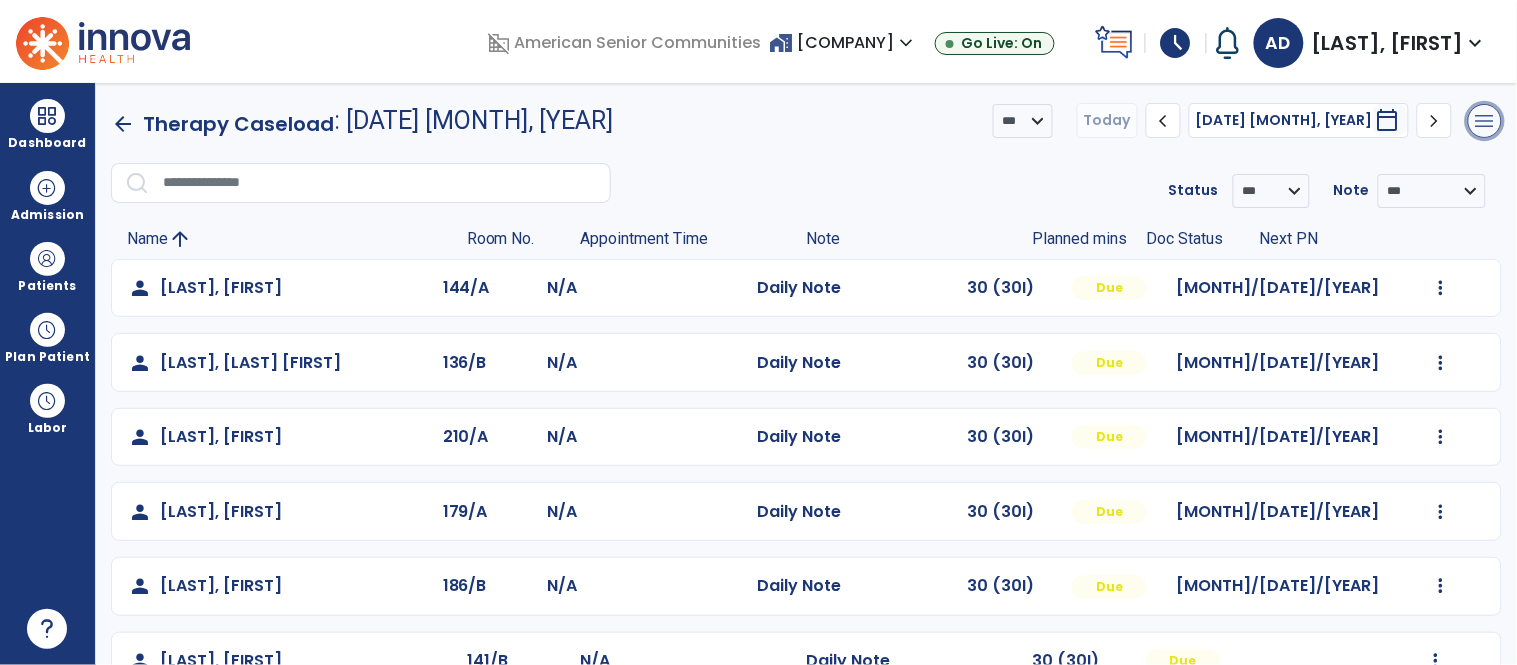 click on "menu" at bounding box center [1485, 121] 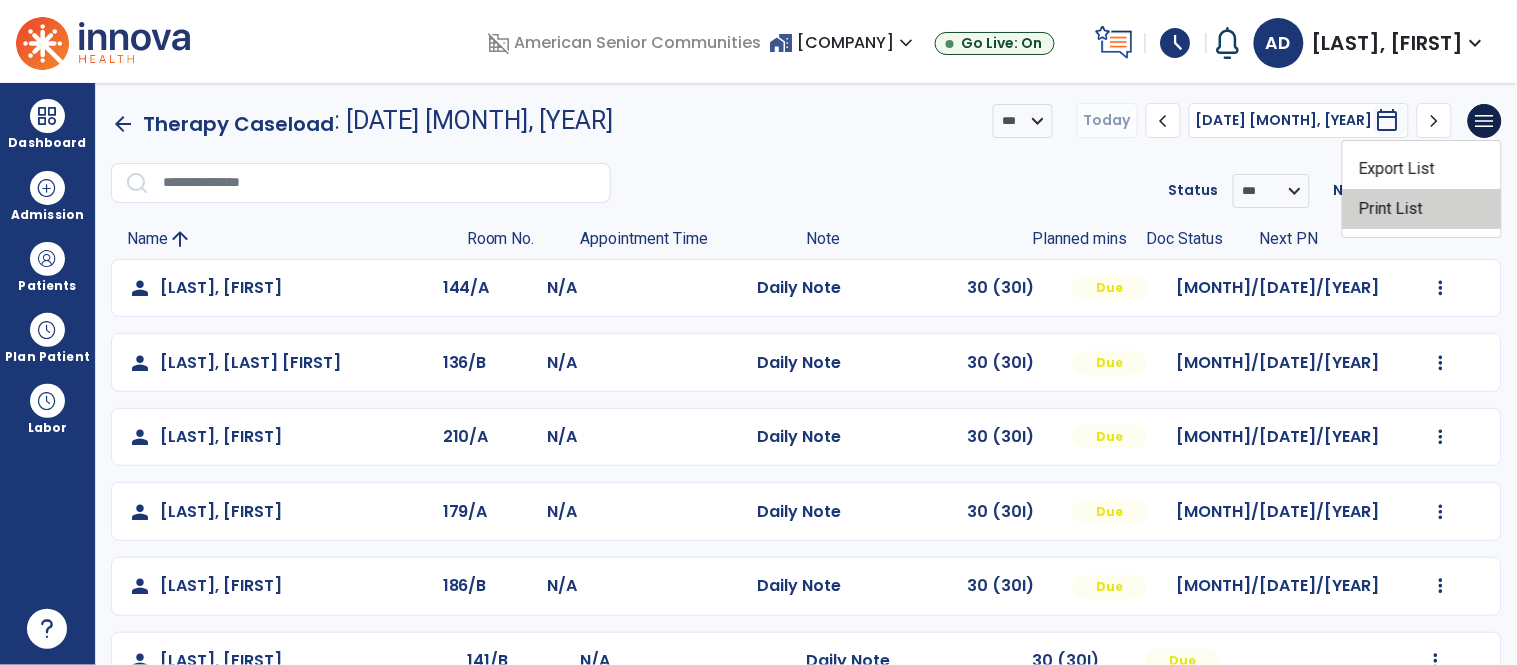 click on "Print List" 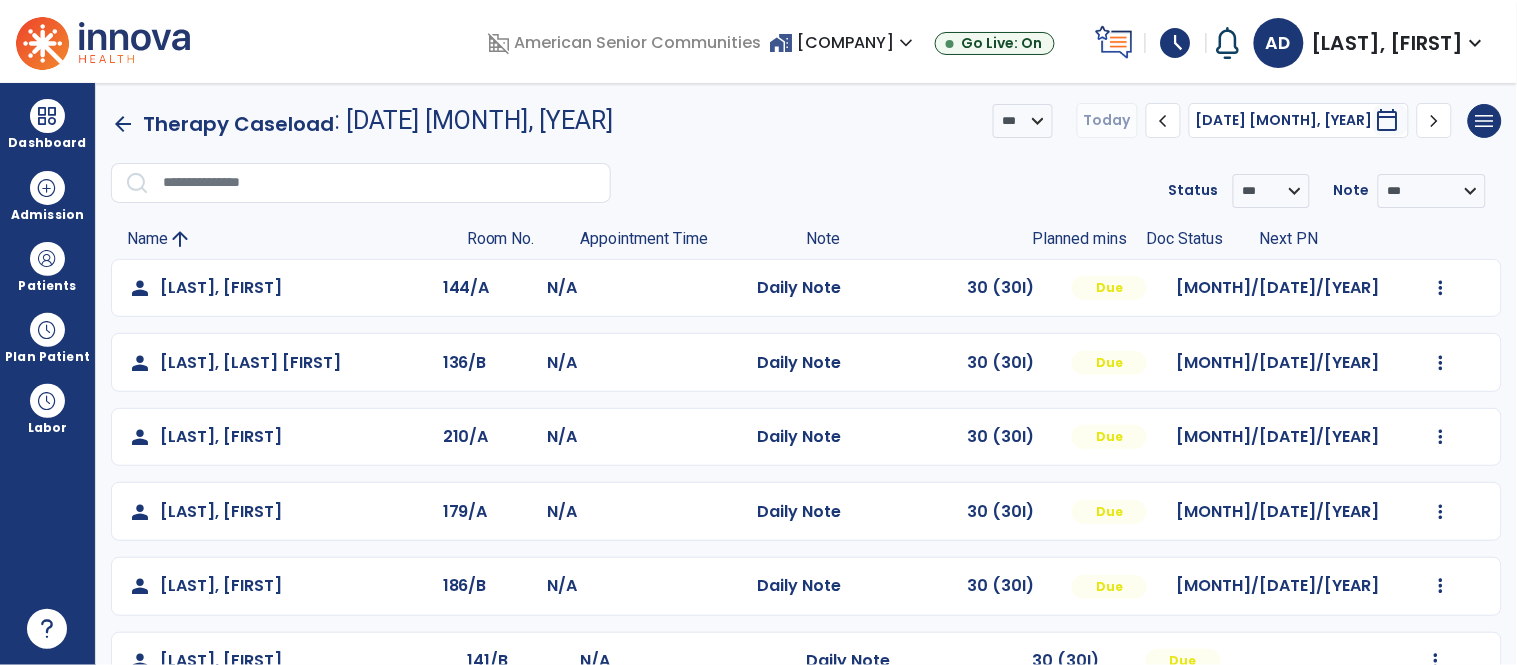 click on "arrow_back" 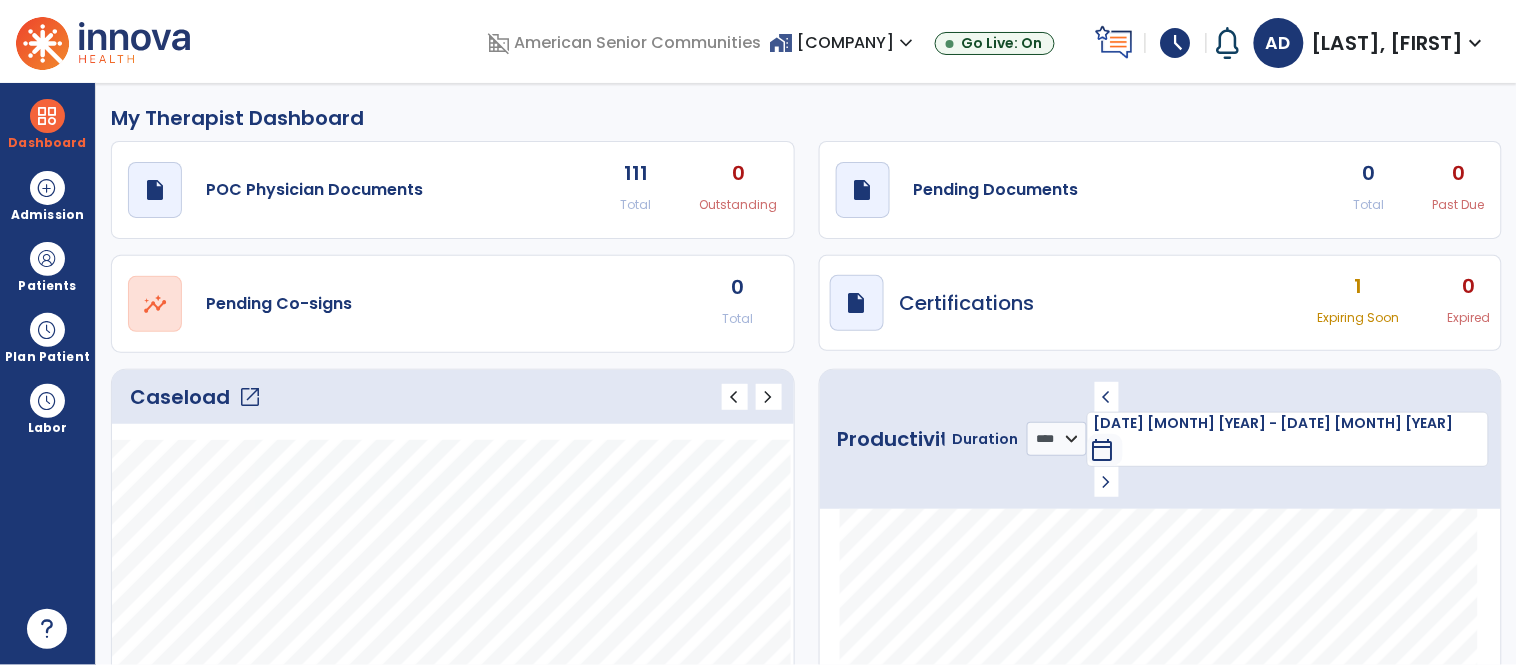click on "home_work   [COMPANY]   expand_more" at bounding box center (844, 42) 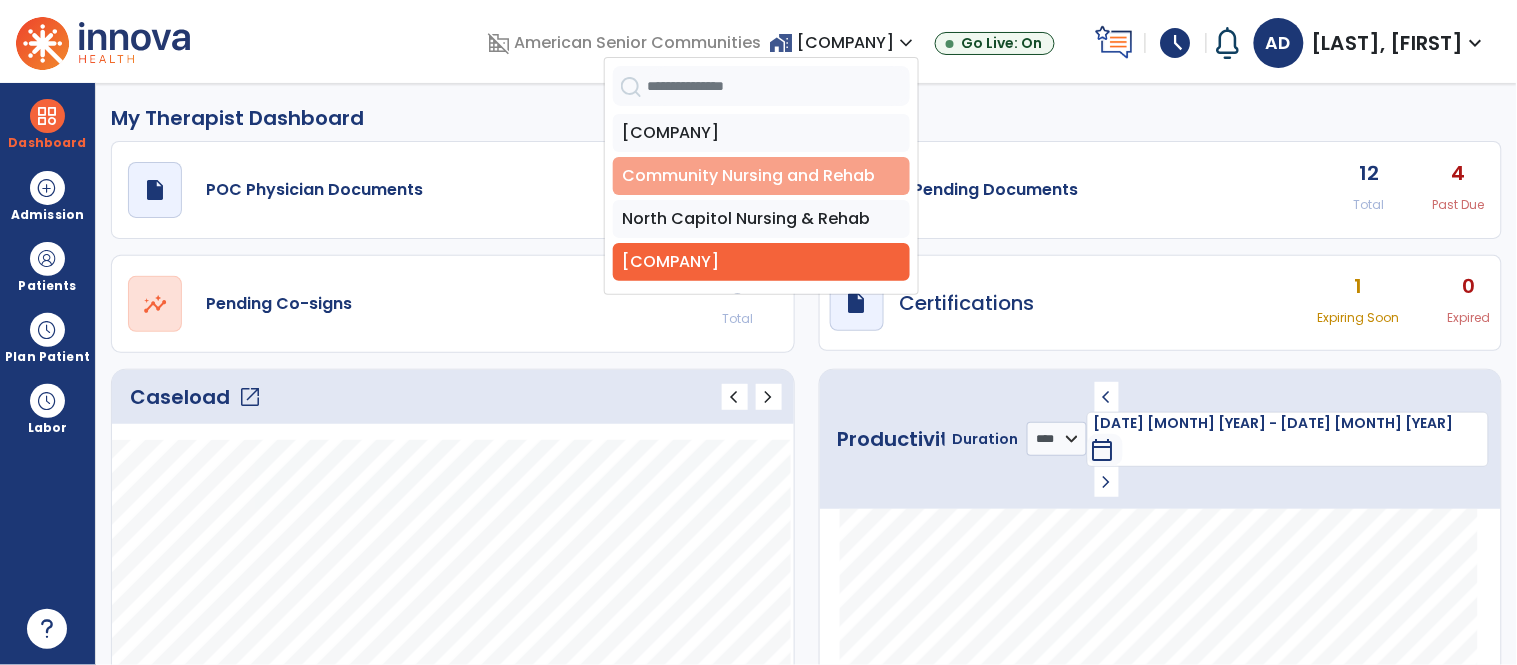click on "Community Nursing and Rehab" at bounding box center (761, 176) 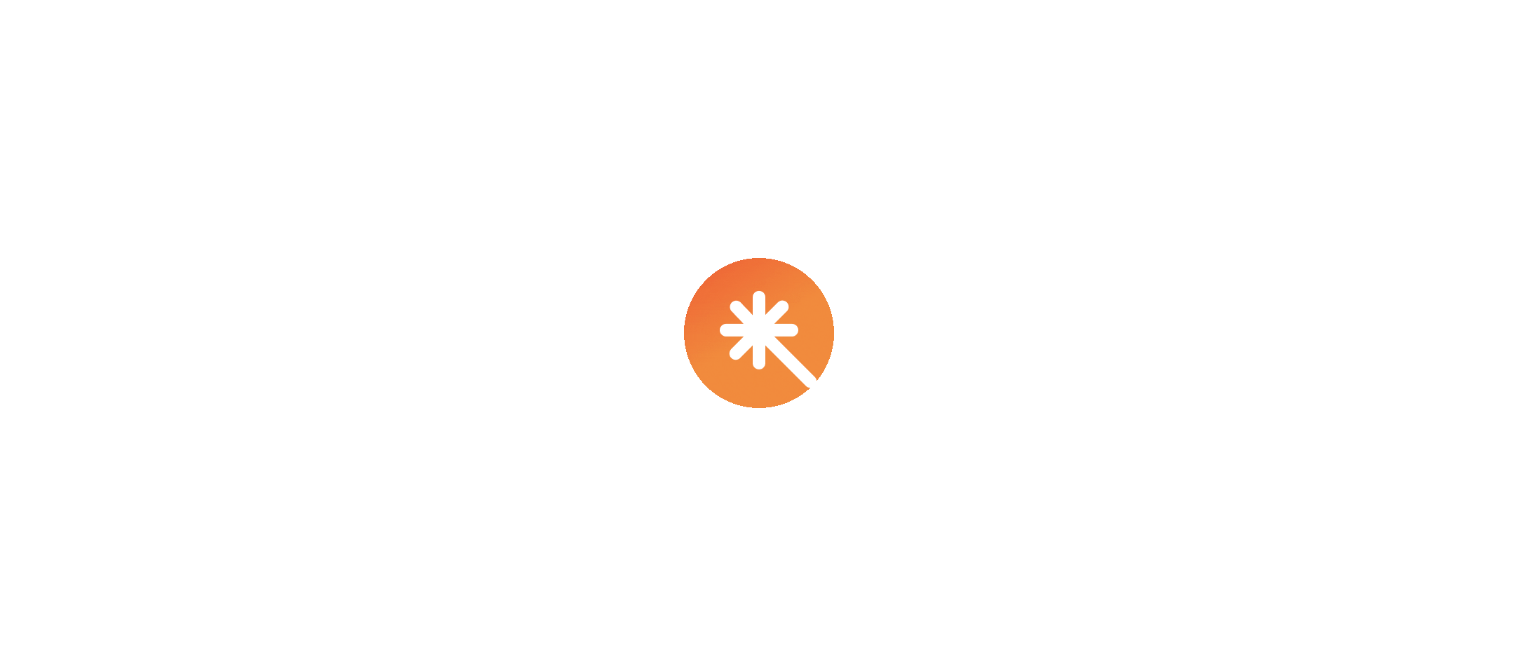 scroll, scrollTop: 0, scrollLeft: 0, axis: both 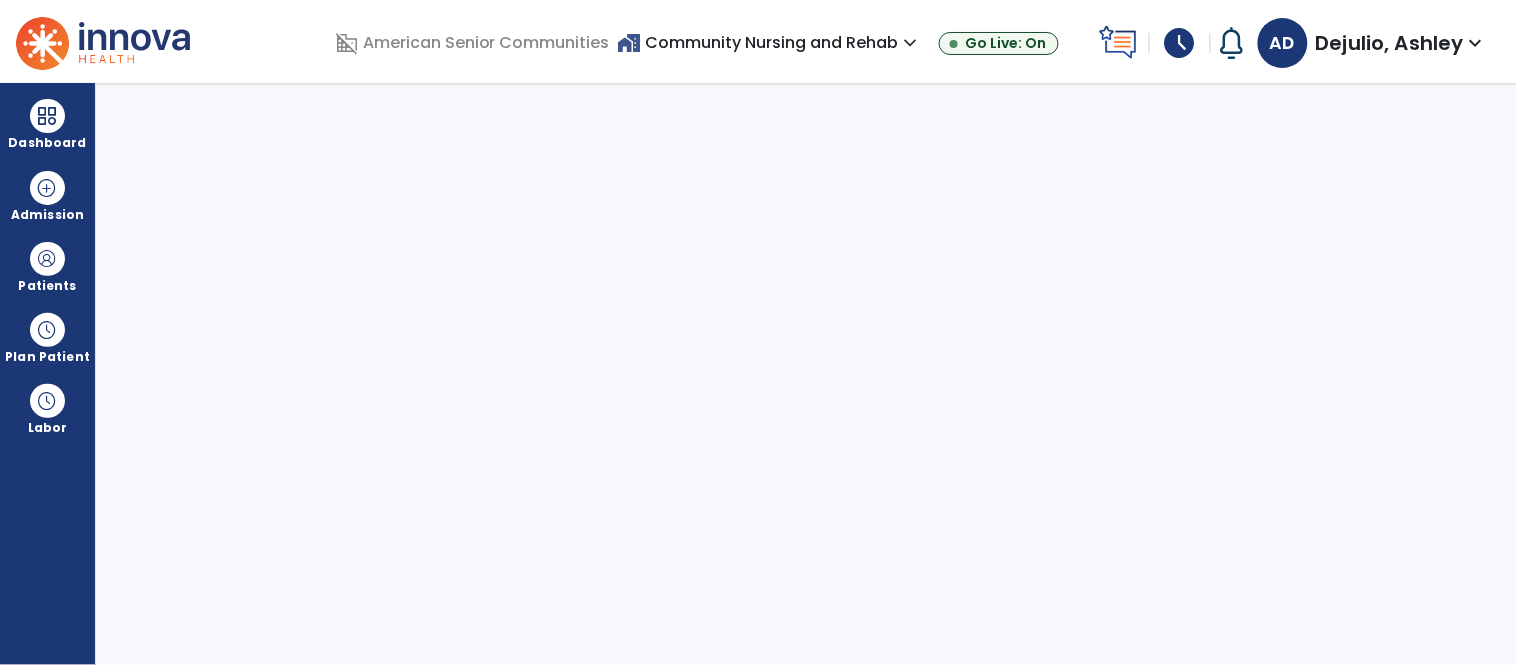select on "****" 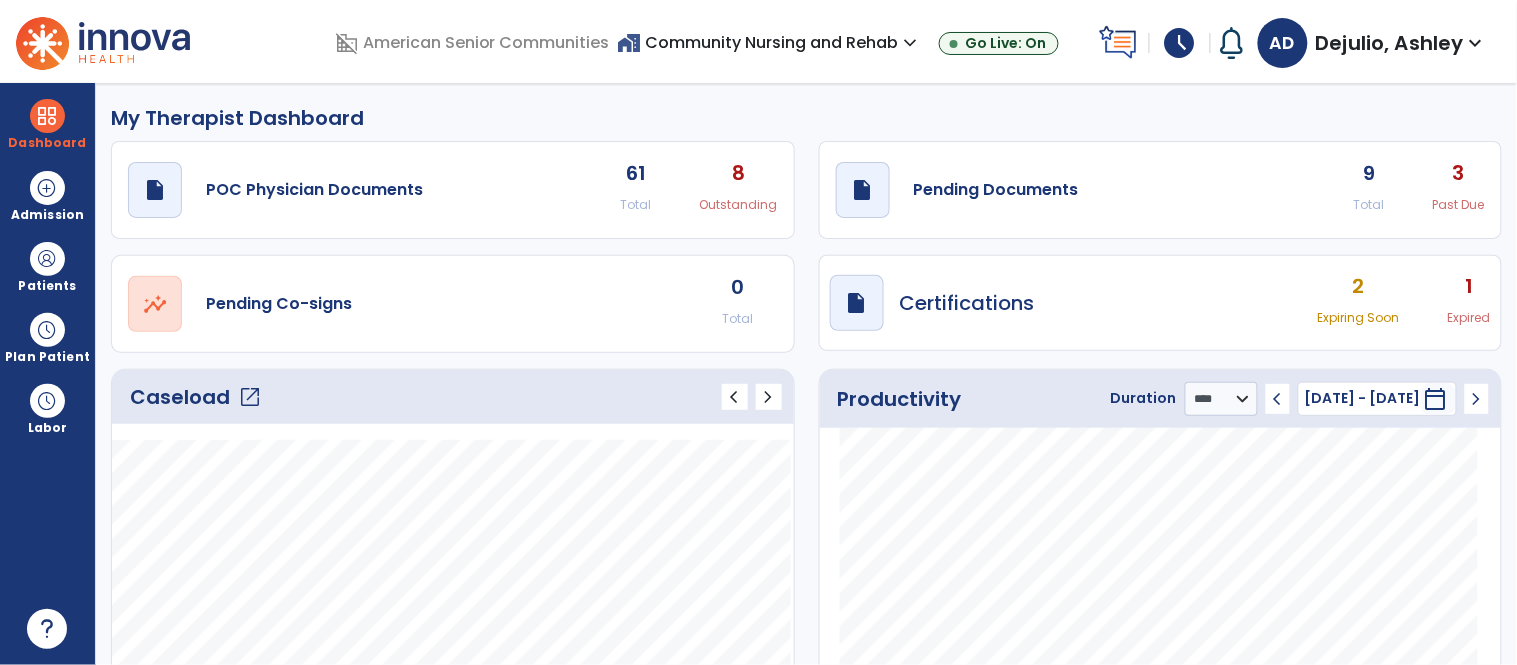 click on "draft   open_in_new  Pending Documents 9 Total 3 Past Due" 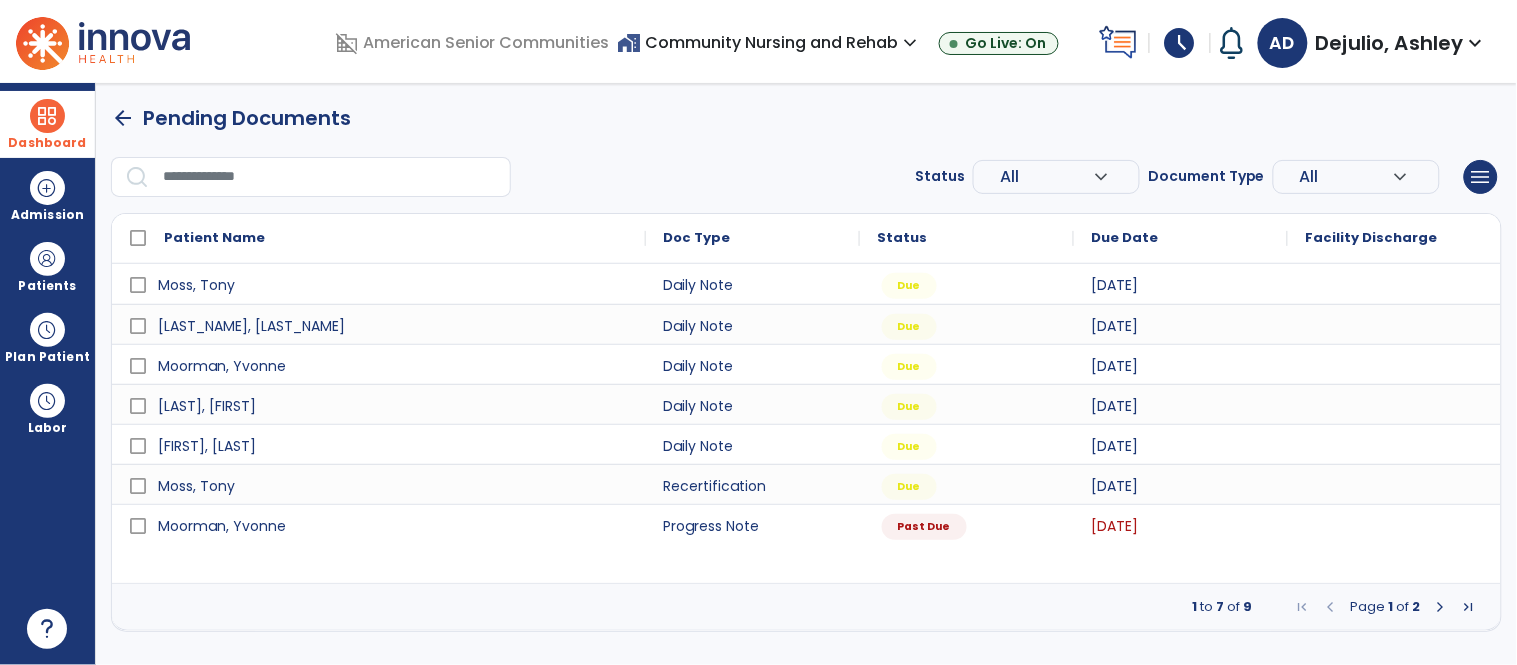 click at bounding box center (47, 116) 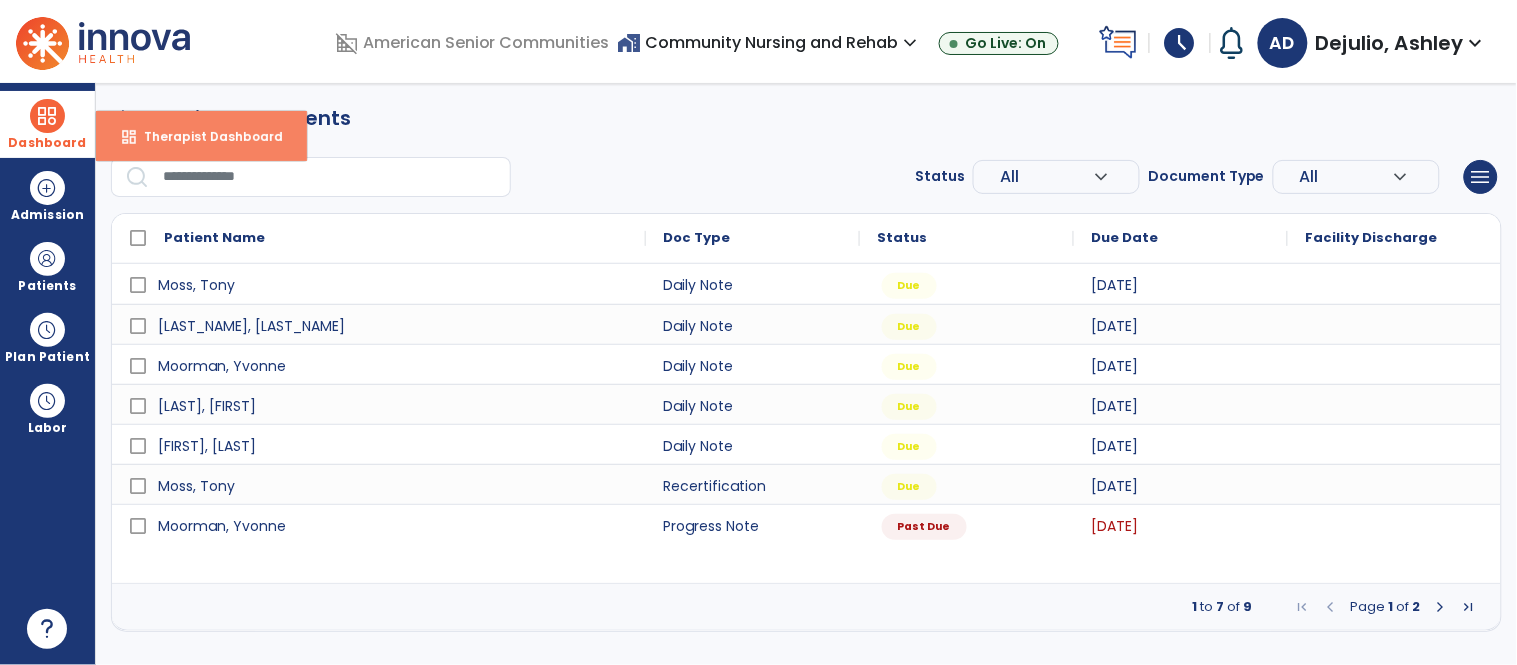 click on "Therapist Dashboard" at bounding box center (205, 136) 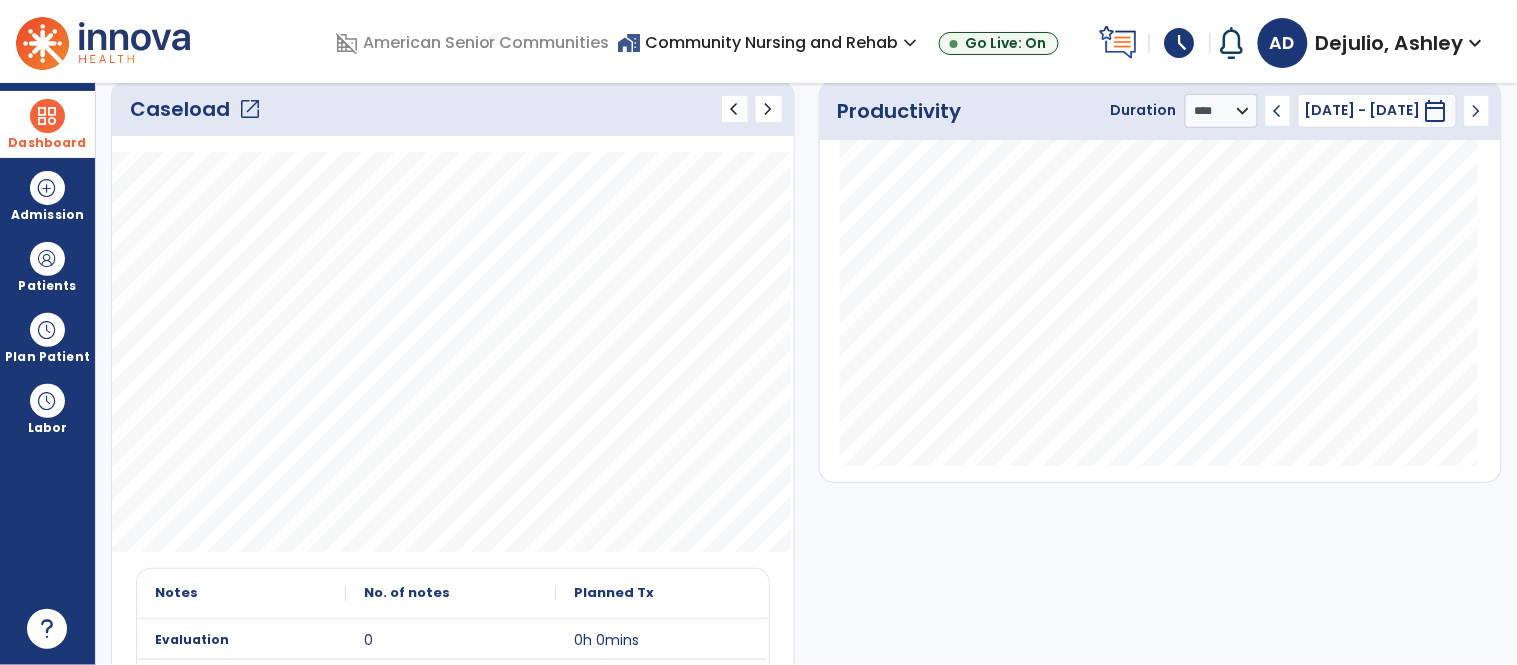 scroll, scrollTop: 300, scrollLeft: 0, axis: vertical 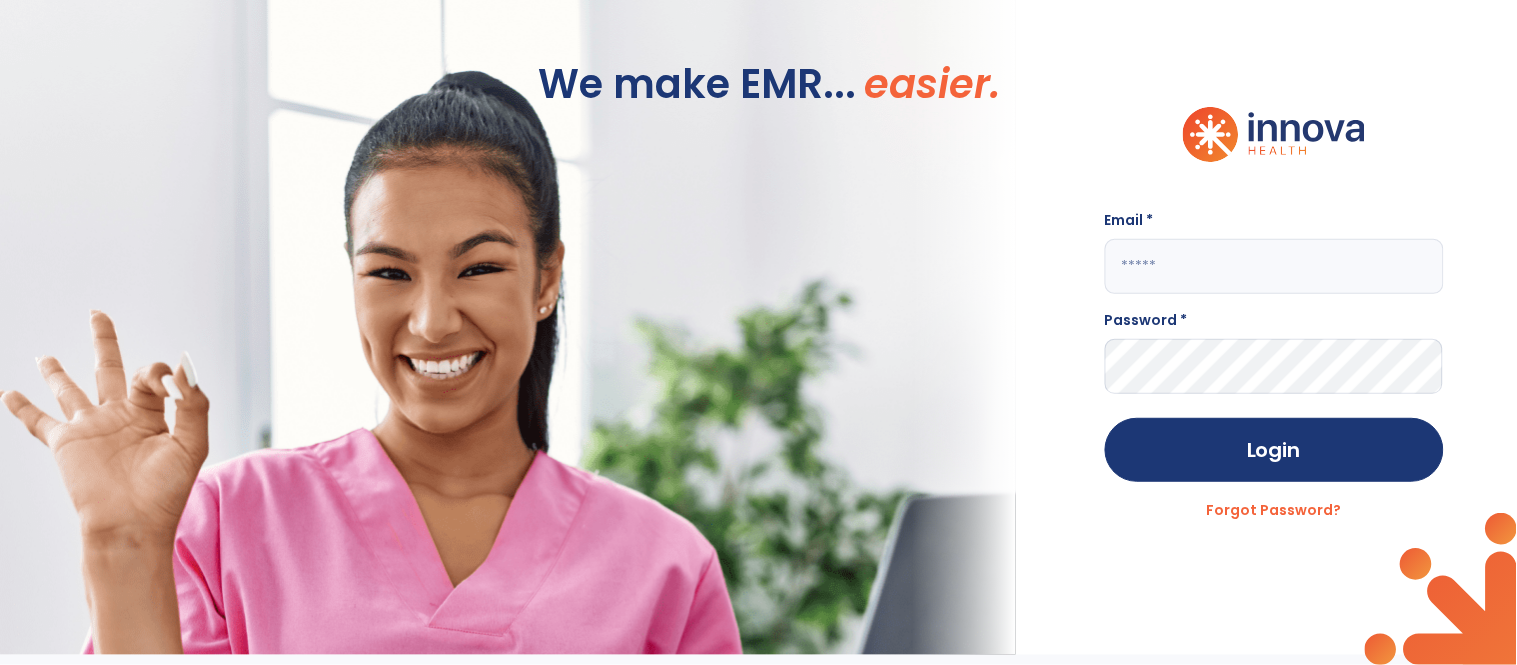 click 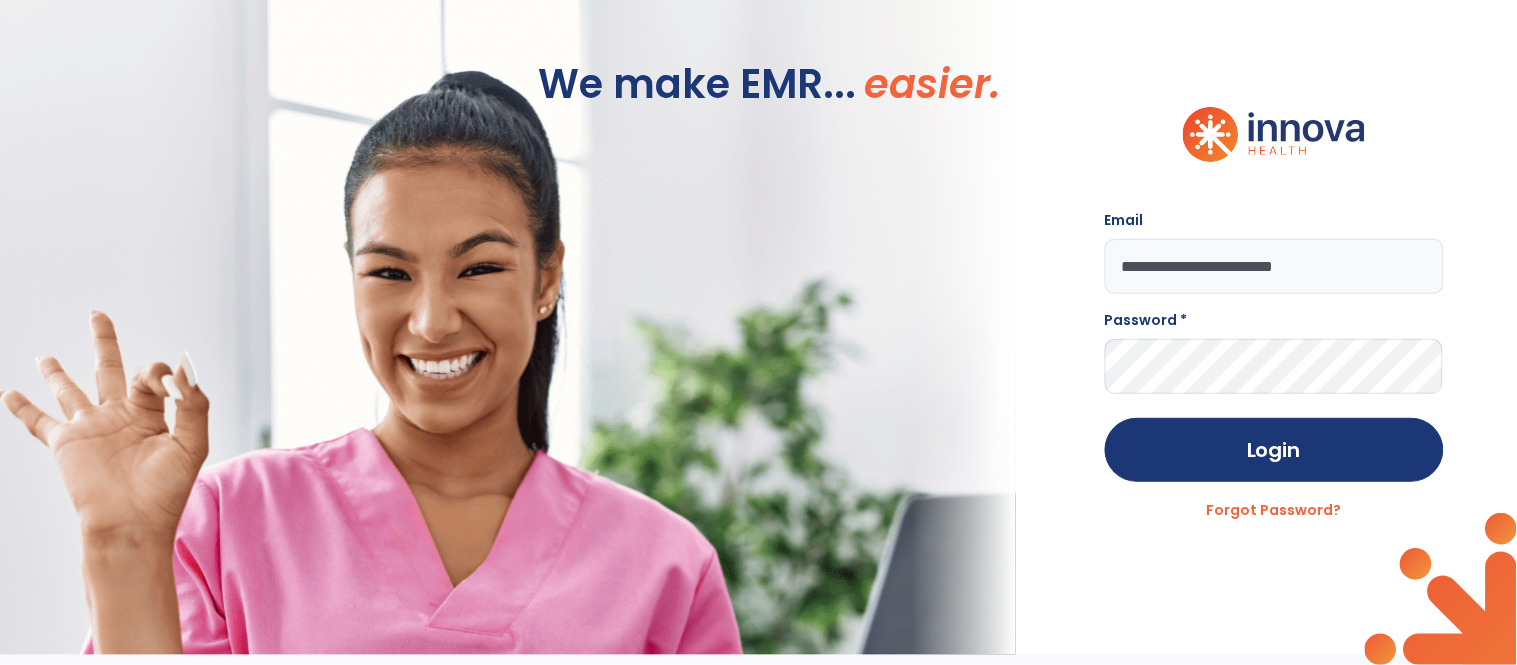 type on "**********" 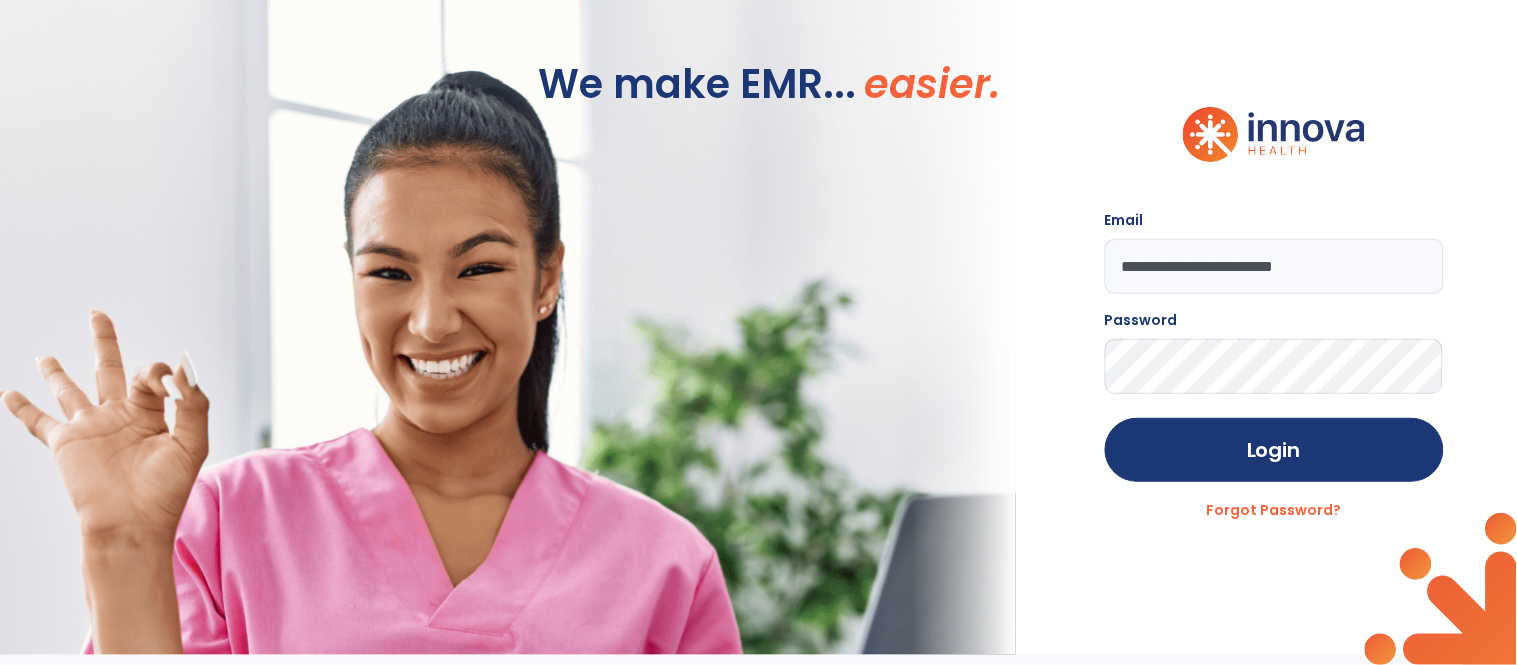 click on "Login" 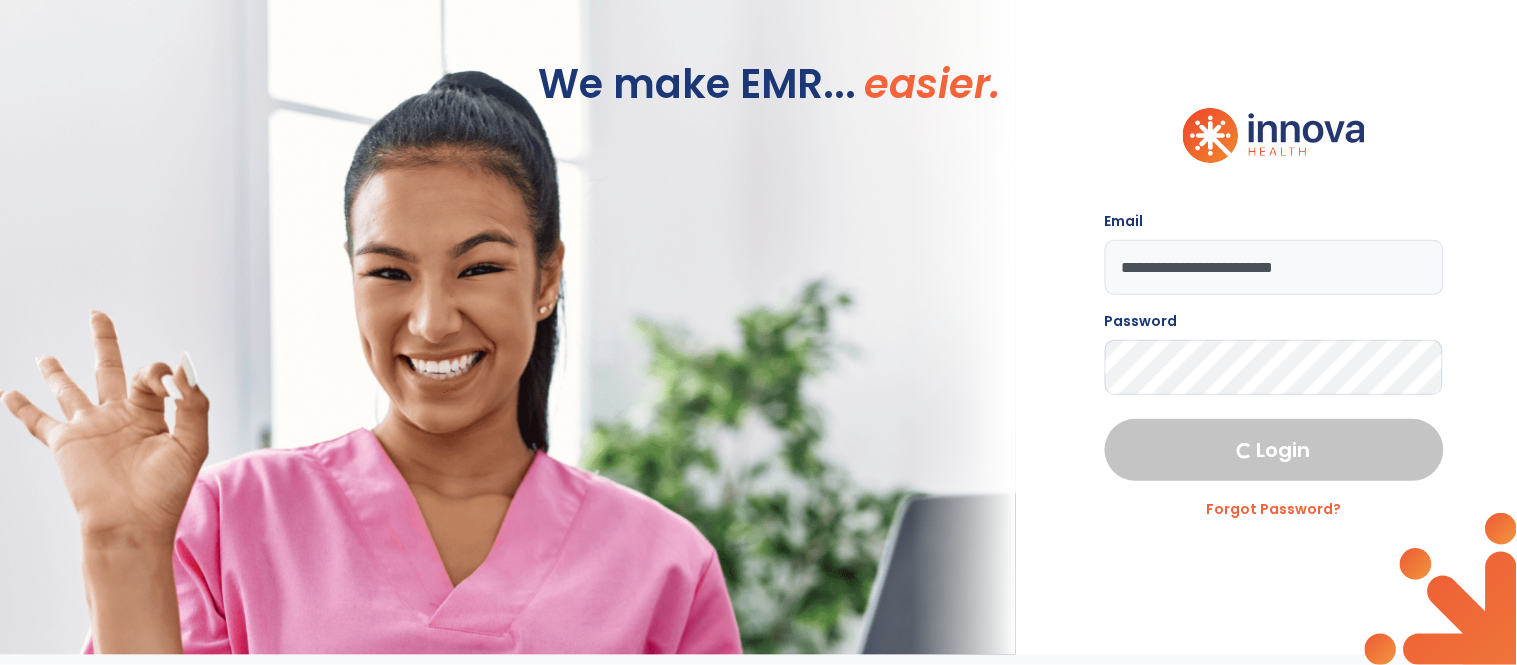 select on "****" 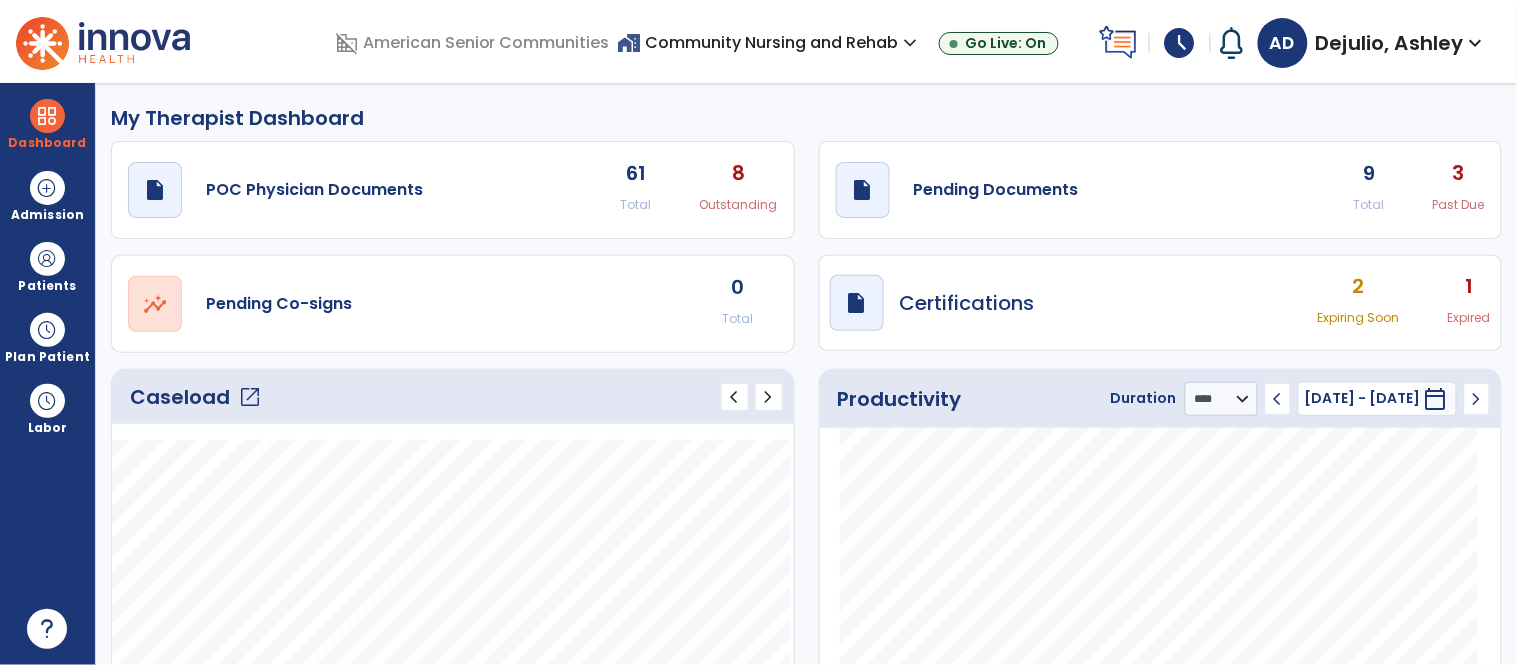 click on "open_in_new" 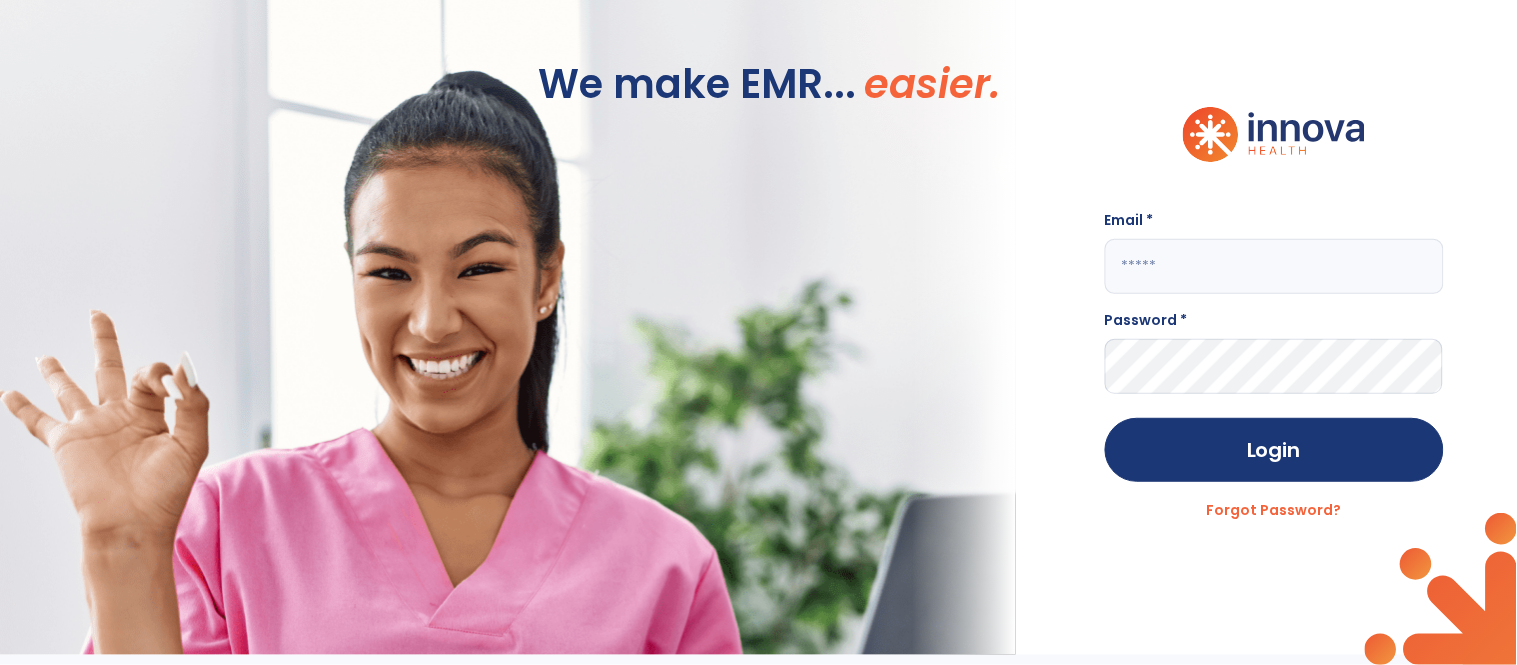 scroll, scrollTop: -10, scrollLeft: 0, axis: vertical 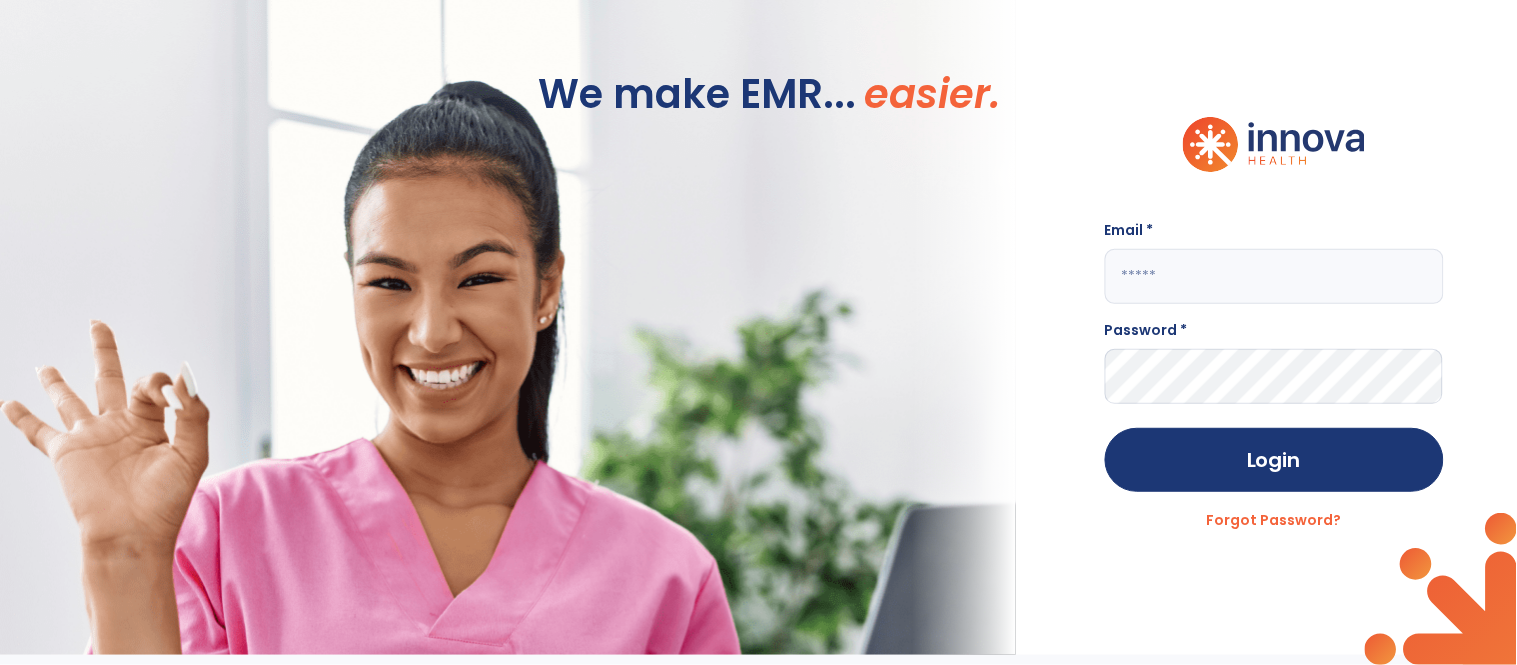 click 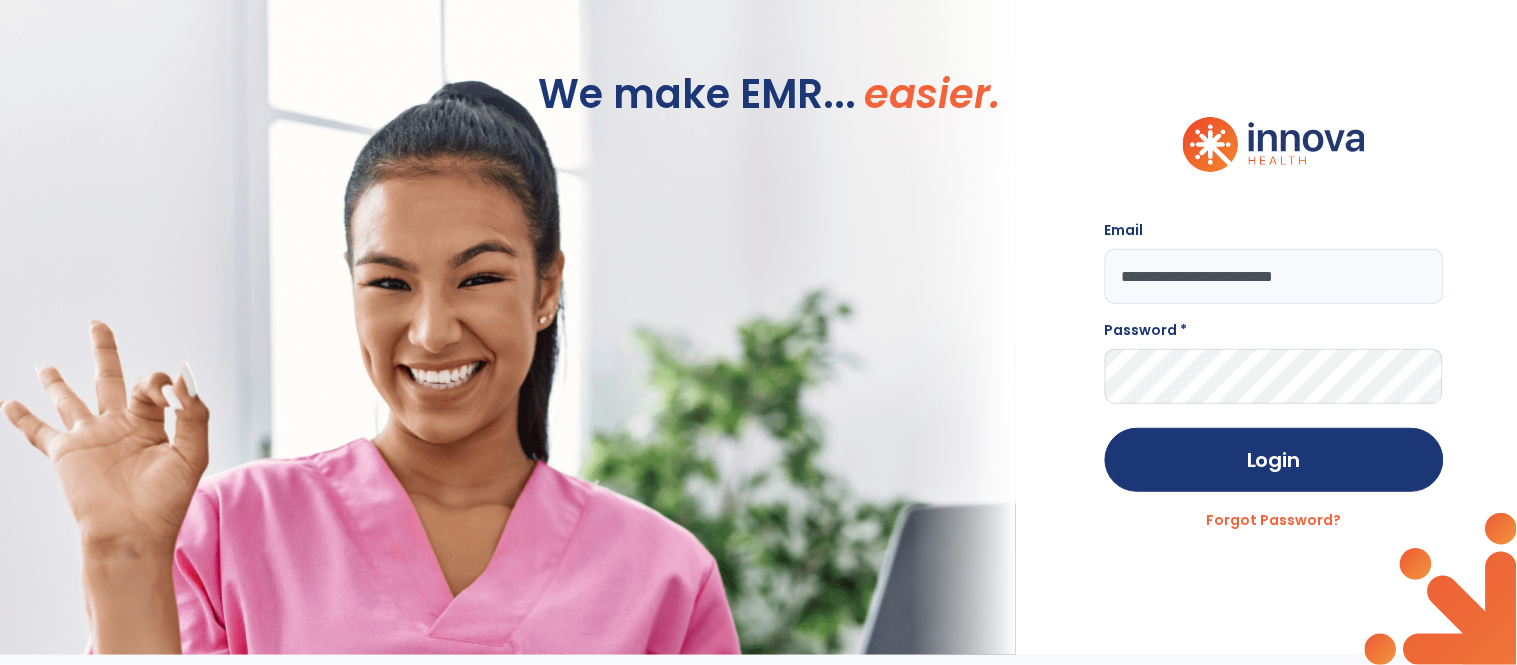 type on "**********" 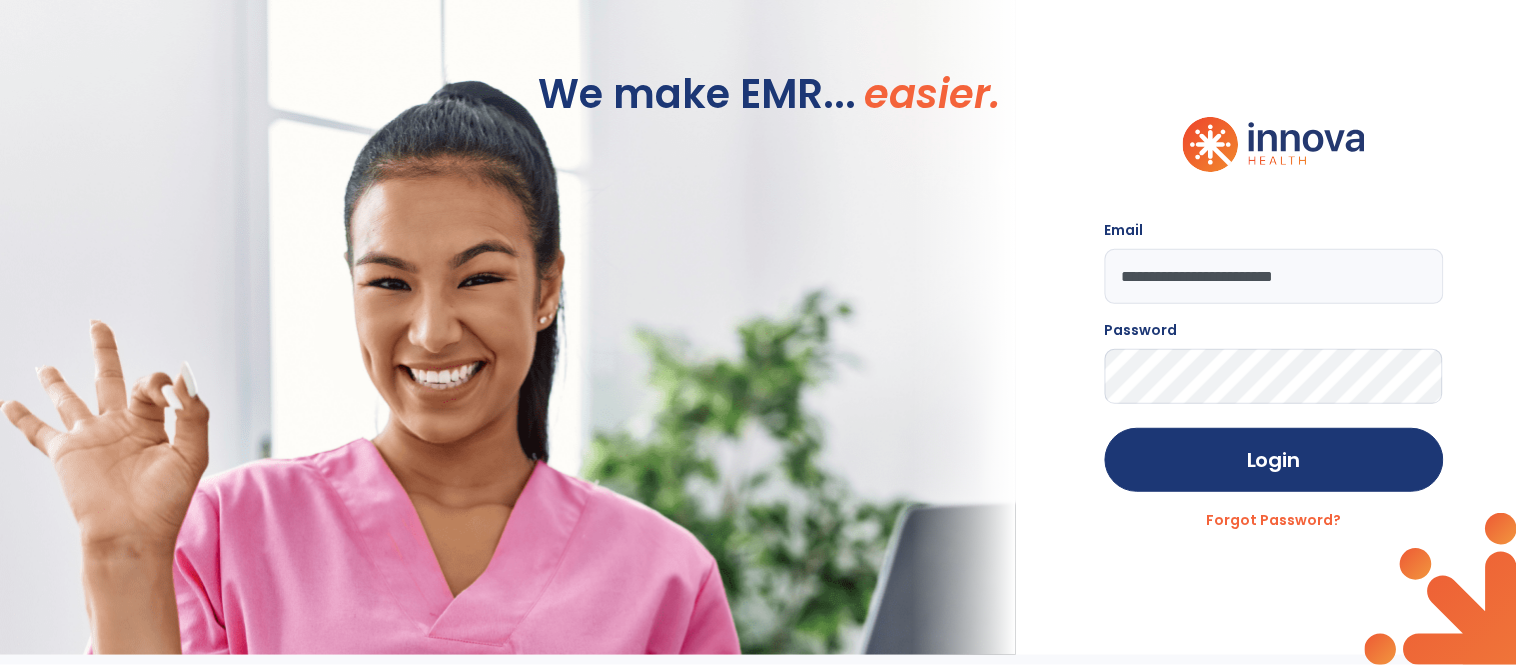 click on "Login" 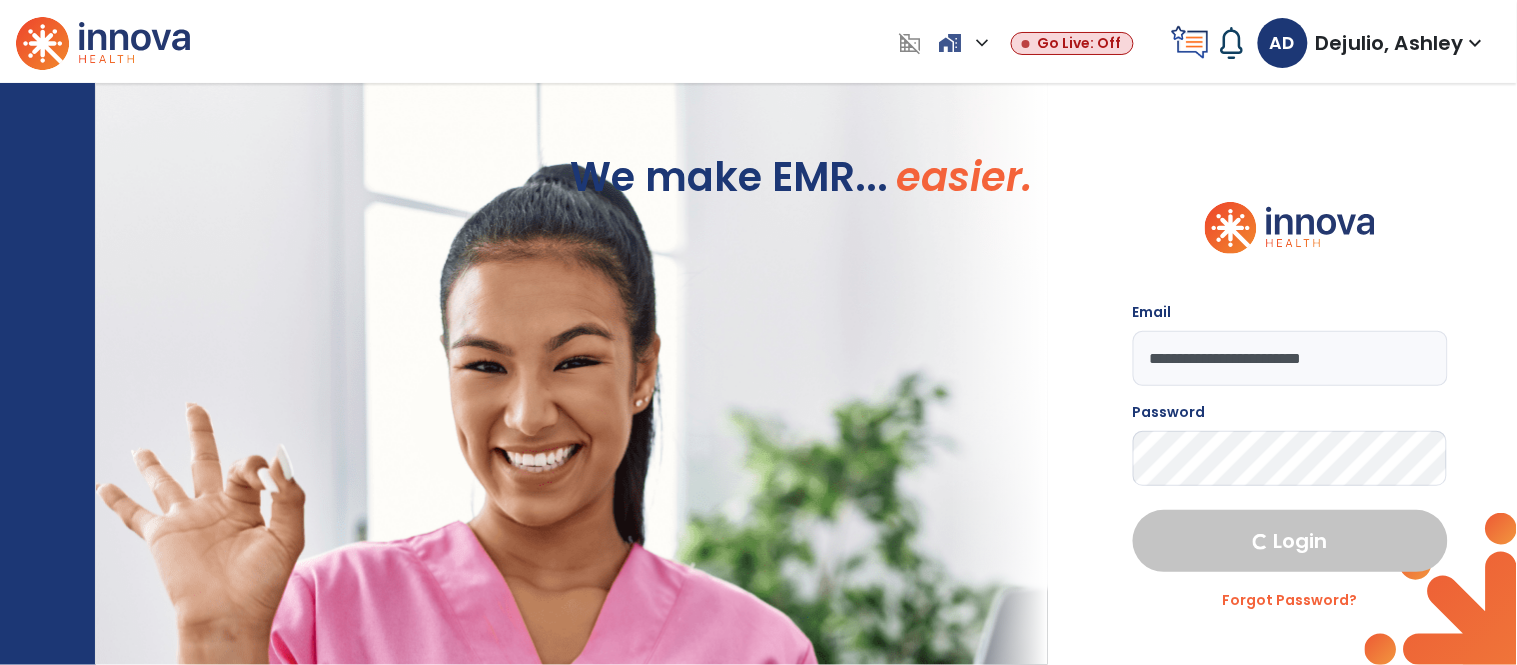 select on "****" 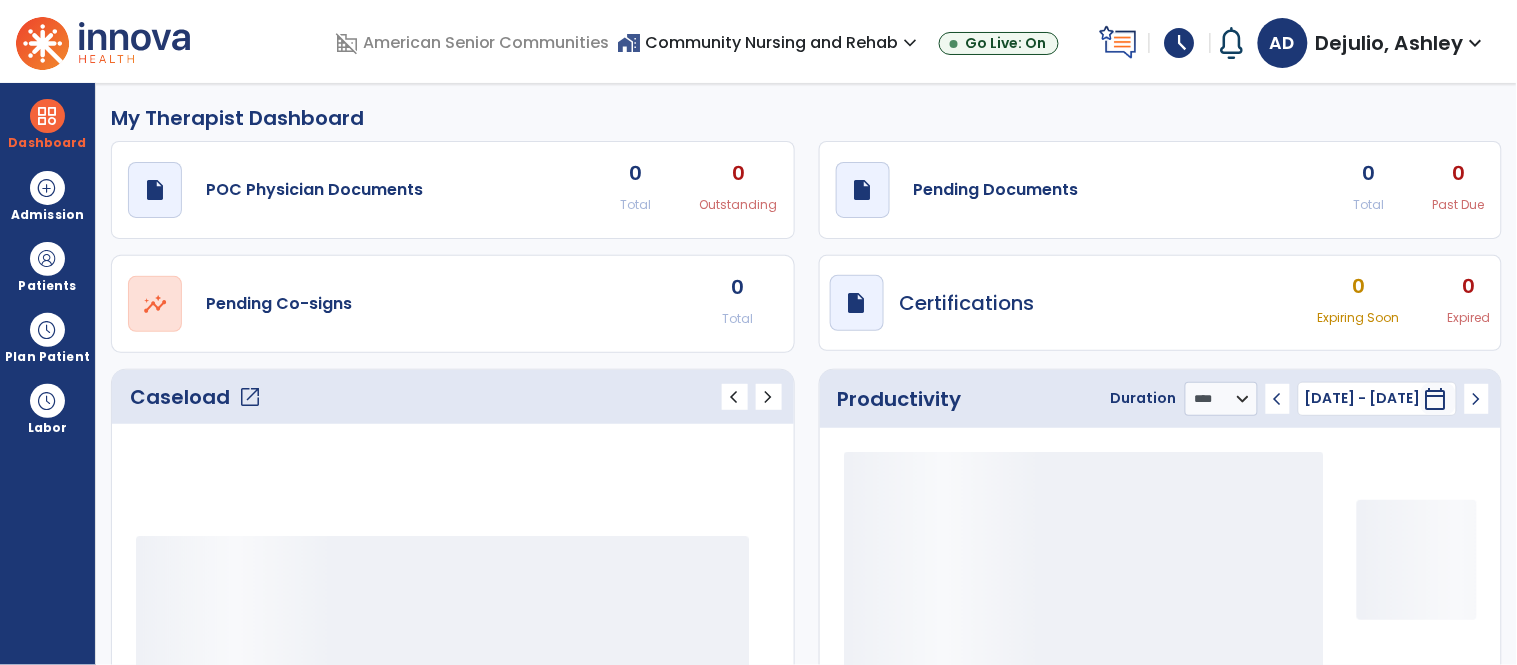 scroll, scrollTop: 0, scrollLeft: 0, axis: both 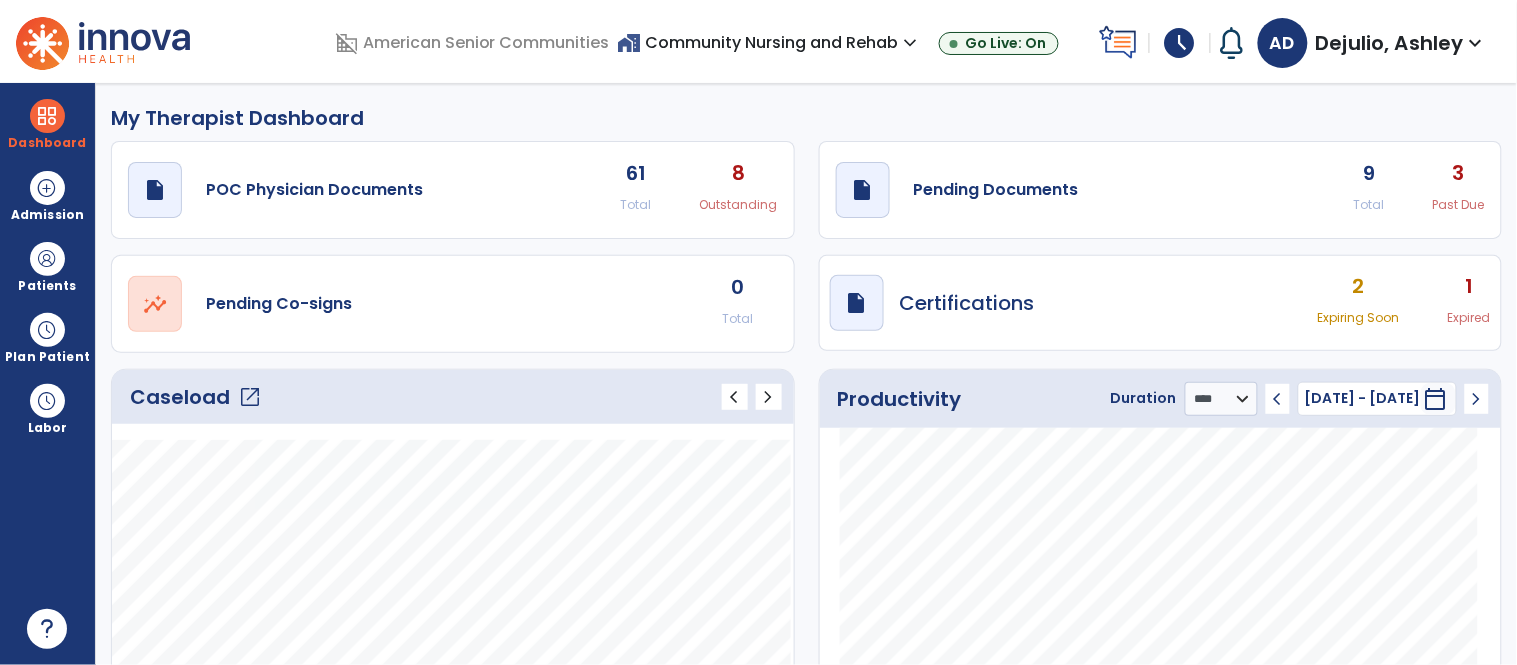 click on "open_in_new" 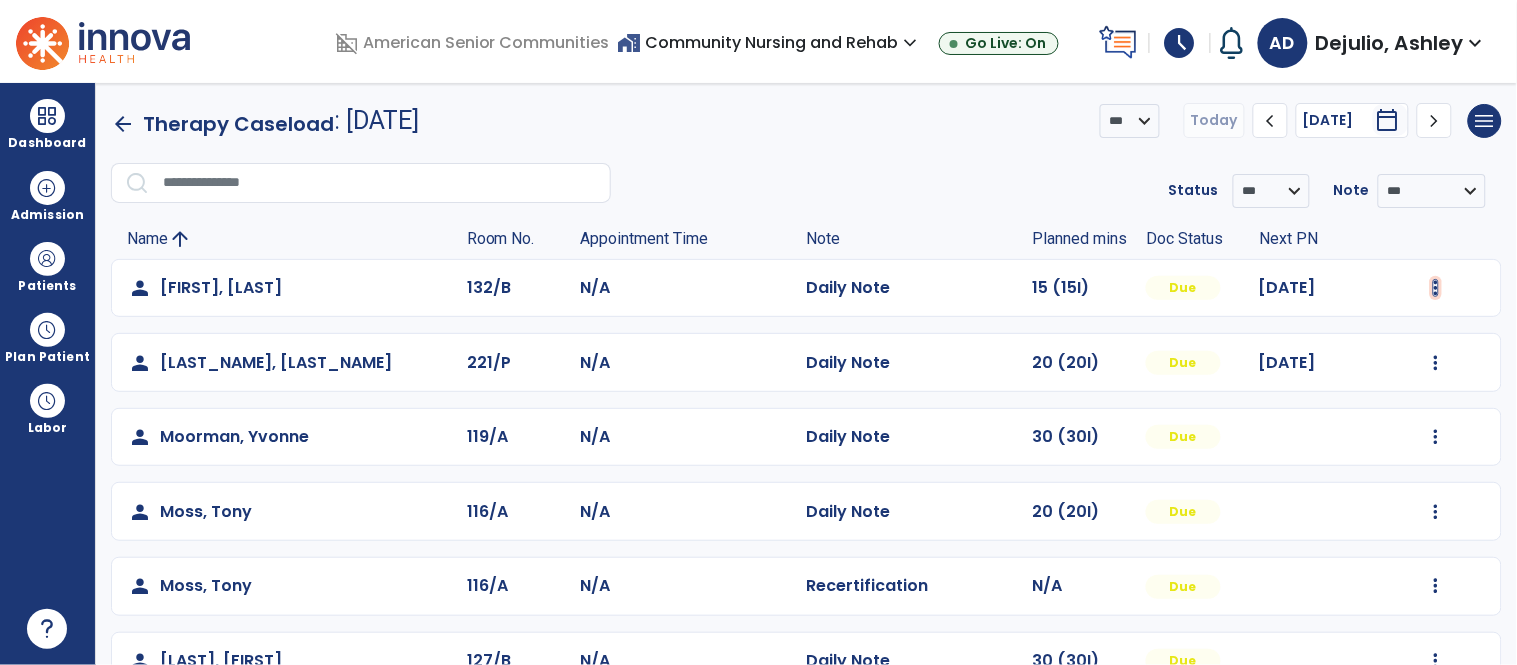 click at bounding box center [1436, 288] 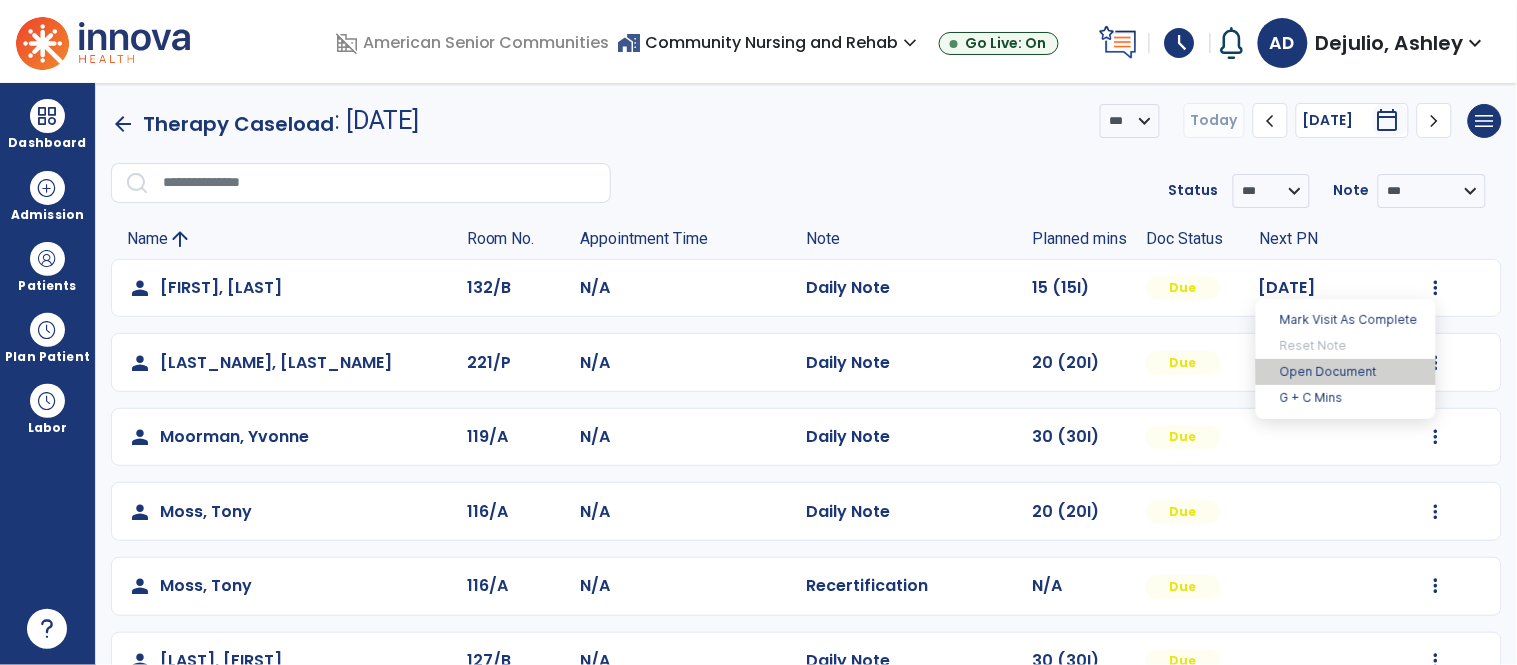 click on "Open Document" at bounding box center [1346, 372] 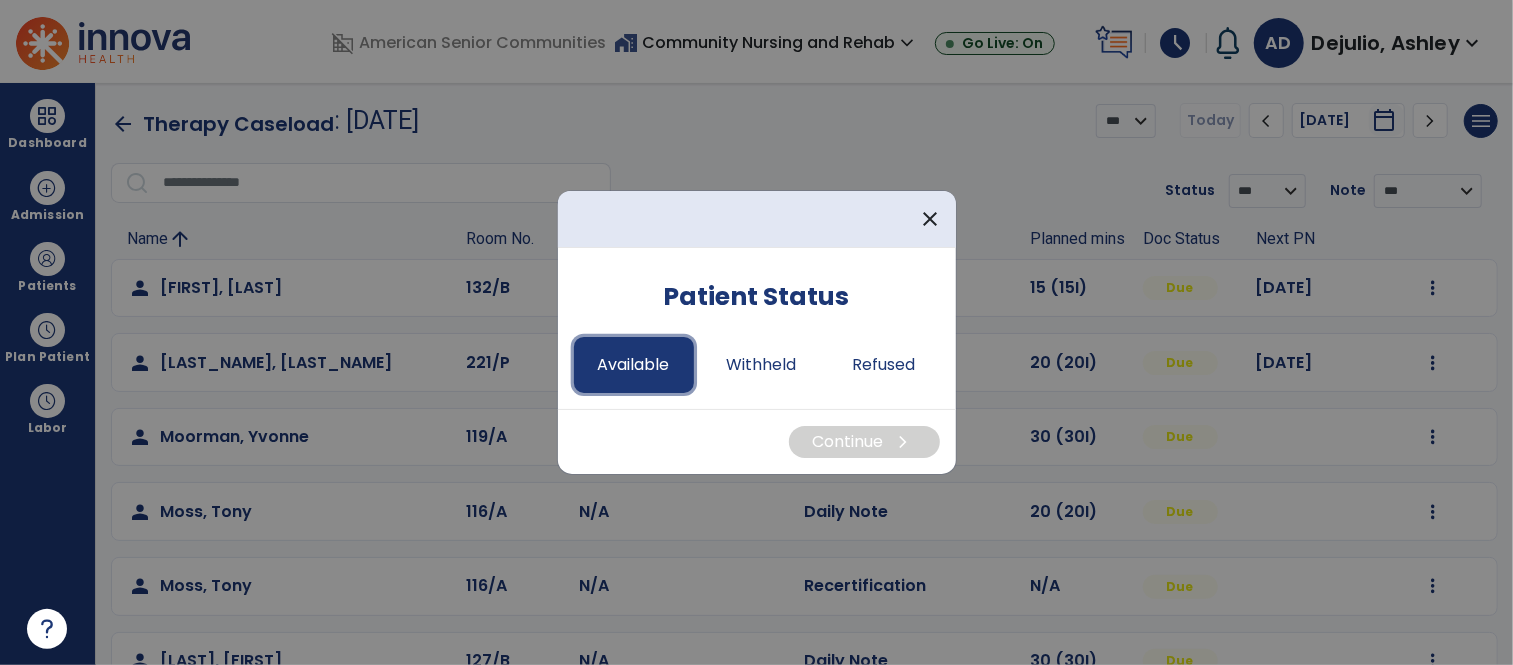click on "Available" at bounding box center (634, 365) 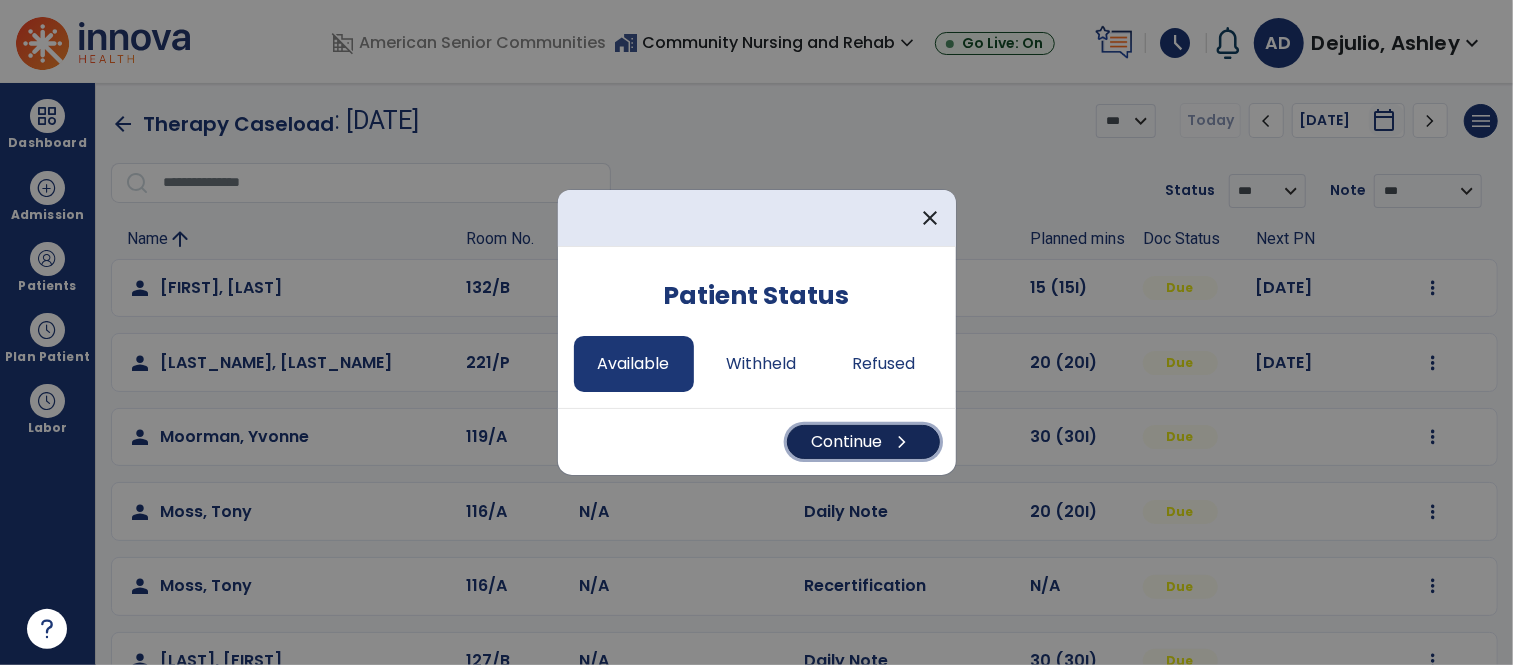 click on "chevron_right" at bounding box center (903, 442) 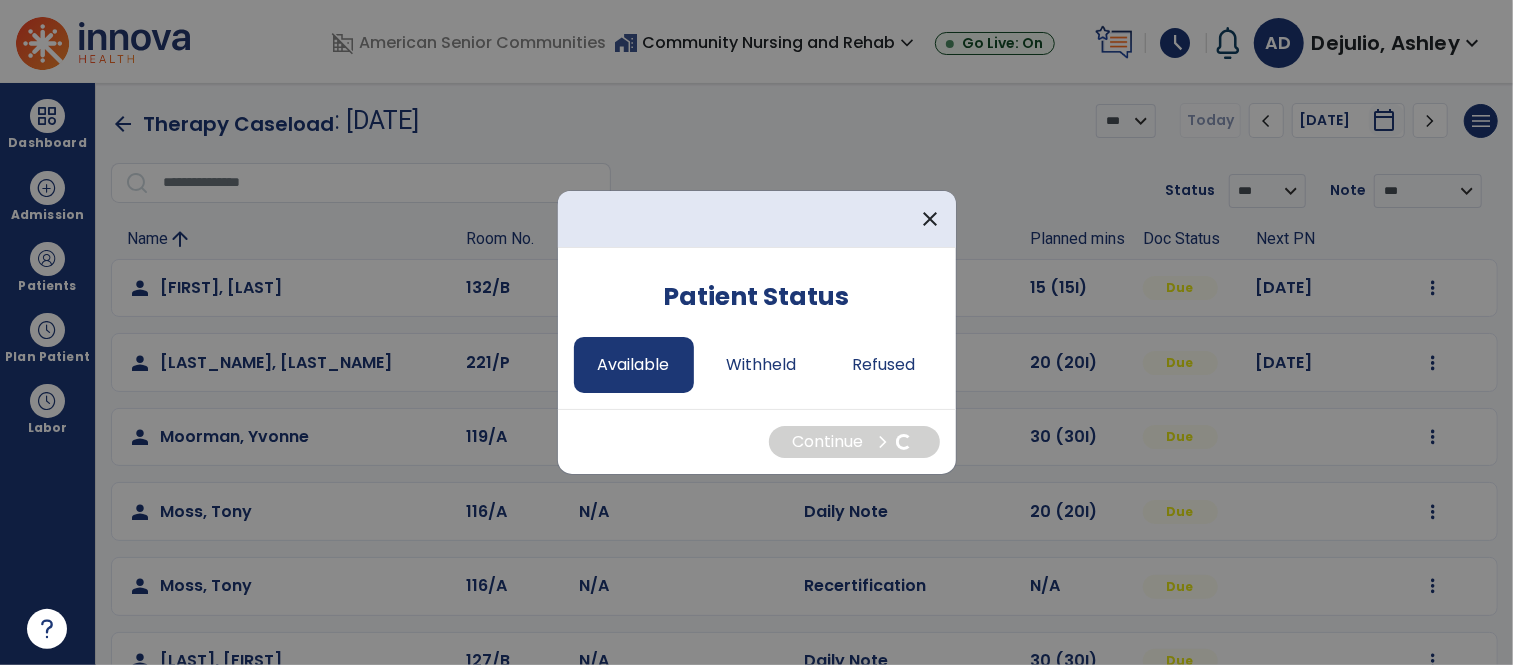 select on "*" 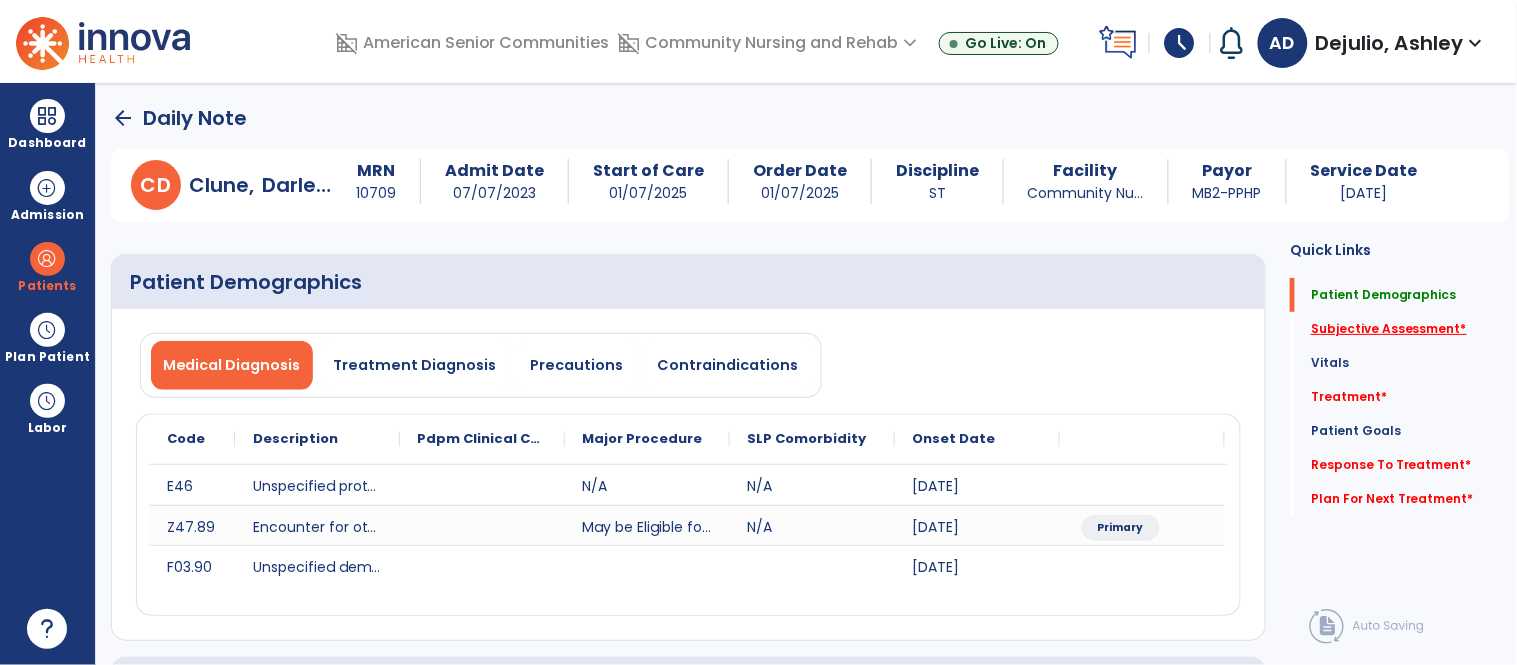 click on "Subjective Assessment   *" 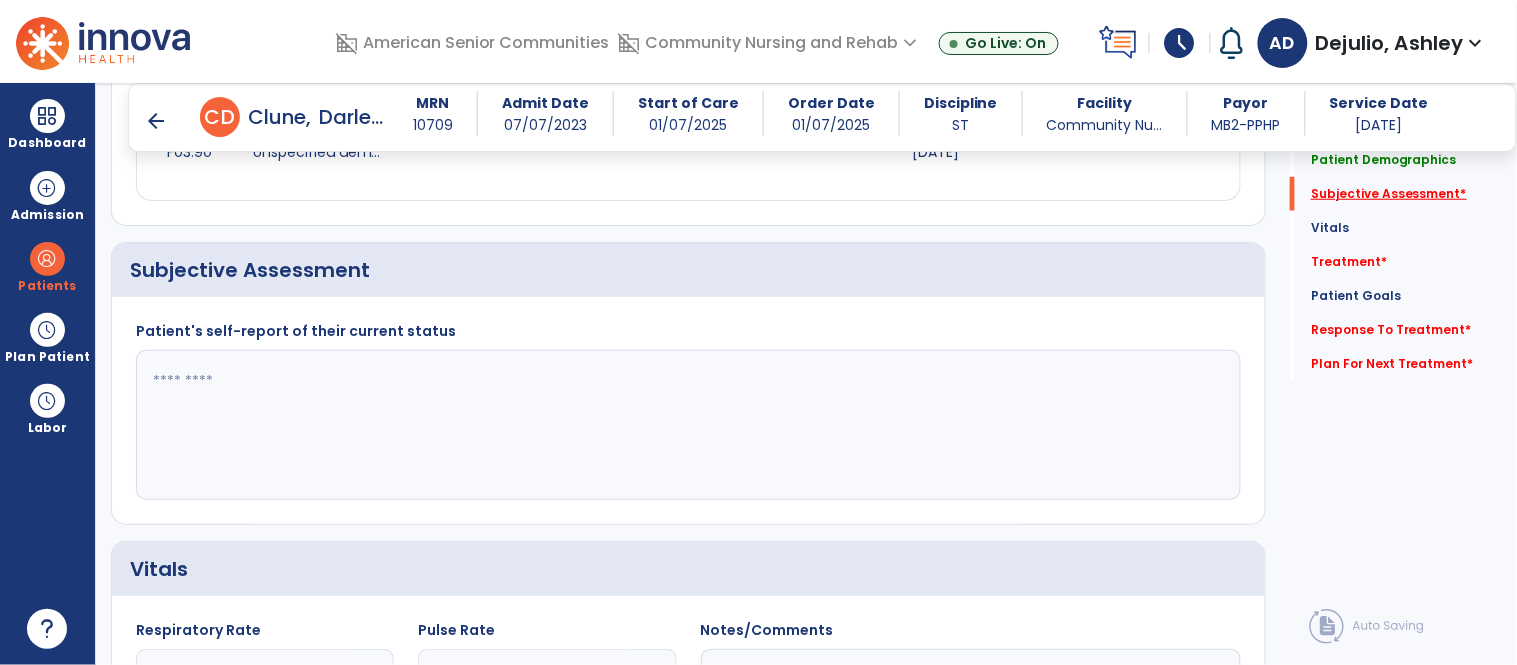 scroll, scrollTop: 424, scrollLeft: 0, axis: vertical 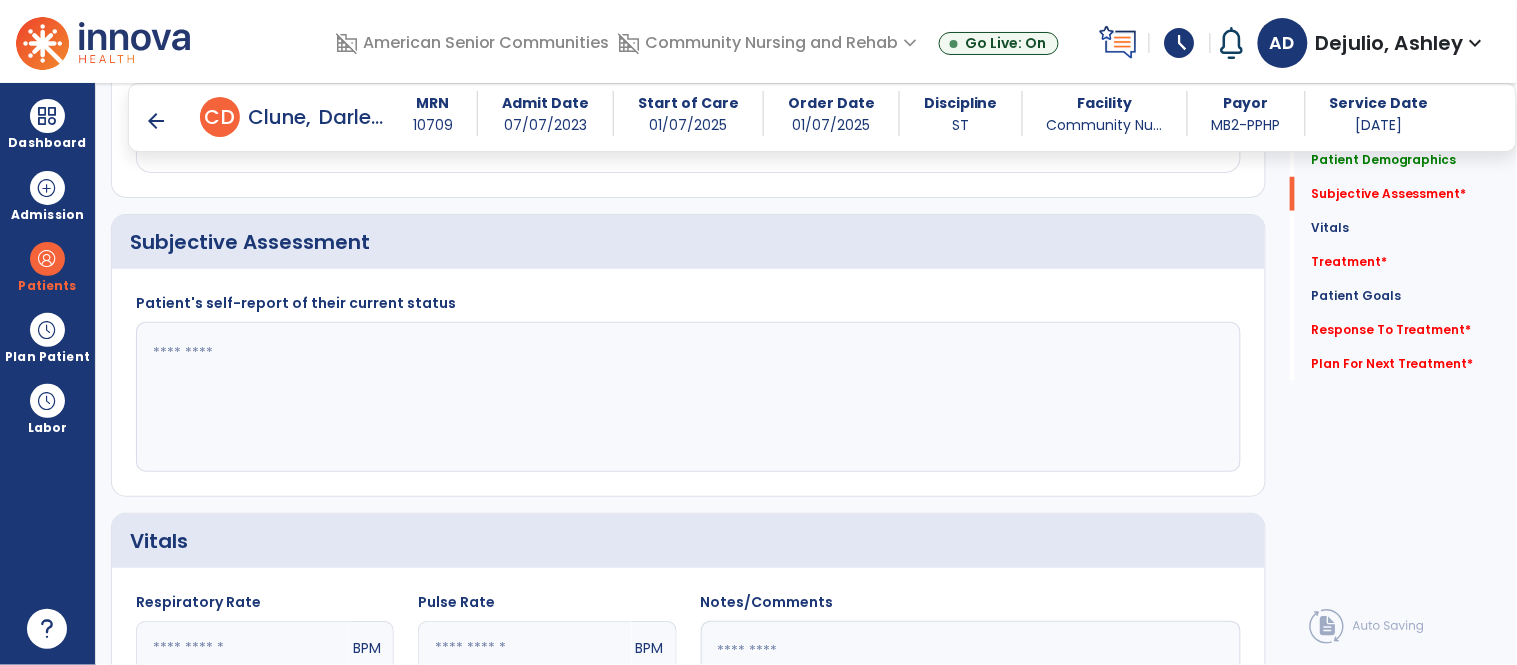 click 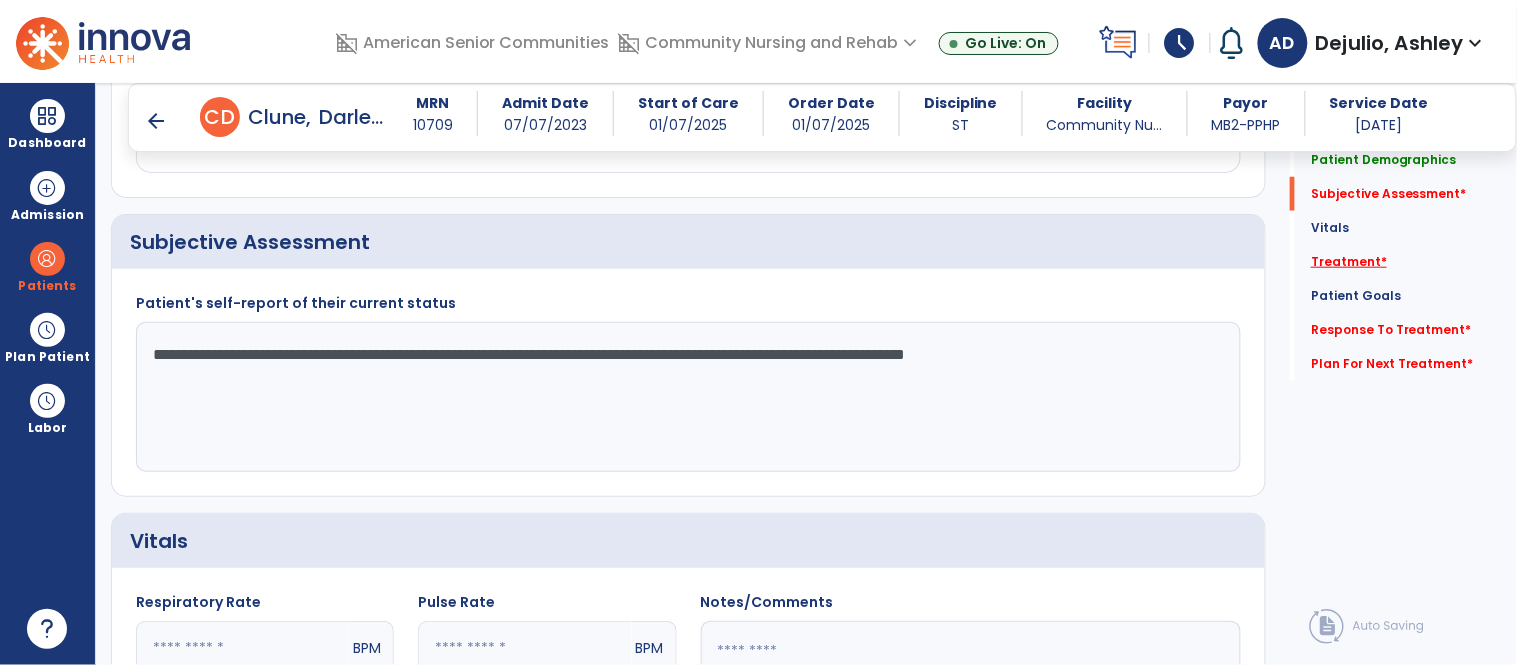 type on "**********" 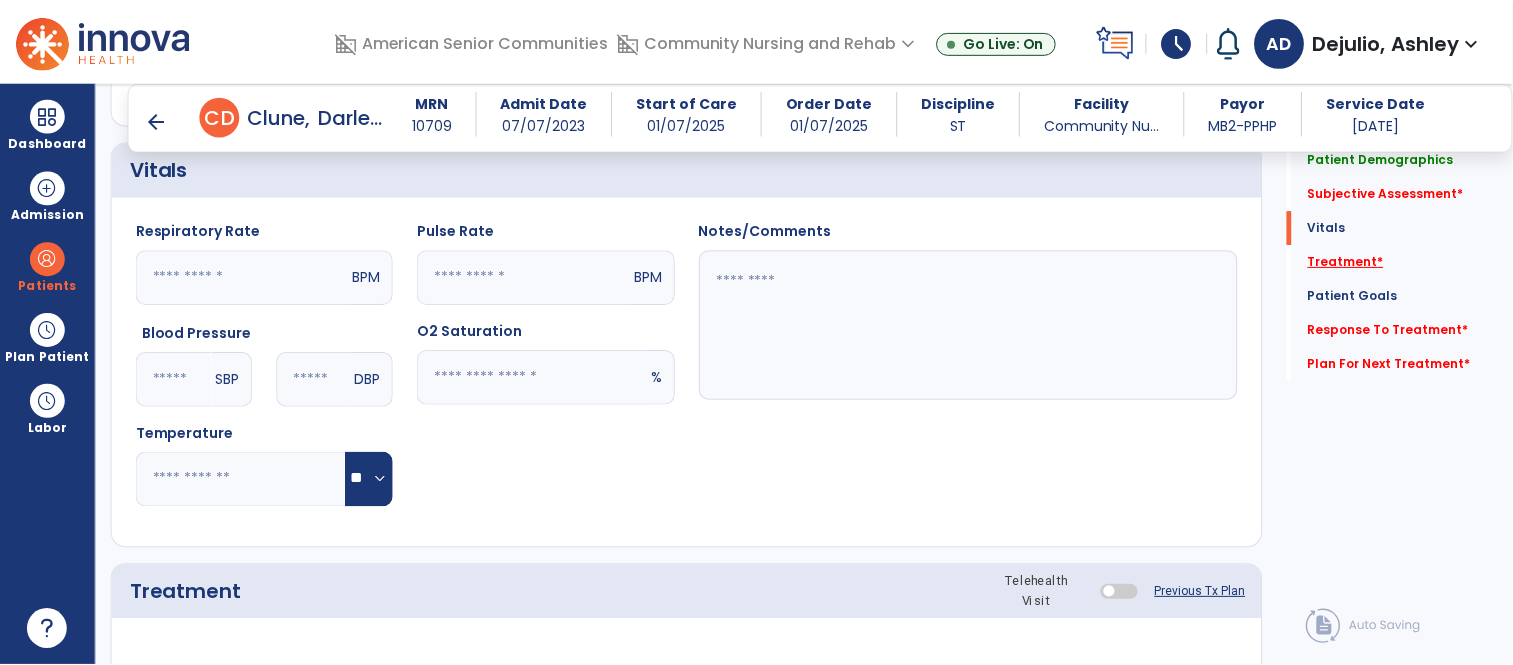 scroll, scrollTop: 1113, scrollLeft: 0, axis: vertical 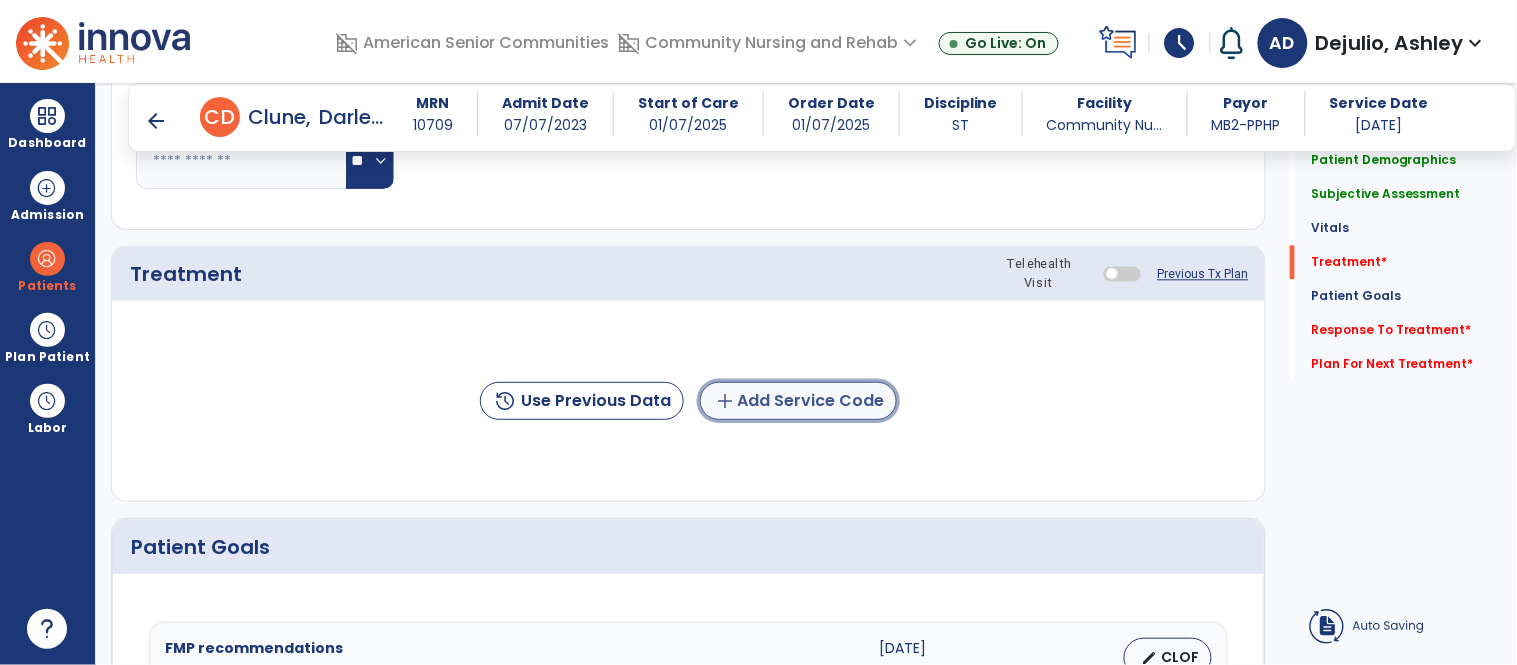 click on "add  Add Service Code" 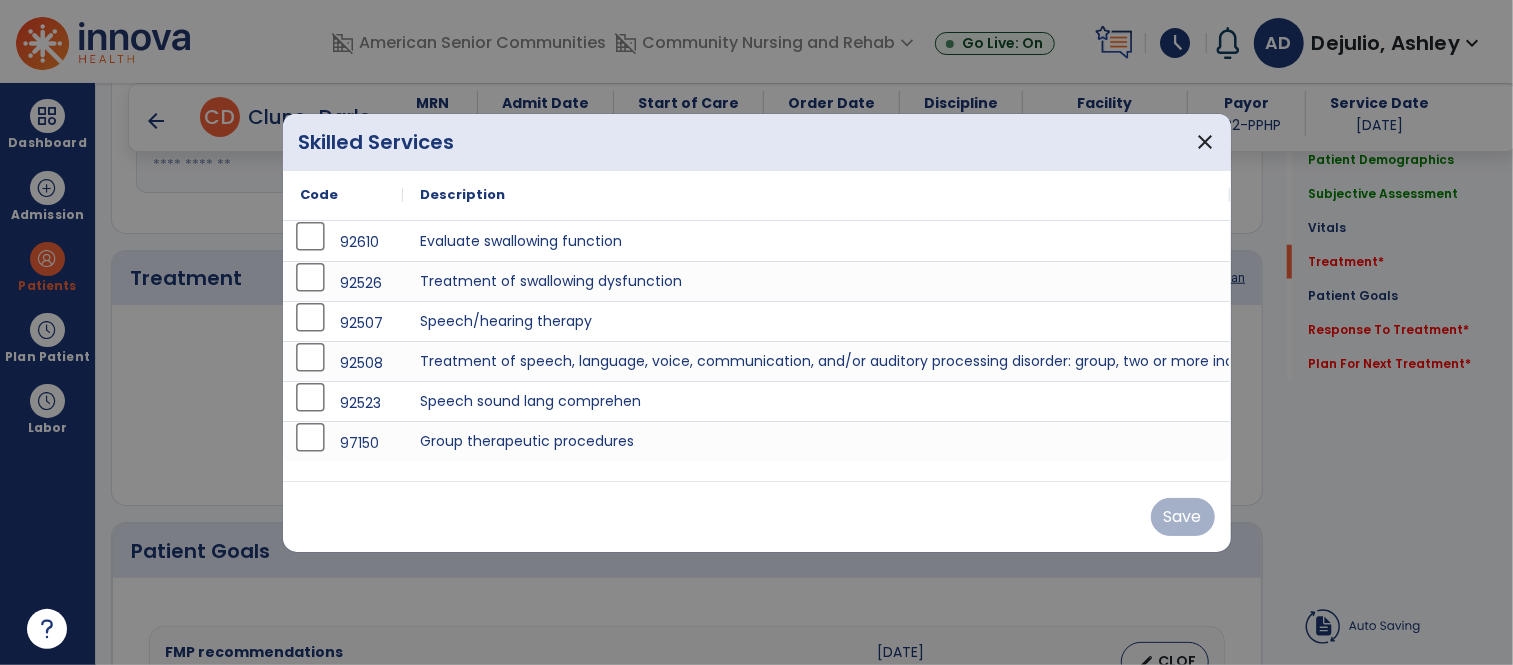 scroll, scrollTop: 1113, scrollLeft: 0, axis: vertical 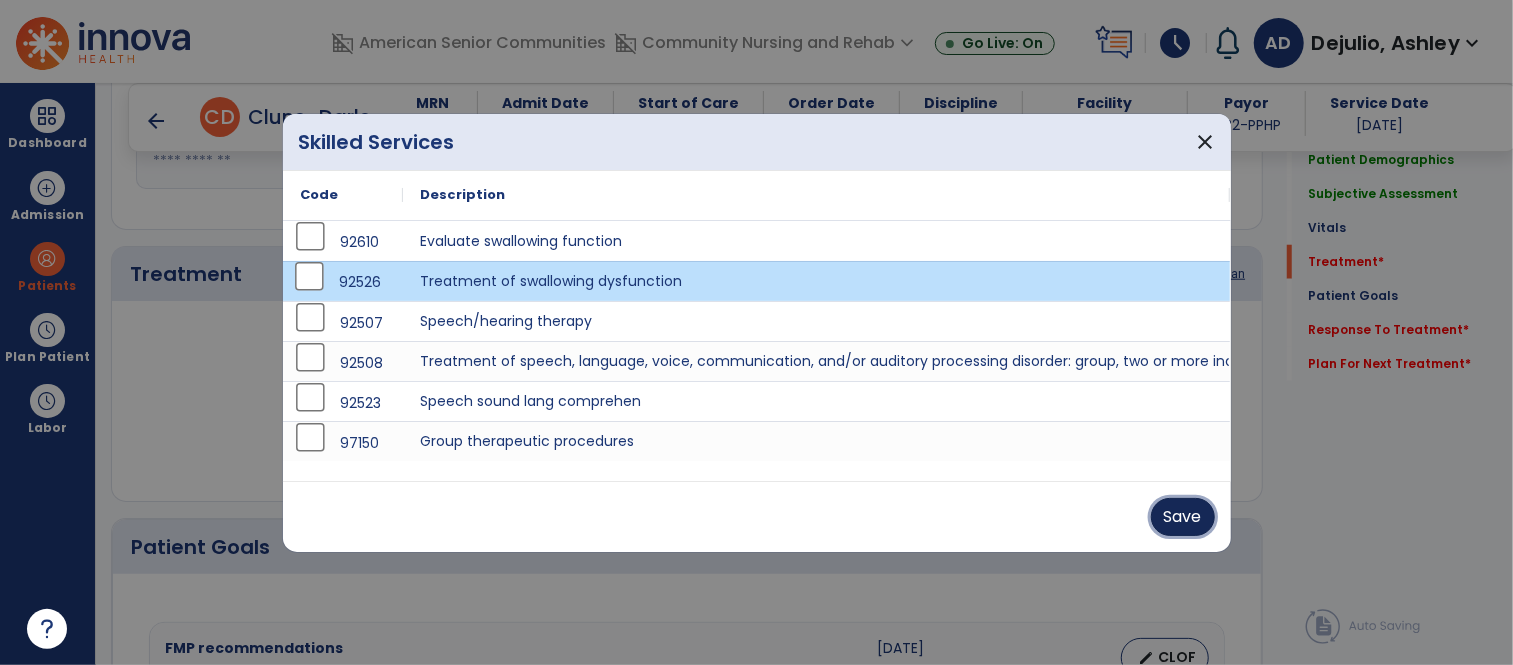 click on "Save" at bounding box center [1183, 517] 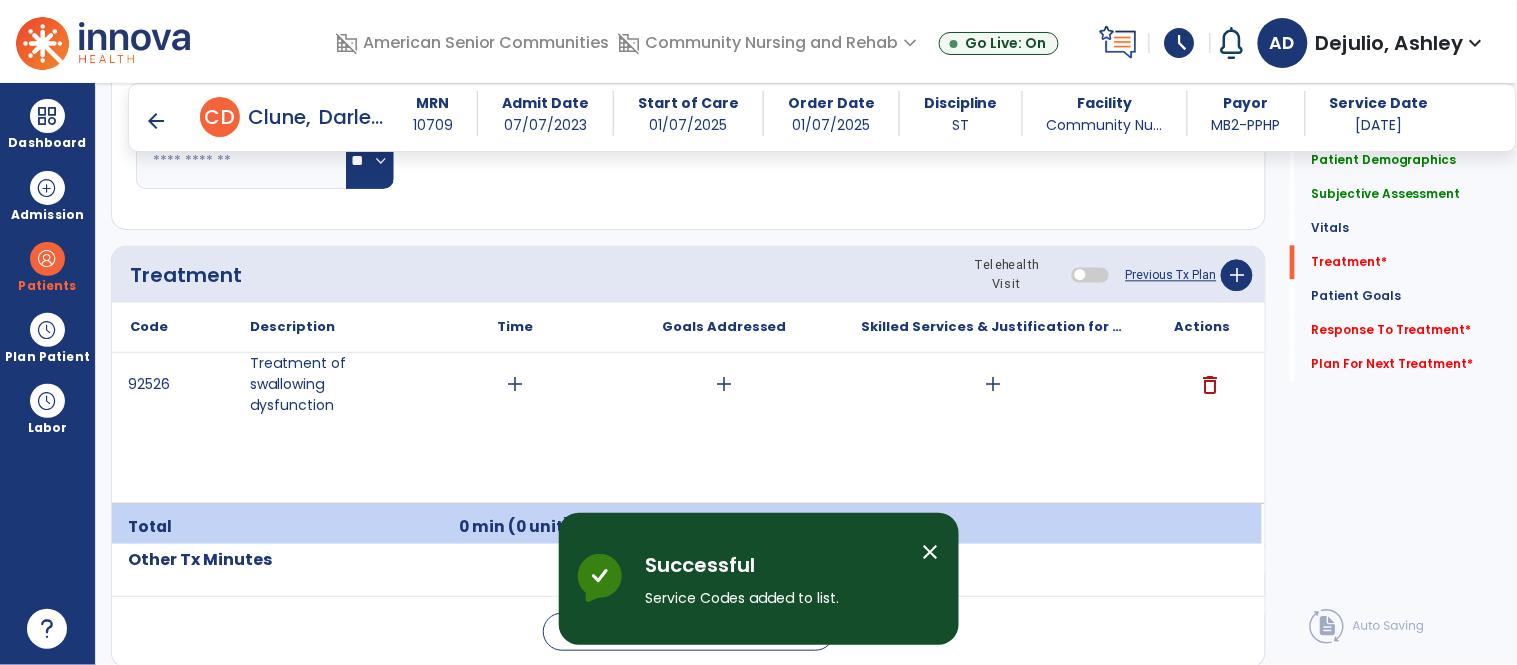 click on "add" at bounding box center (515, 384) 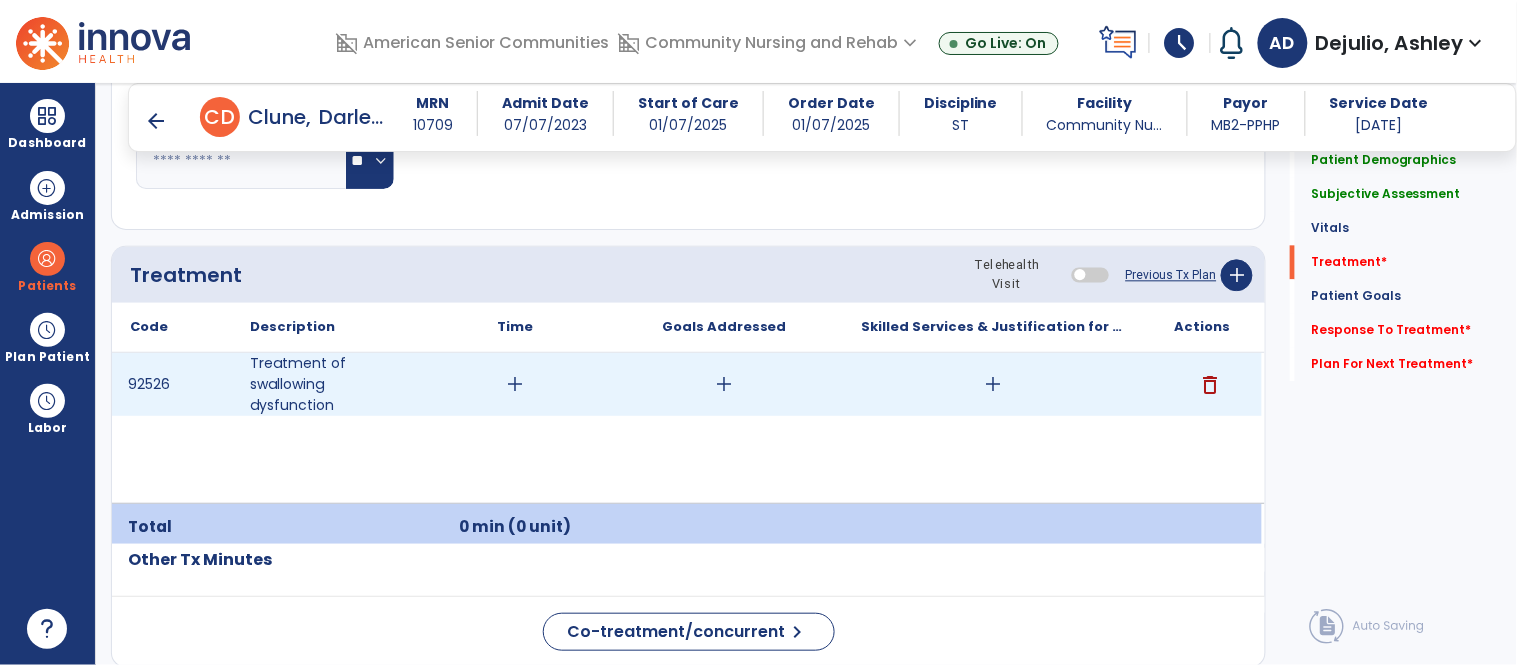 click on "add" at bounding box center [515, 384] 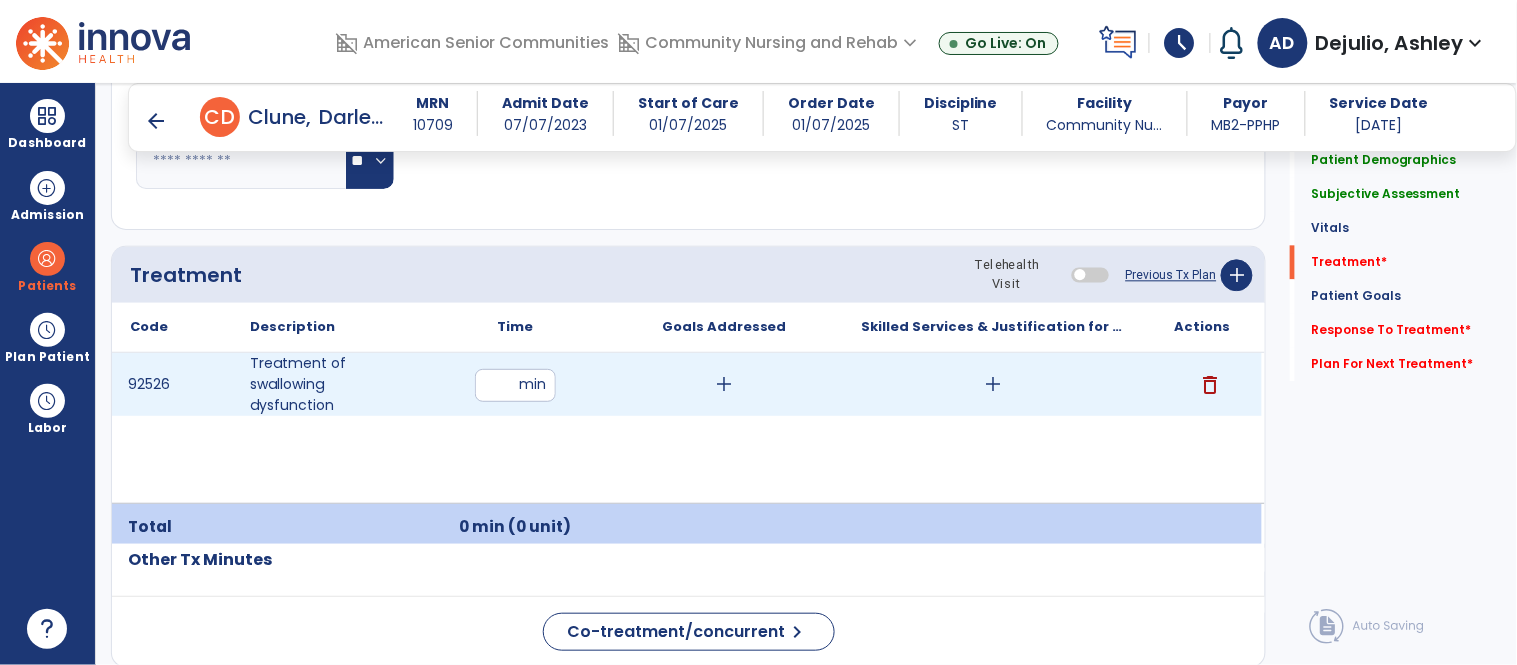 type on "**" 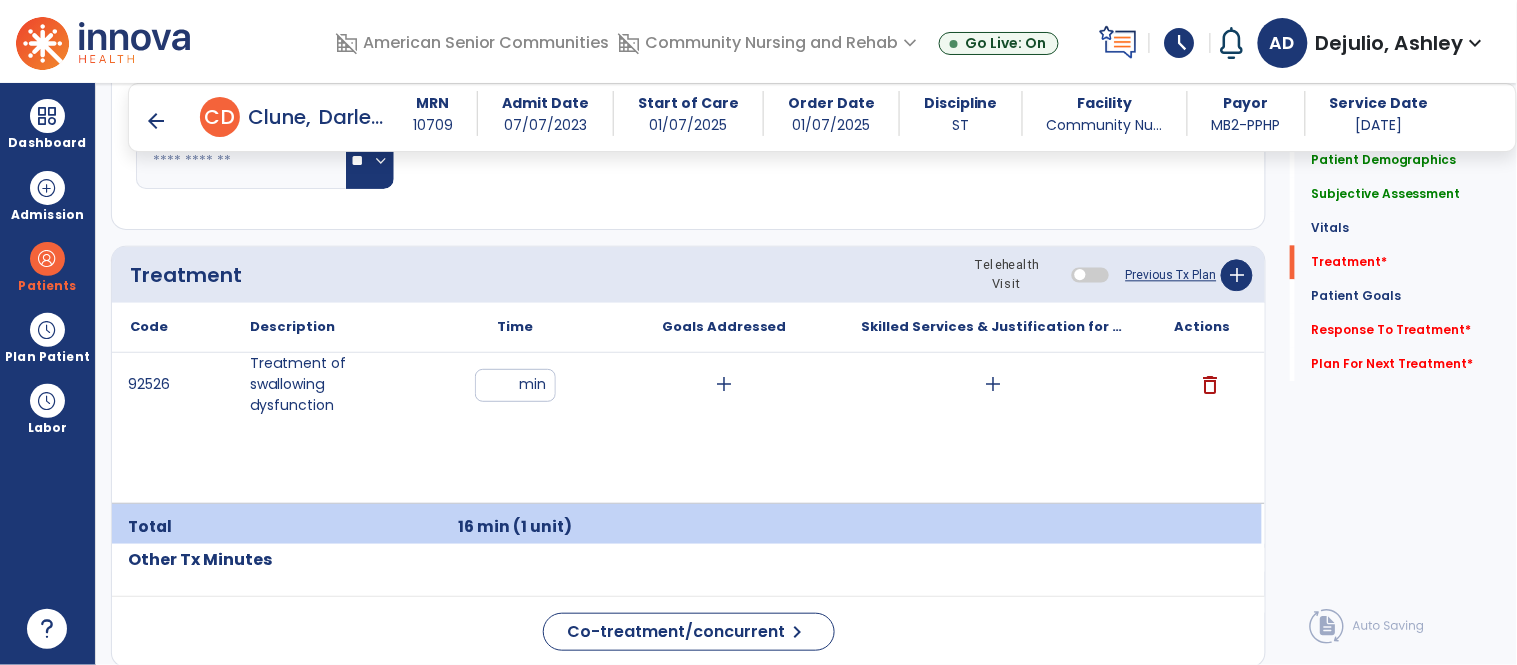 click on "add" at bounding box center (724, 384) 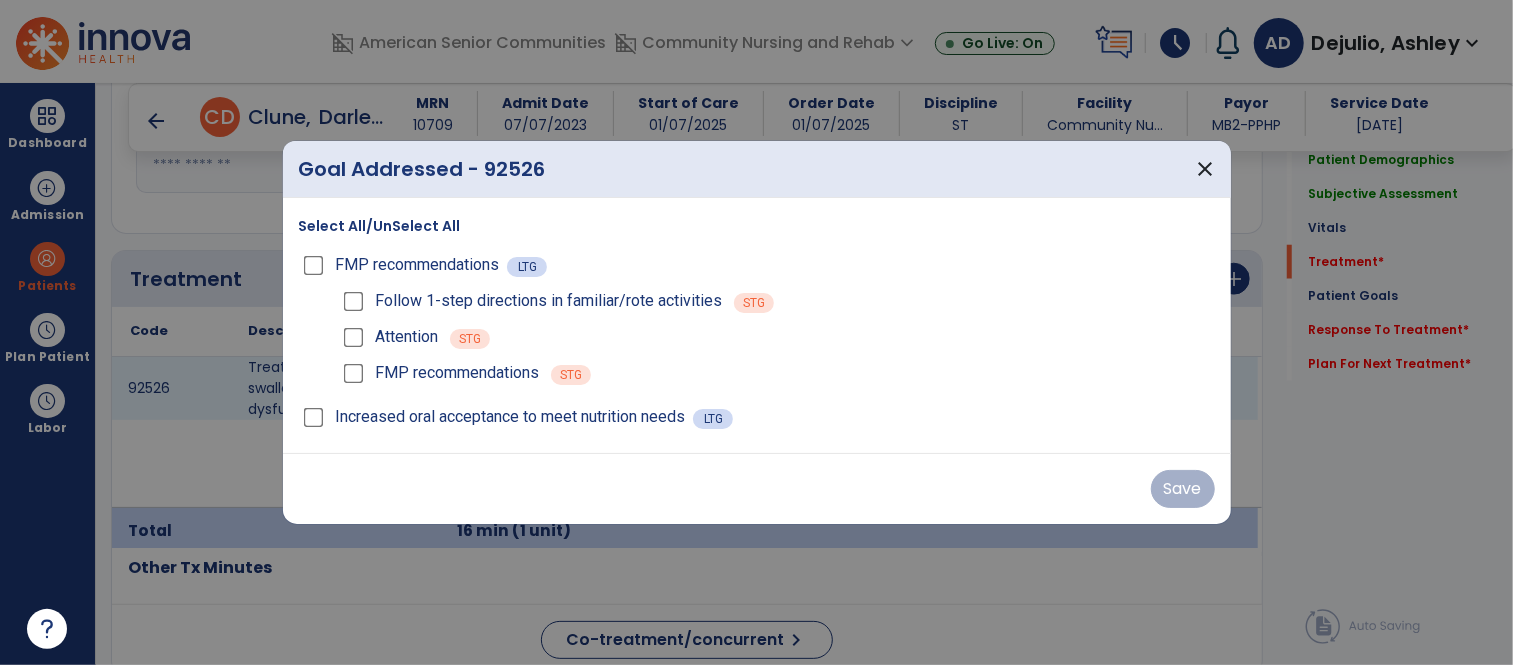scroll, scrollTop: 1113, scrollLeft: 0, axis: vertical 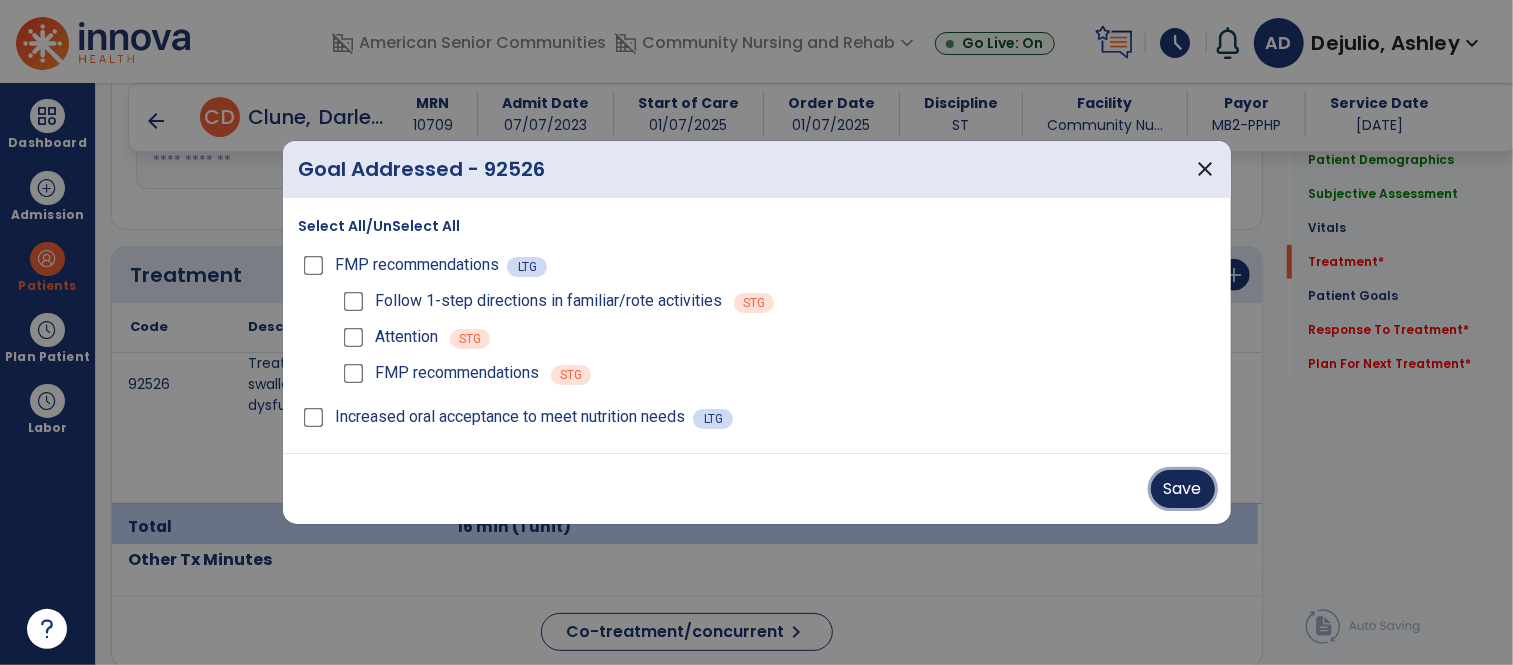 click on "Save" at bounding box center [1183, 489] 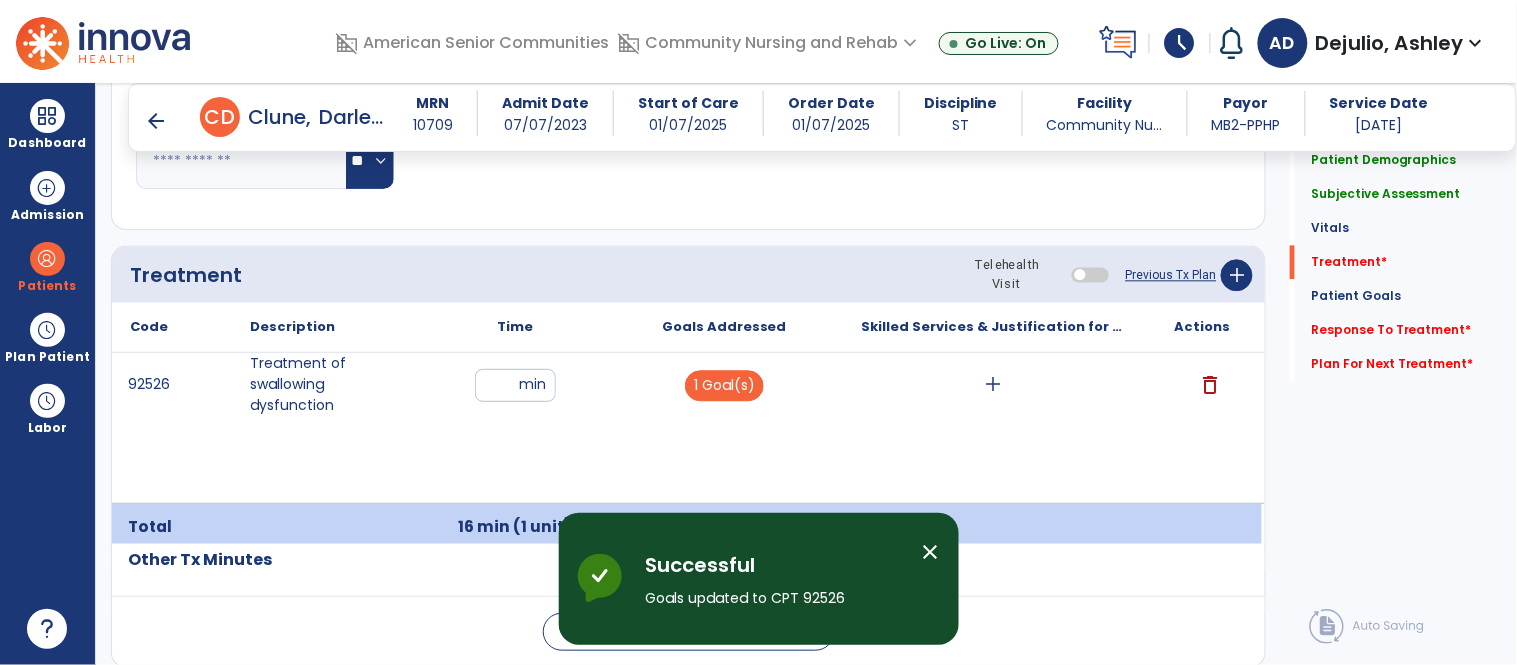 click on "add" at bounding box center [993, 384] 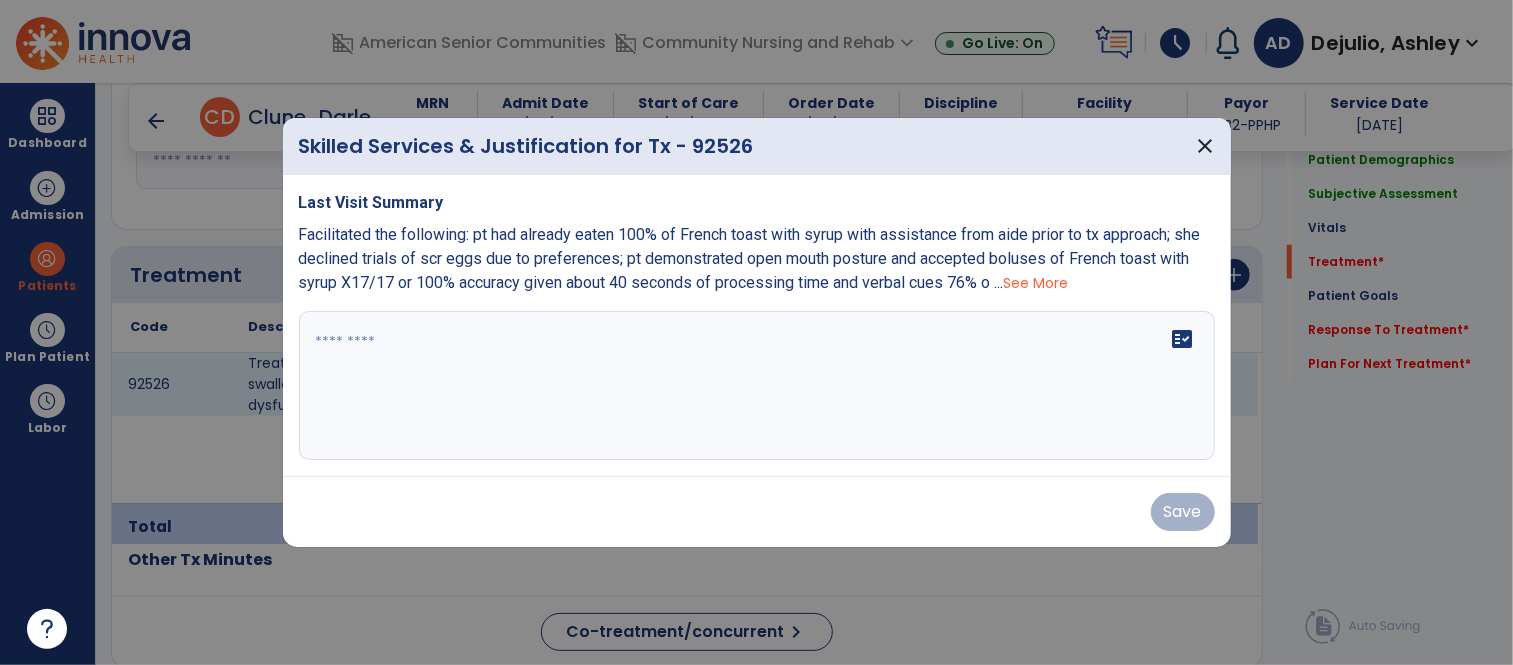 scroll, scrollTop: 1113, scrollLeft: 0, axis: vertical 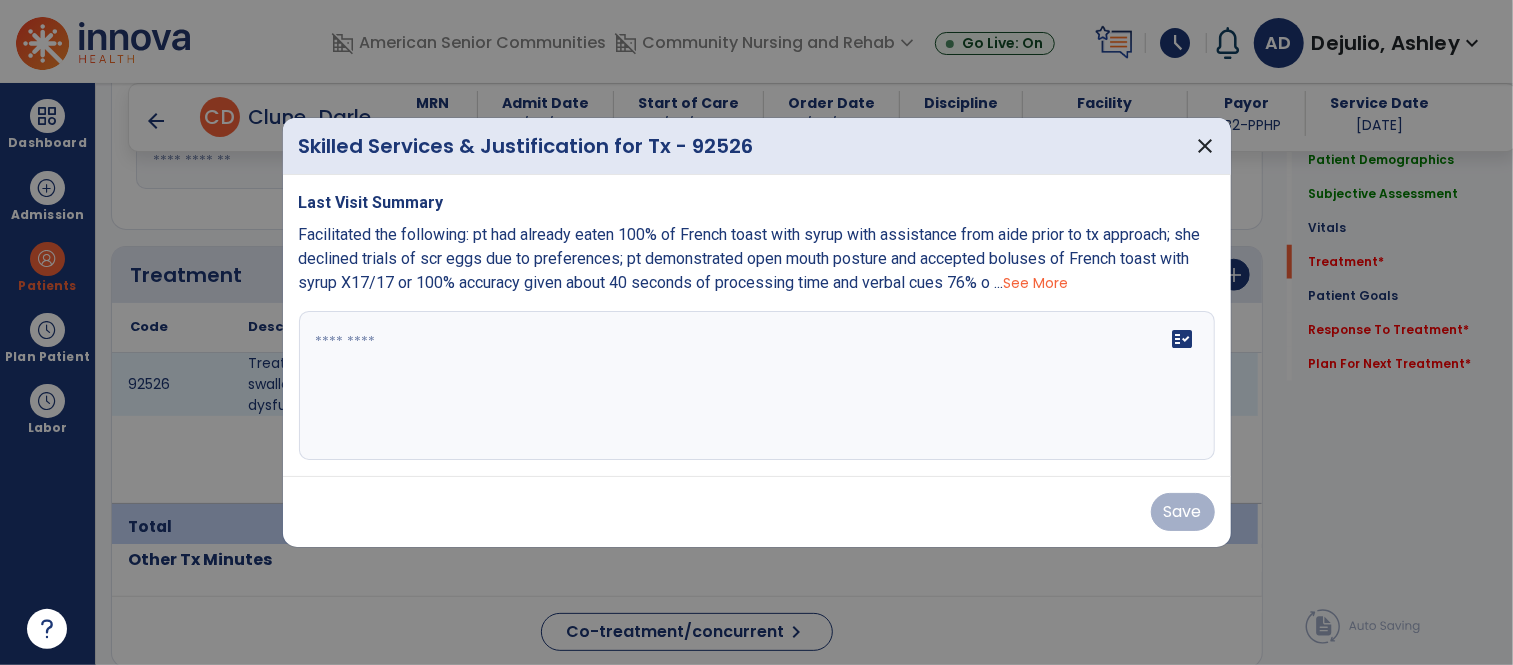 click on "fact_check" at bounding box center (757, 386) 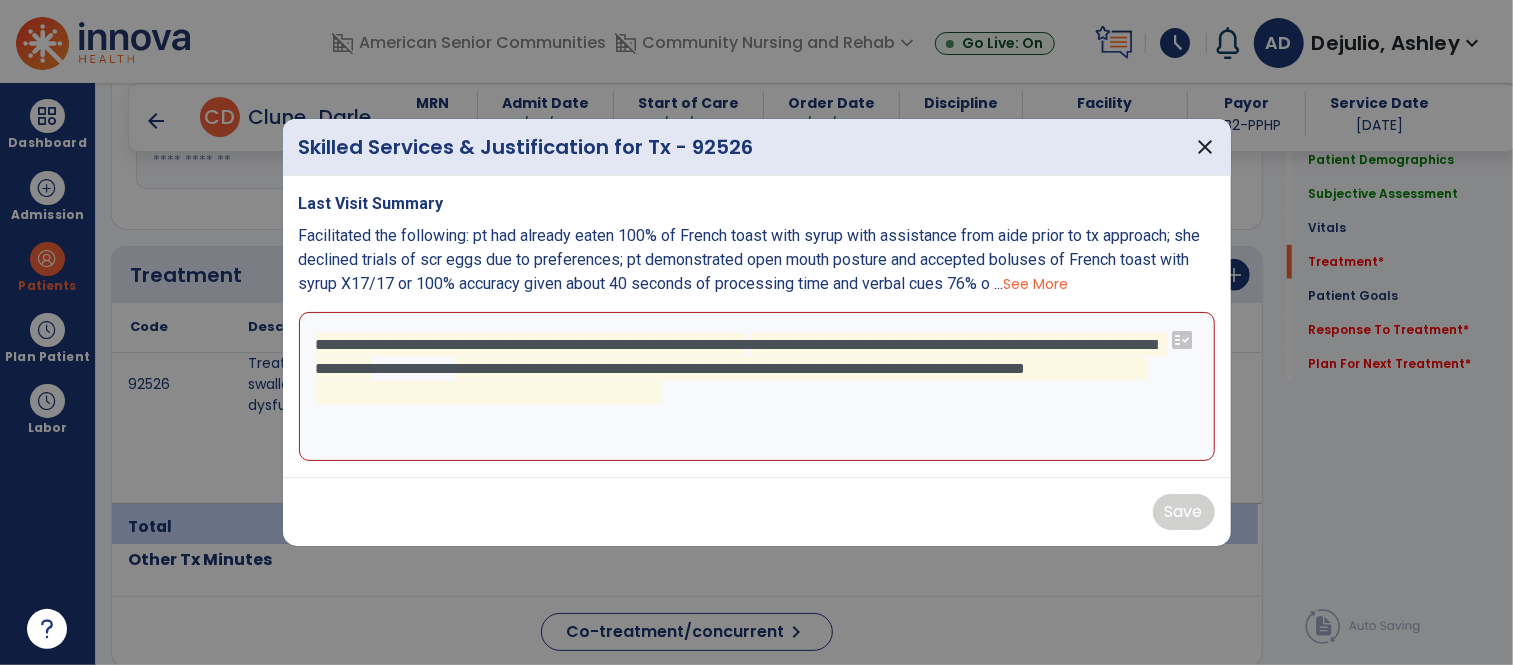 click on "**********" at bounding box center (757, 387) 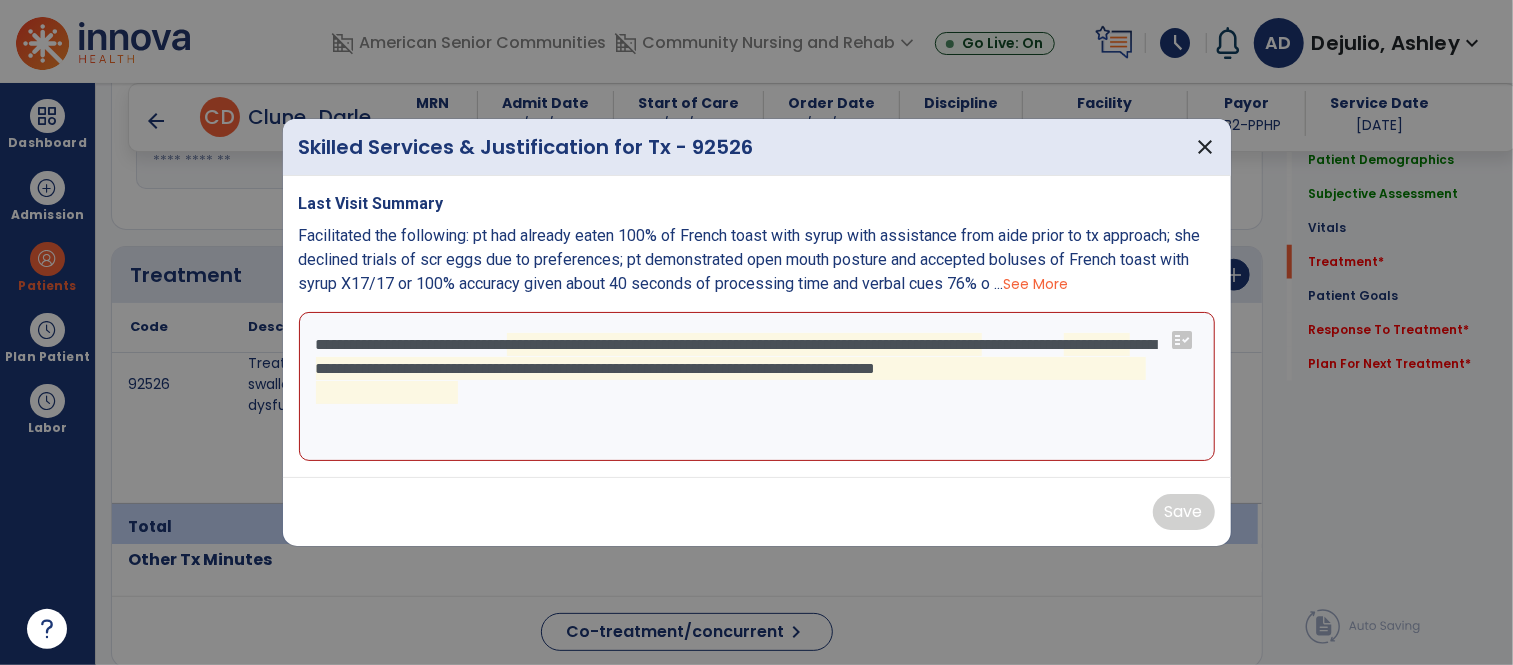 click on "**********" at bounding box center [757, 387] 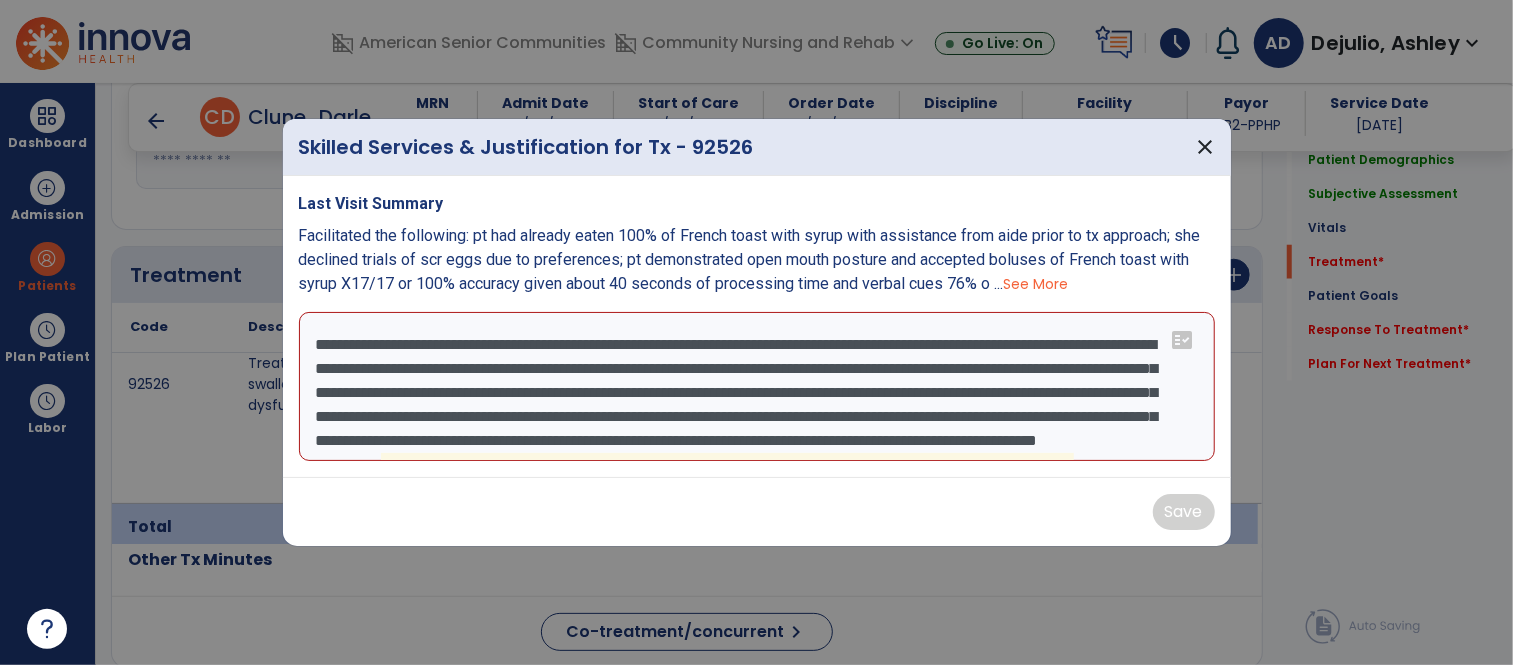 scroll, scrollTop: 14, scrollLeft: 0, axis: vertical 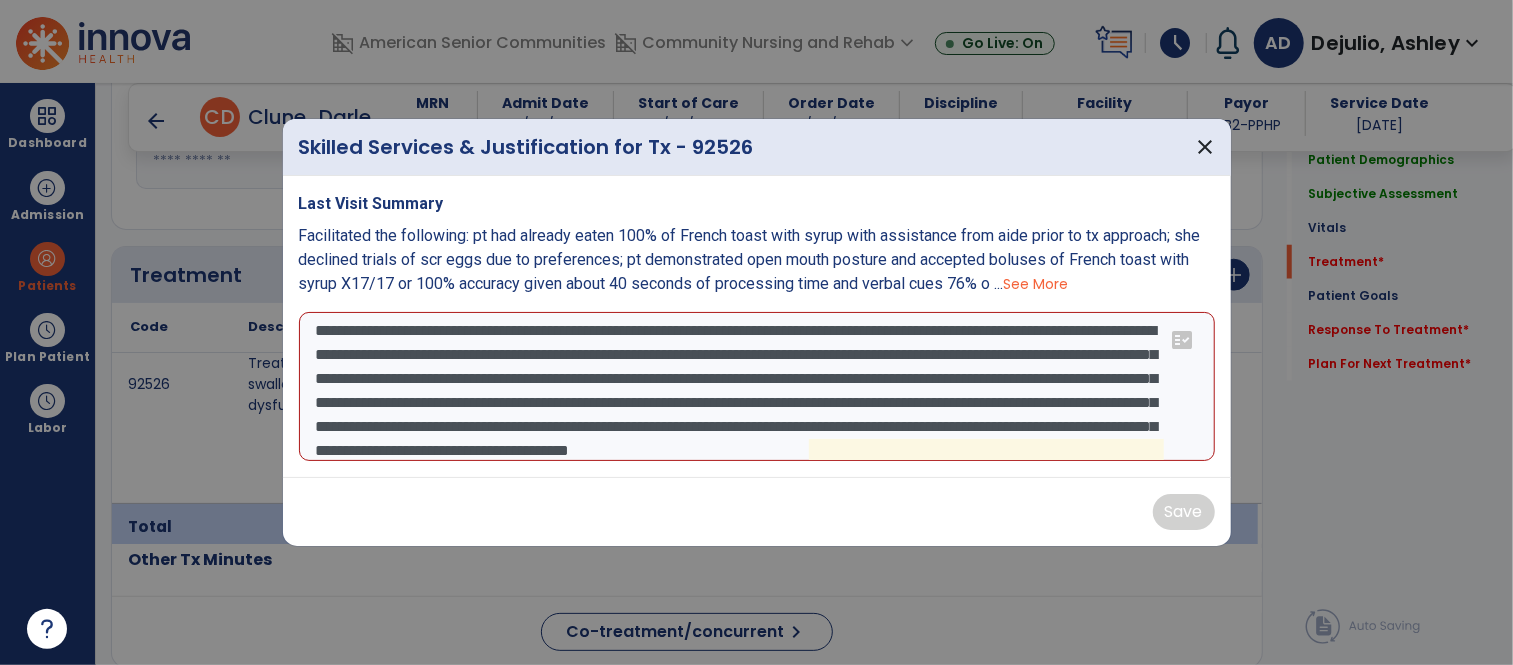 click on "**********" at bounding box center (757, 387) 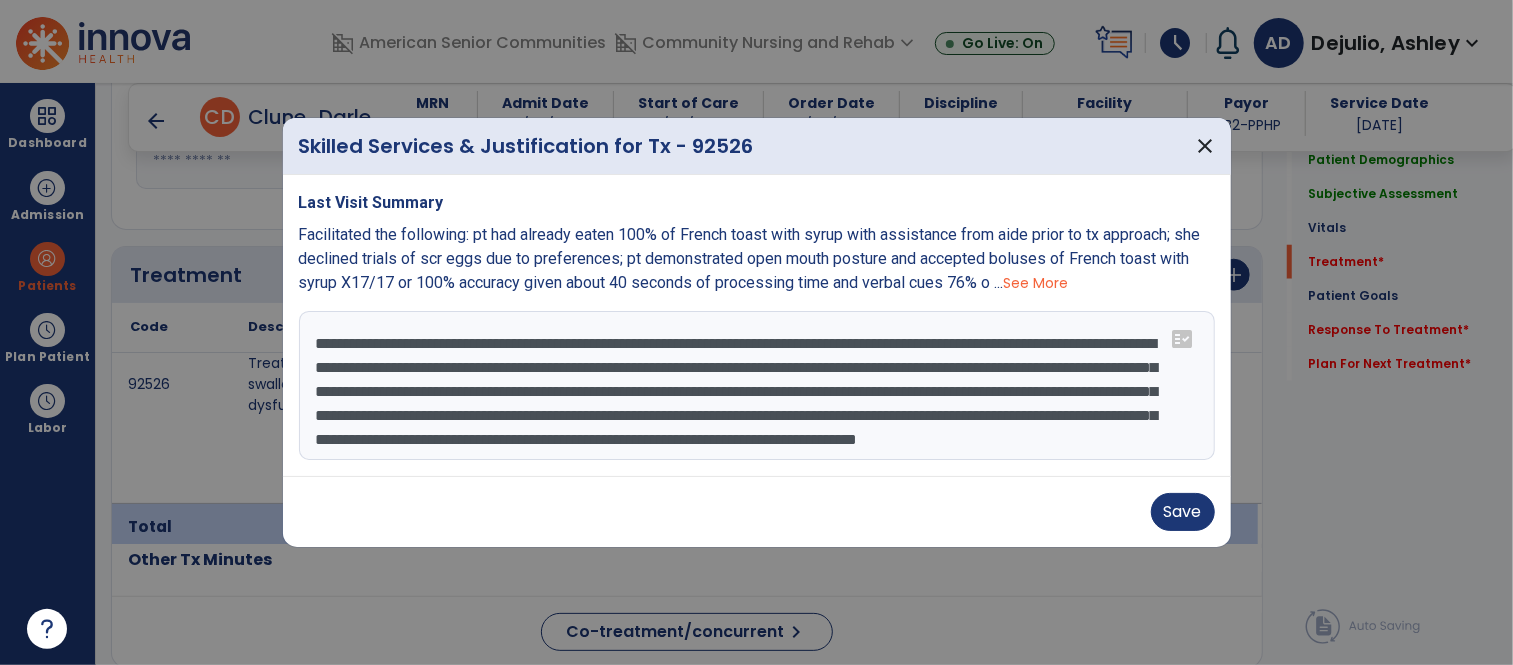 scroll, scrollTop: 38, scrollLeft: 0, axis: vertical 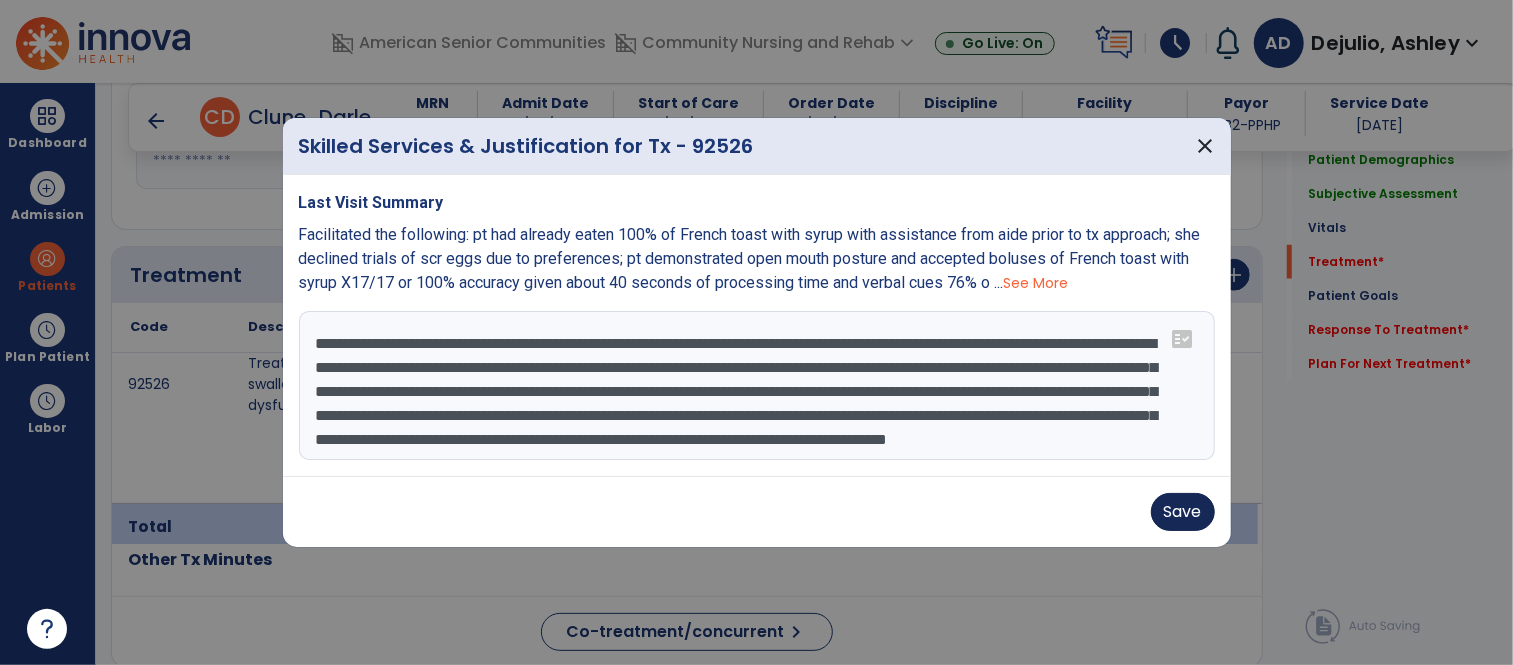 type on "**********" 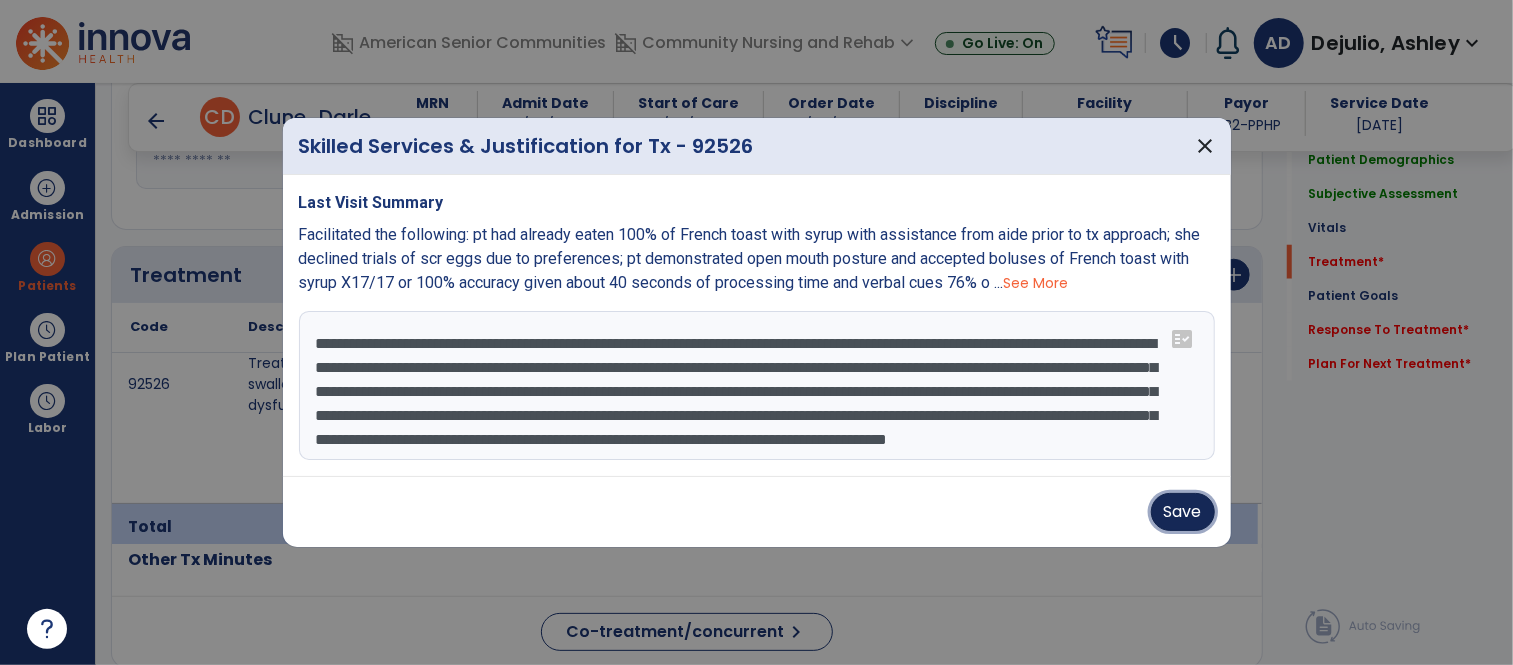 click on "Save" at bounding box center (1183, 512) 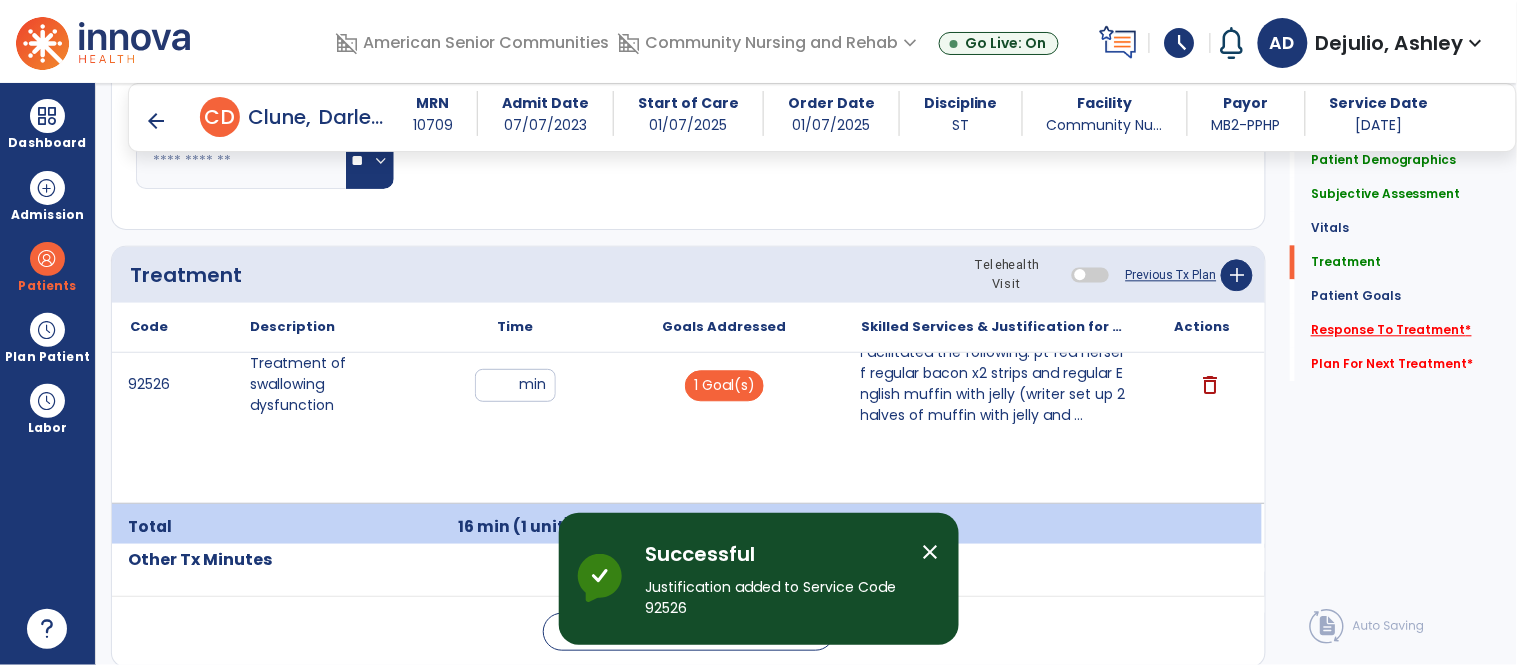 click on "Response To Treatment   *" 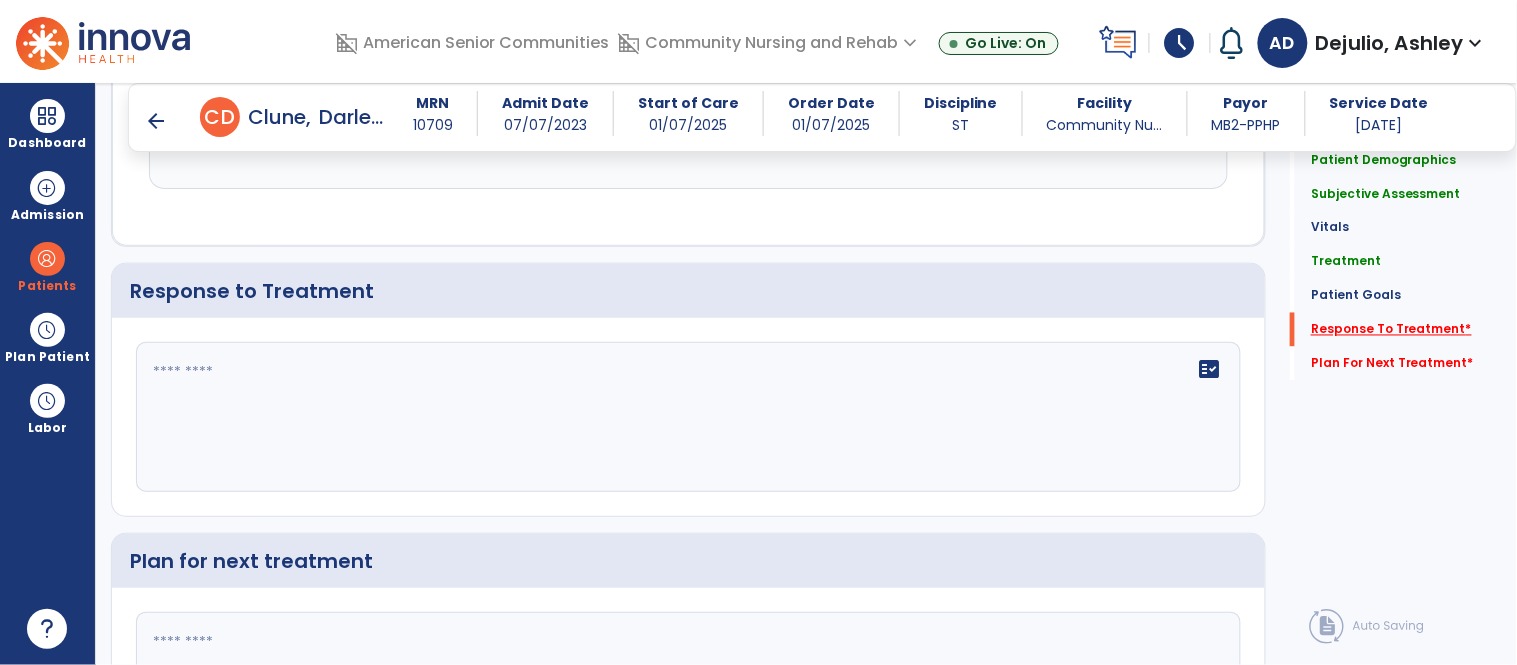 scroll, scrollTop: 2823, scrollLeft: 0, axis: vertical 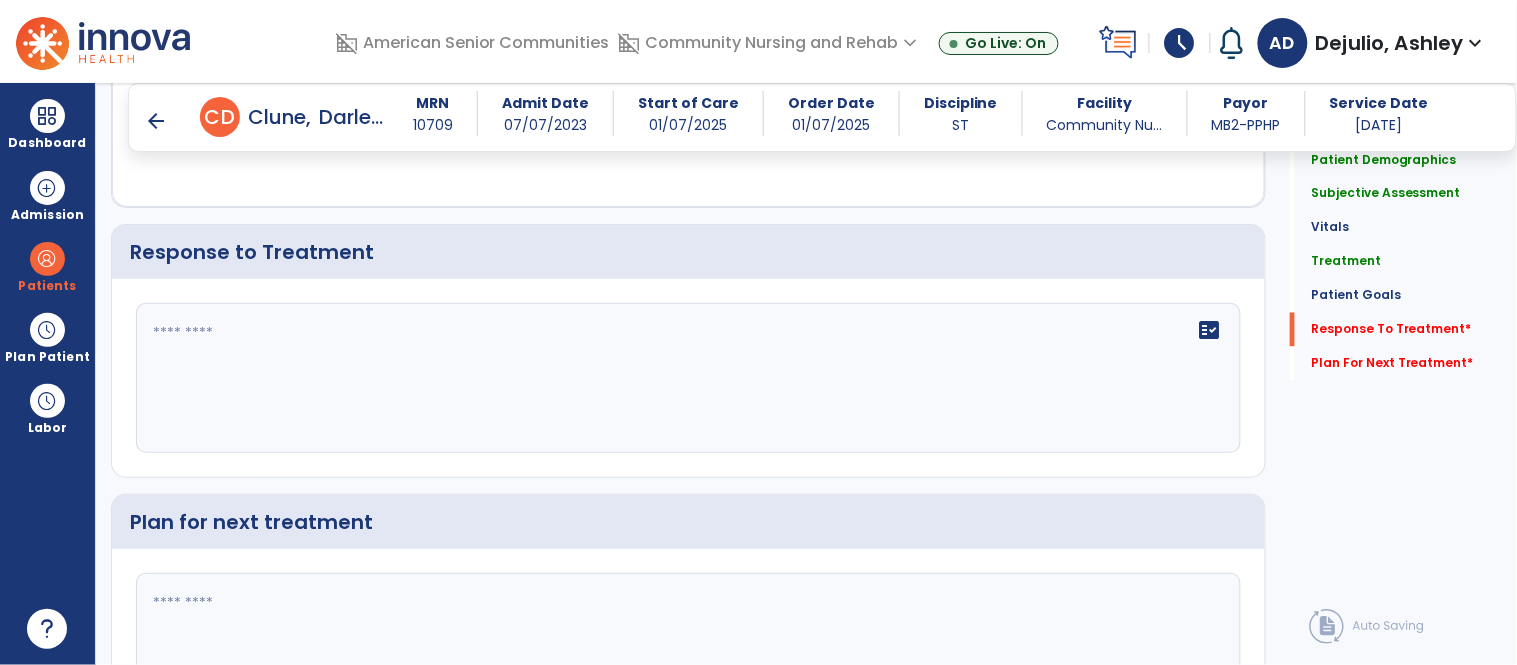 click on "fact_check" 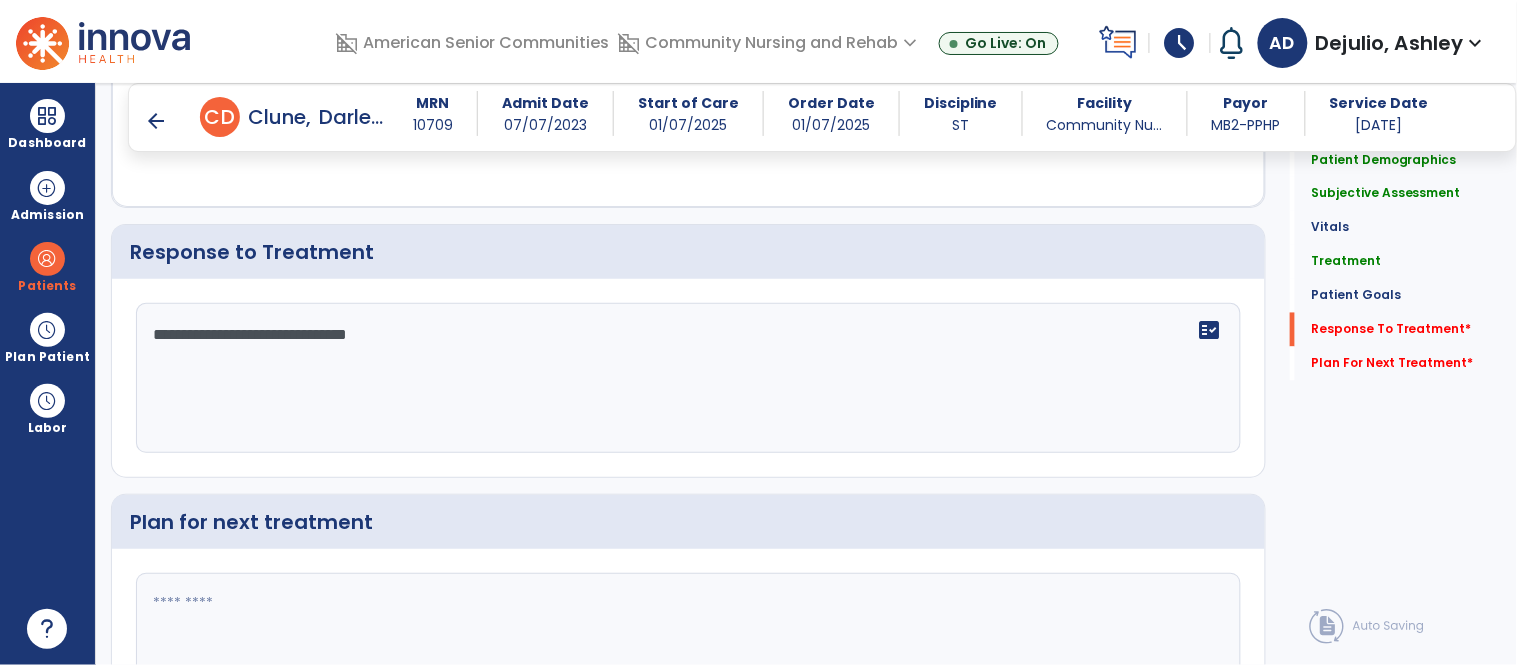 scroll, scrollTop: 2932, scrollLeft: 0, axis: vertical 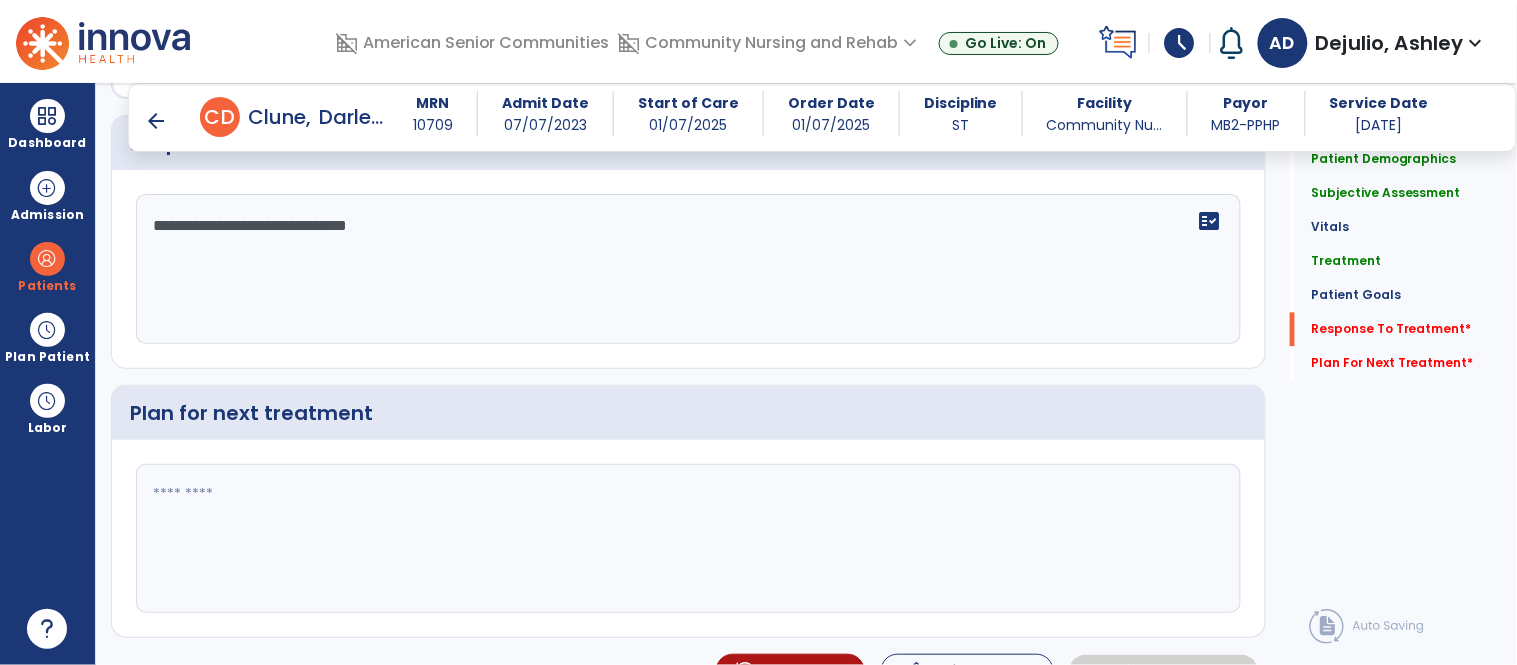 type on "**********" 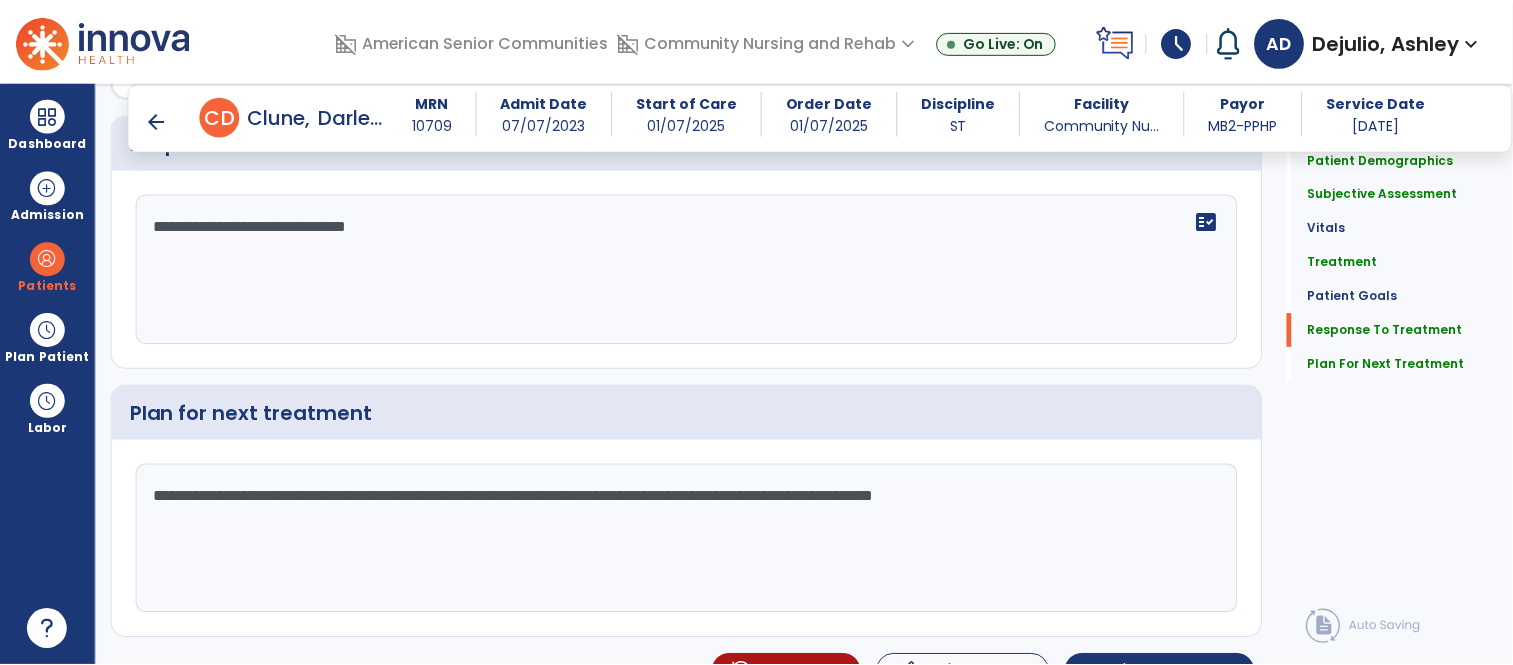 scroll, scrollTop: 2995, scrollLeft: 0, axis: vertical 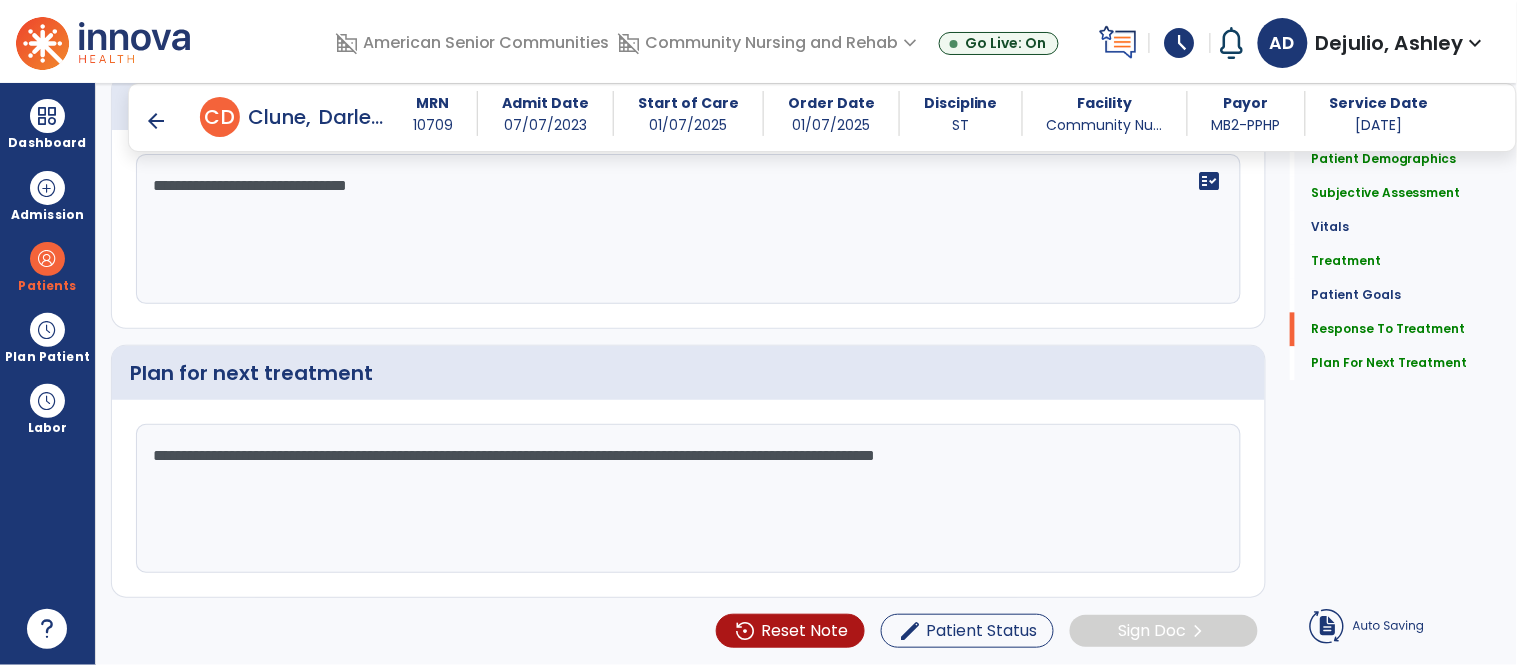 type on "**********" 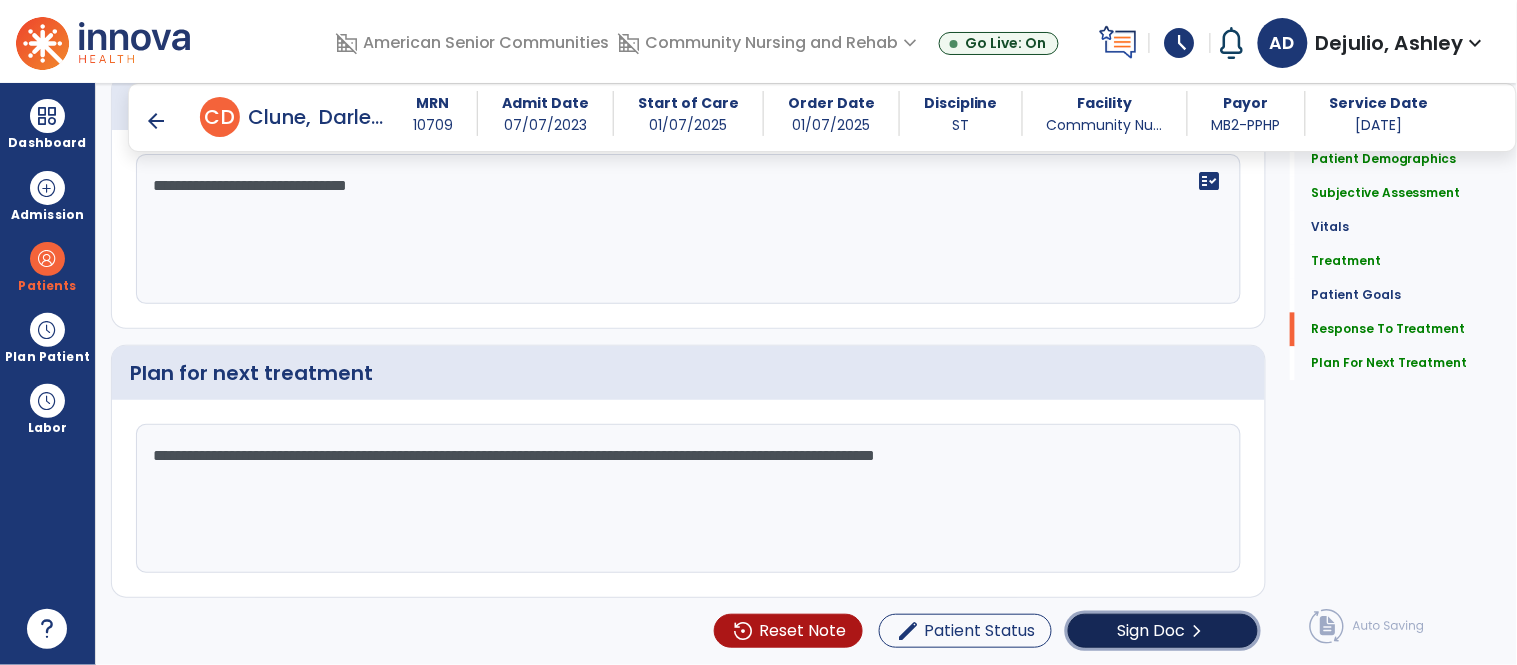 click on "Sign Doc  chevron_right" 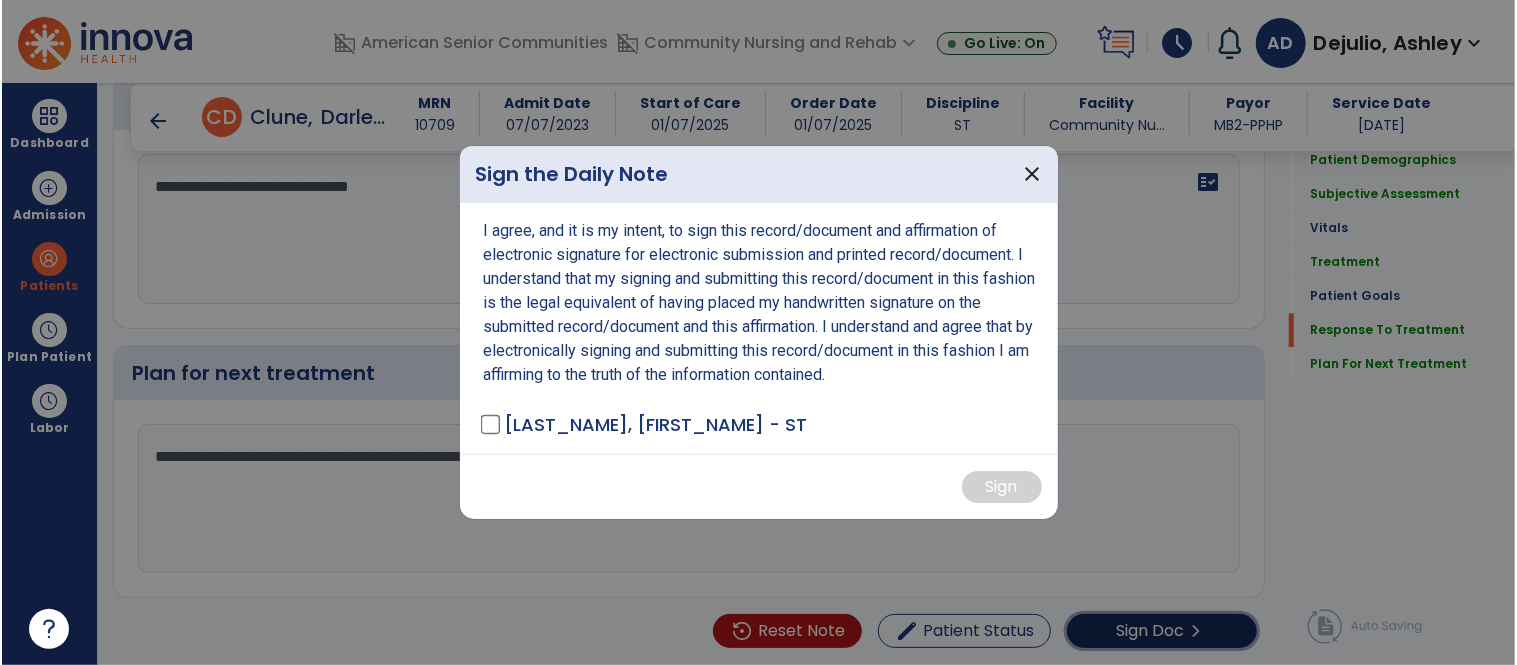 scroll, scrollTop: 2995, scrollLeft: 0, axis: vertical 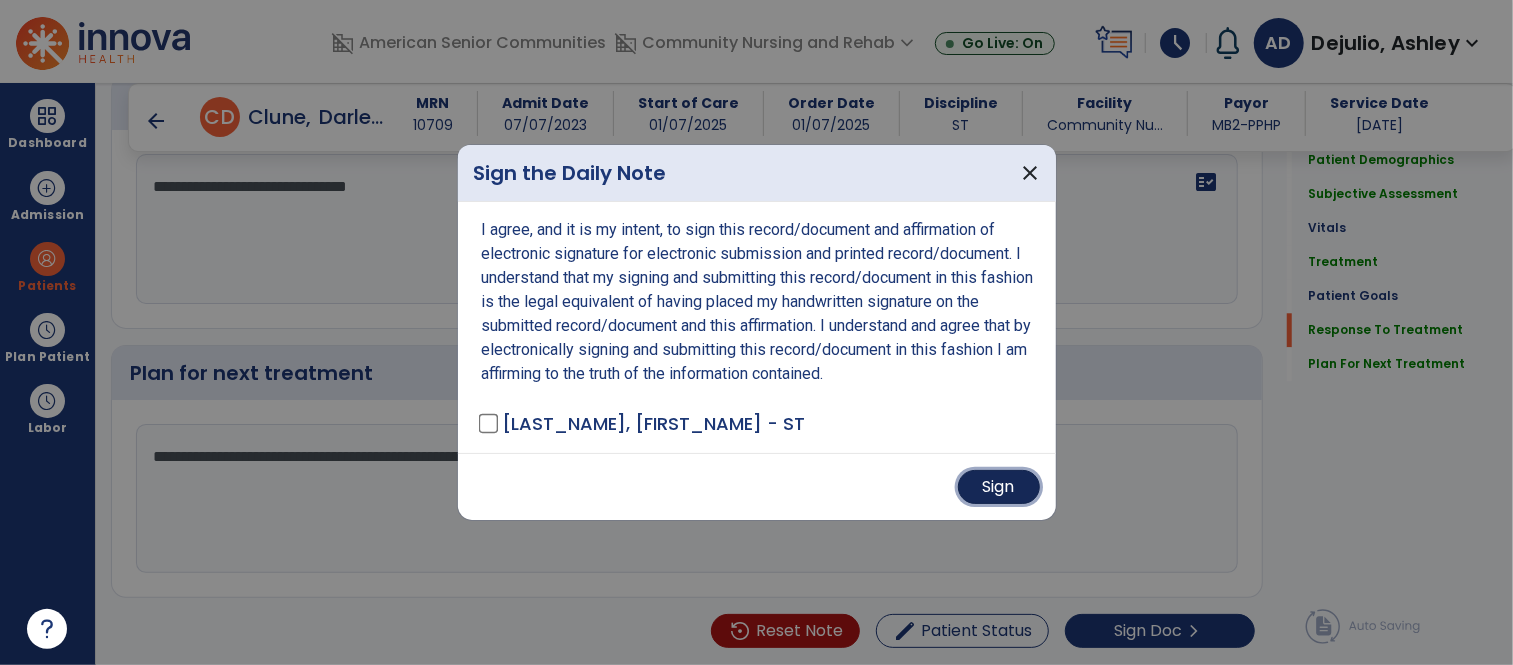 click on "Sign" at bounding box center [999, 487] 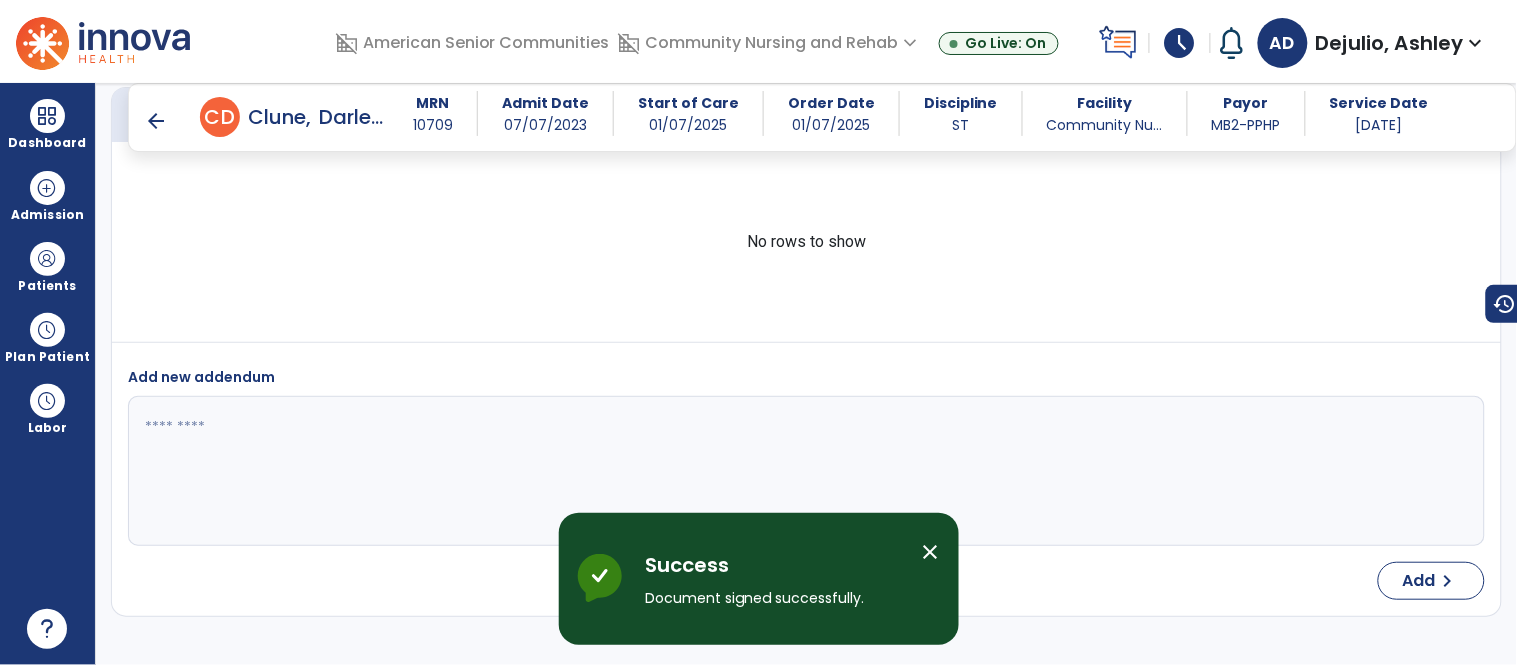 scroll, scrollTop: 4338, scrollLeft: 0, axis: vertical 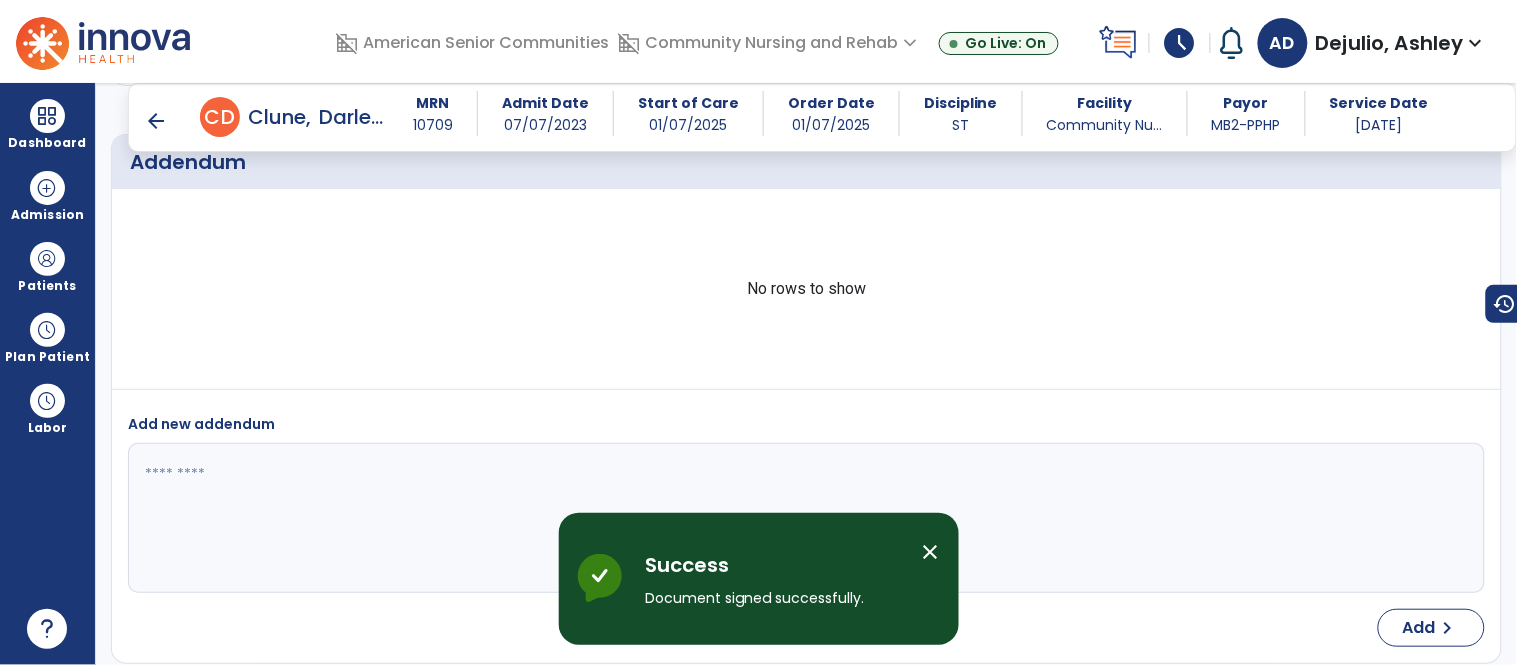 click on "close" at bounding box center [931, 552] 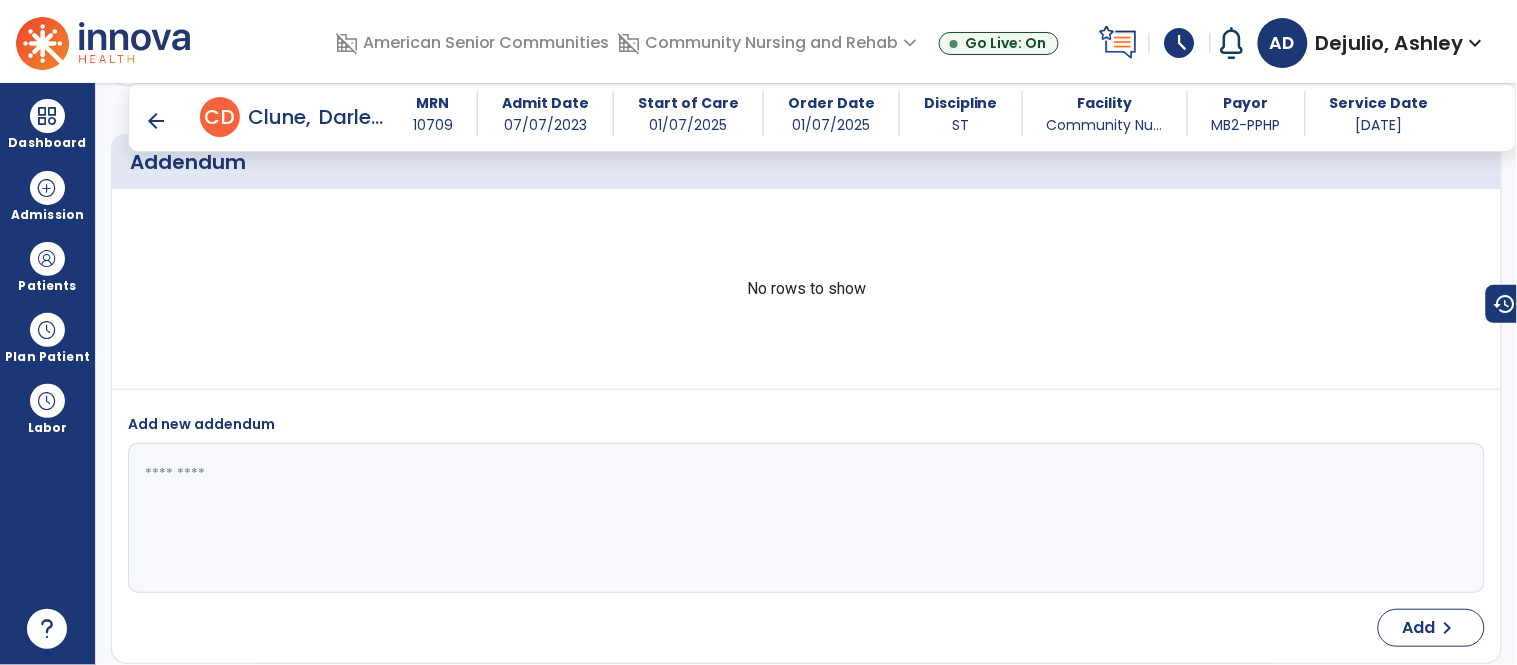 click on "arrow_back" at bounding box center [156, 121] 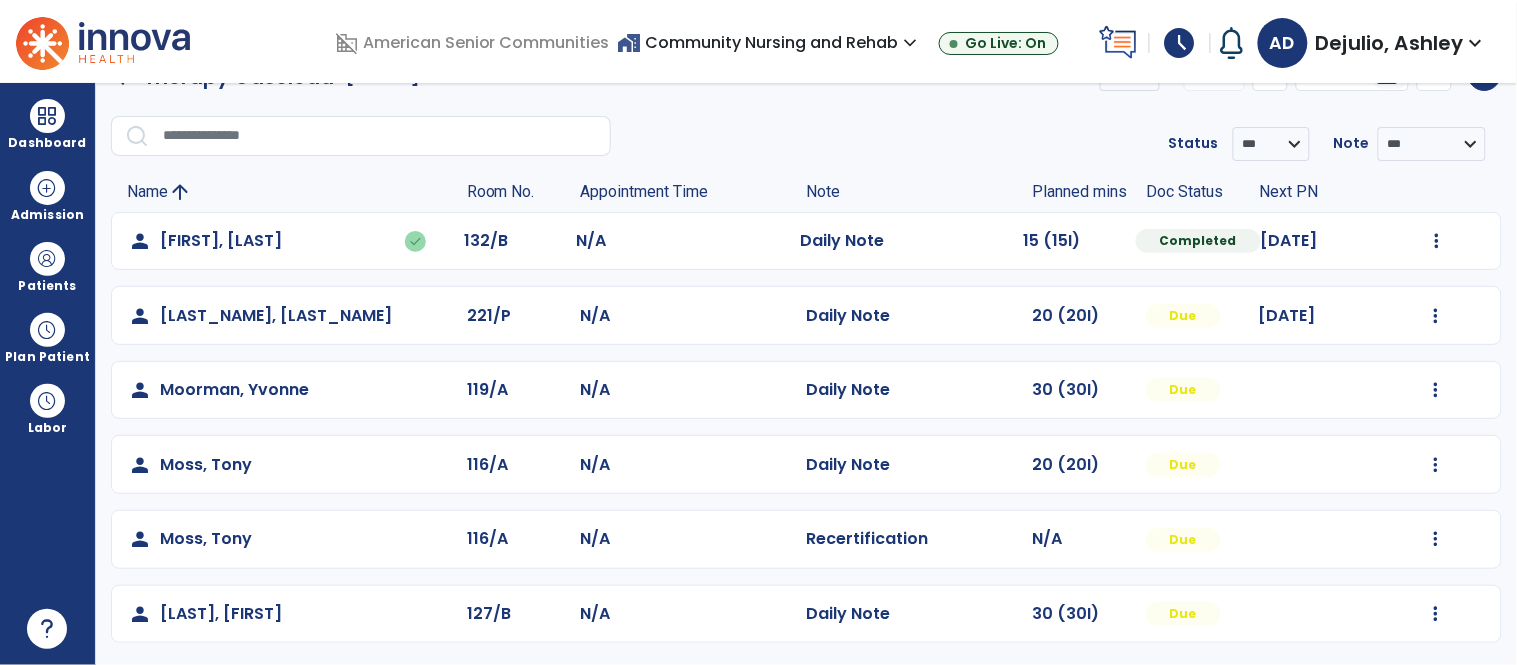 scroll, scrollTop: 46, scrollLeft: 0, axis: vertical 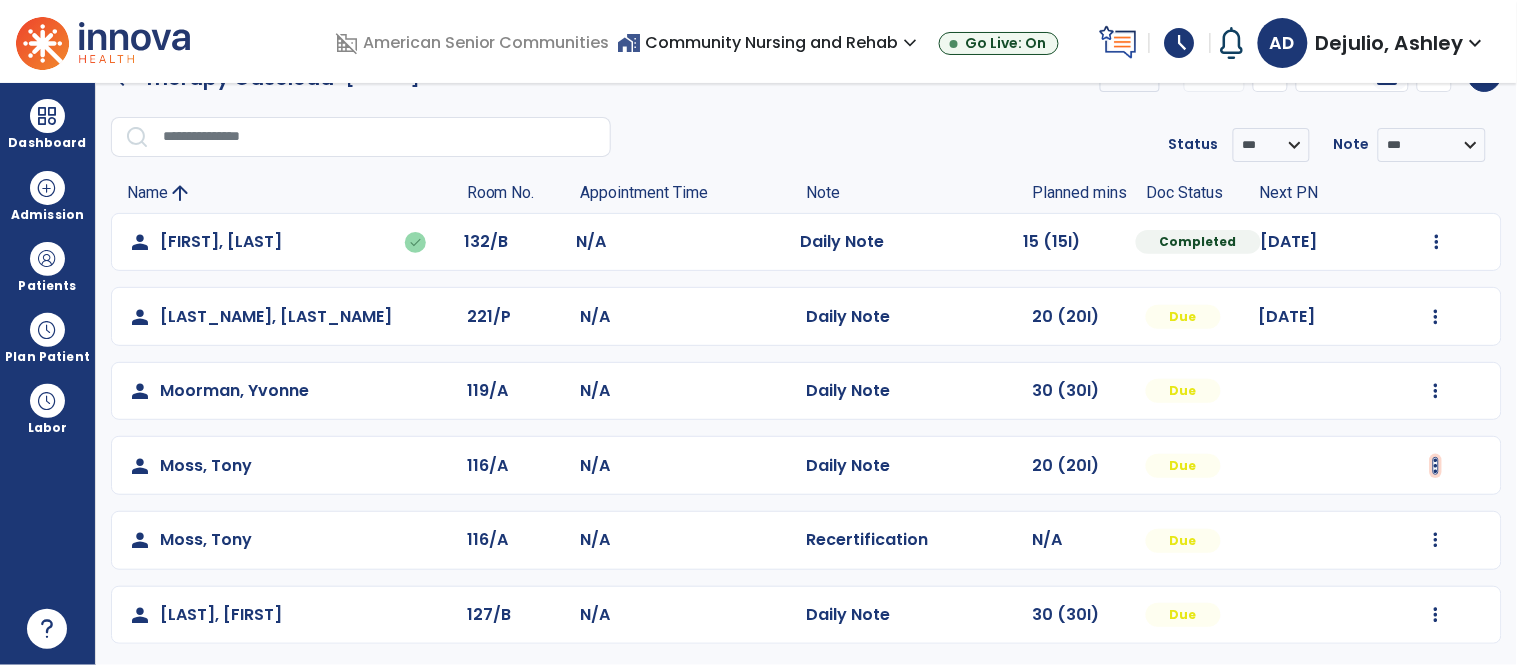 click at bounding box center (1437, 242) 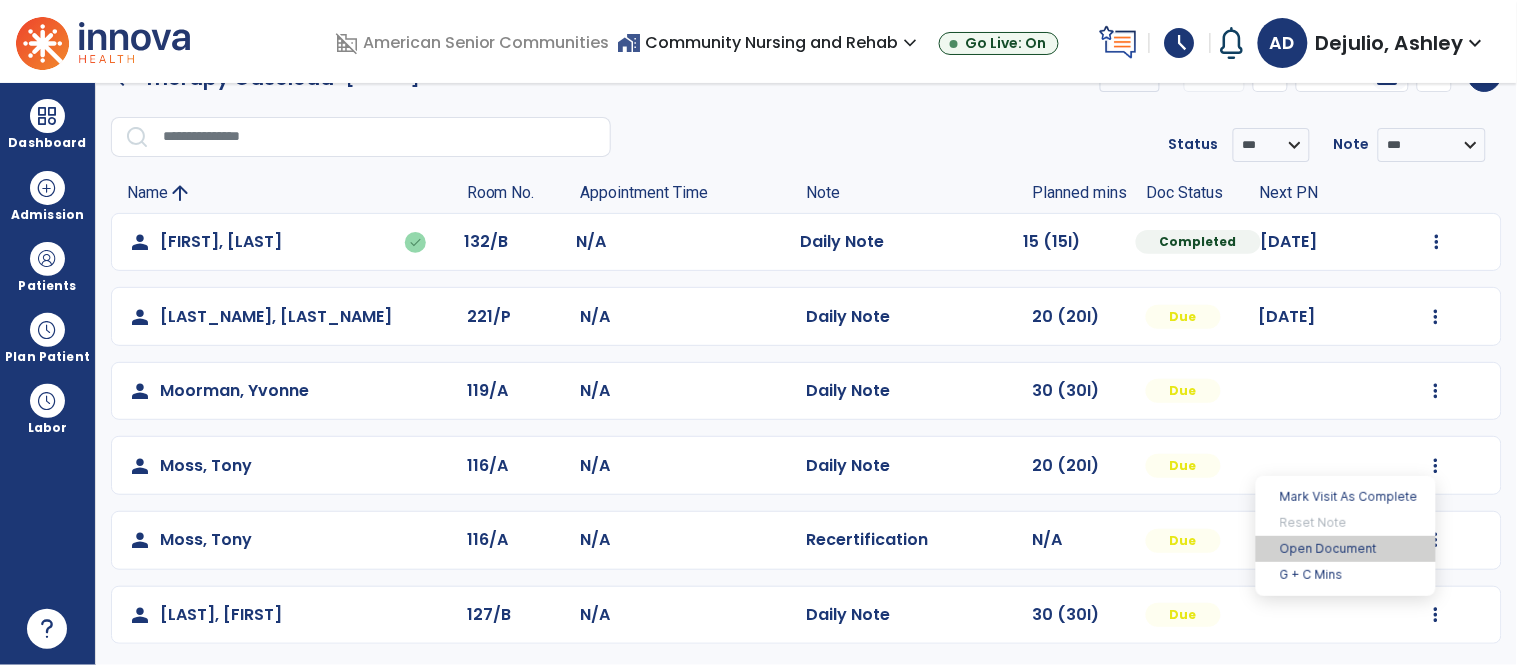 click on "Open Document" at bounding box center (1346, 549) 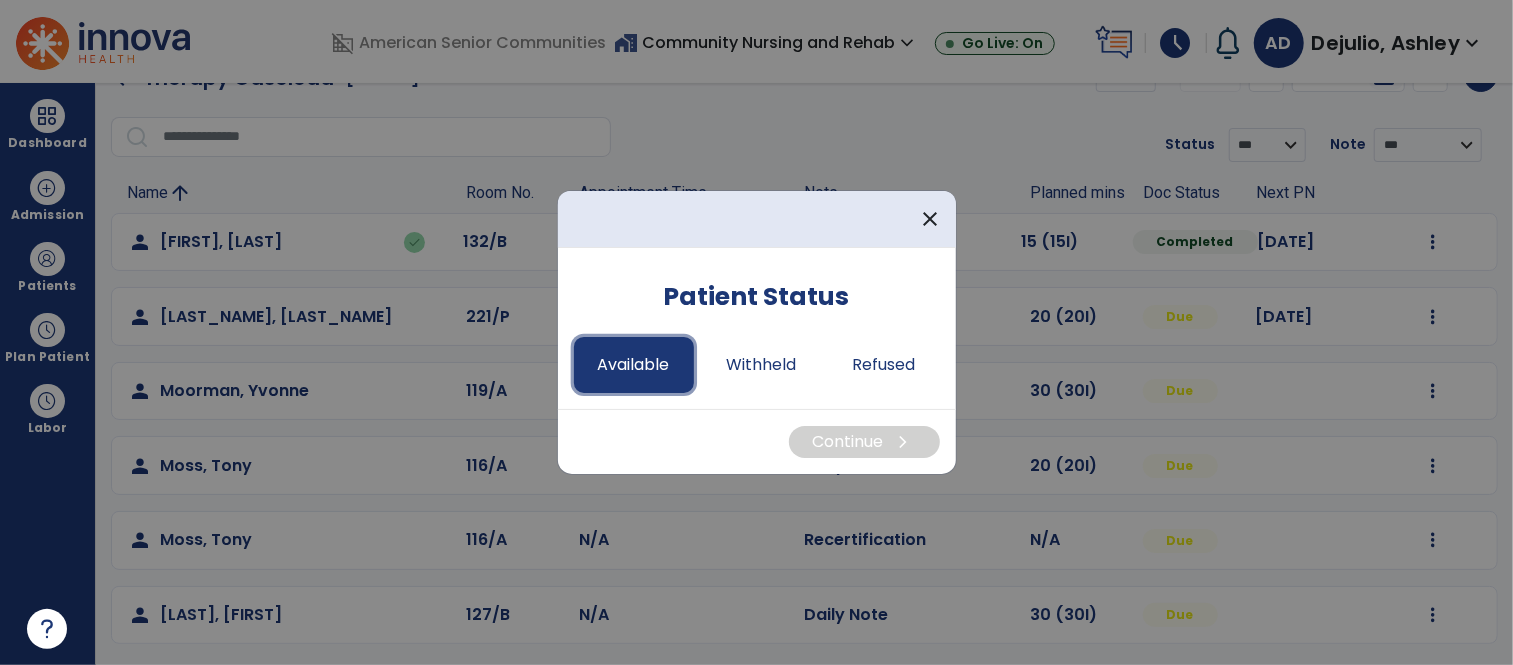 click on "Available" at bounding box center (634, 365) 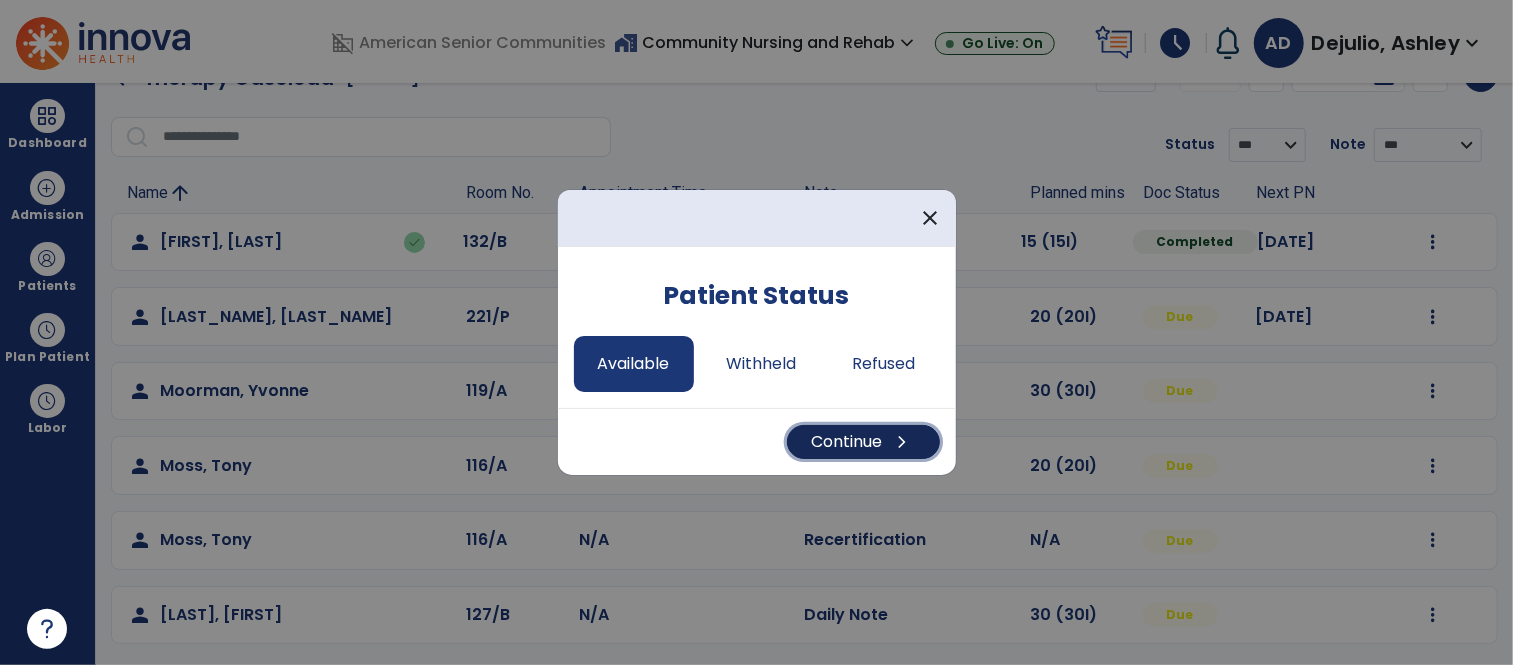 click on "Continue   chevron_right" at bounding box center (863, 442) 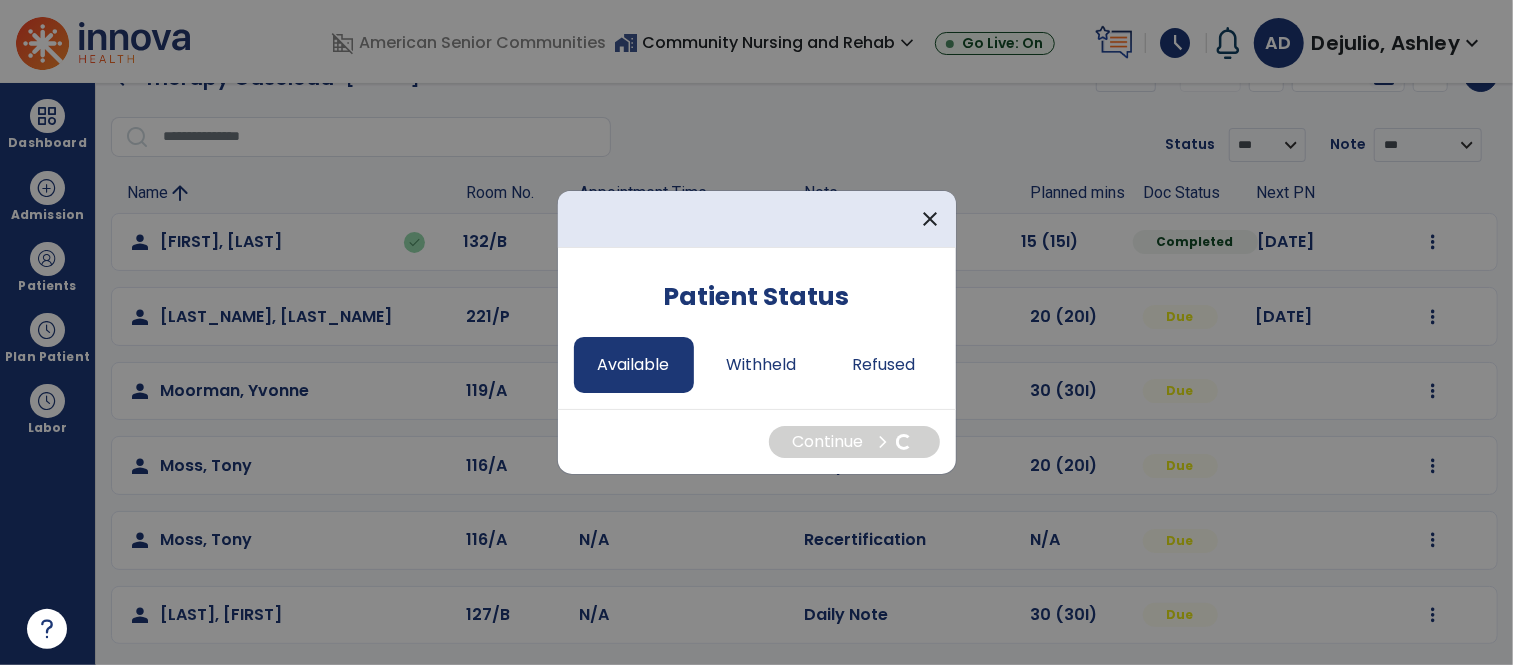 select on "*" 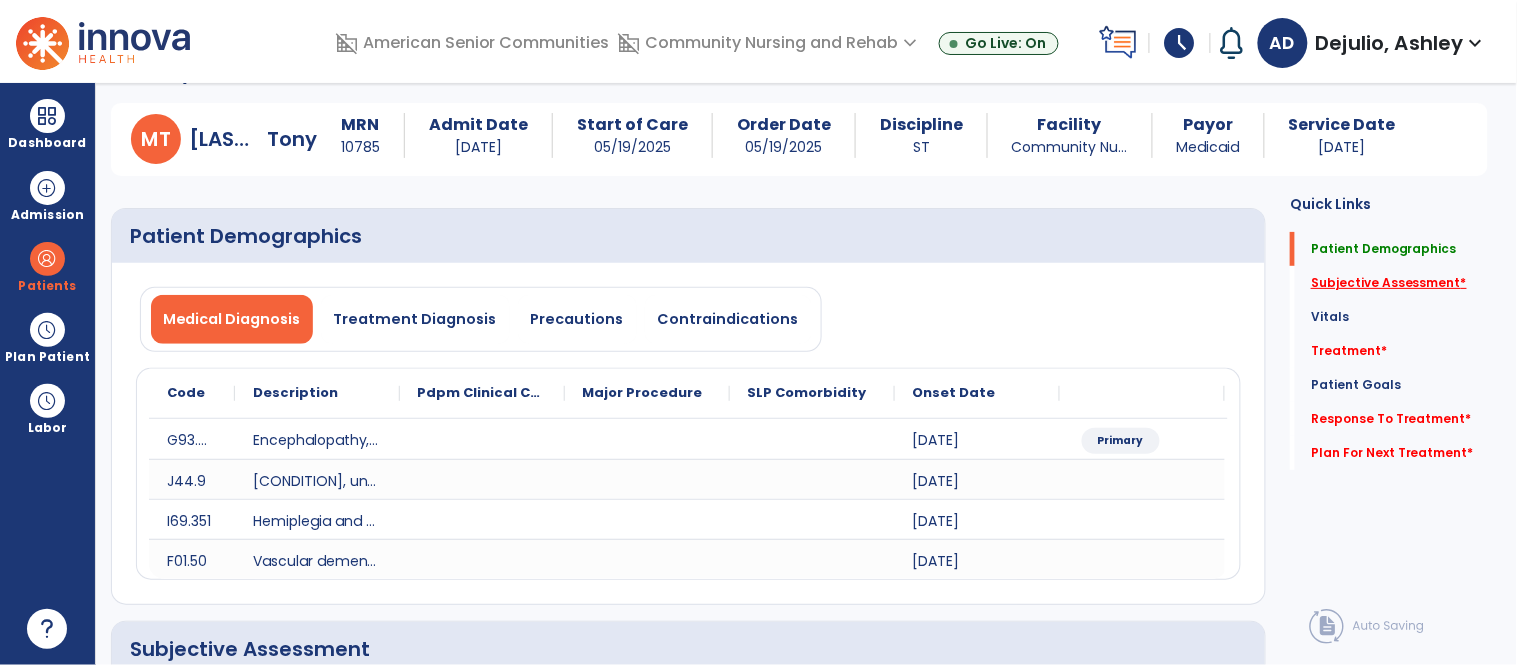 click on "Subjective Assessment   *" 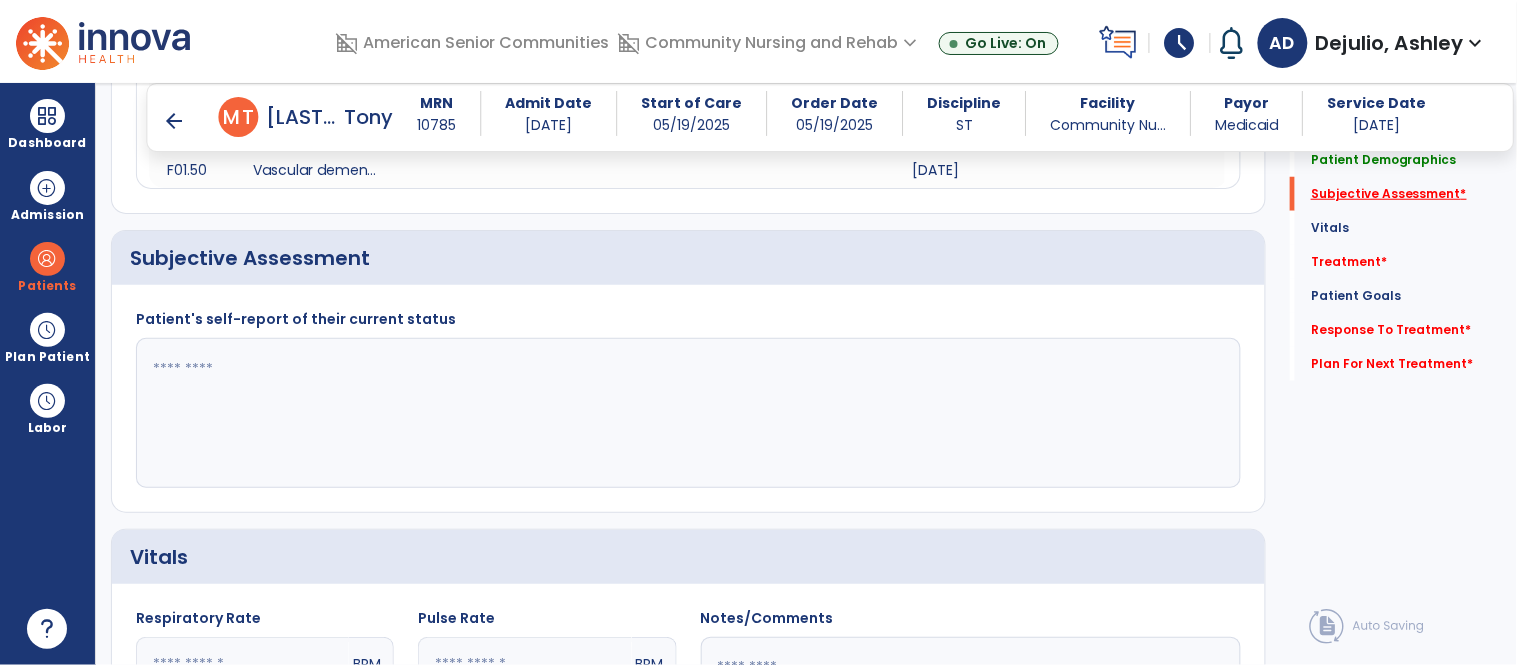 scroll, scrollTop: 434, scrollLeft: 0, axis: vertical 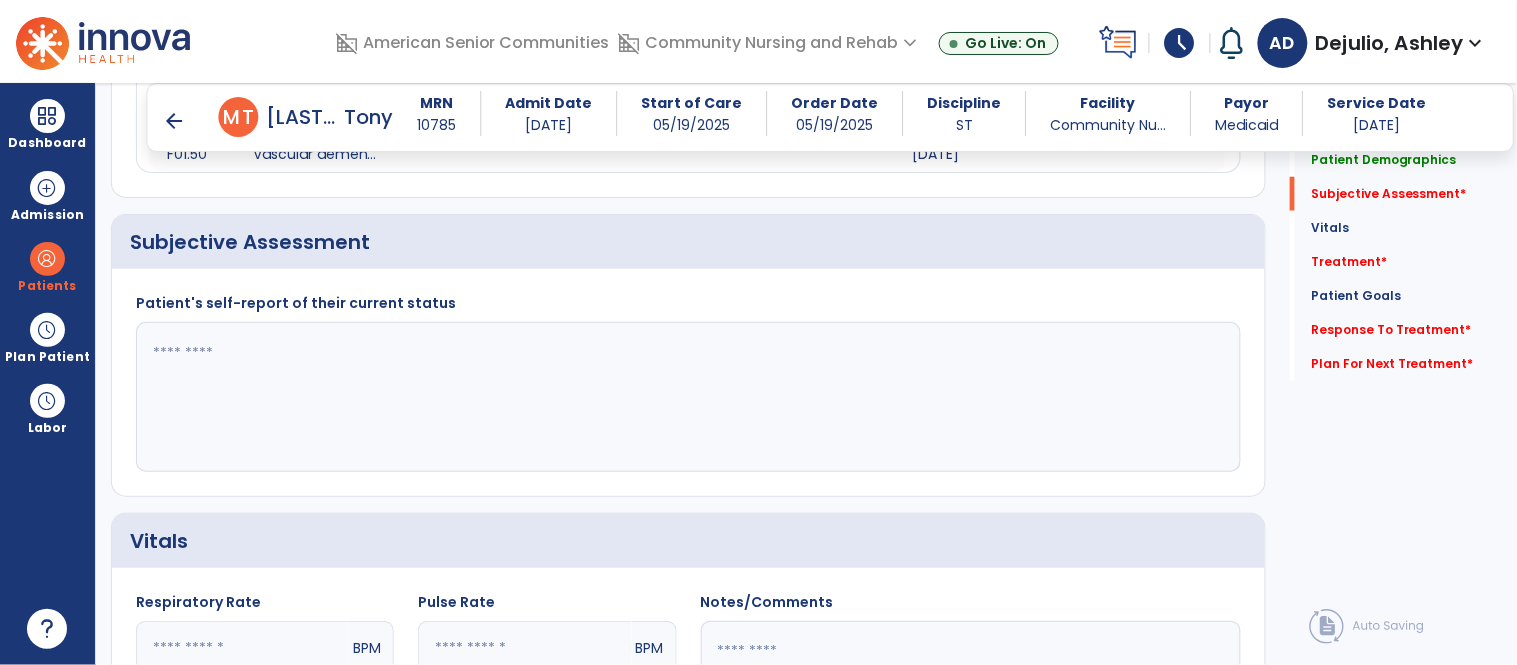 click 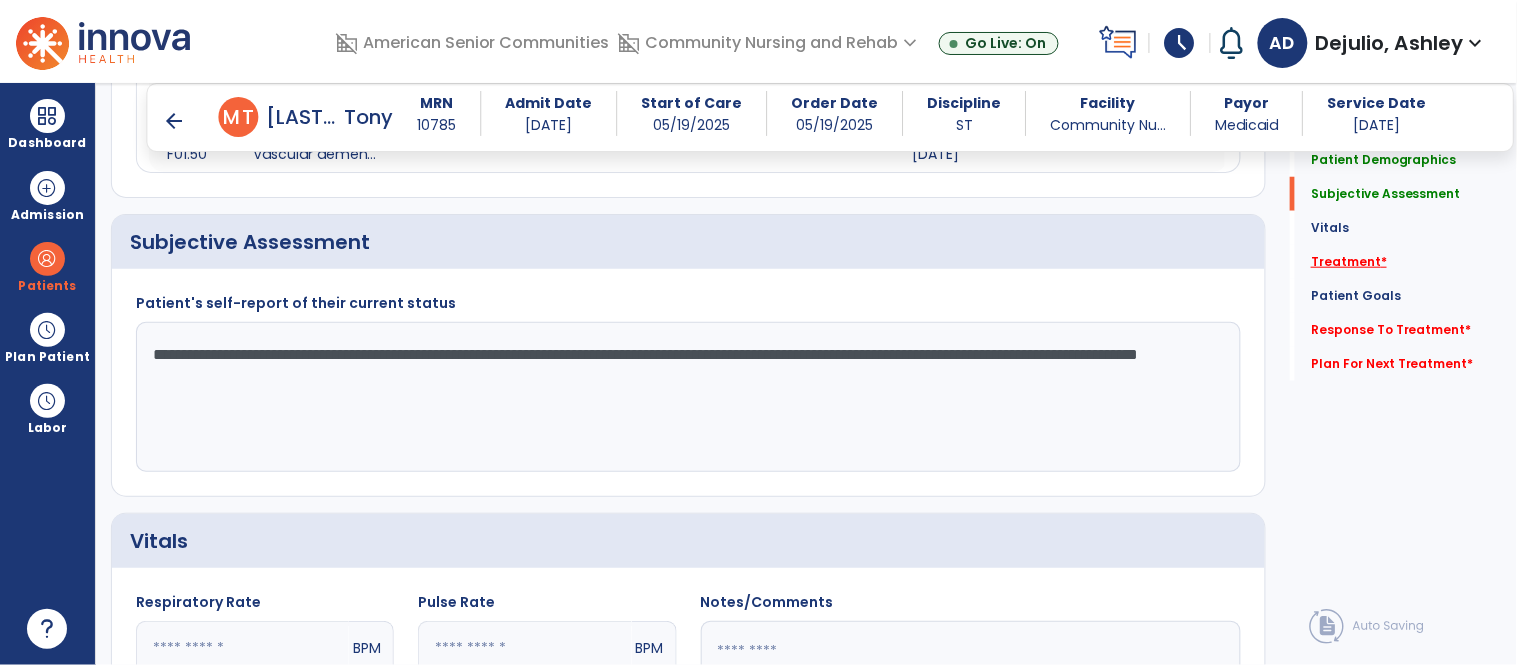 type on "**********" 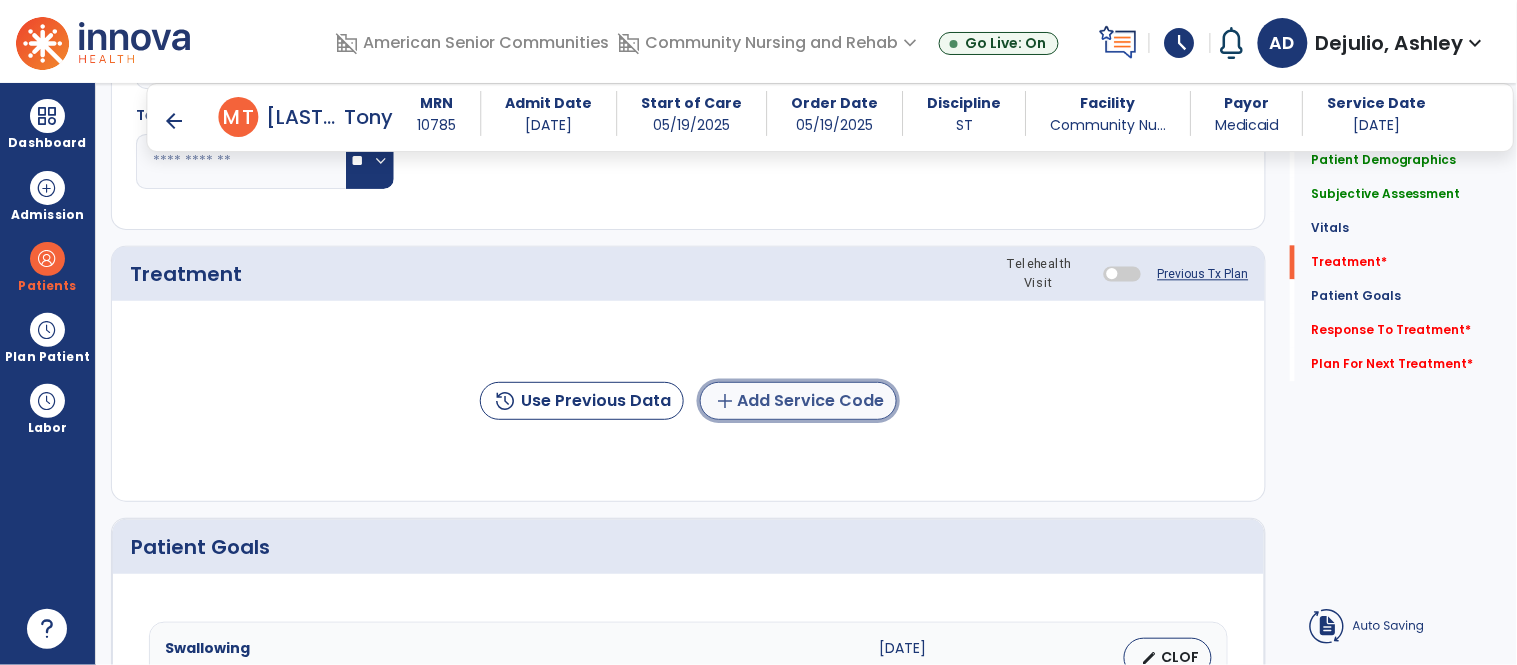 click on "add  Add Service Code" 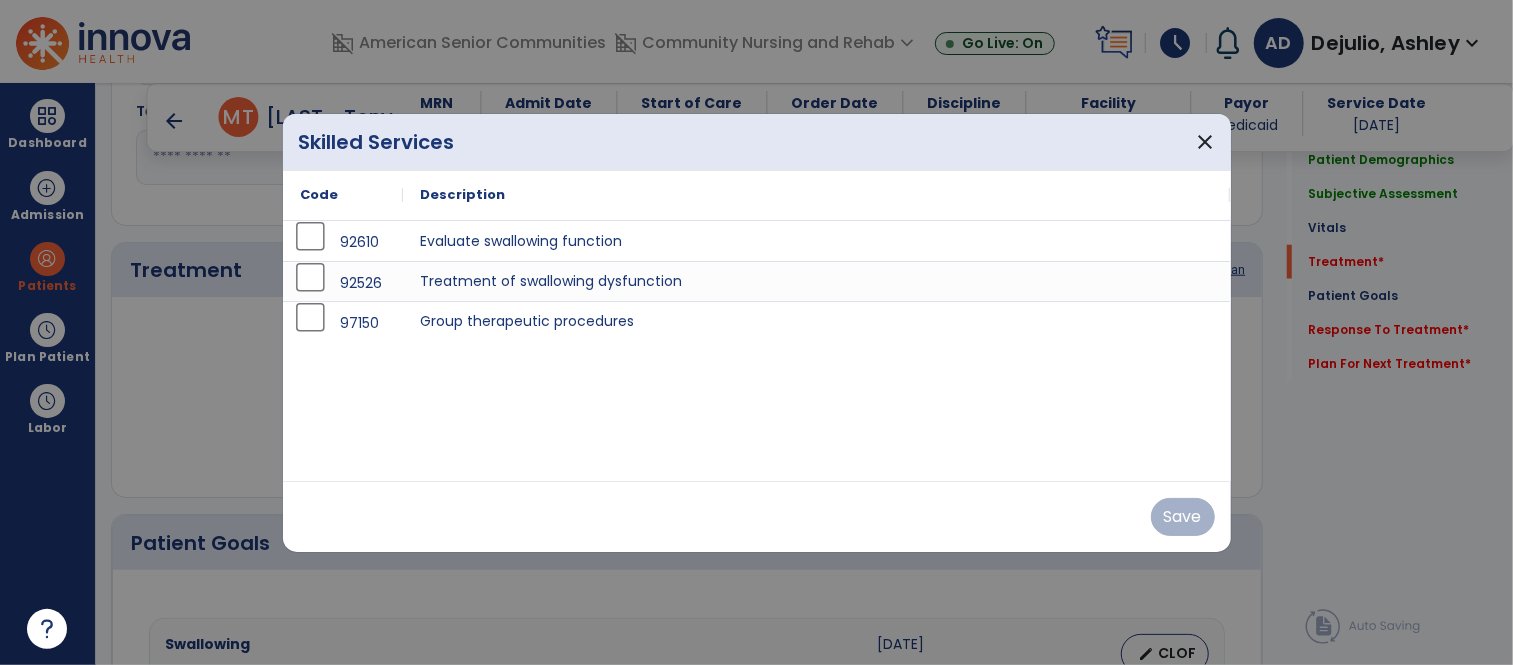scroll, scrollTop: 1123, scrollLeft: 0, axis: vertical 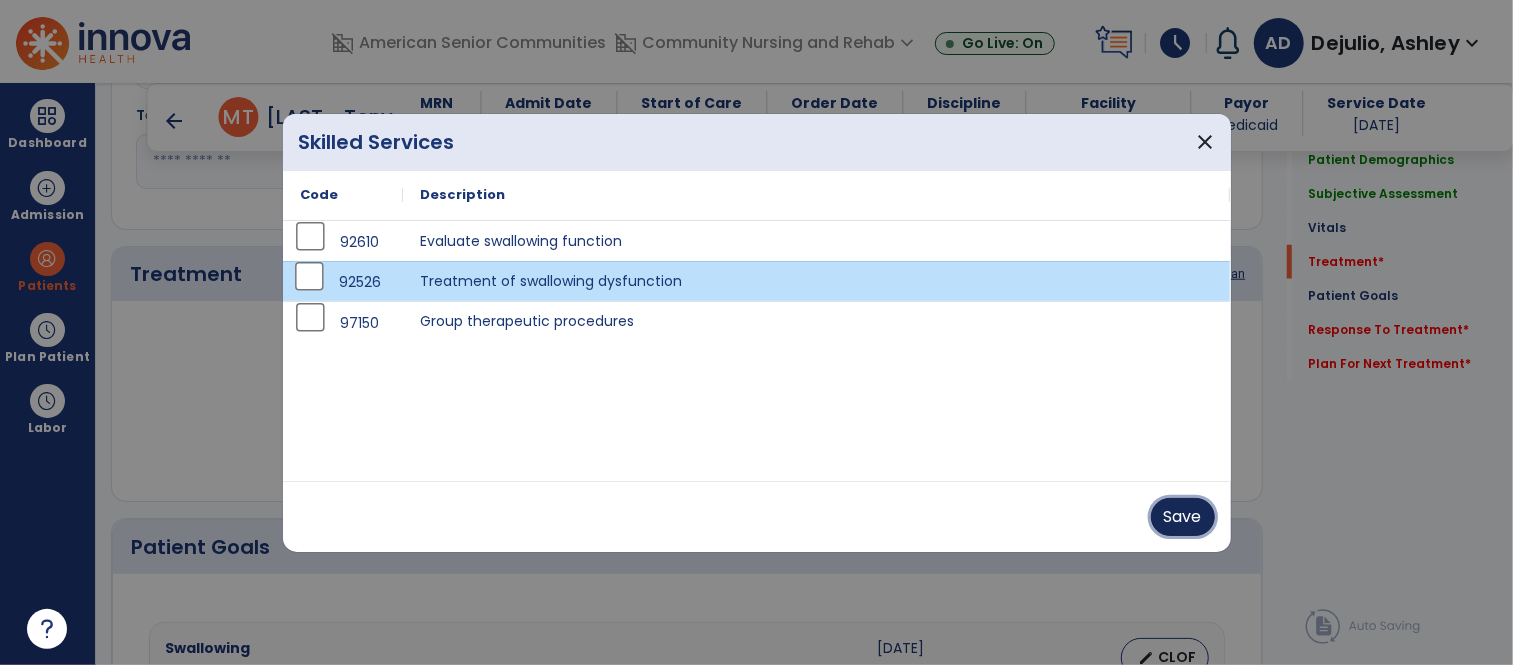 click on "Save" at bounding box center [1183, 517] 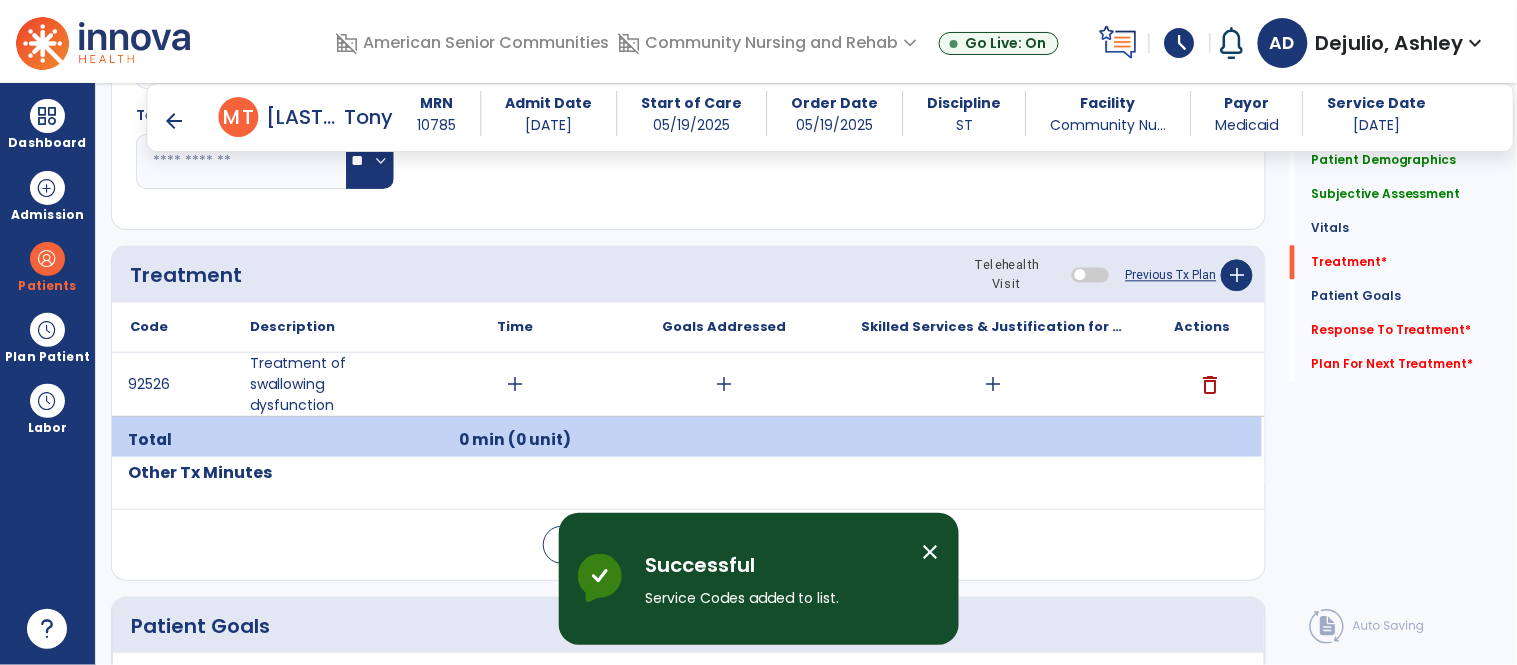 click on "add" at bounding box center (515, 384) 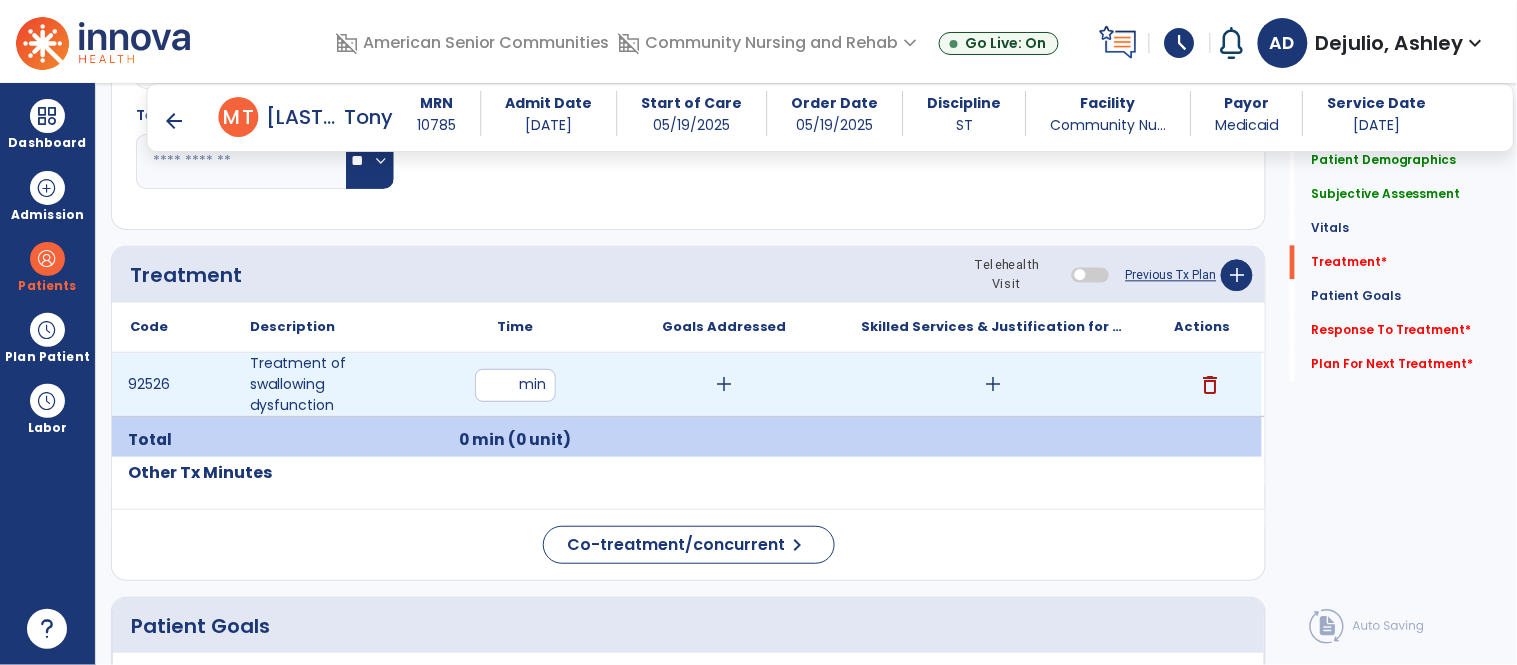 type on "**" 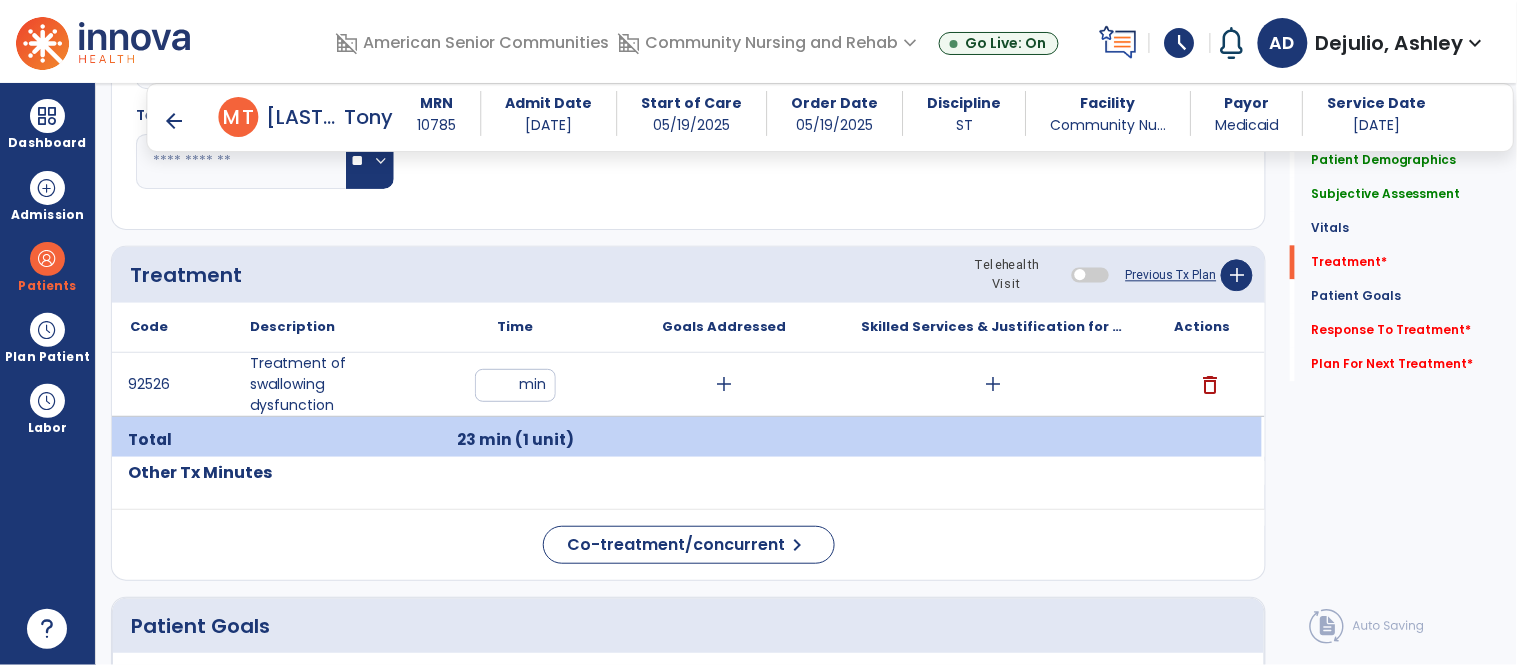 click on "add" at bounding box center (993, 384) 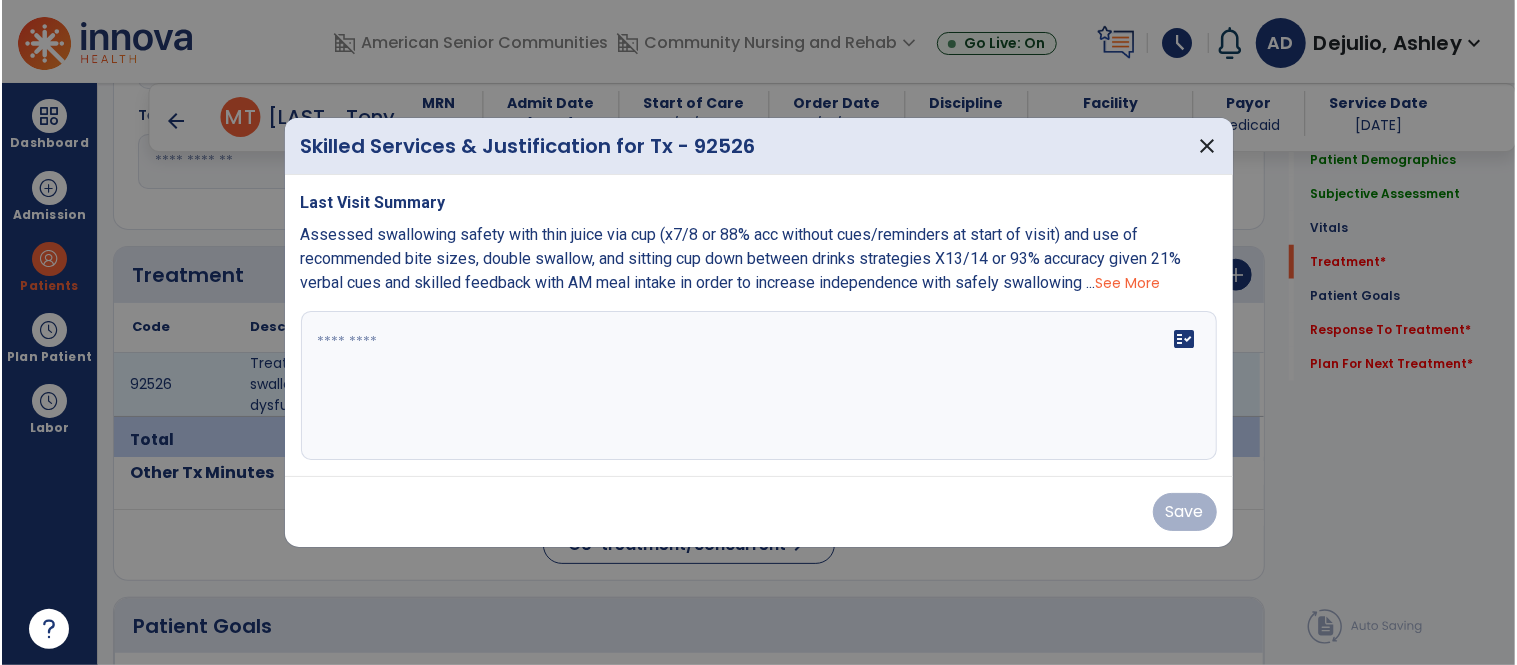 scroll, scrollTop: 1123, scrollLeft: 0, axis: vertical 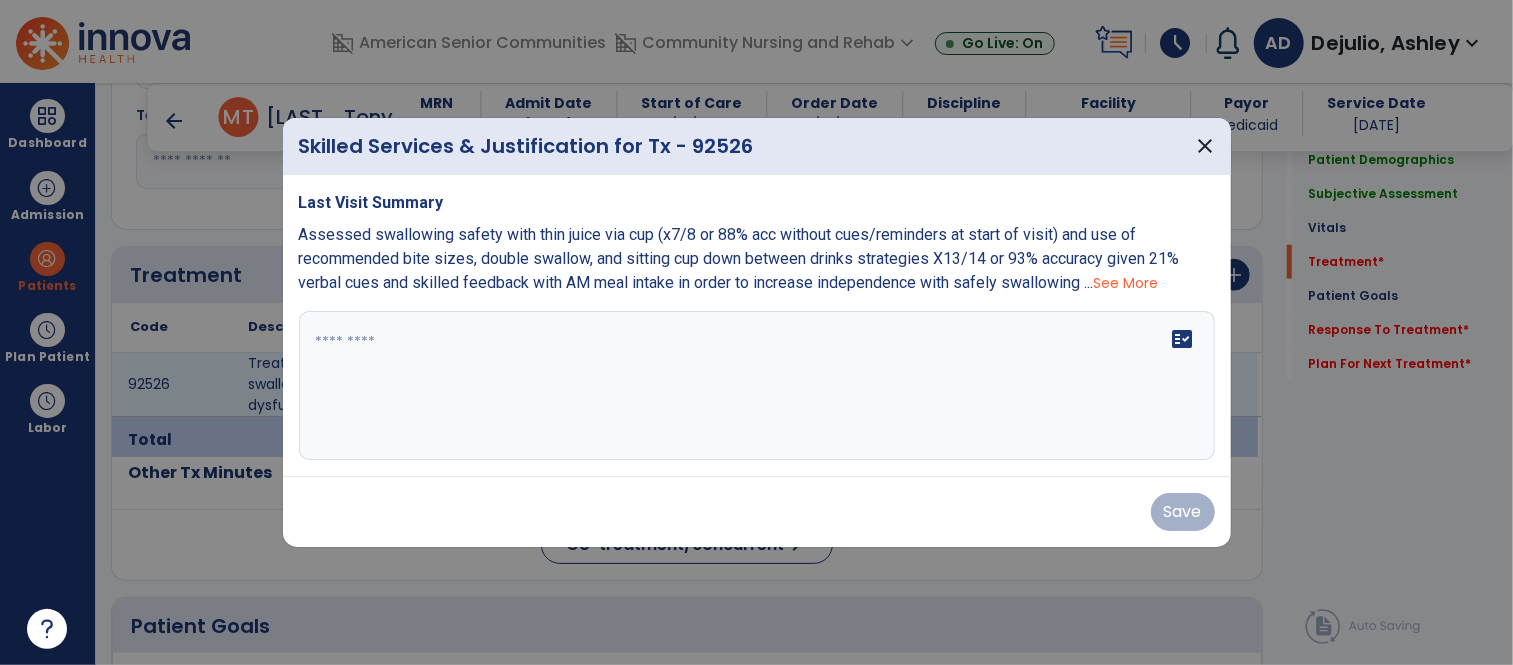 click on "fact_check" at bounding box center [757, 386] 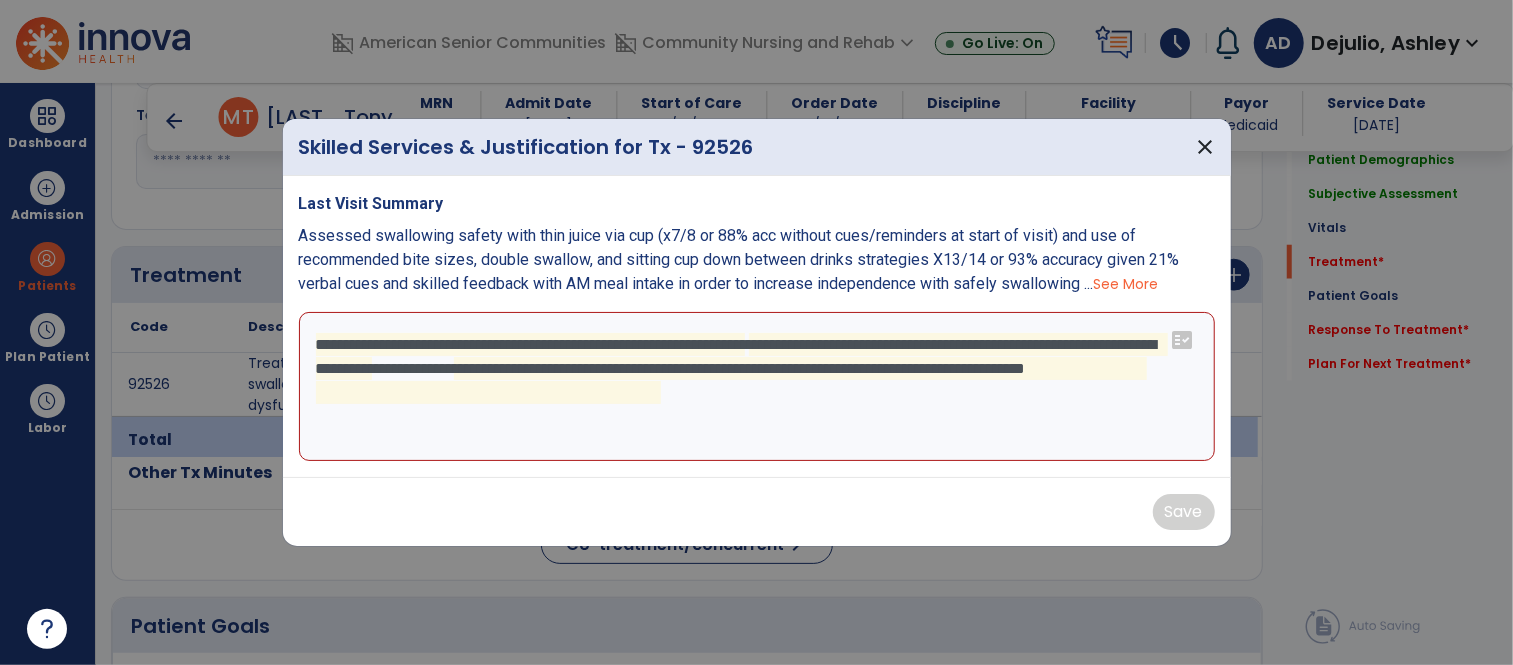 click on "**********" at bounding box center [757, 387] 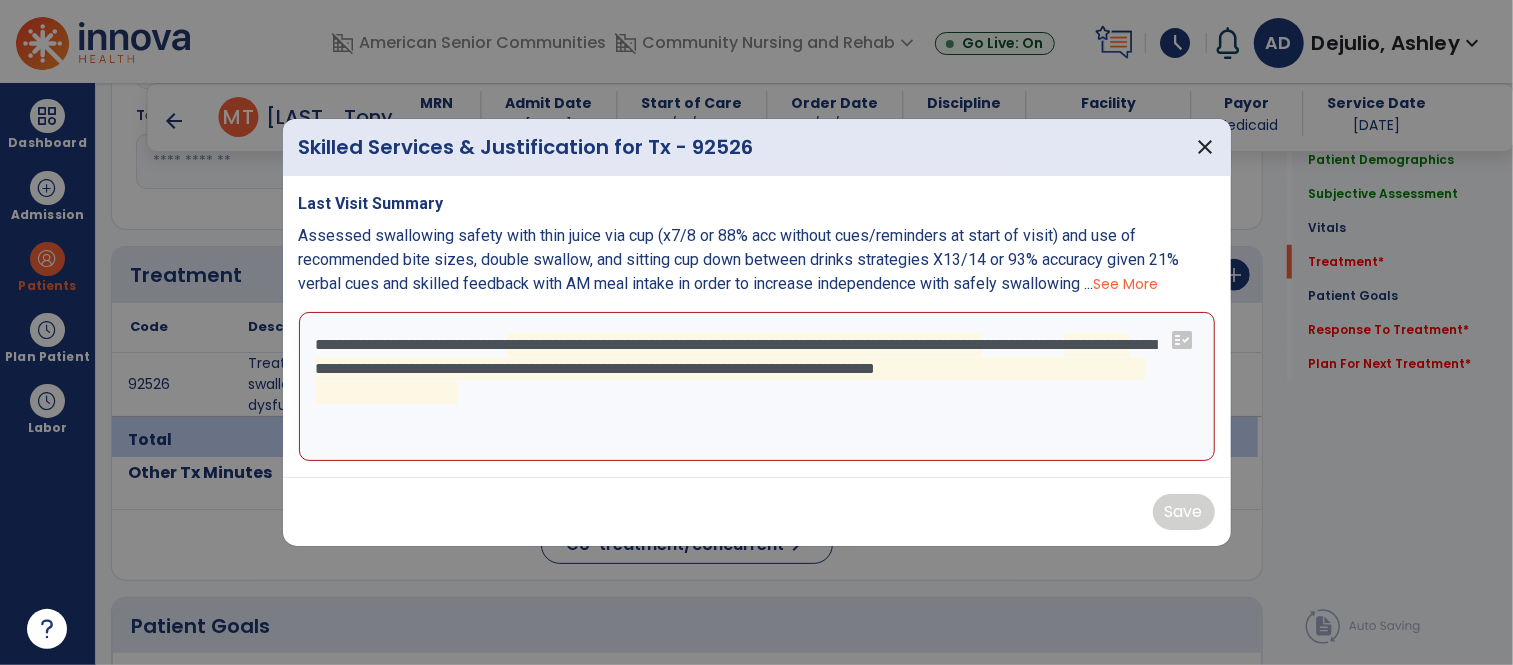 click on "**********" at bounding box center [757, 387] 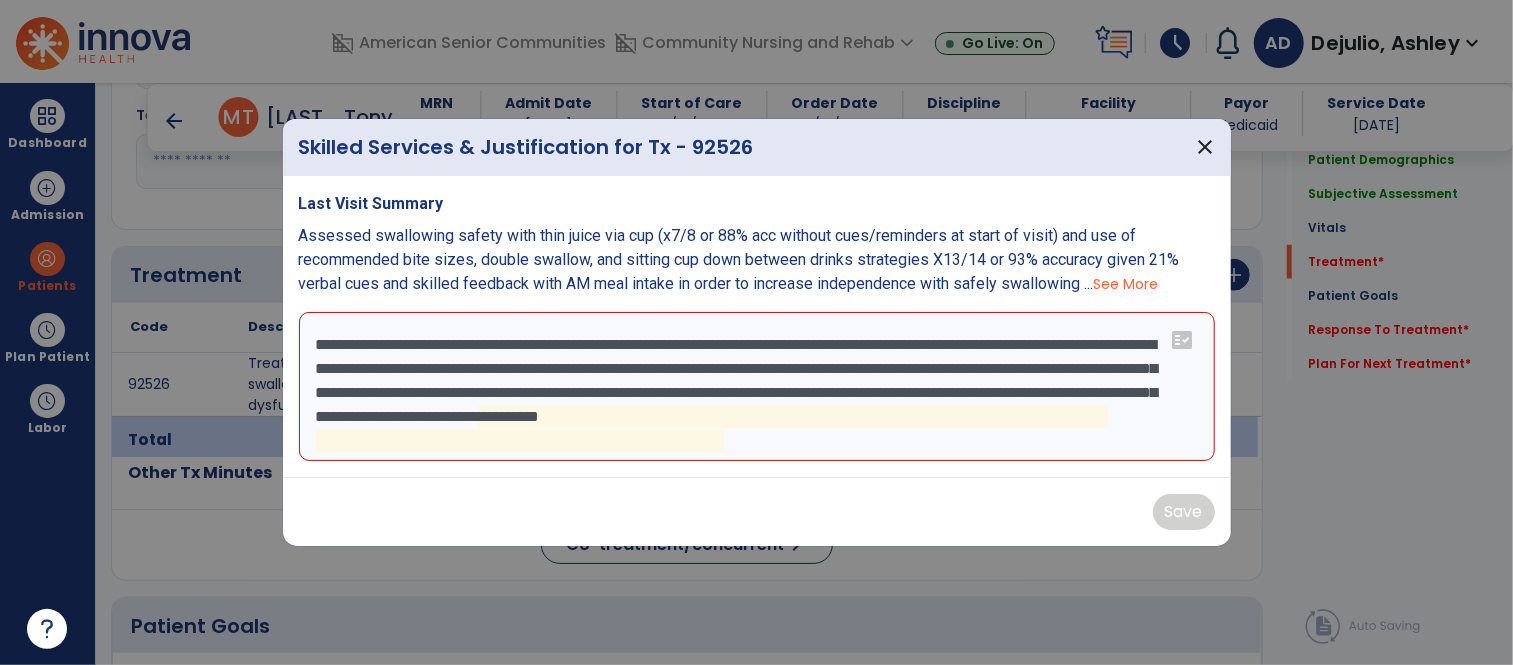 click on "**********" at bounding box center [757, 387] 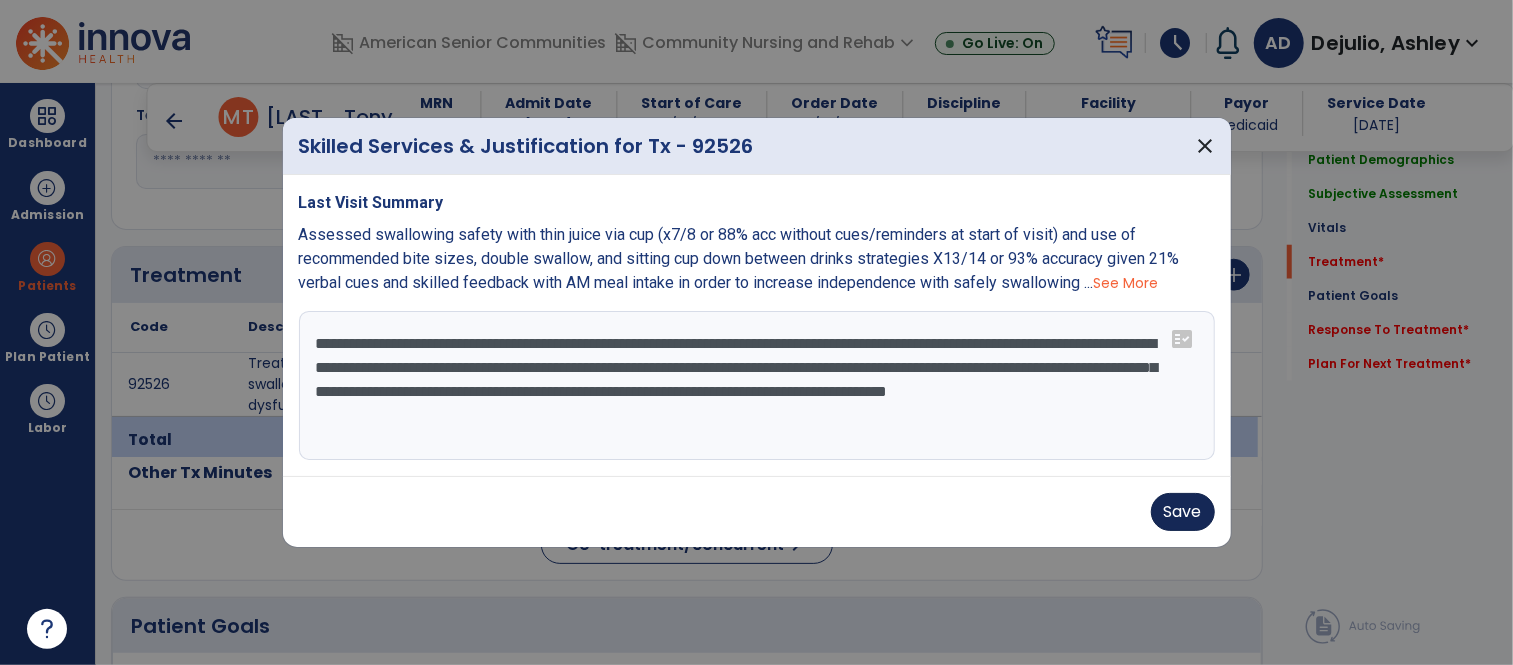 type on "**********" 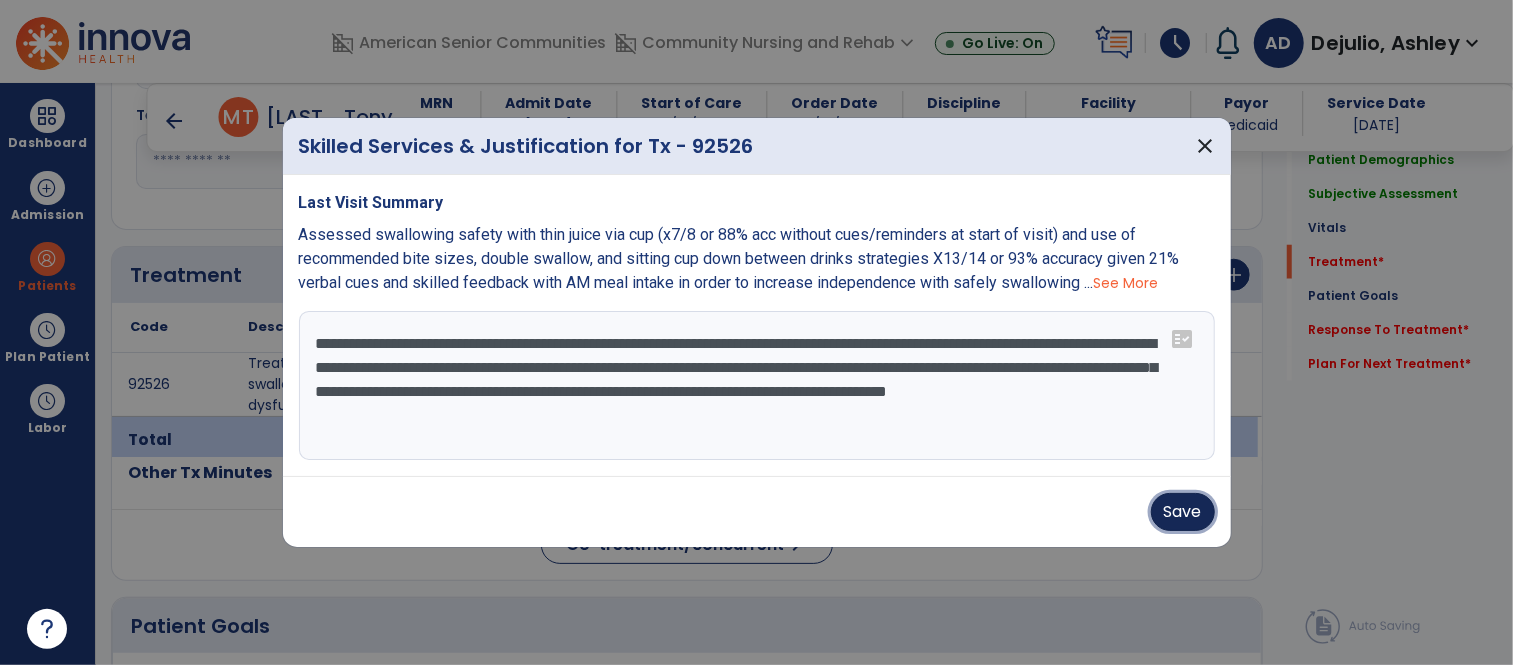 click on "Save" at bounding box center [1183, 512] 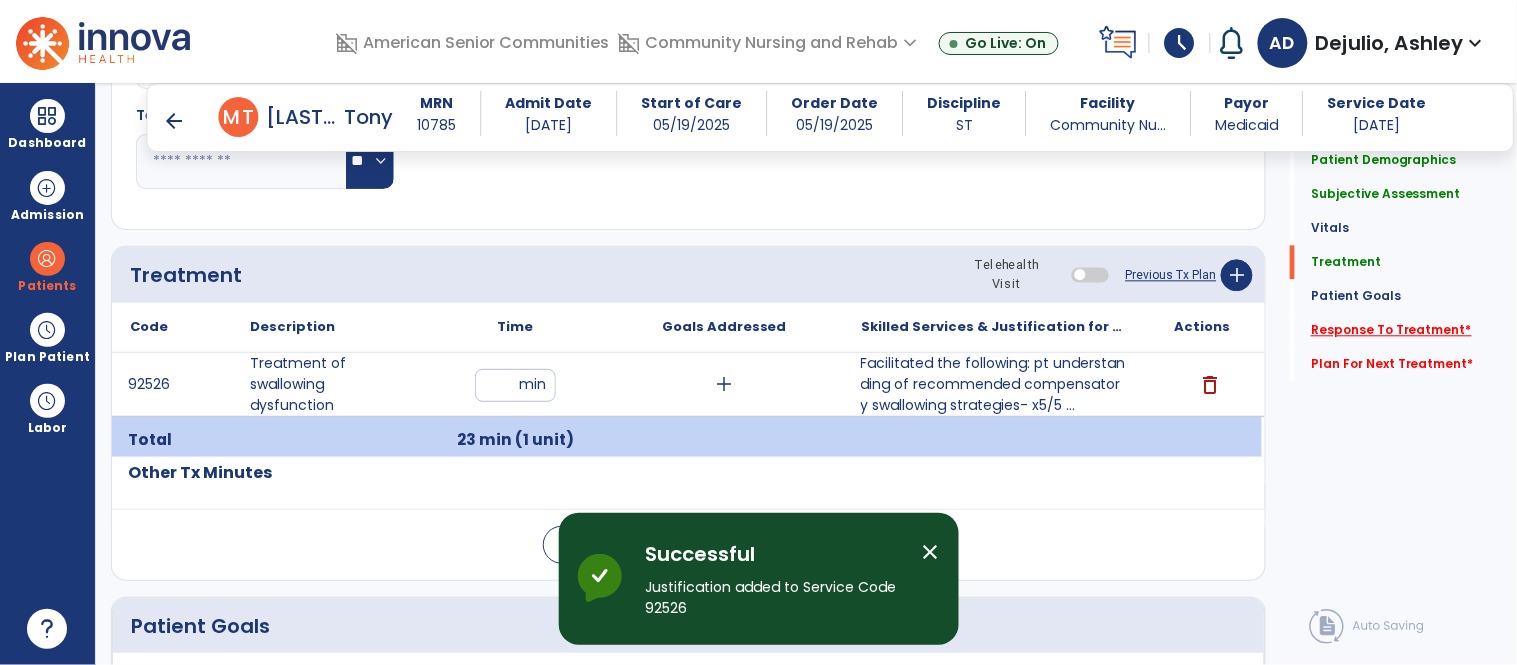 click on "Response To Treatment   *" 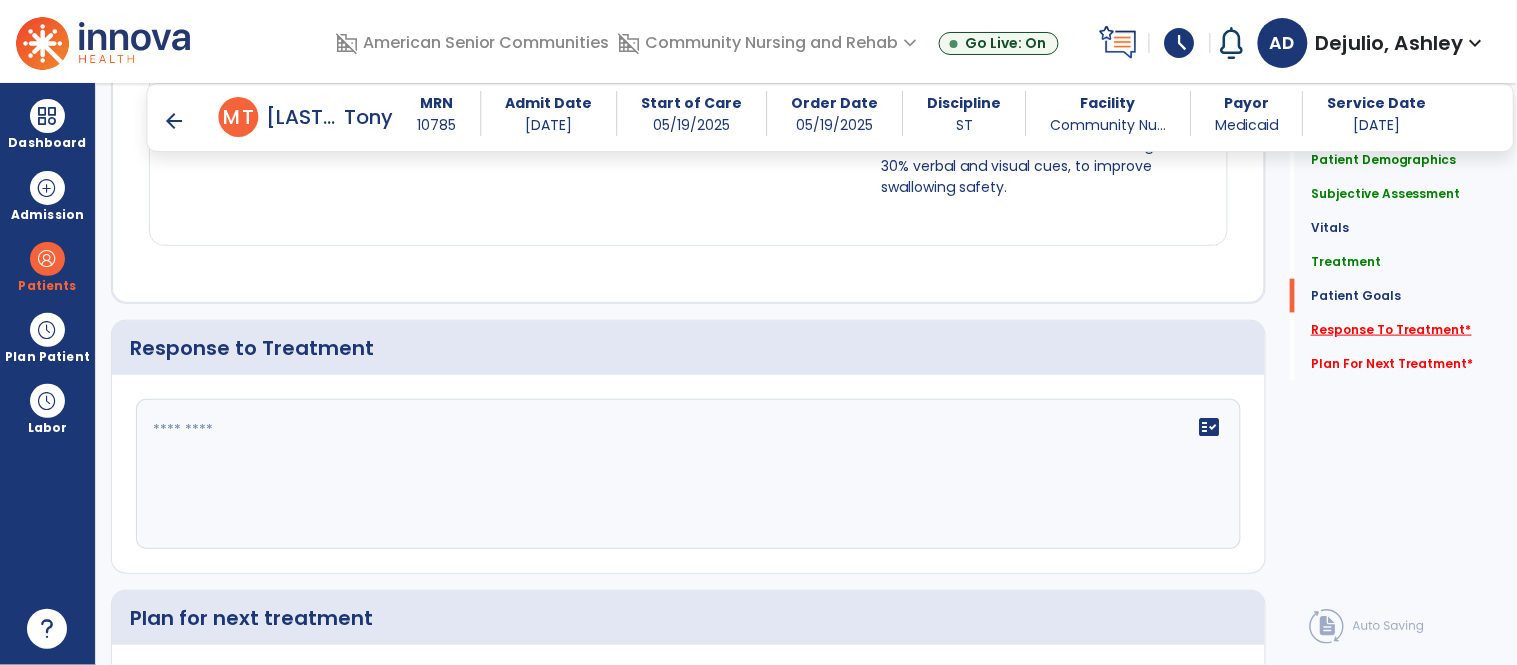 scroll, scrollTop: 2543, scrollLeft: 0, axis: vertical 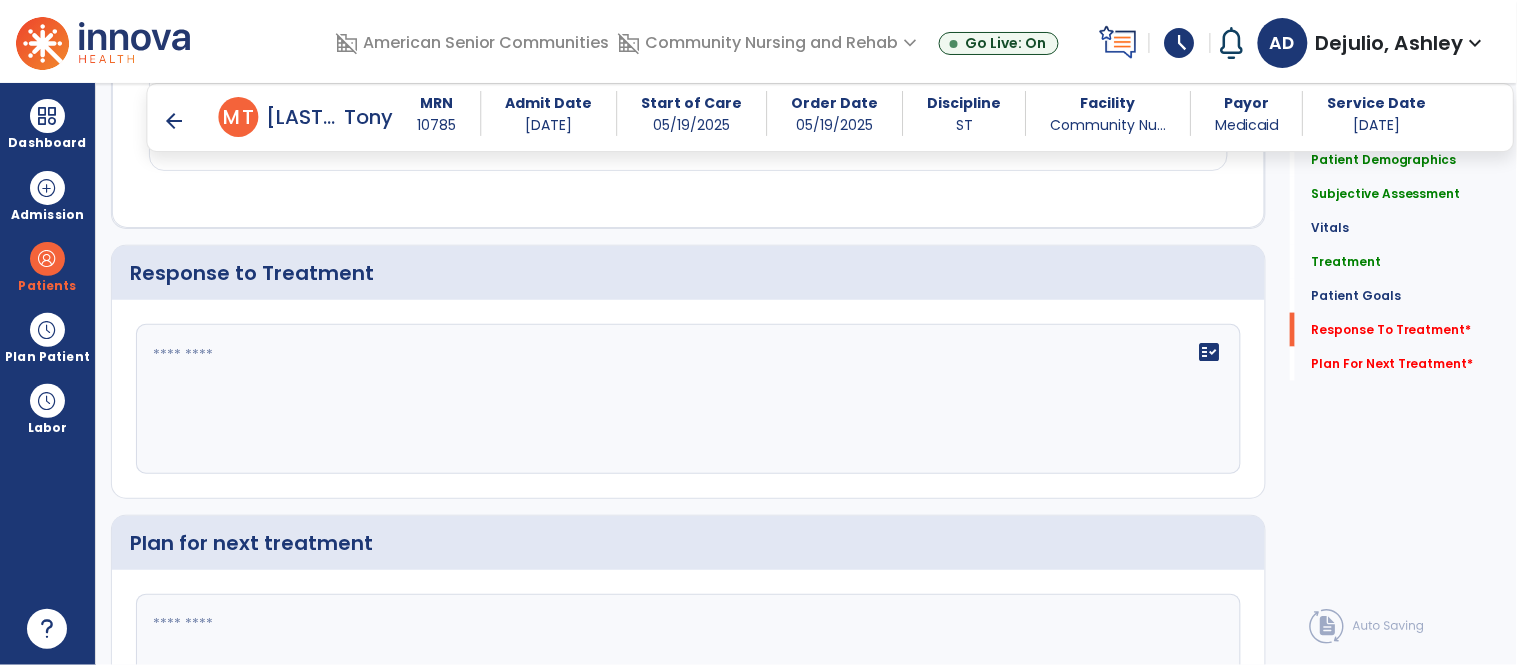 click on "fact_check" 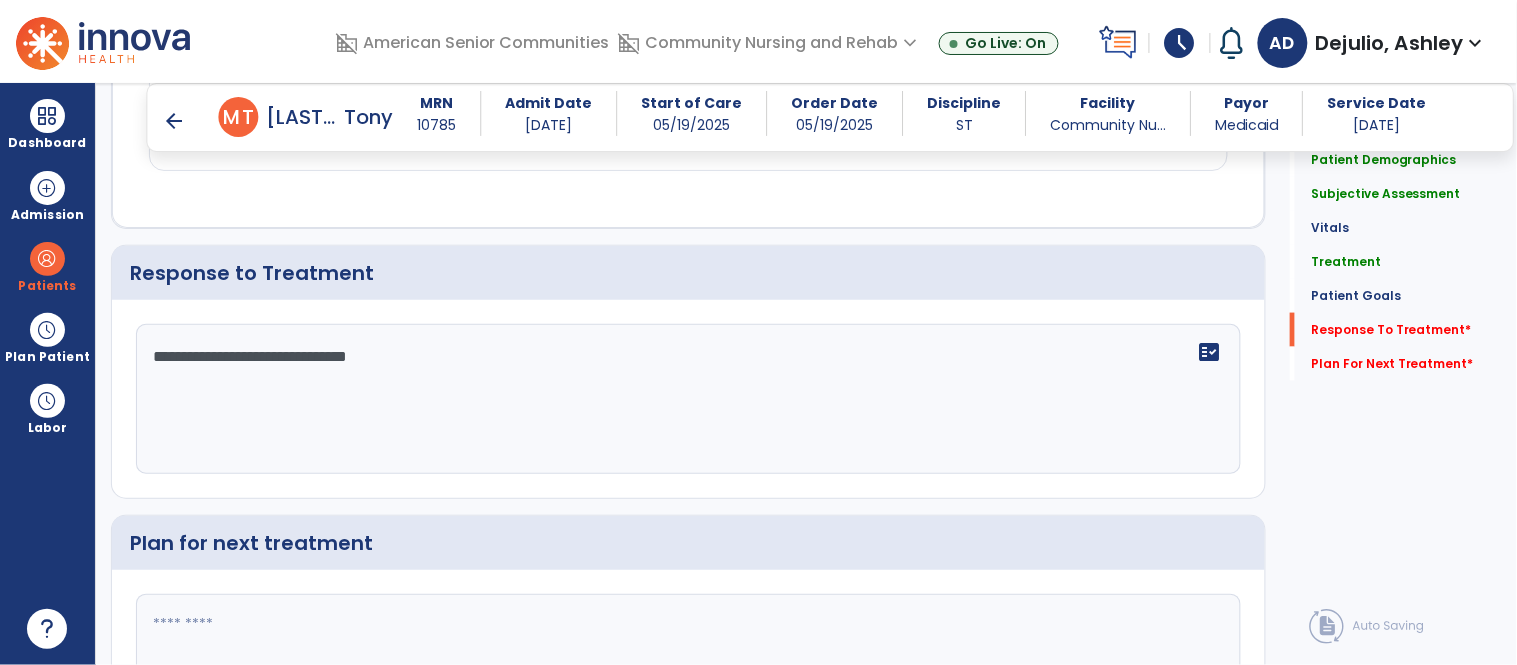 scroll, scrollTop: 2715, scrollLeft: 0, axis: vertical 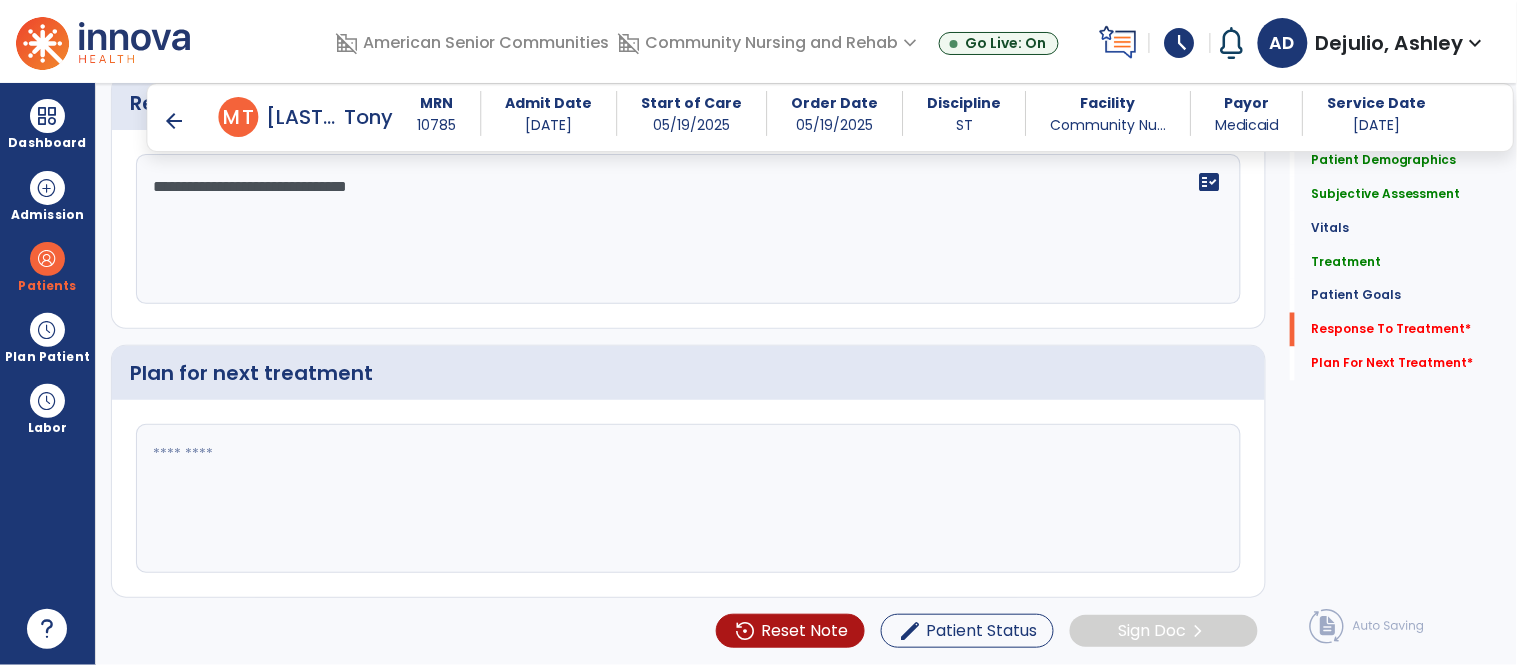 type on "**********" 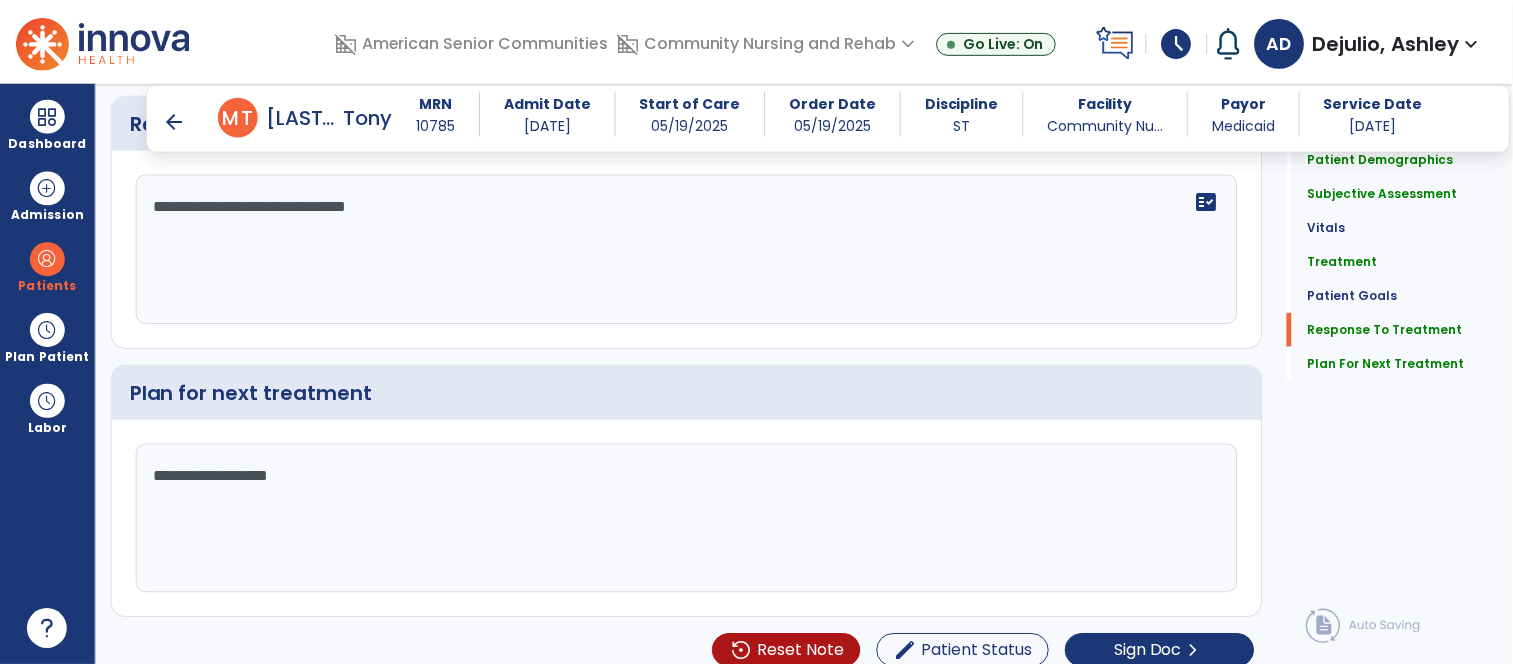 scroll, scrollTop: 2715, scrollLeft: 0, axis: vertical 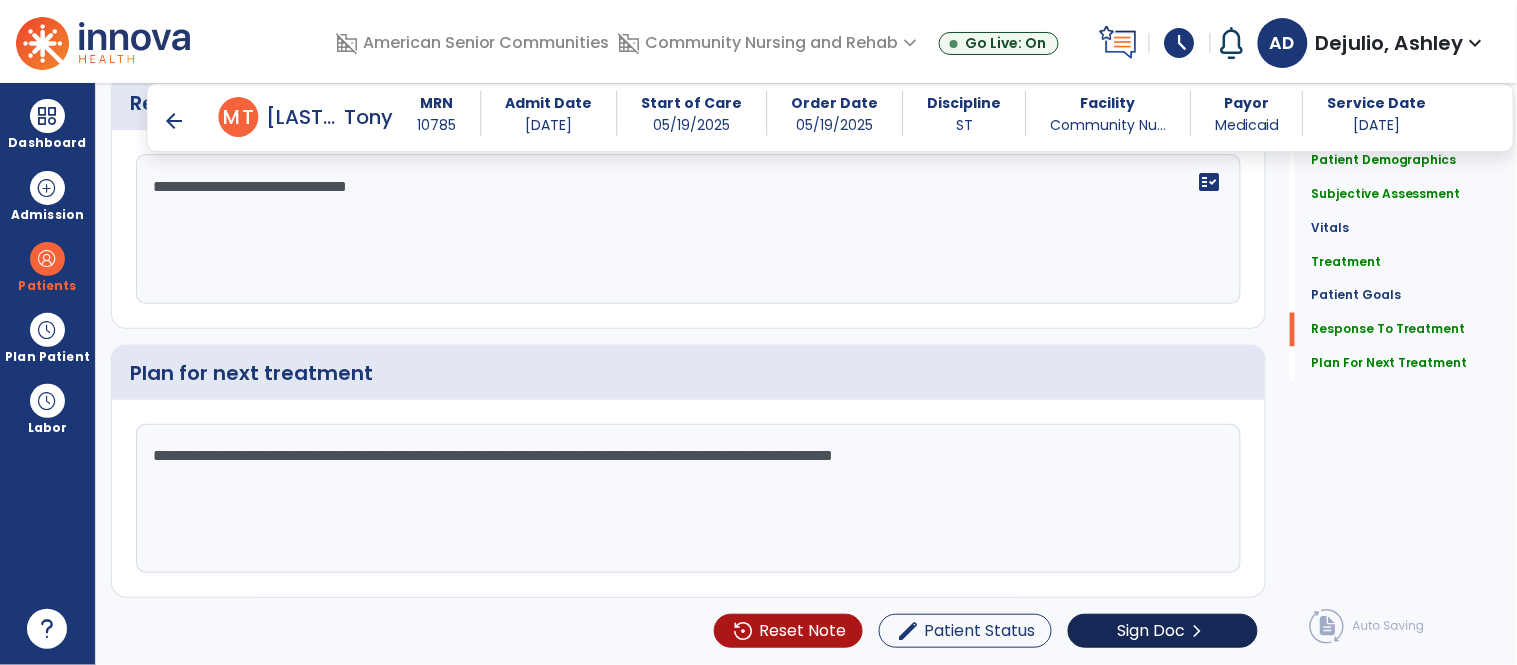type on "**********" 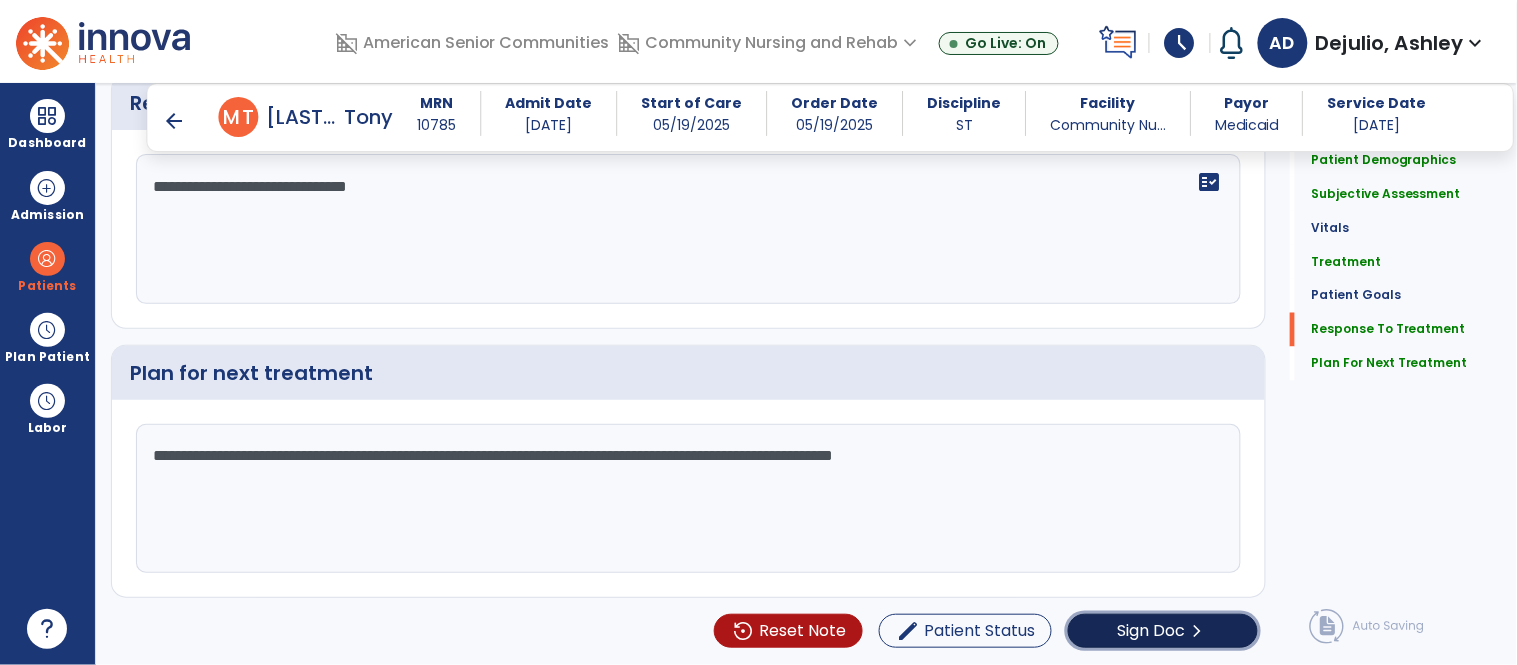 click on "Sign Doc" 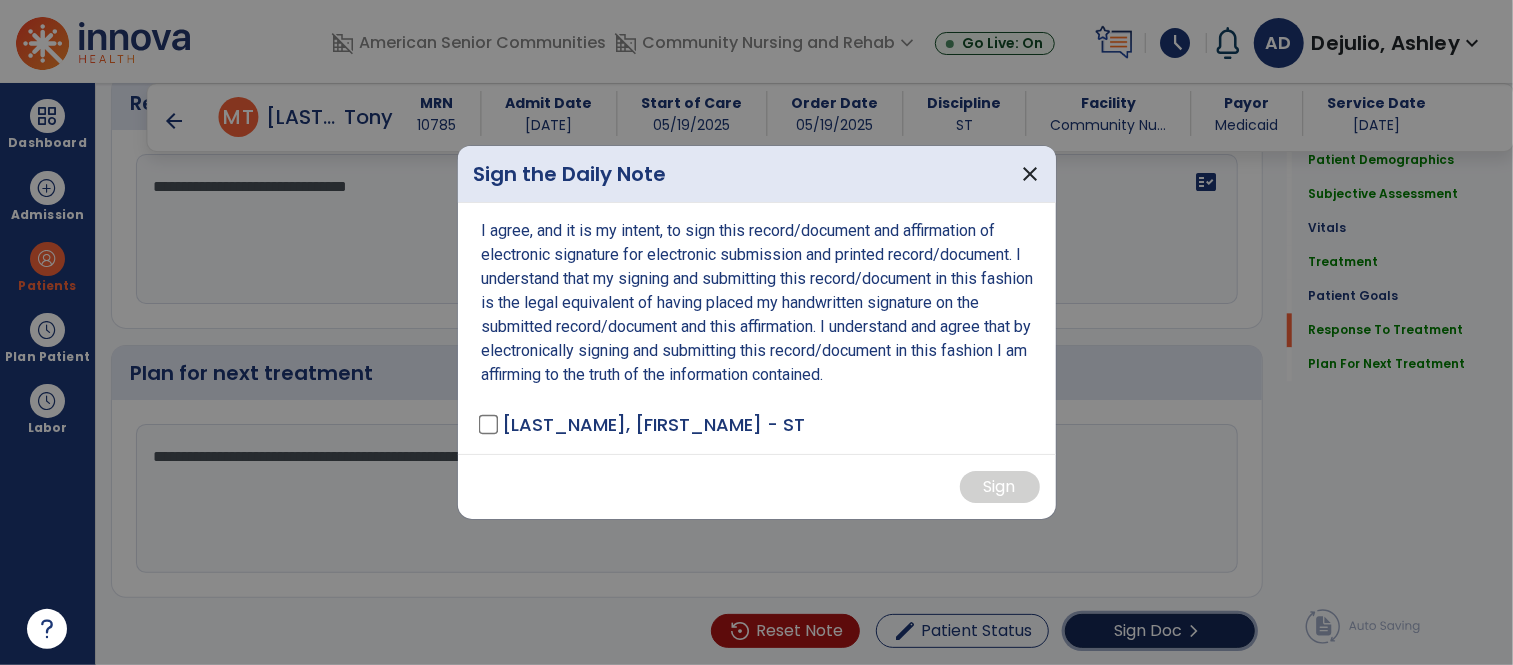 scroll, scrollTop: 2715, scrollLeft: 0, axis: vertical 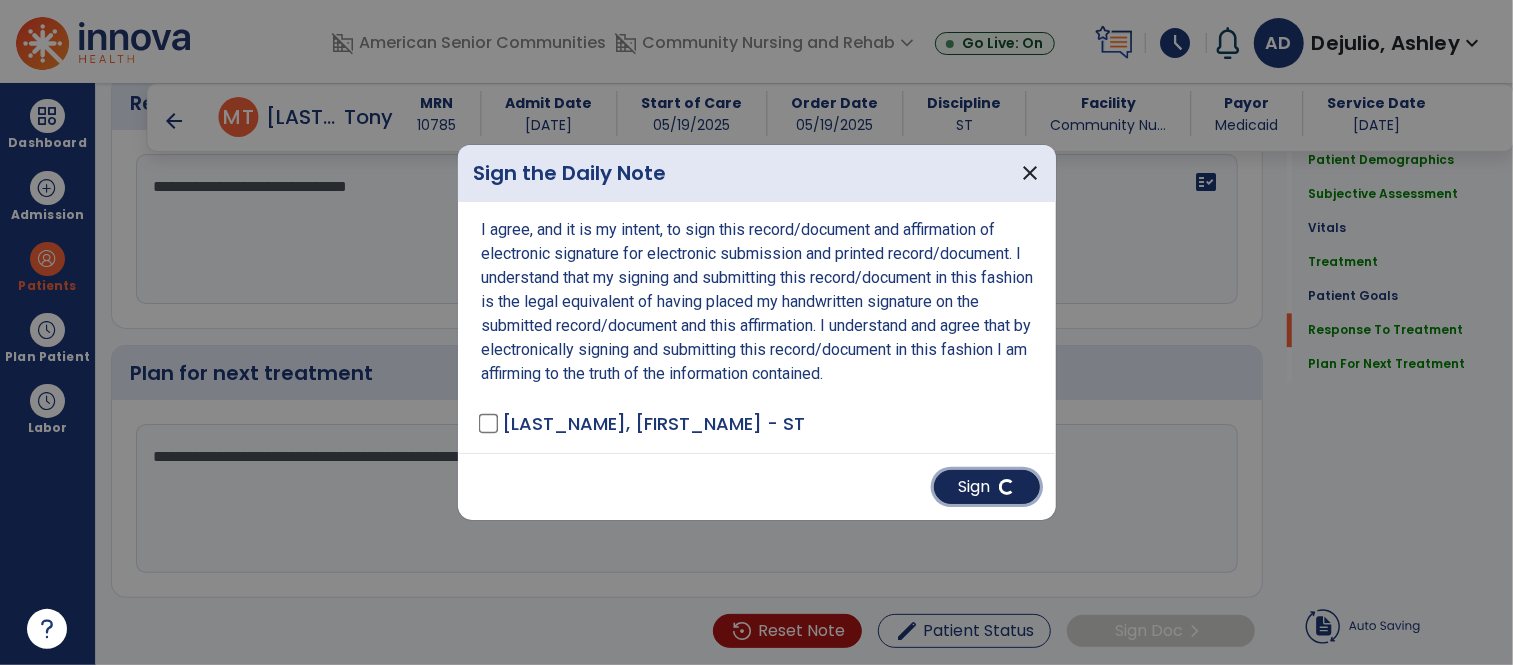 click on "Sign" at bounding box center [987, 487] 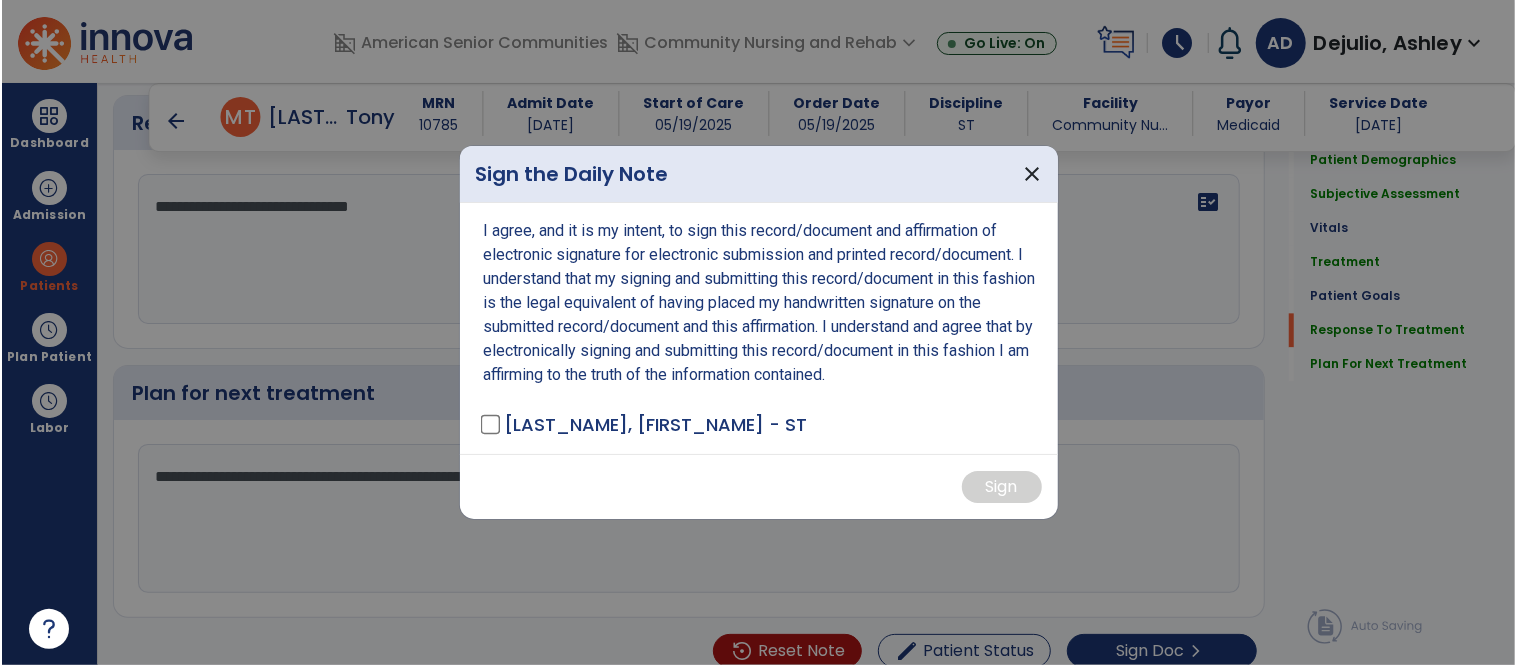 scroll, scrollTop: 2715, scrollLeft: 0, axis: vertical 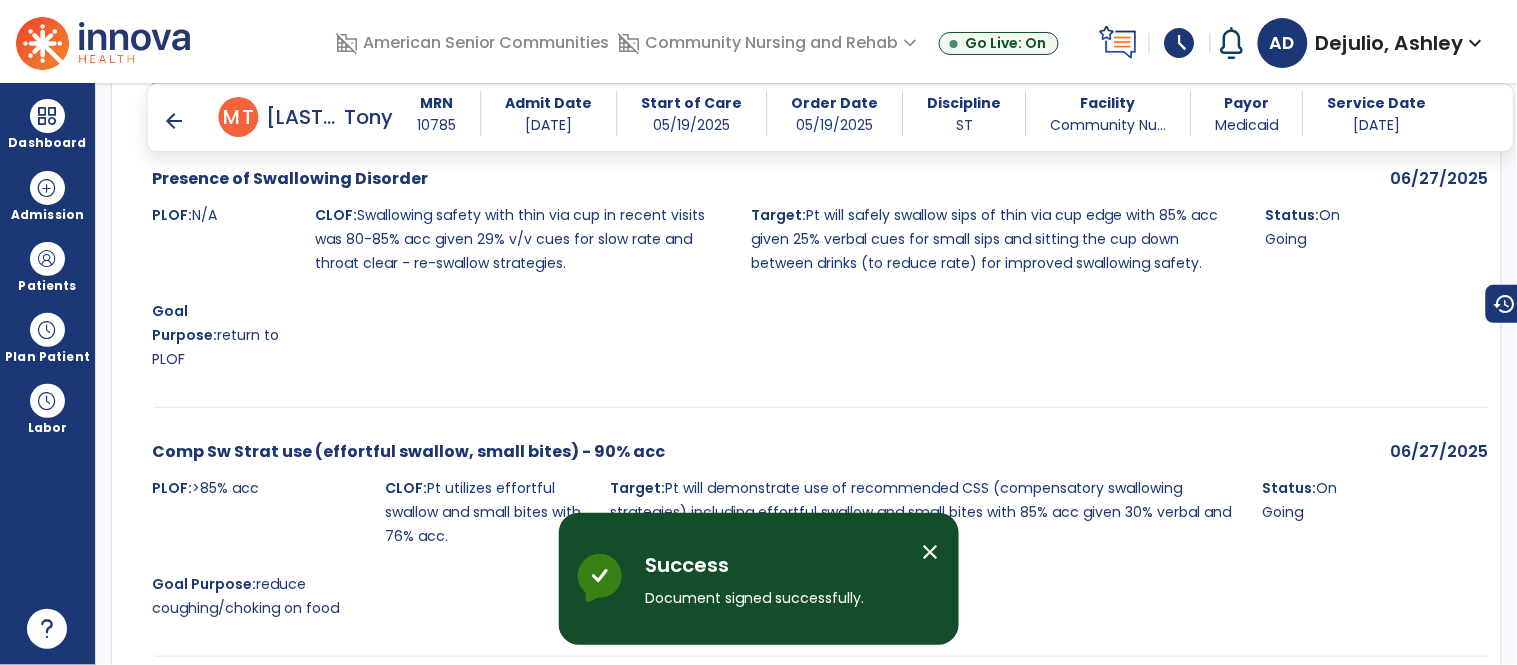 click on "arrow_back" at bounding box center (175, 121) 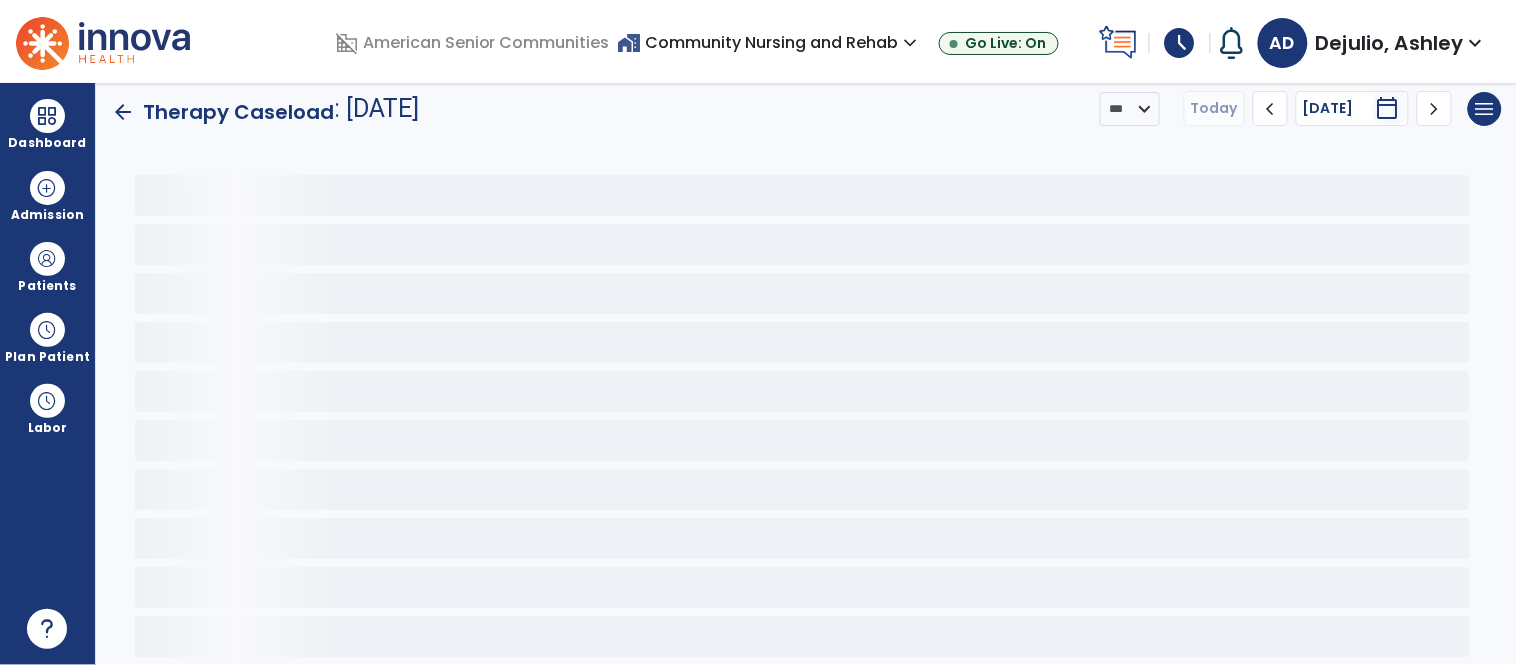 scroll, scrollTop: 15, scrollLeft: 0, axis: vertical 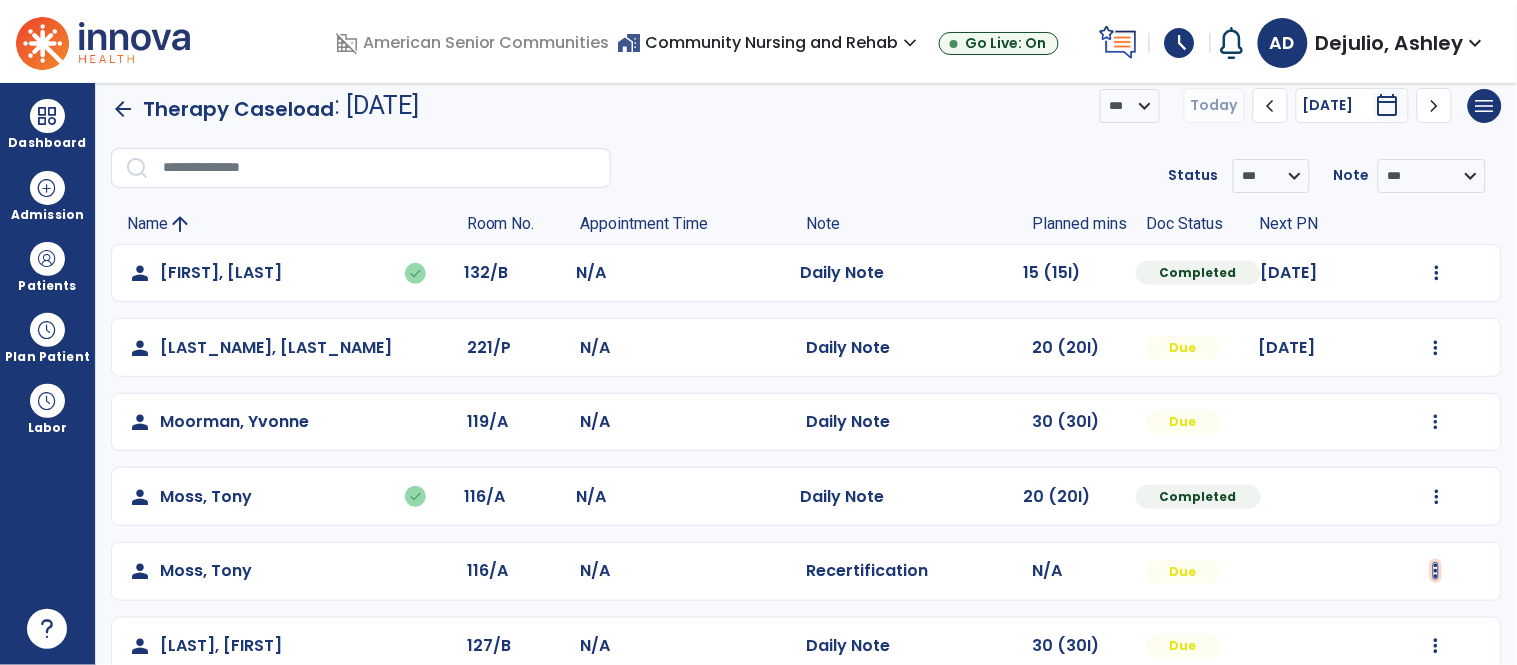 click at bounding box center (1437, 273) 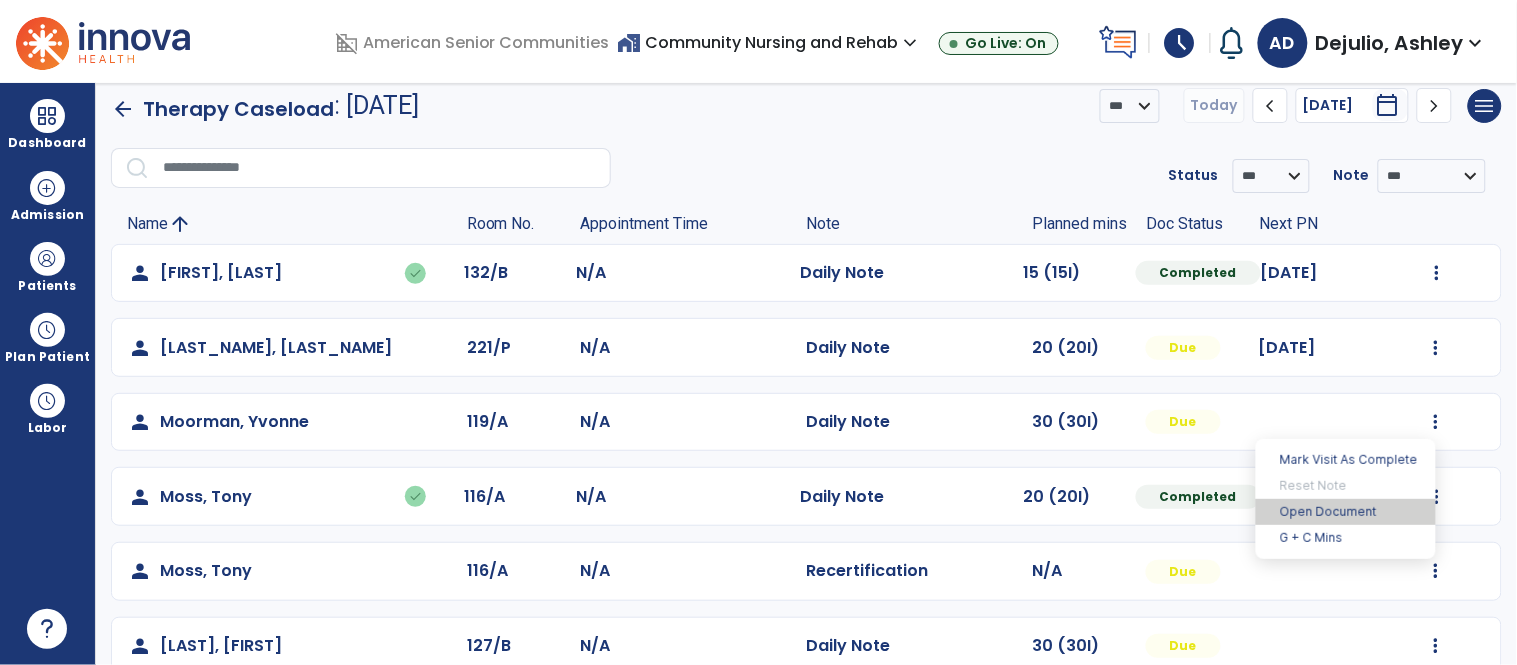 click on "Open Document" at bounding box center (1346, 512) 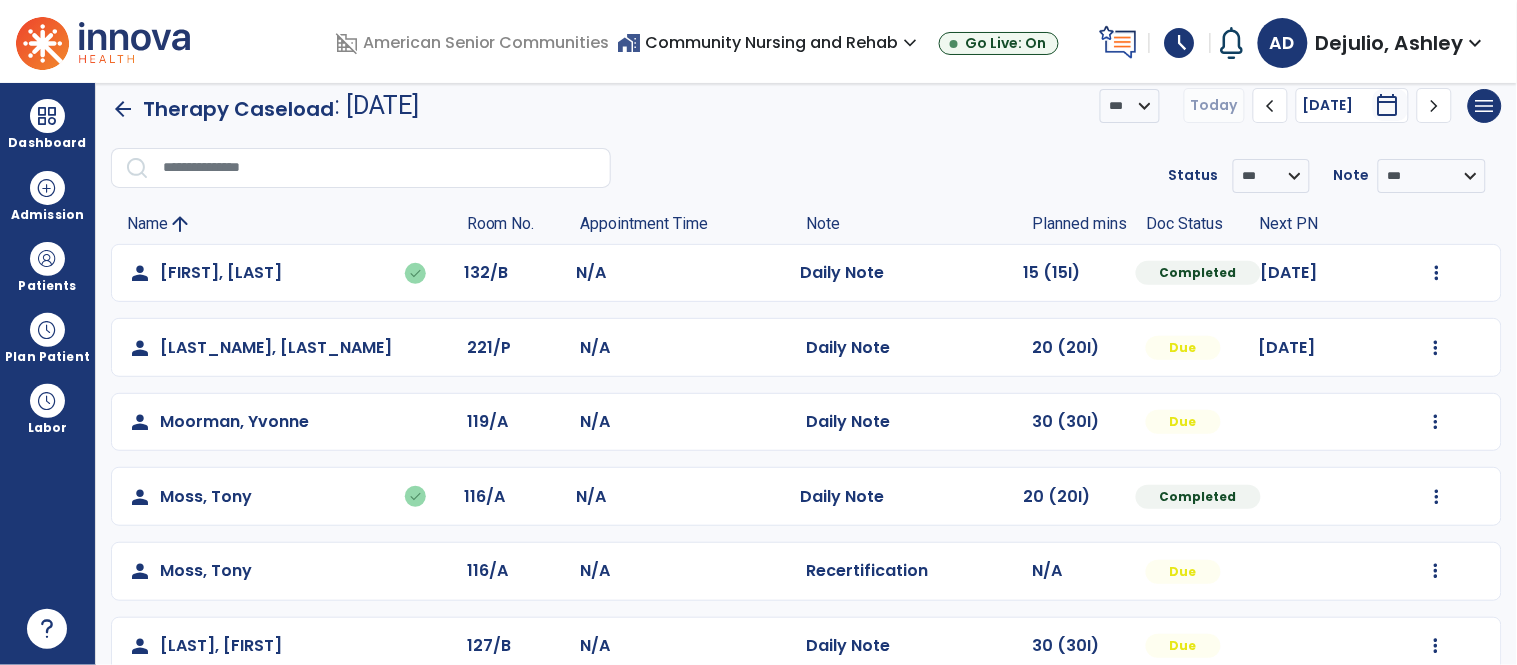 select on "**" 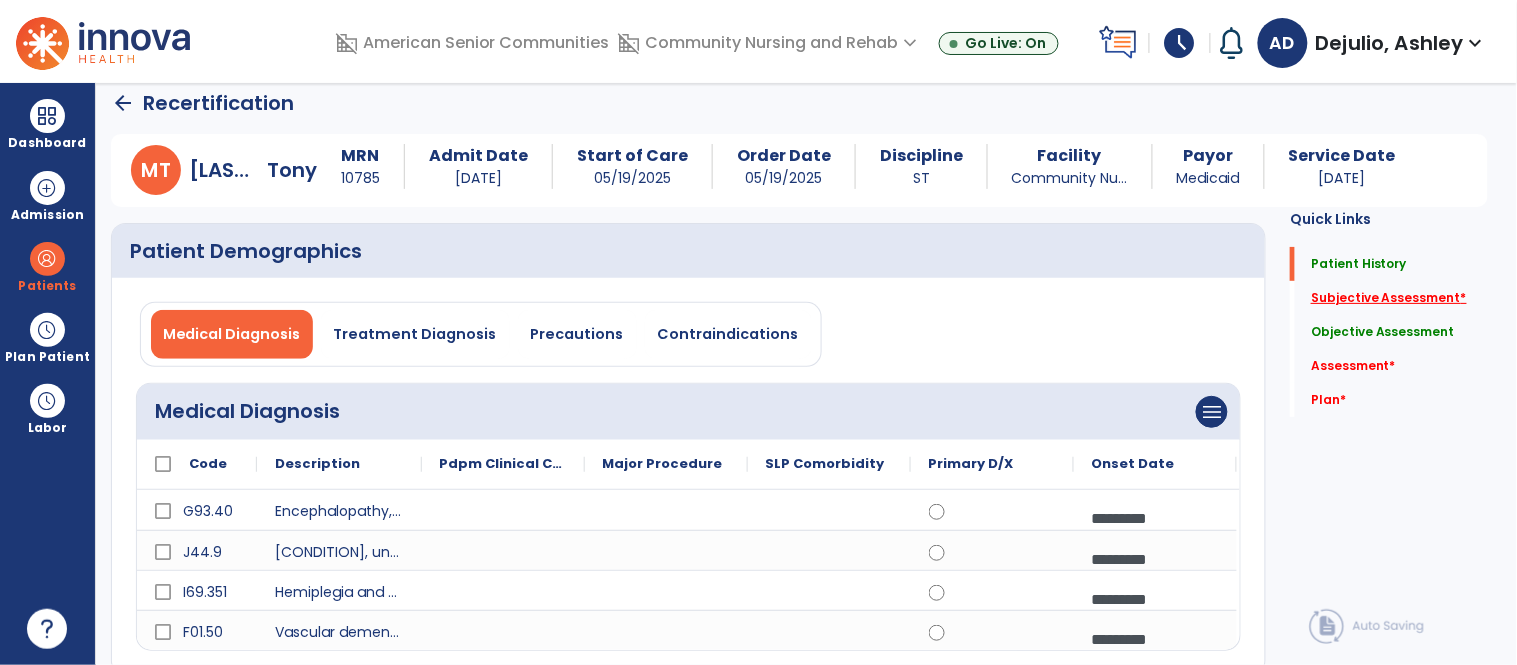 click on "Subjective Assessment   *" 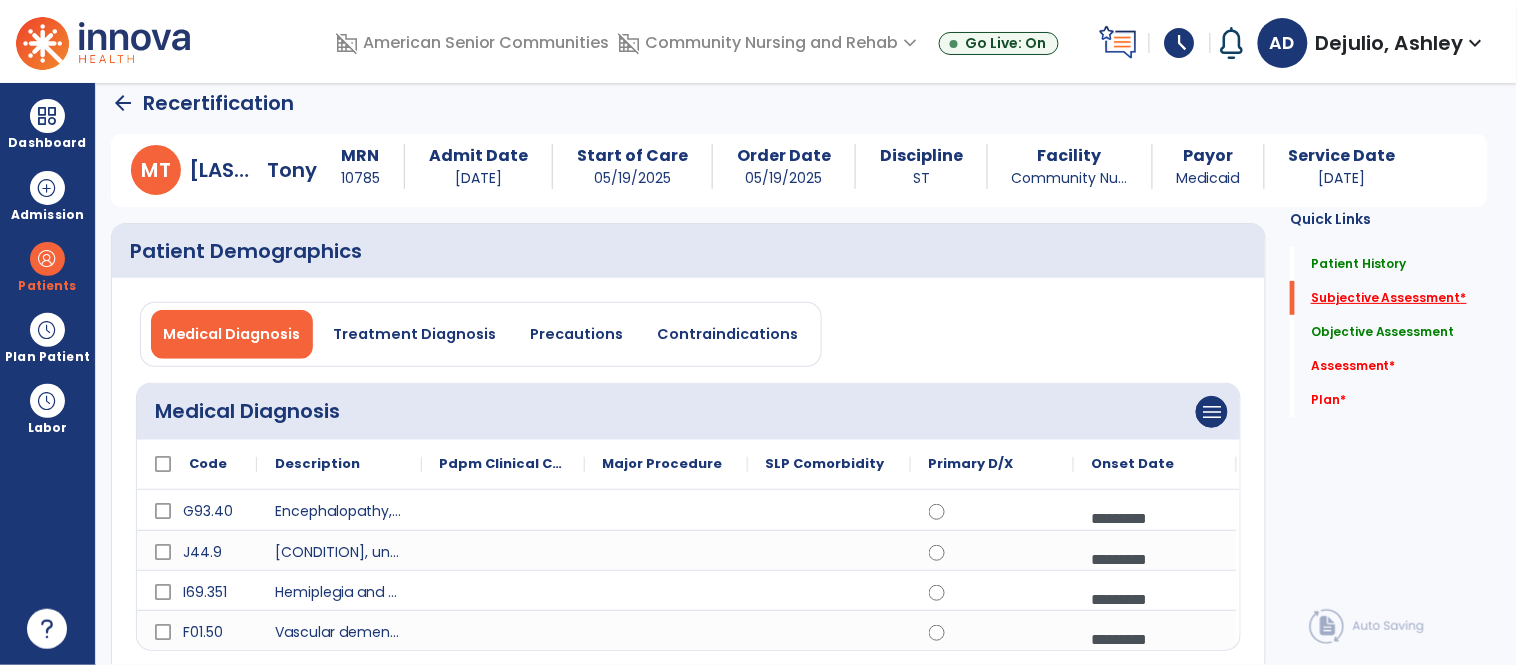 scroll, scrollTop: 38, scrollLeft: 0, axis: vertical 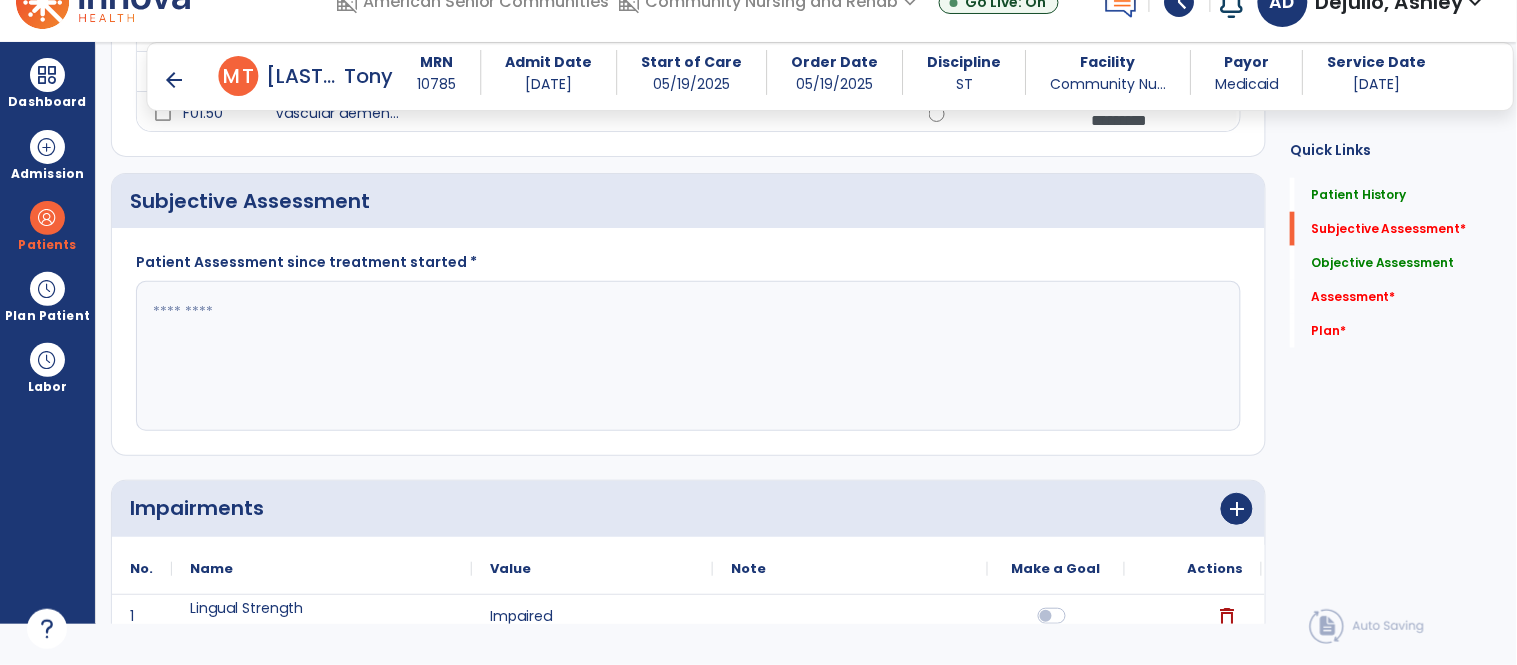 click on "Patient Demographics  Medical Diagnosis   Treatment Diagnosis   Precautions   Contraindications  Medical Diagnosis      menu   Add Medical Diagnosis   Delete Medical Diagnosis
Code
Description
Pdpm Clinical Category
to" 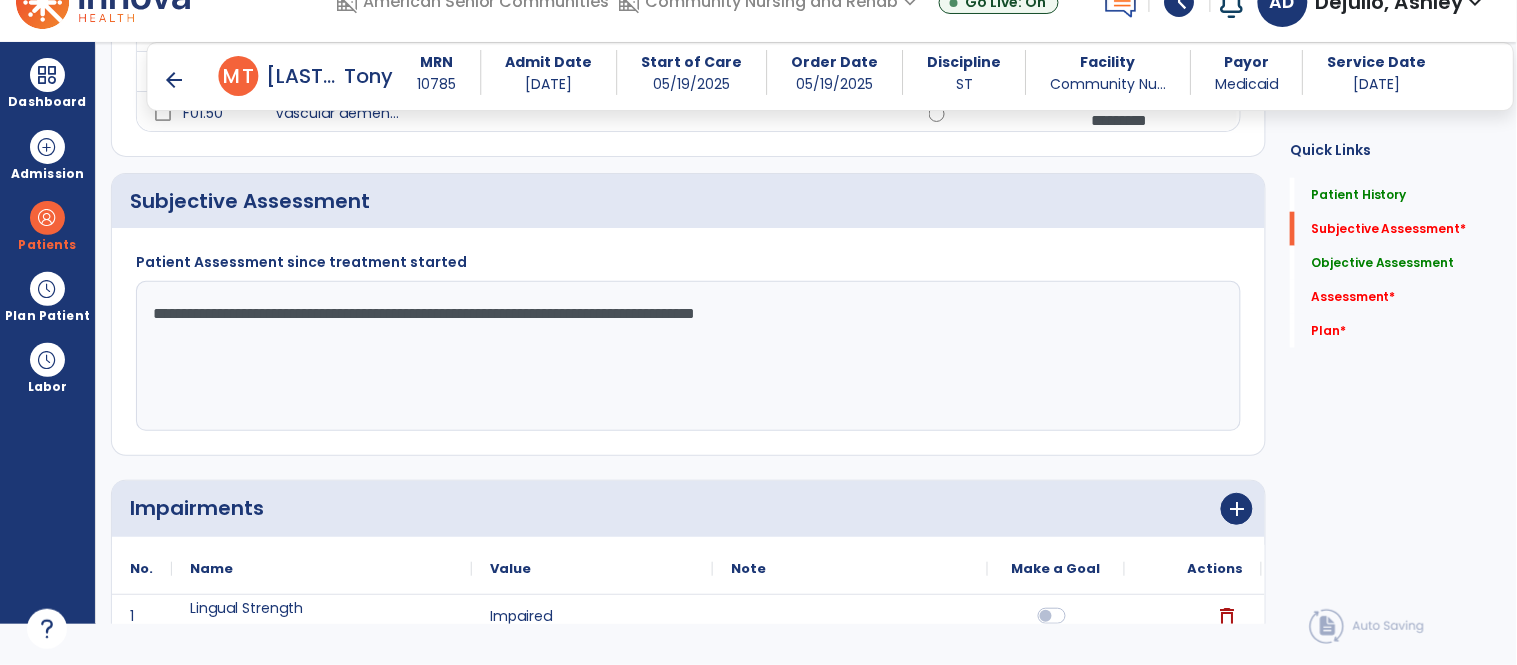 type on "**********" 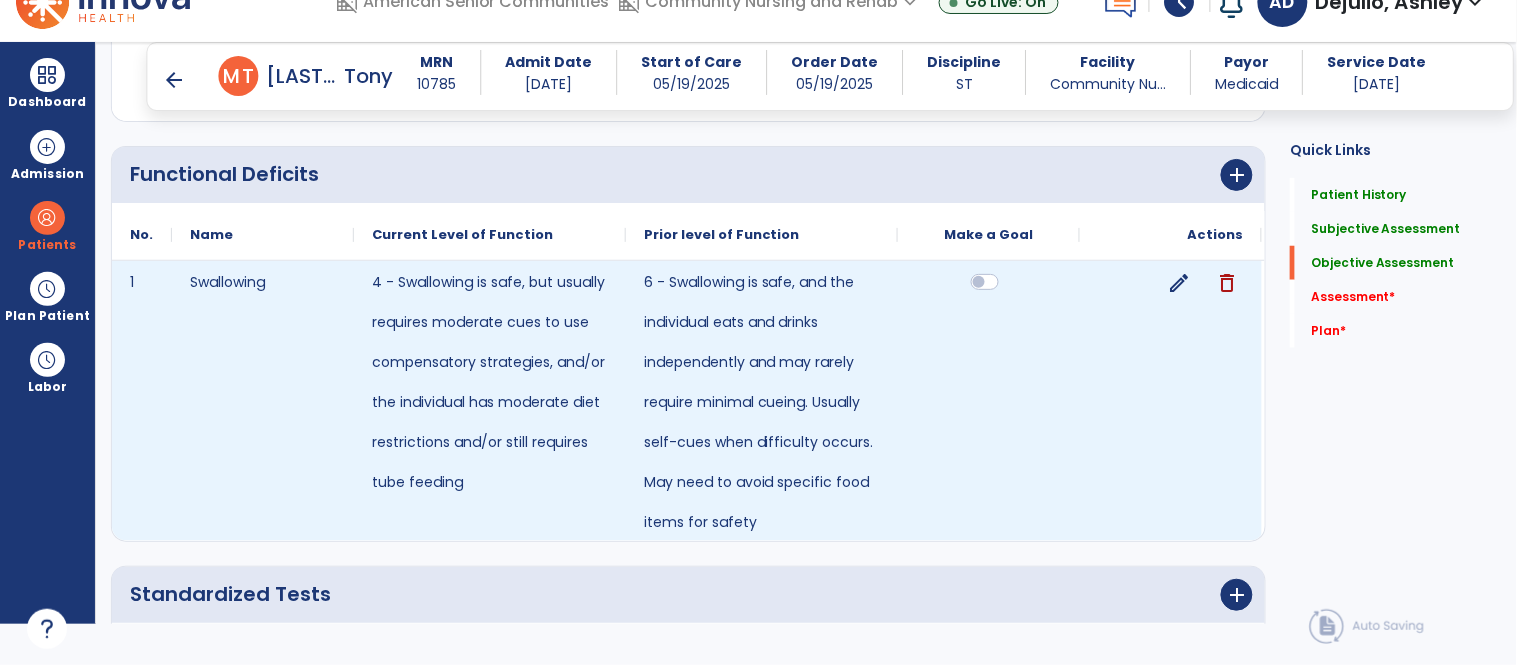 scroll, scrollTop: 2270, scrollLeft: 0, axis: vertical 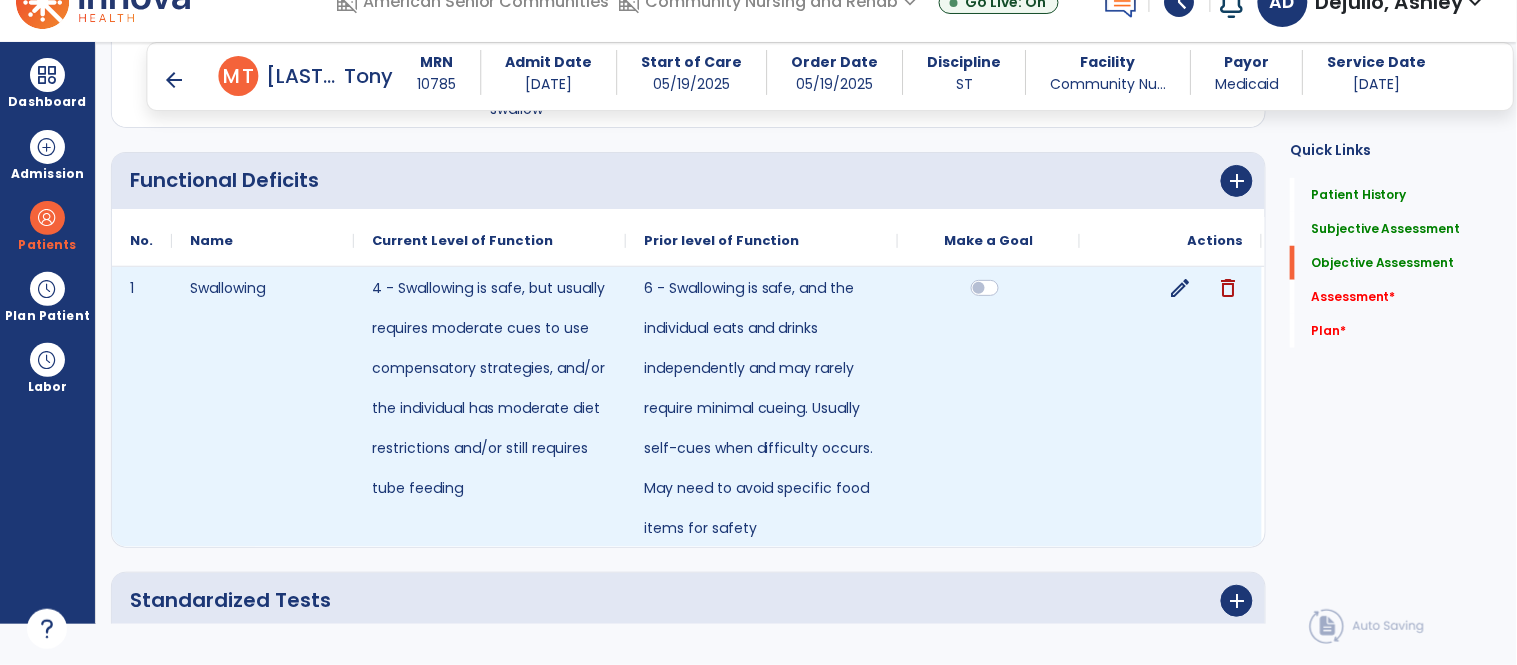 click on "edit" 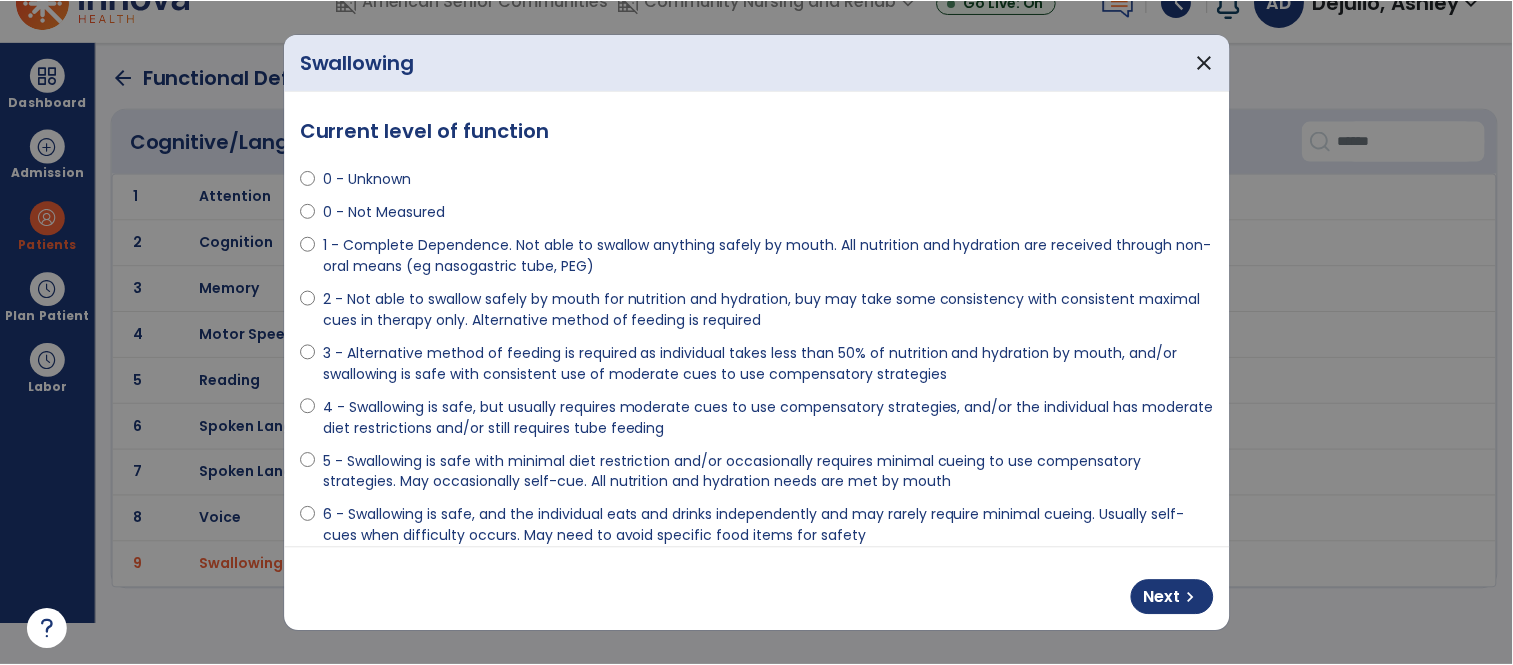 scroll, scrollTop: 0, scrollLeft: 0, axis: both 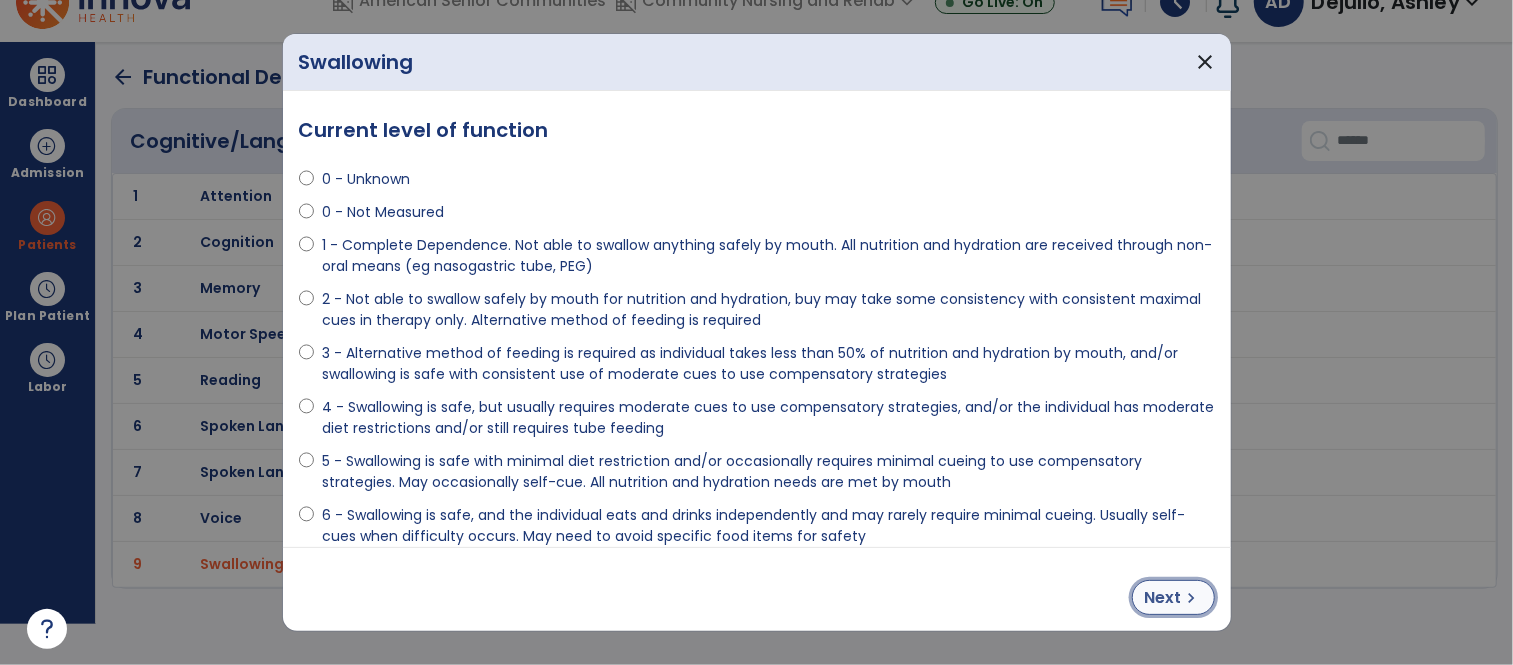 click on "Next" at bounding box center [1163, 598] 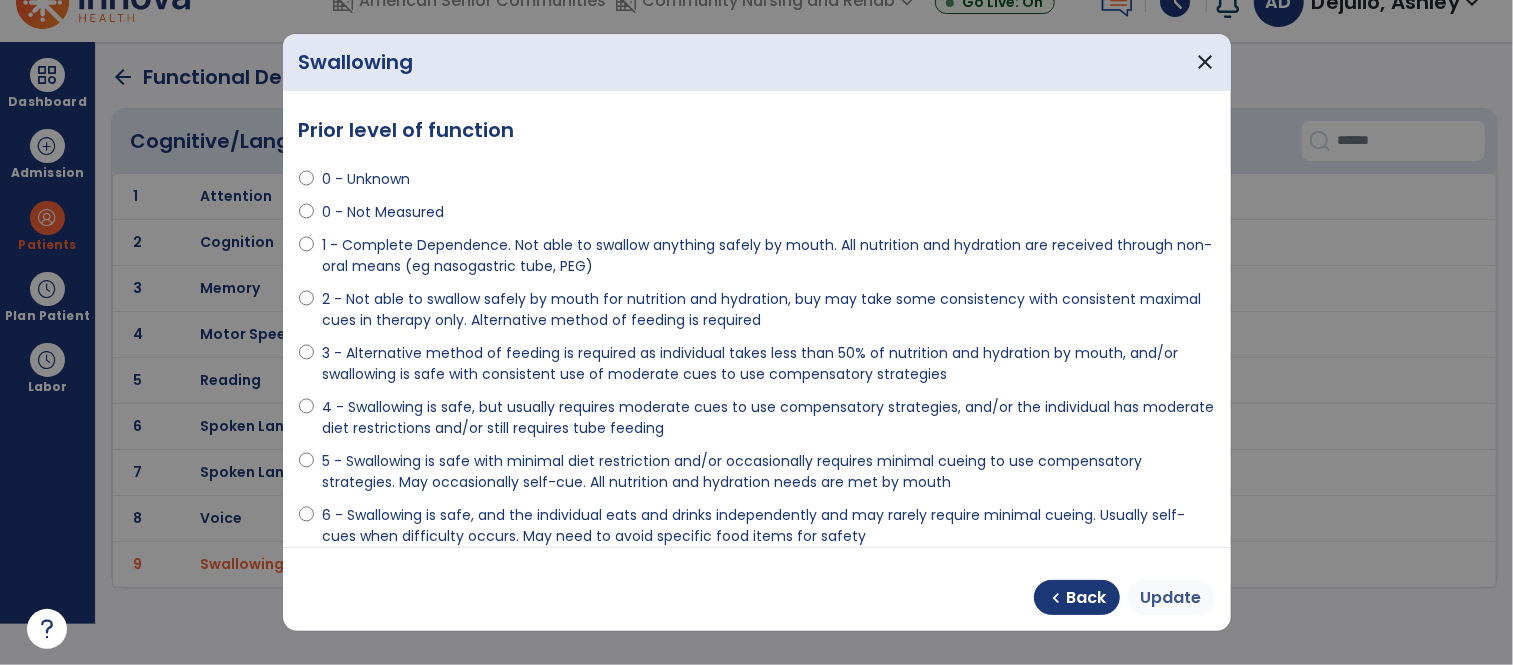 click on "Update" at bounding box center (1171, 598) 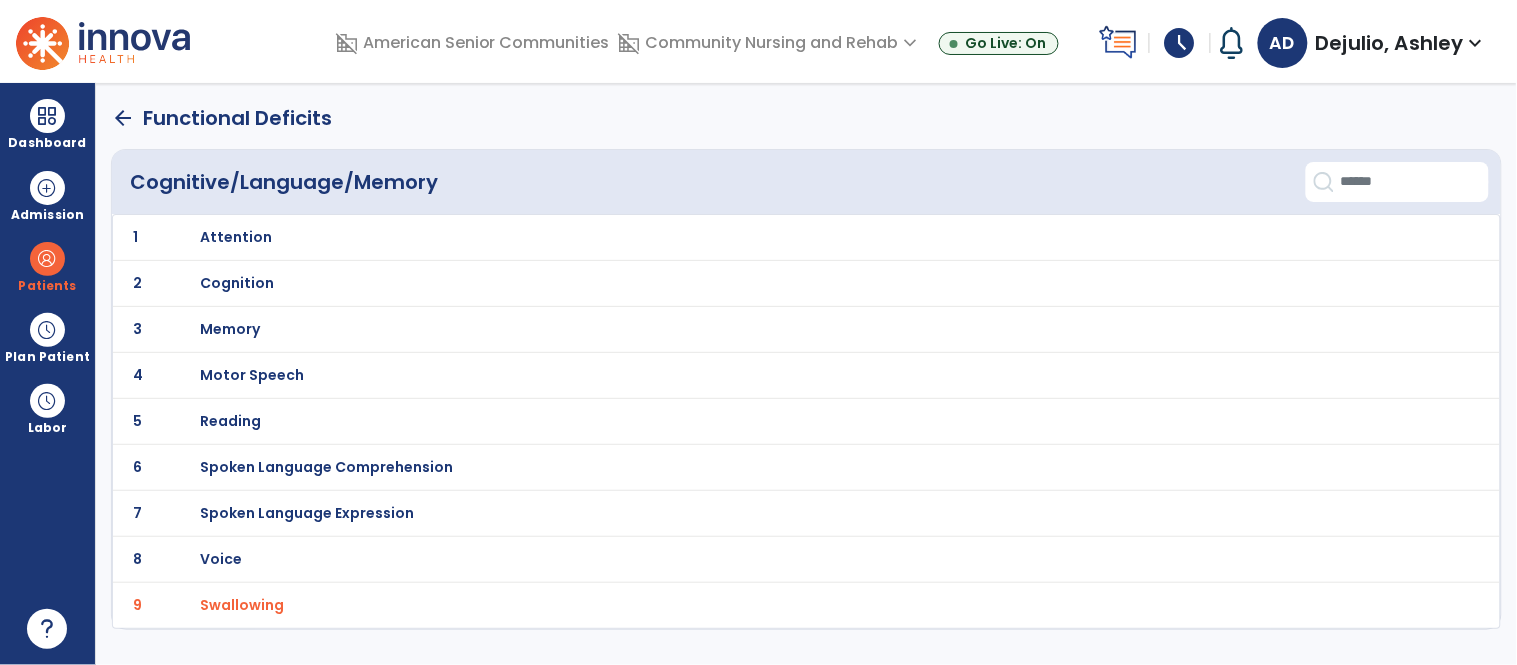 click on "arrow_back" 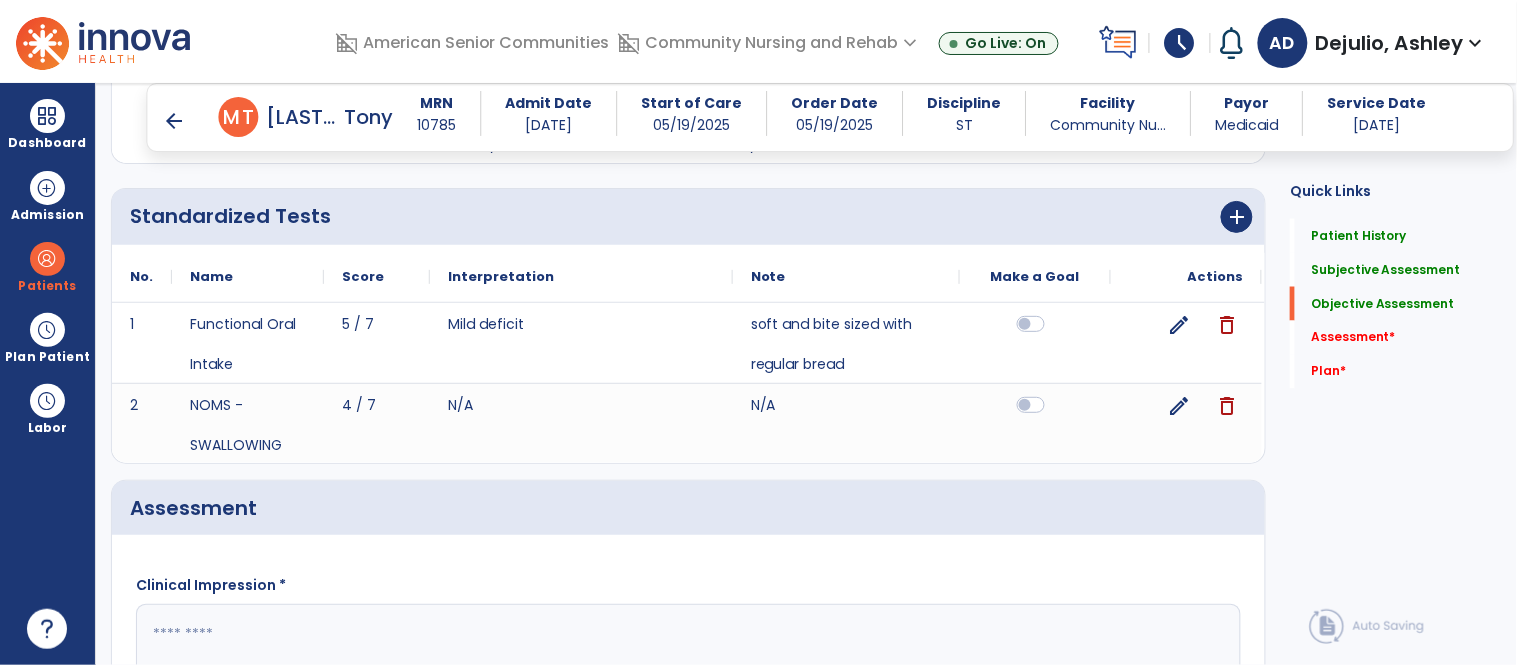 scroll, scrollTop: 2698, scrollLeft: 0, axis: vertical 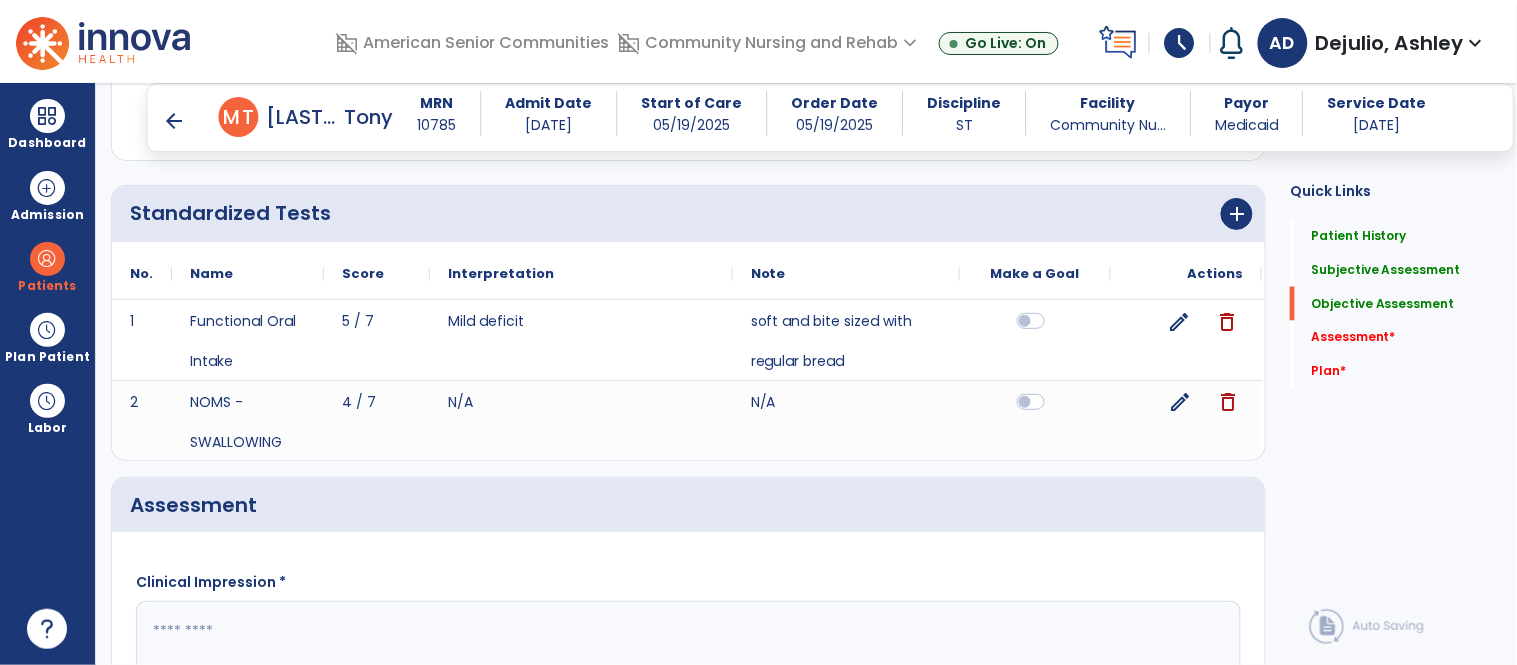 click on "edit" 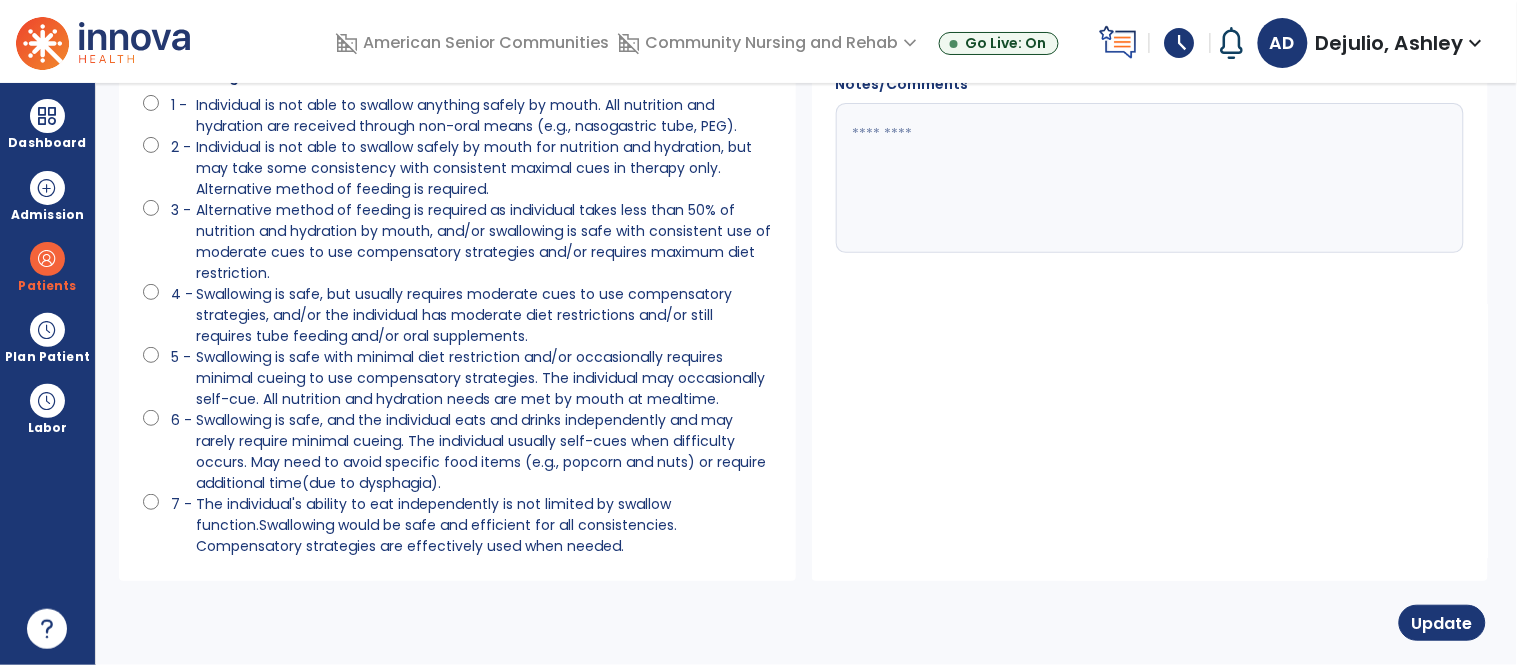scroll, scrollTop: 0, scrollLeft: 0, axis: both 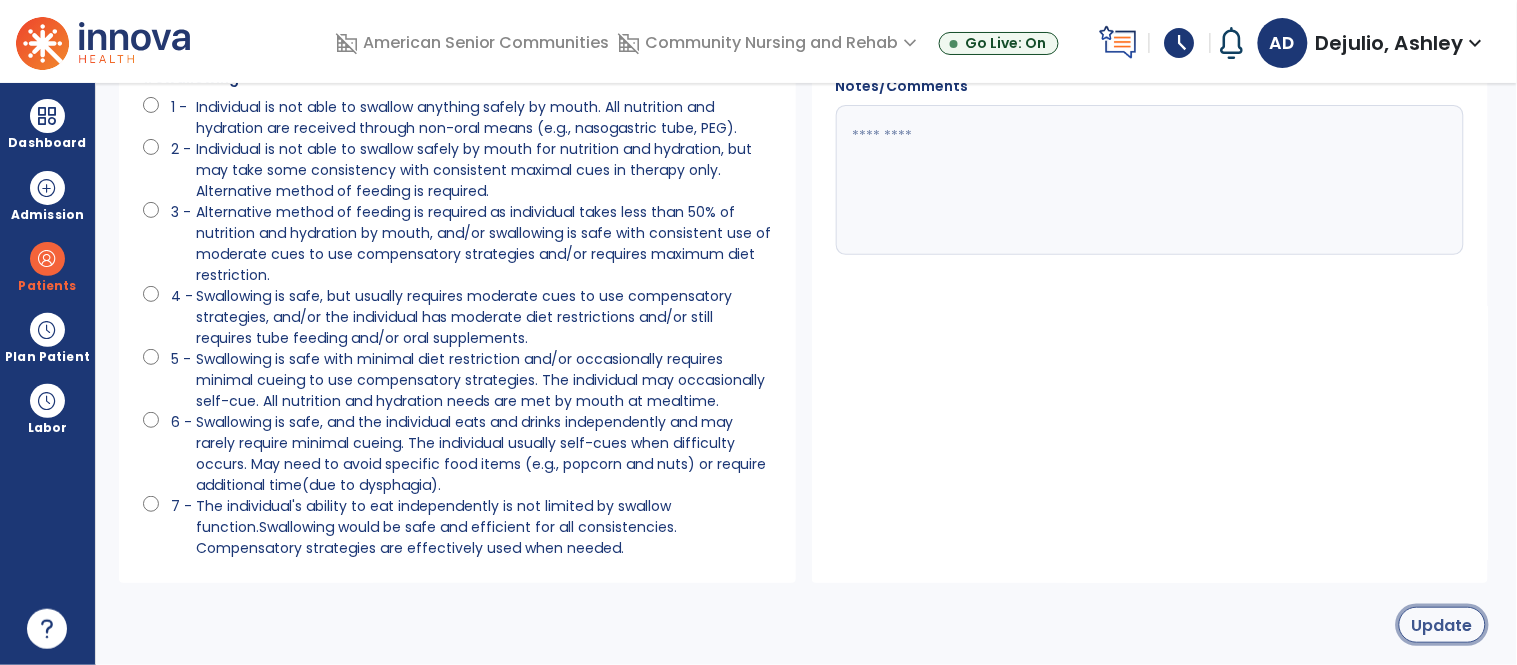 click on "Update" 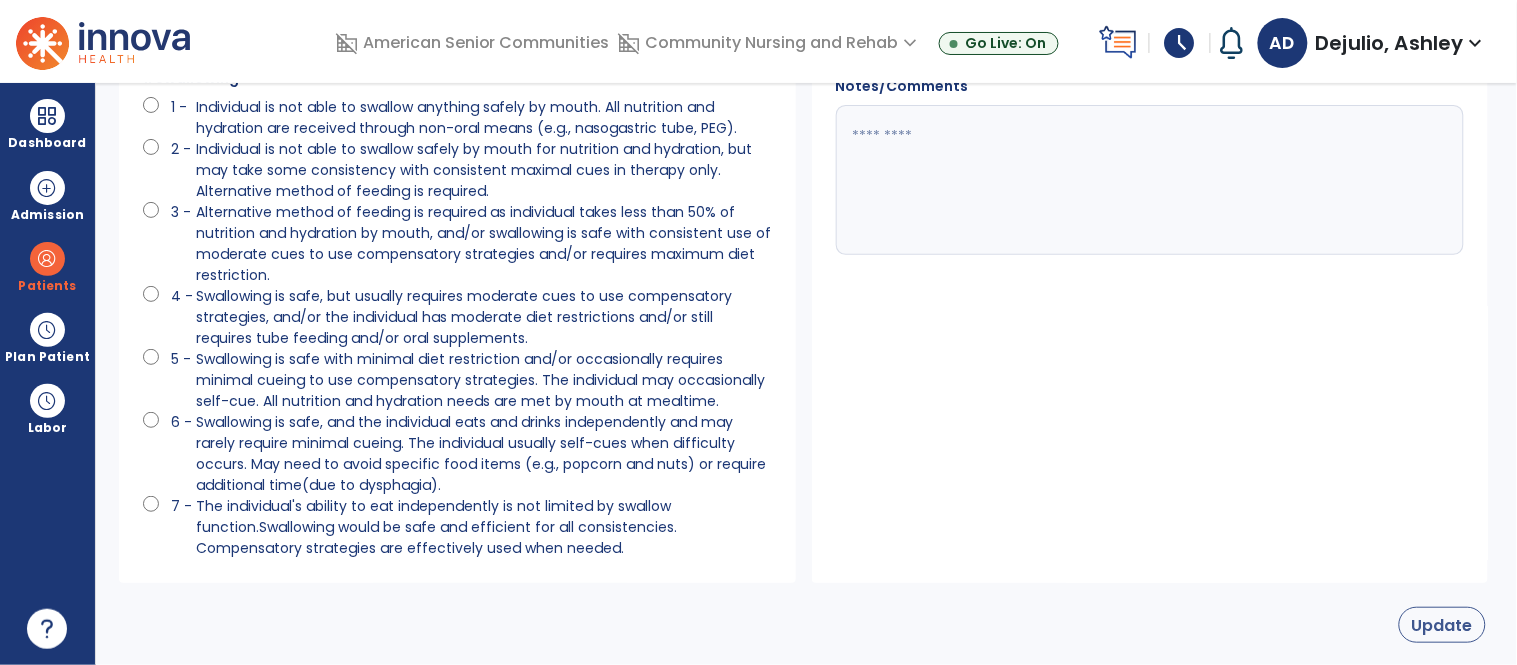 select on "**" 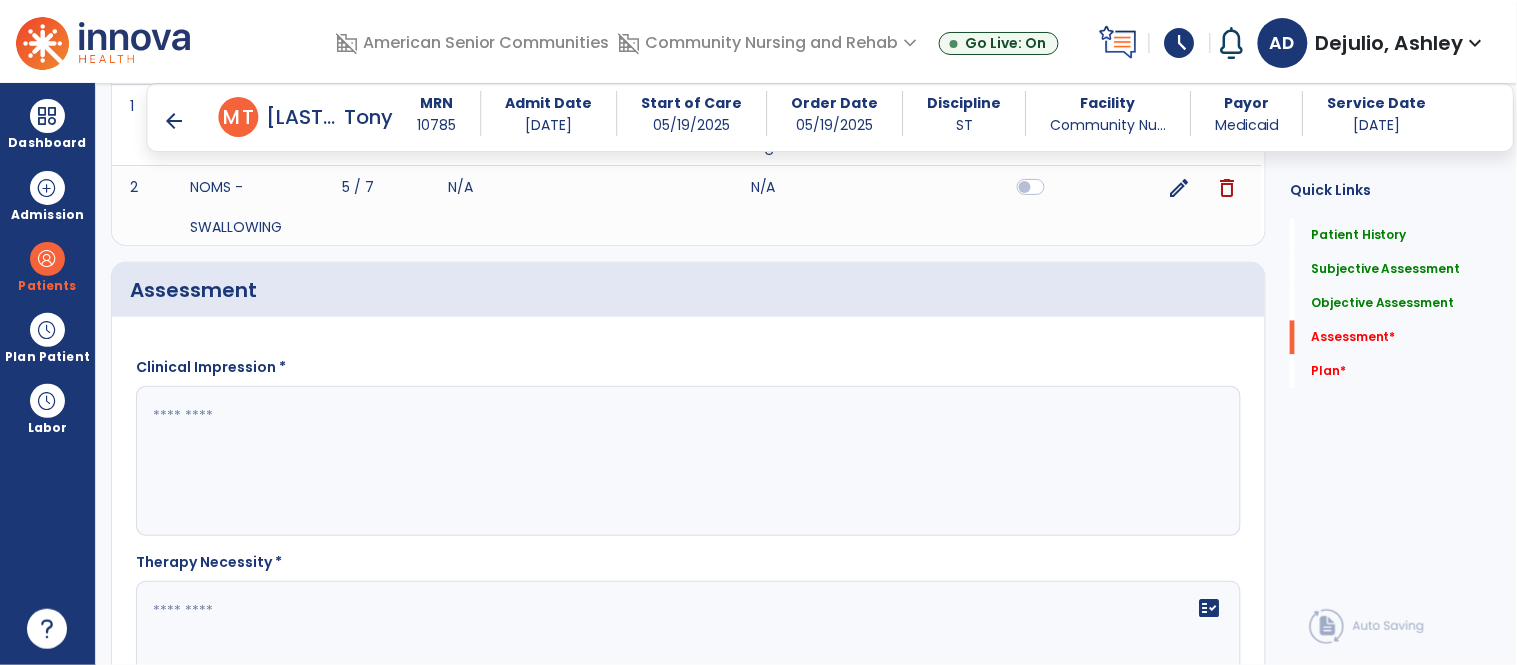 scroll, scrollTop: 2974, scrollLeft: 0, axis: vertical 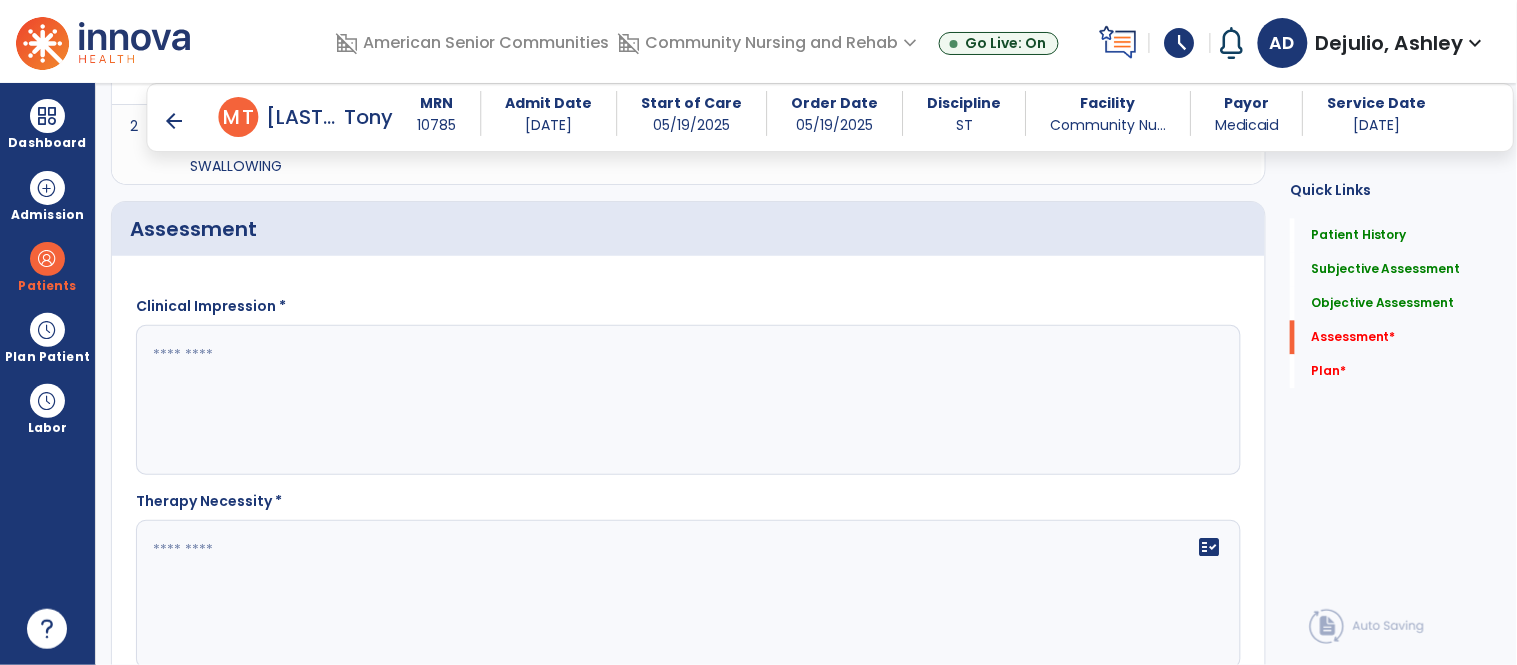 click 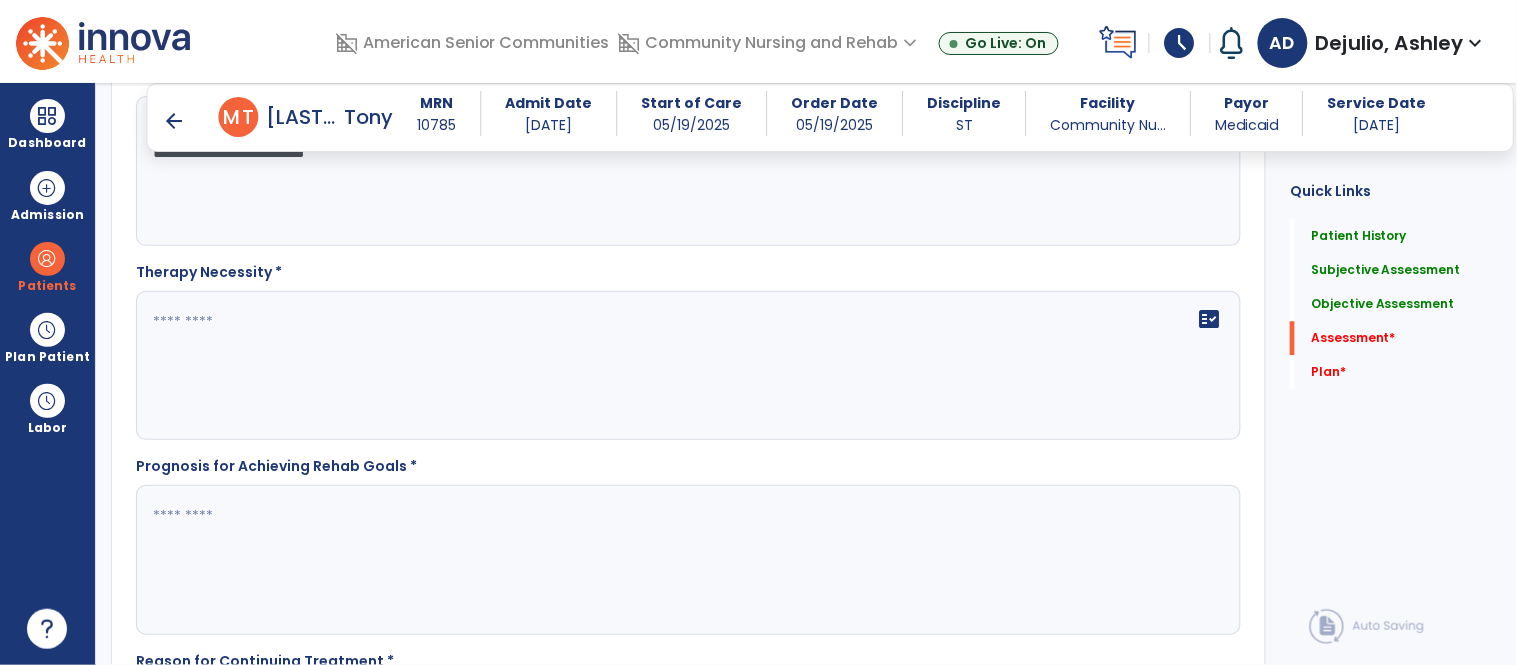 scroll, scrollTop: 3214, scrollLeft: 0, axis: vertical 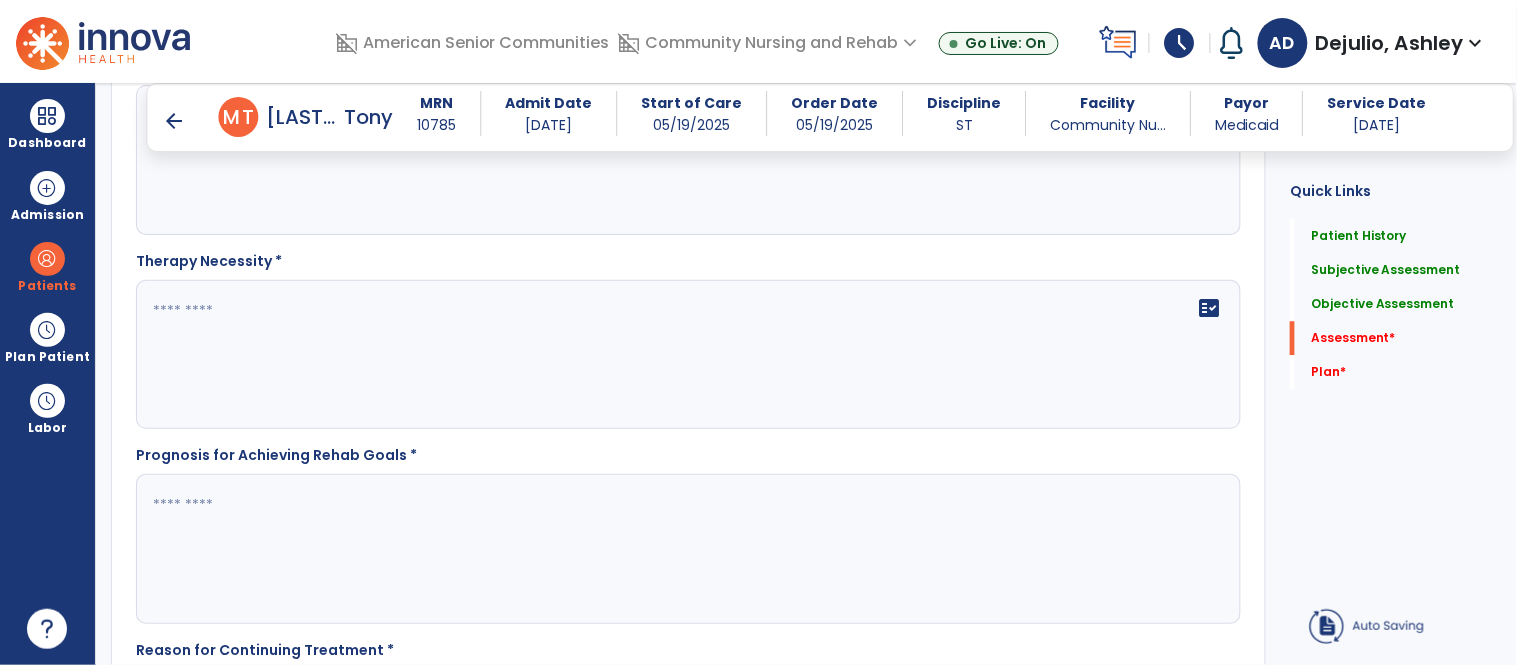 type on "**********" 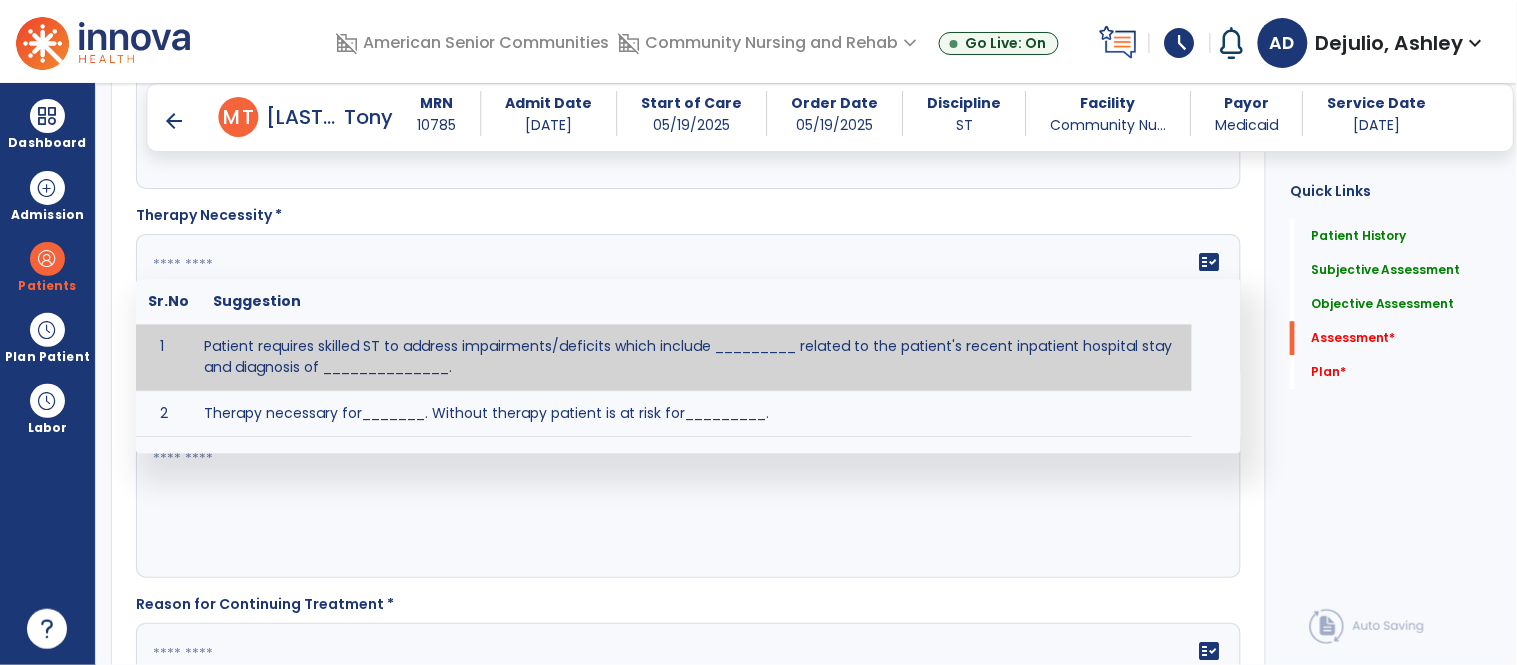 scroll, scrollTop: 3262, scrollLeft: 0, axis: vertical 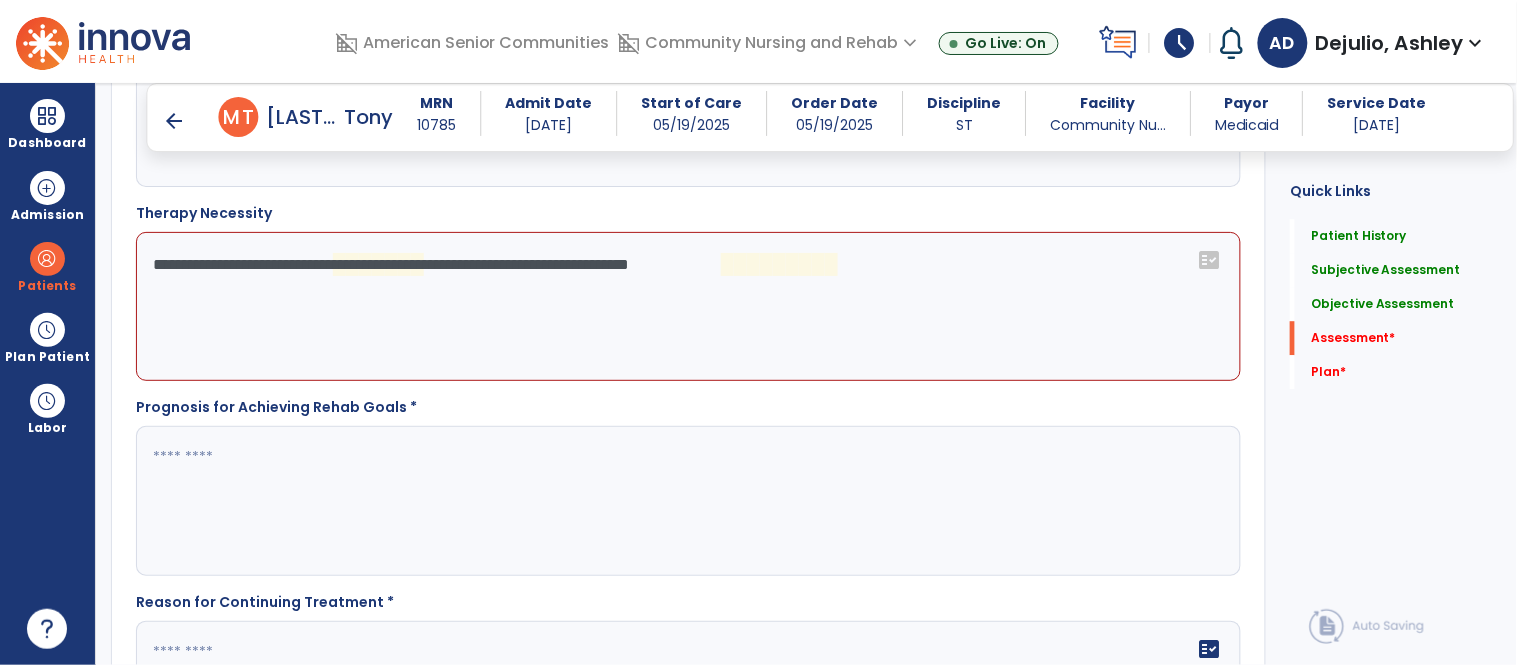 click on "**********" 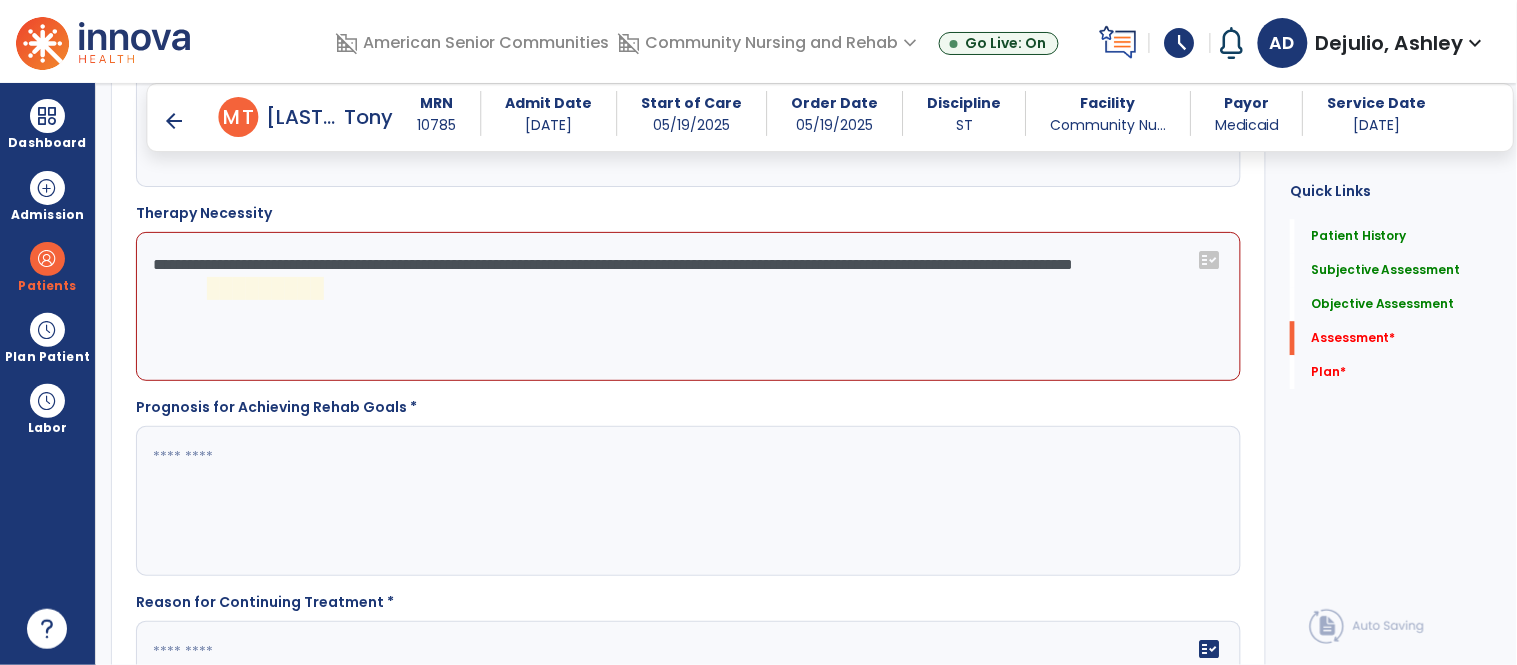 click on "**********" 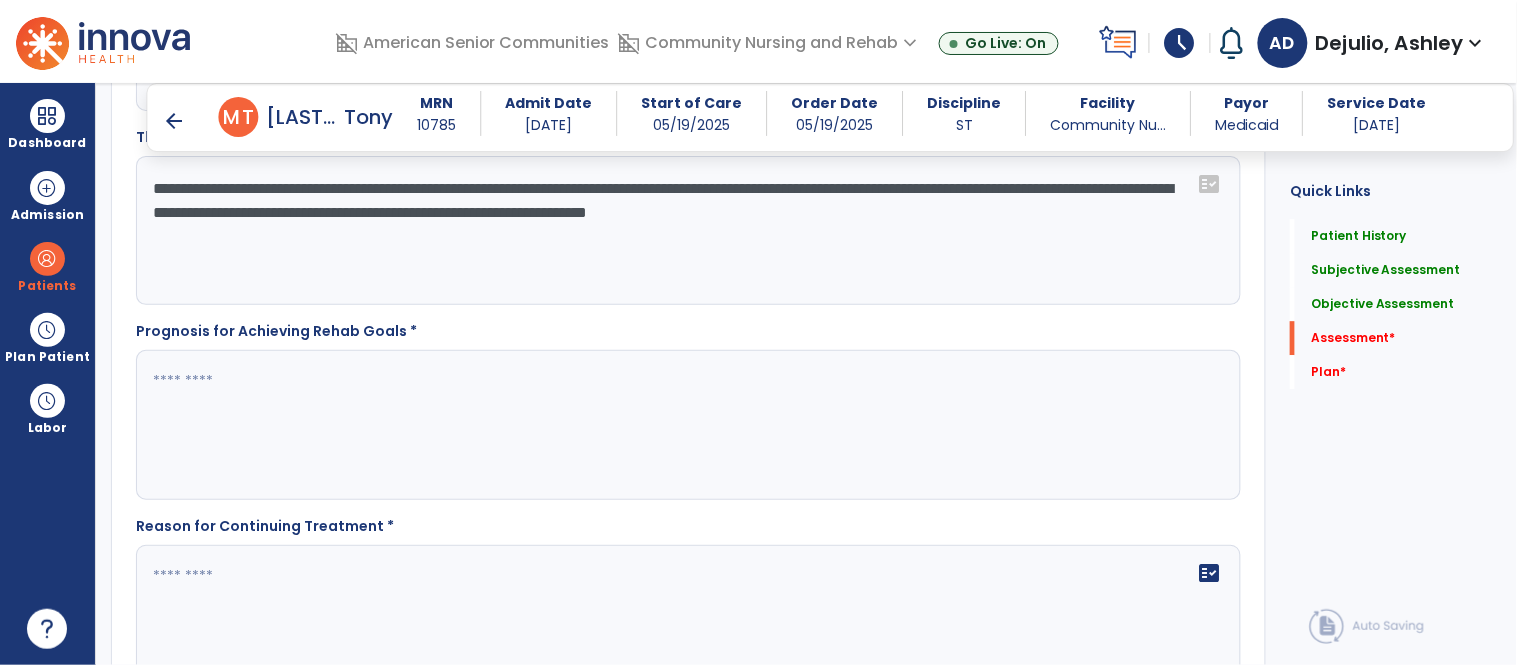 scroll, scrollTop: 3367, scrollLeft: 0, axis: vertical 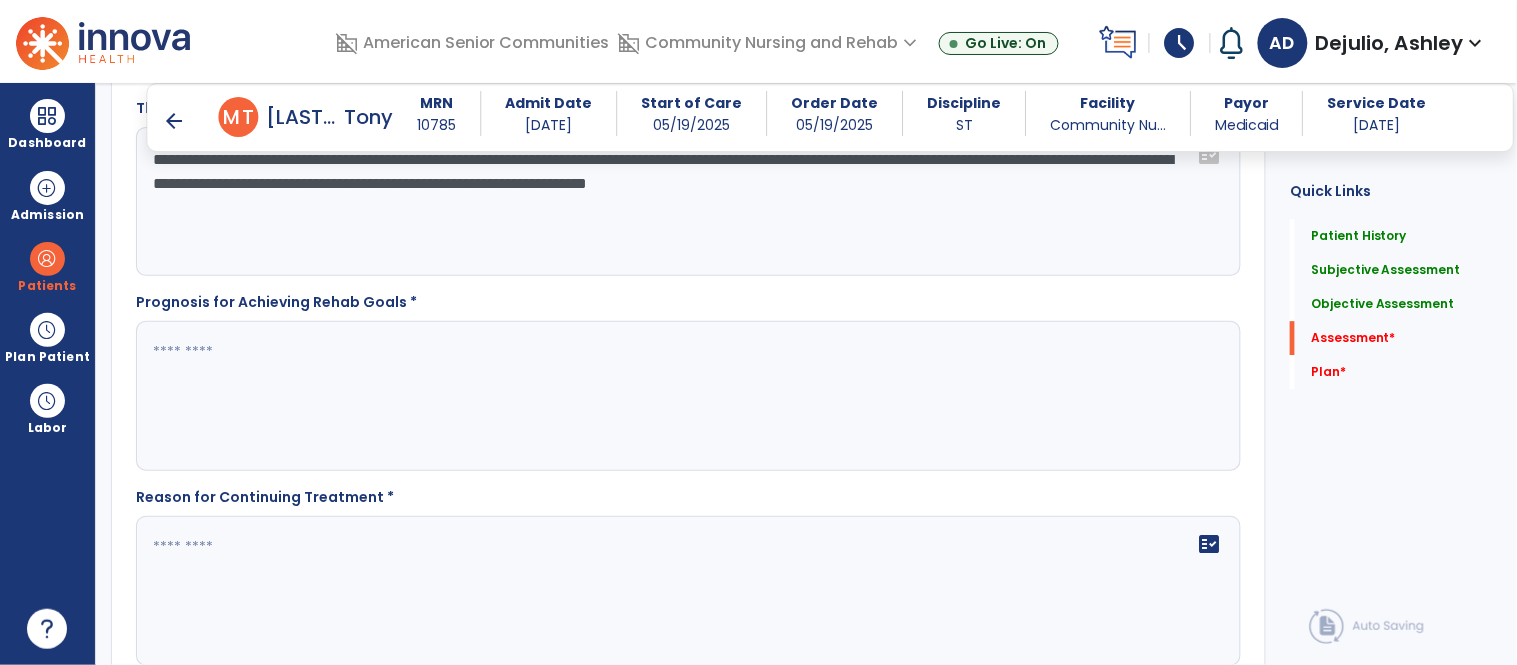 type on "**********" 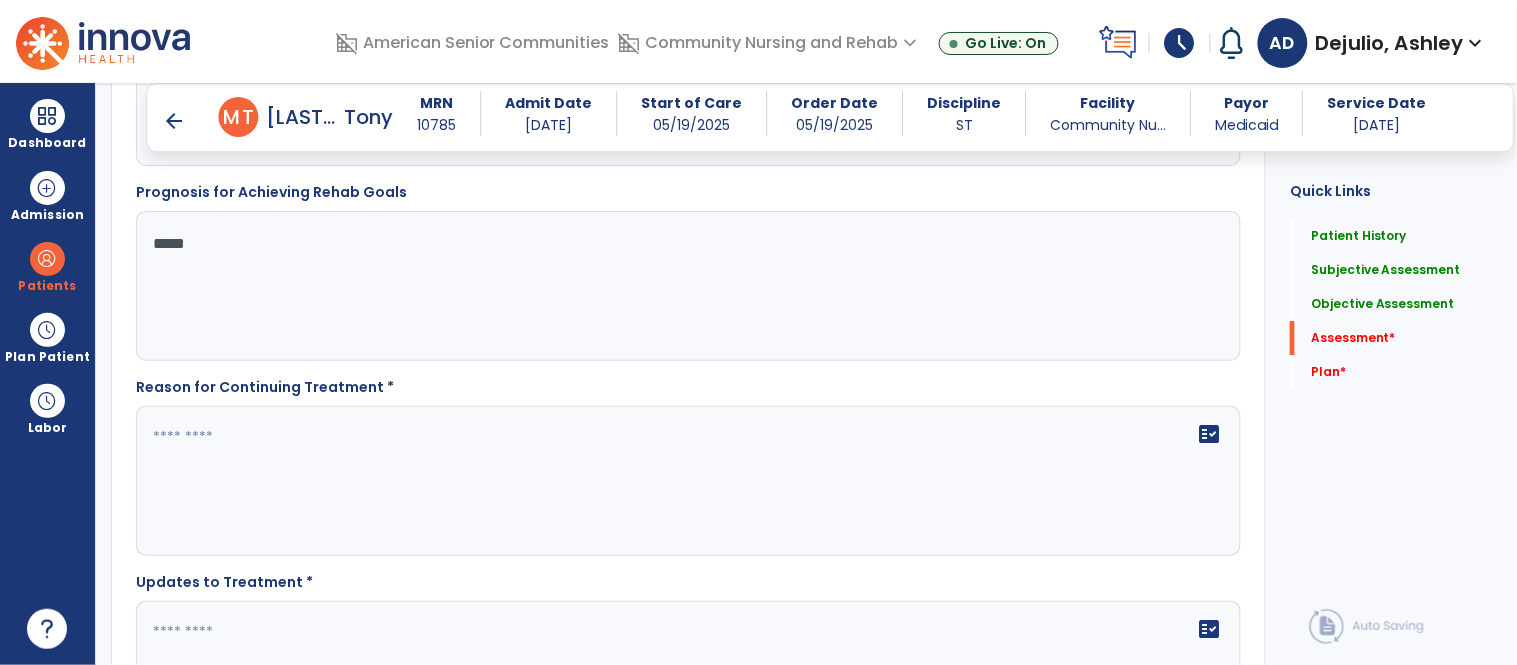 scroll, scrollTop: 3505, scrollLeft: 0, axis: vertical 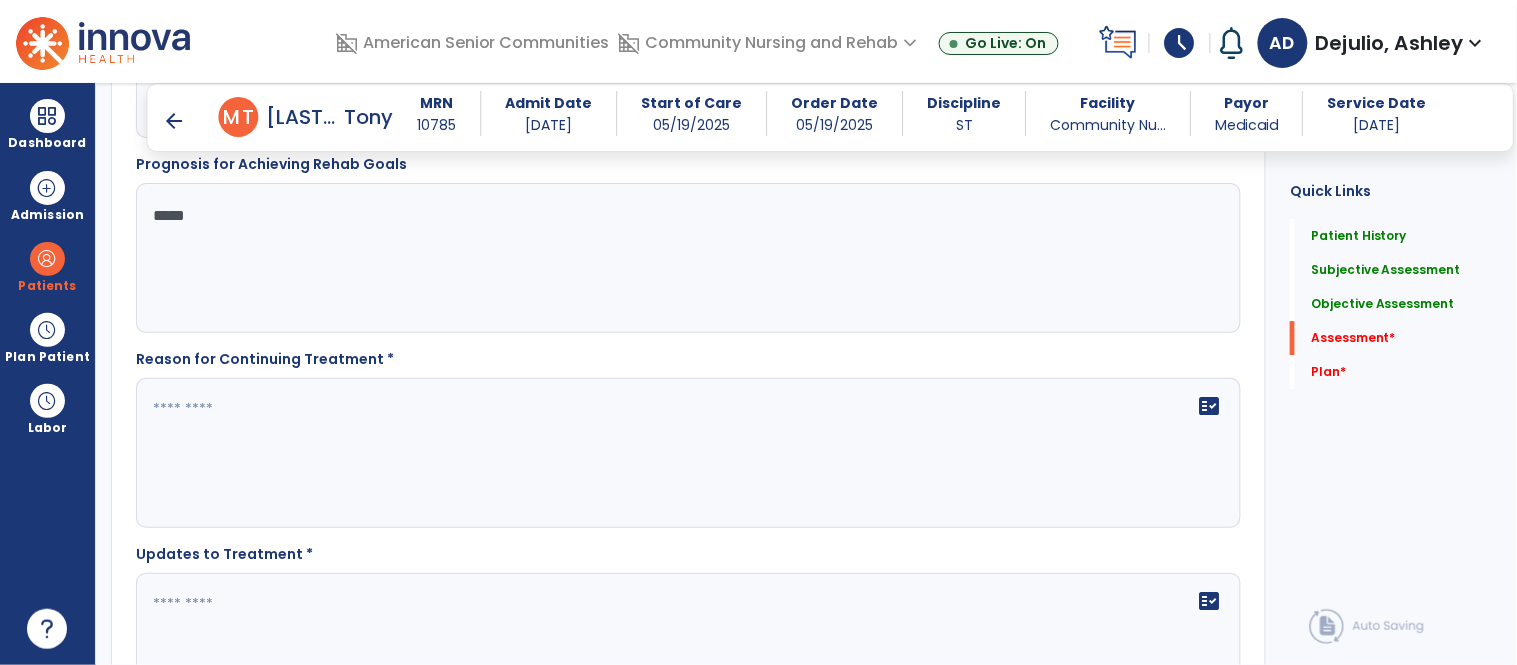 type on "****" 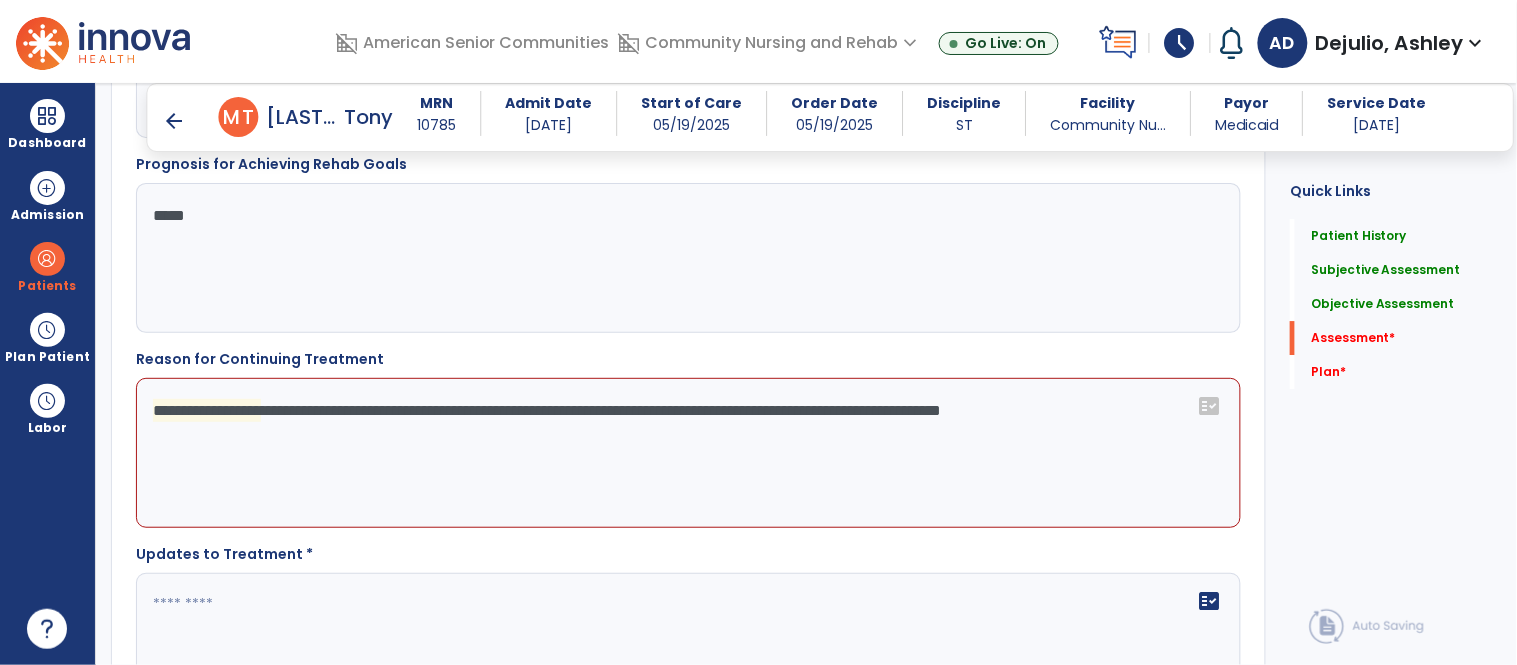 click on "**********" 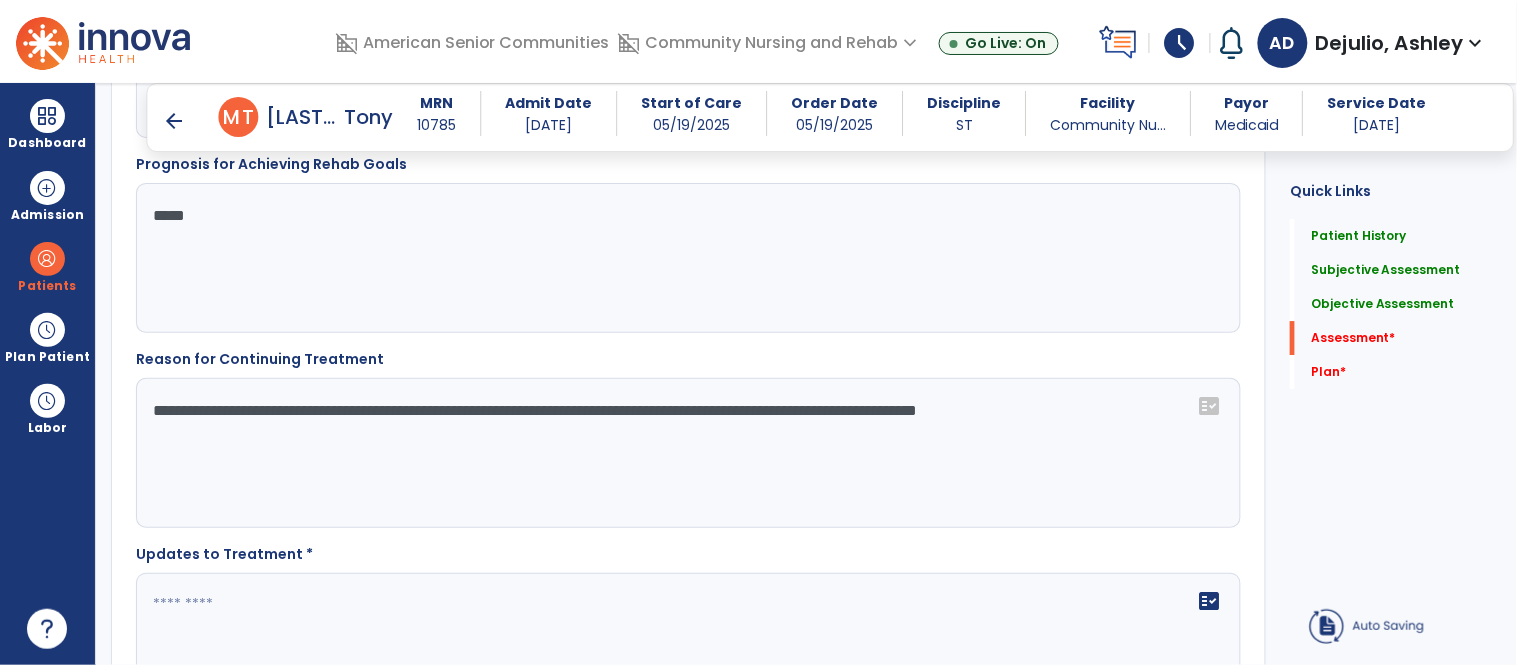 click on "**********" 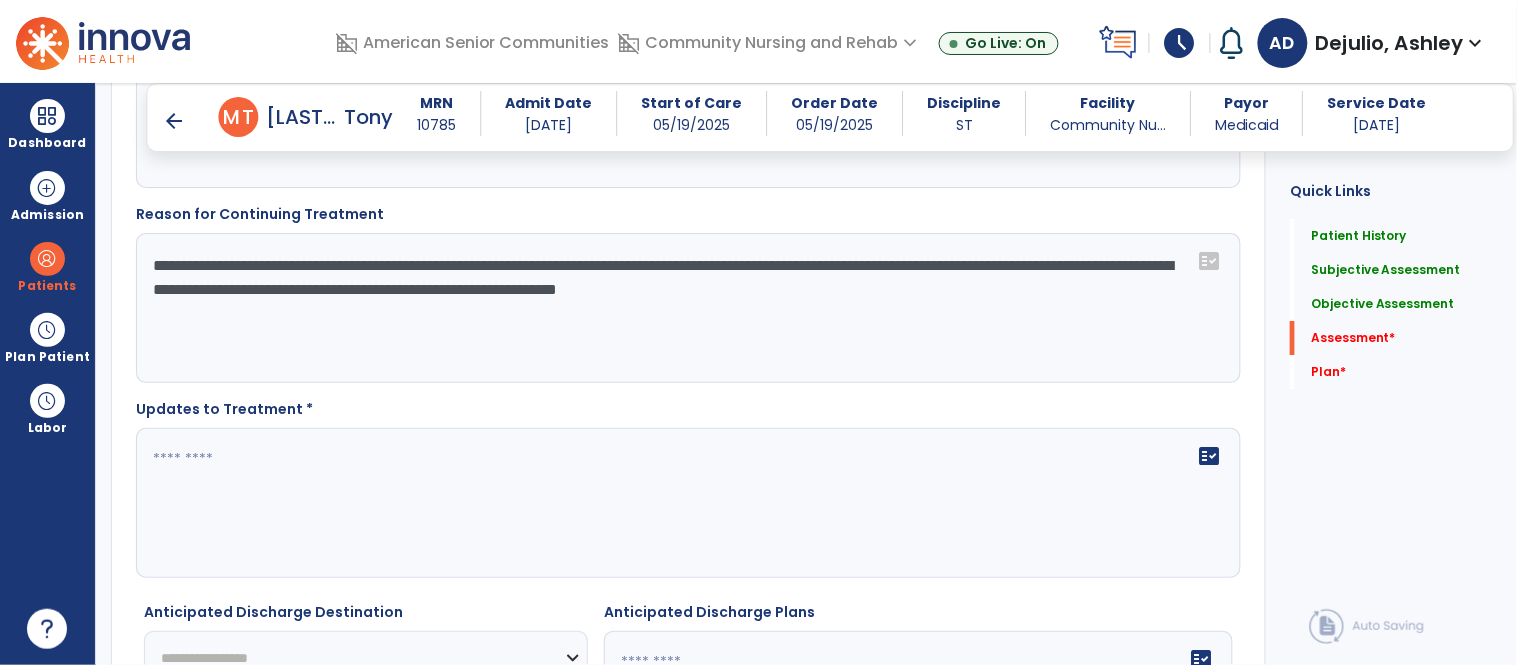 scroll, scrollTop: 3654, scrollLeft: 0, axis: vertical 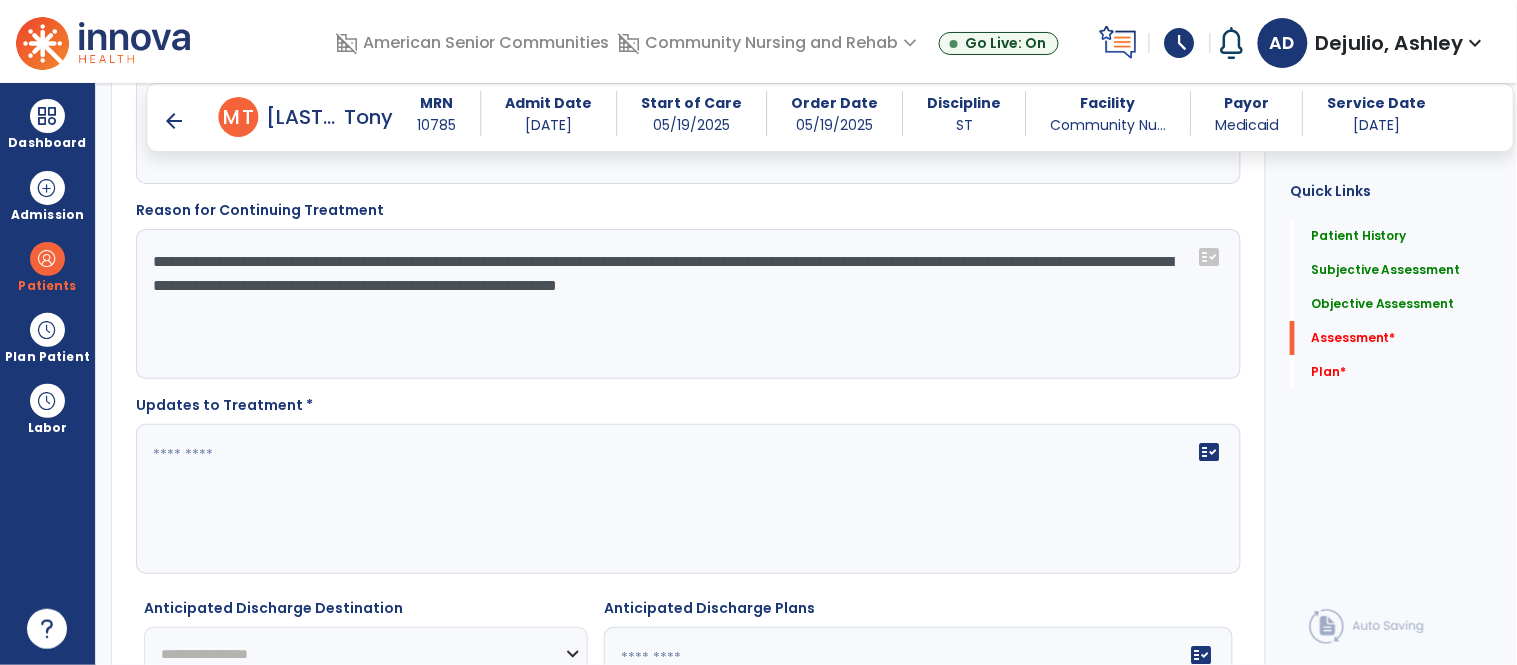 type on "**********" 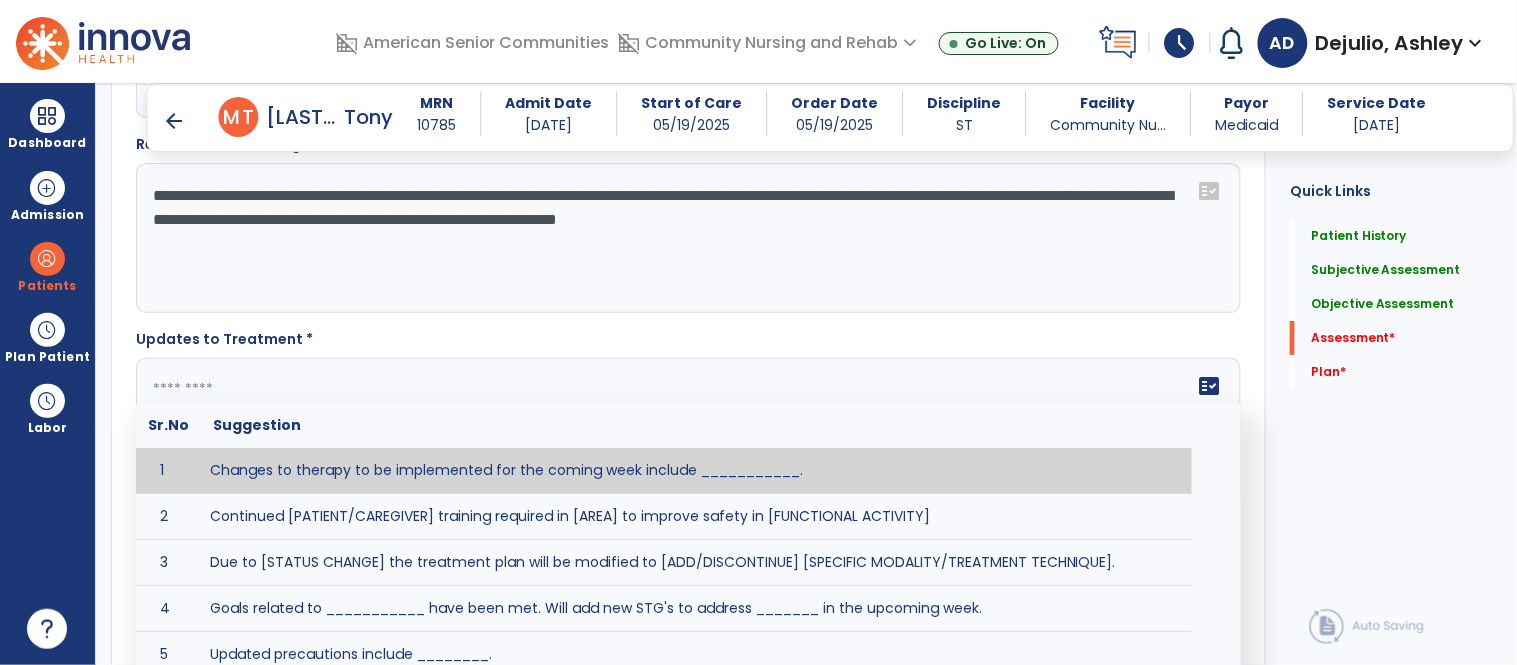 scroll, scrollTop: 3727, scrollLeft: 0, axis: vertical 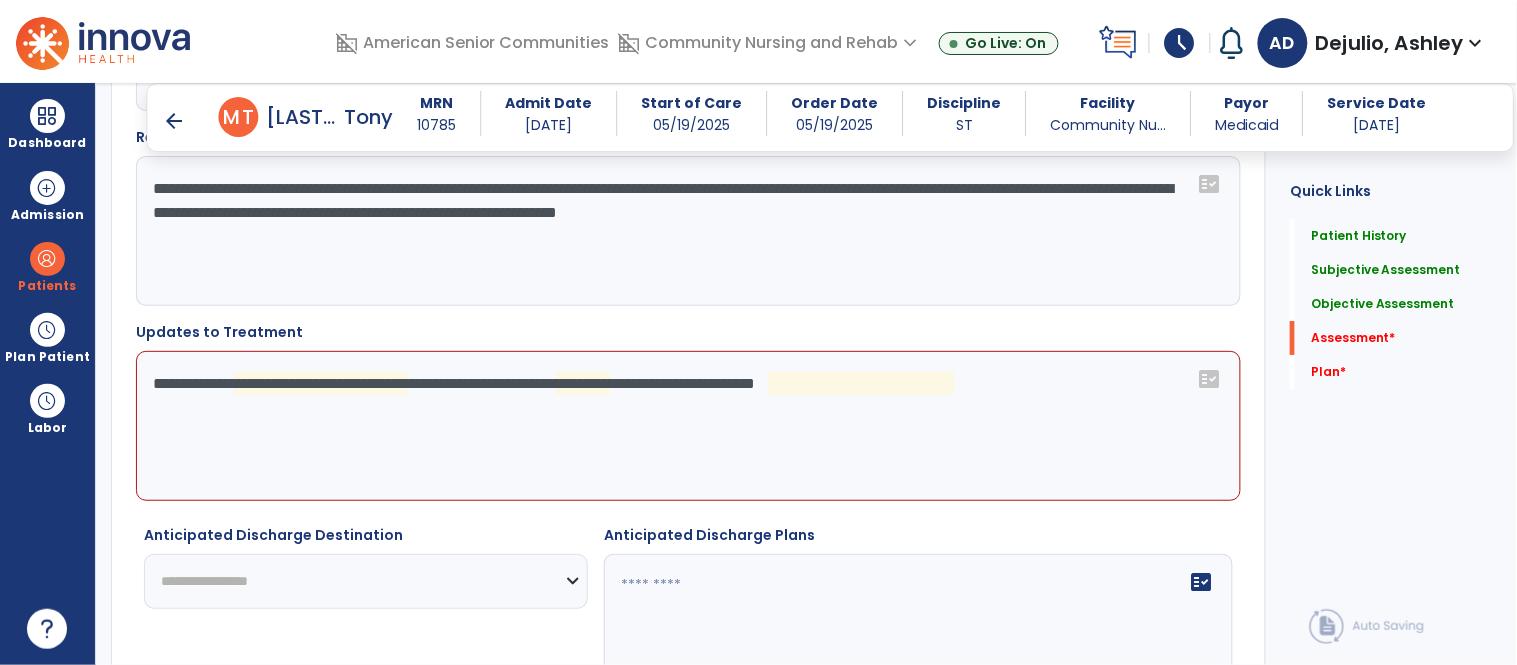 click on "**********" 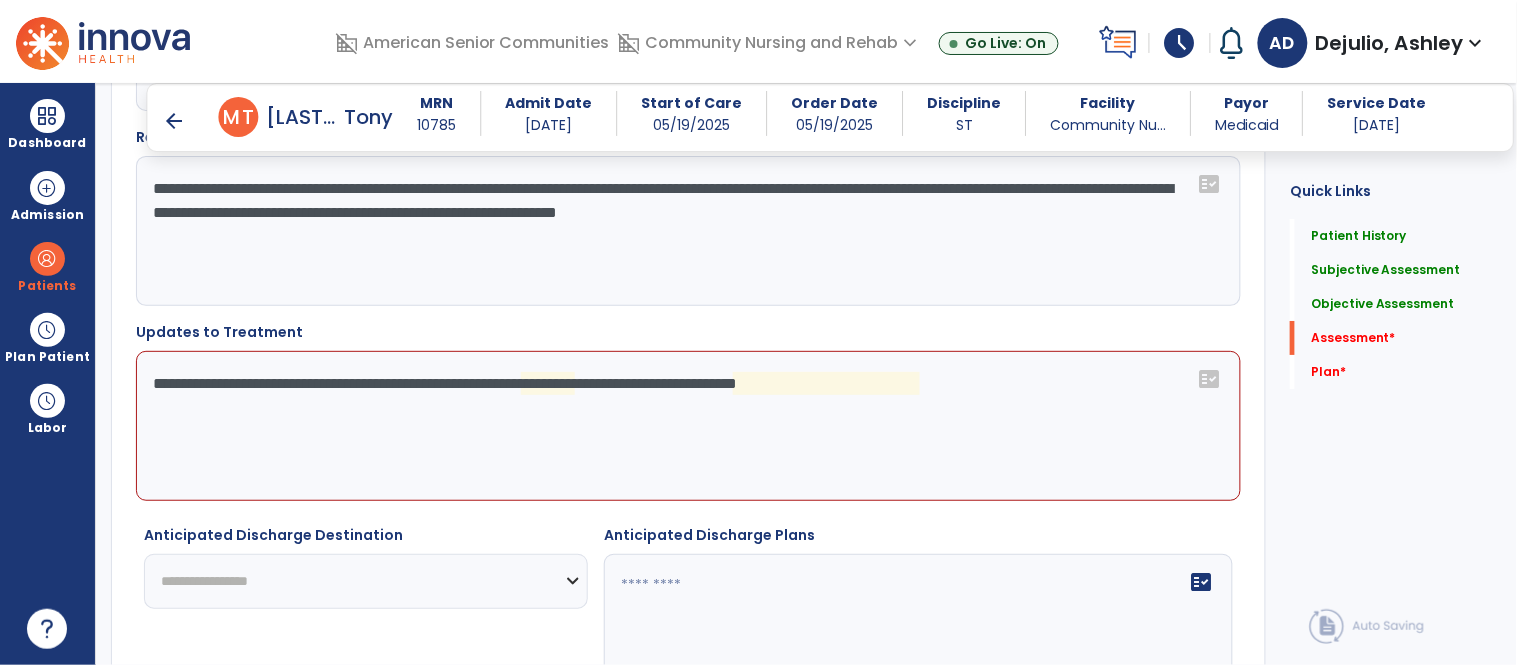 click on "**********" 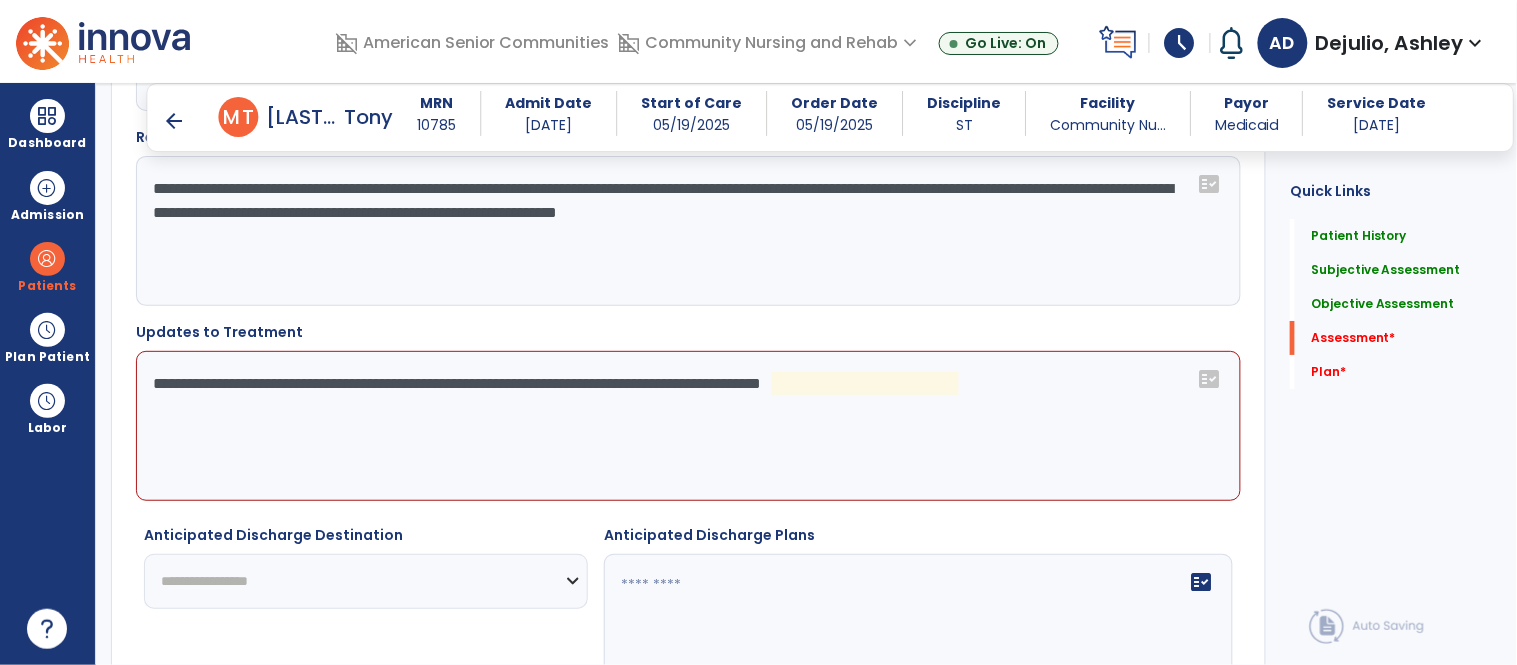 click on "**********" 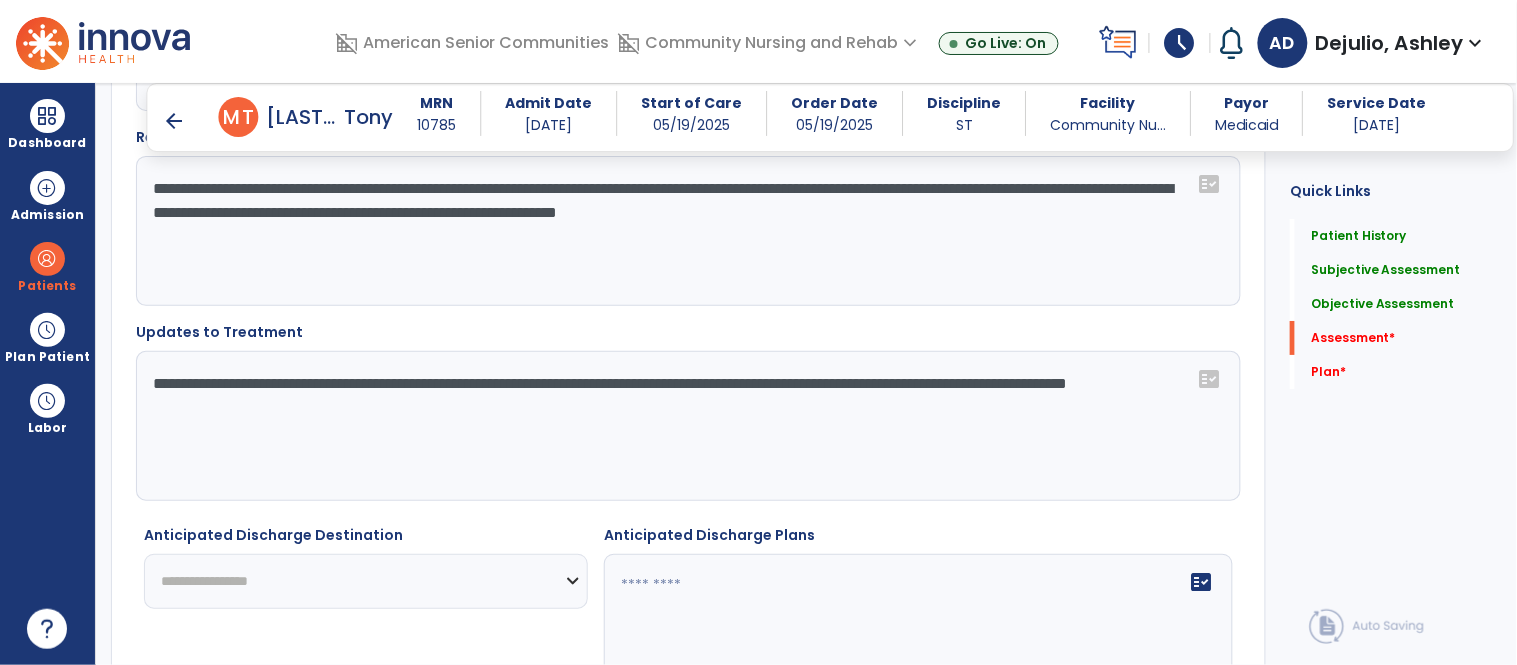 type on "**********" 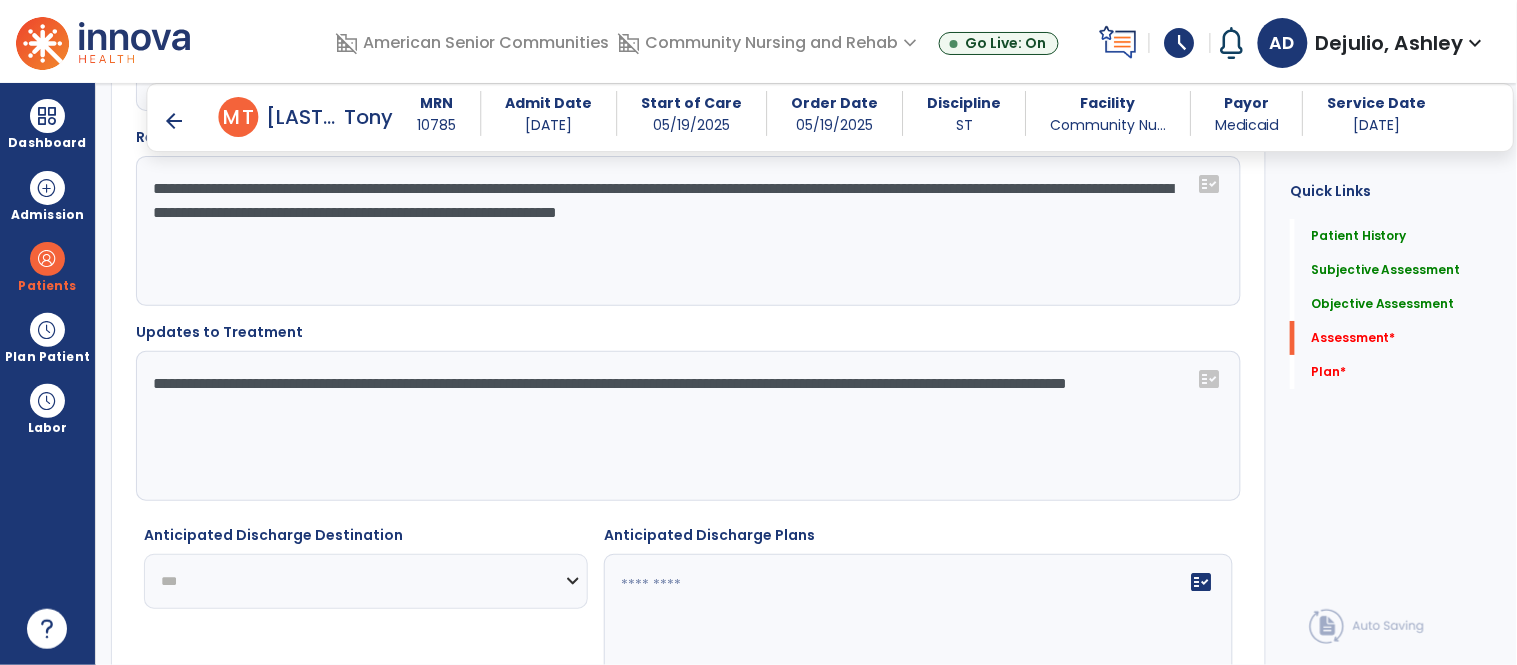 click on "**********" 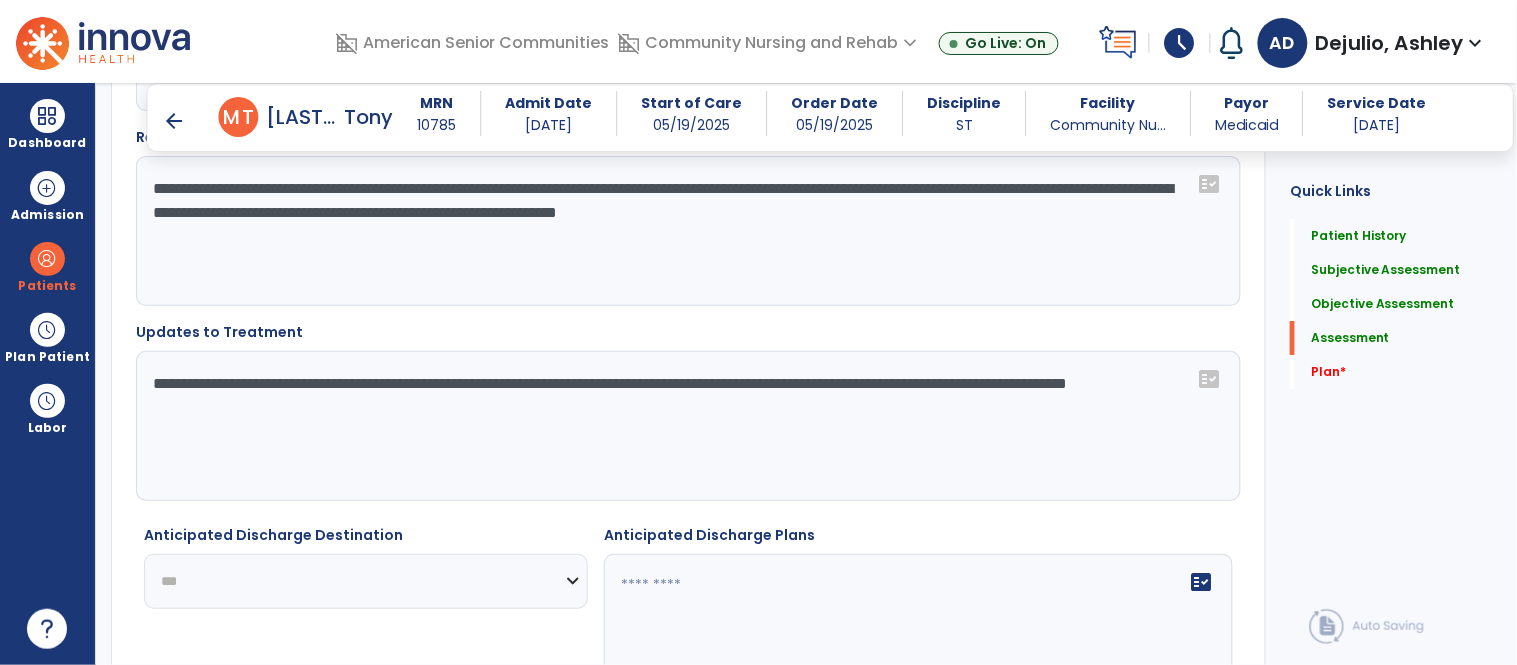 click 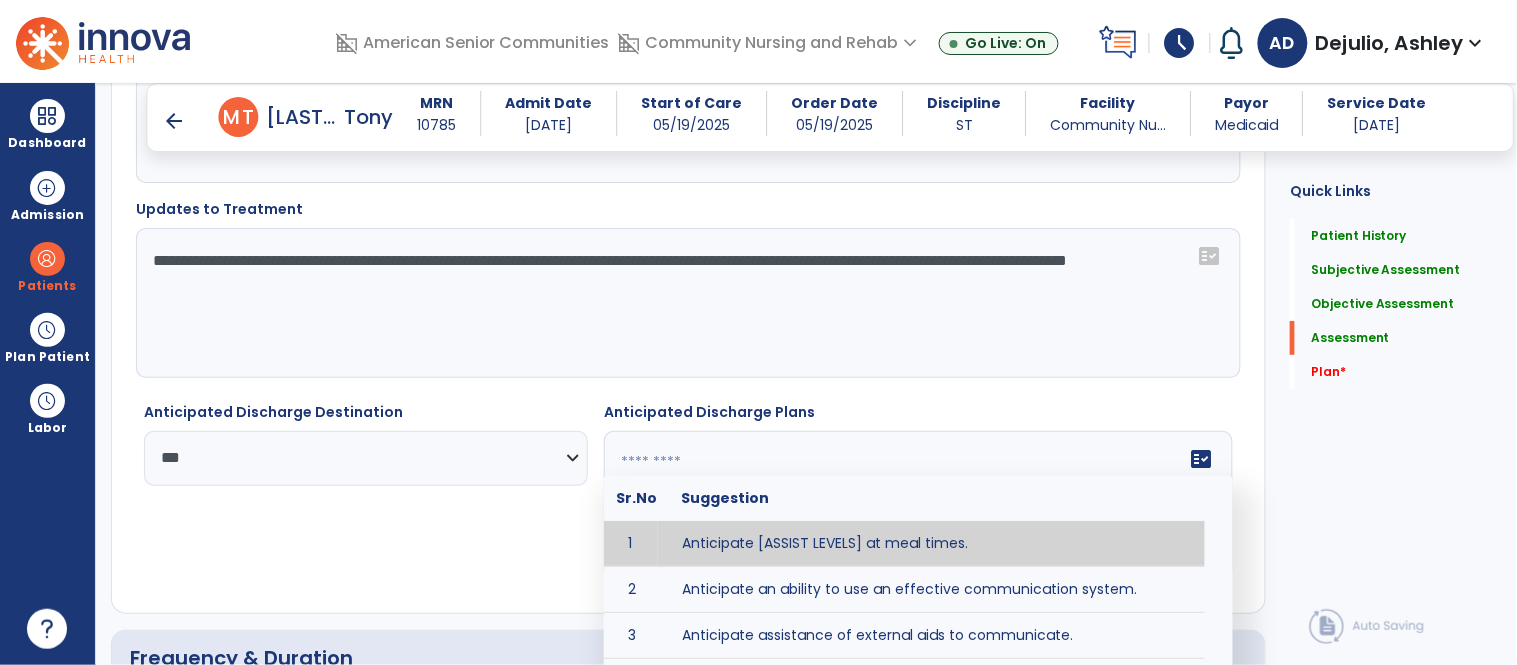 scroll, scrollTop: 3956, scrollLeft: 0, axis: vertical 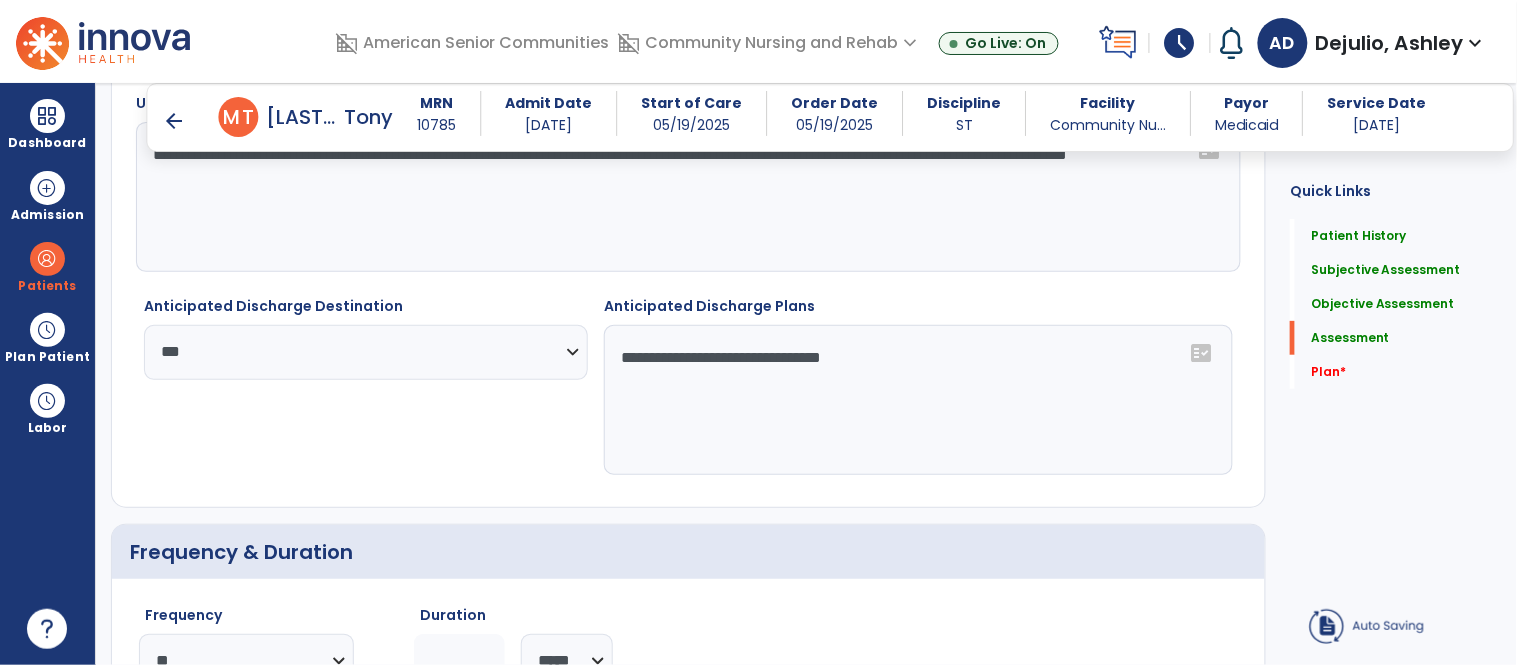 type on "**********" 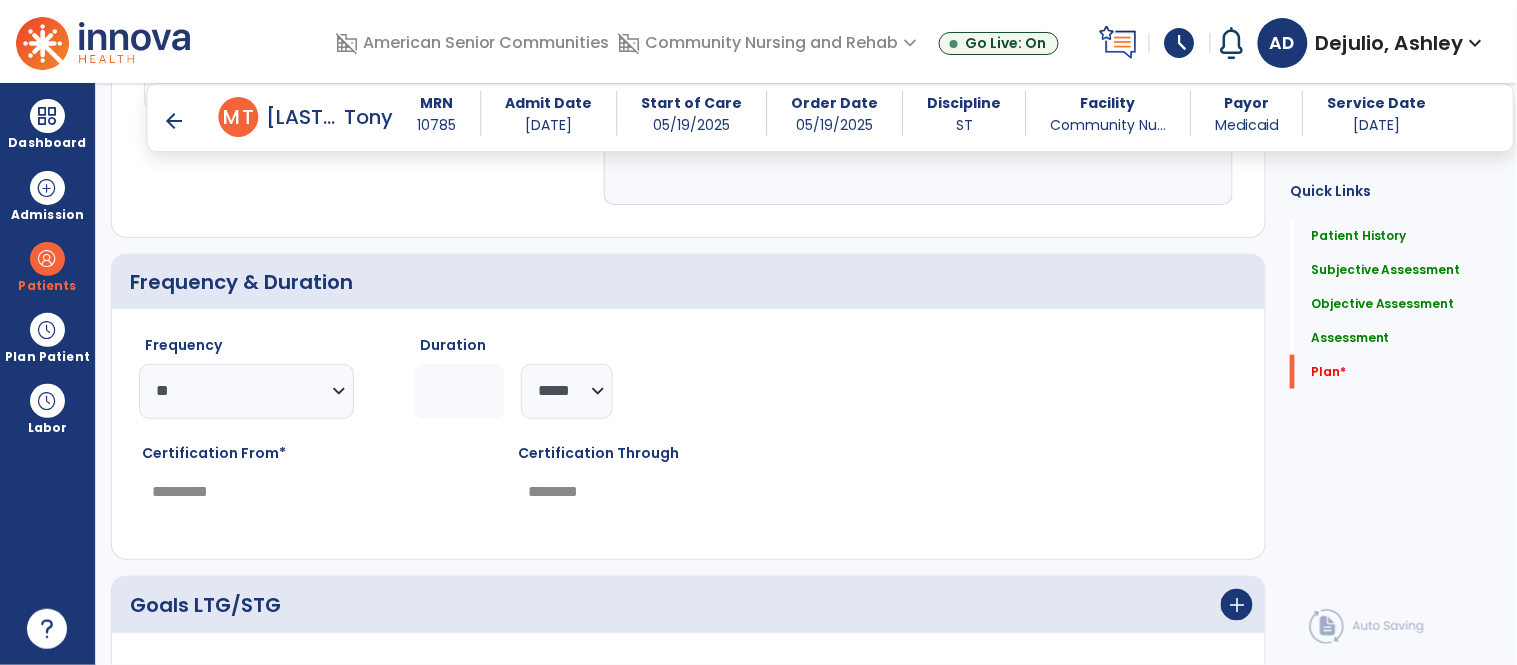 scroll, scrollTop: 4251, scrollLeft: 0, axis: vertical 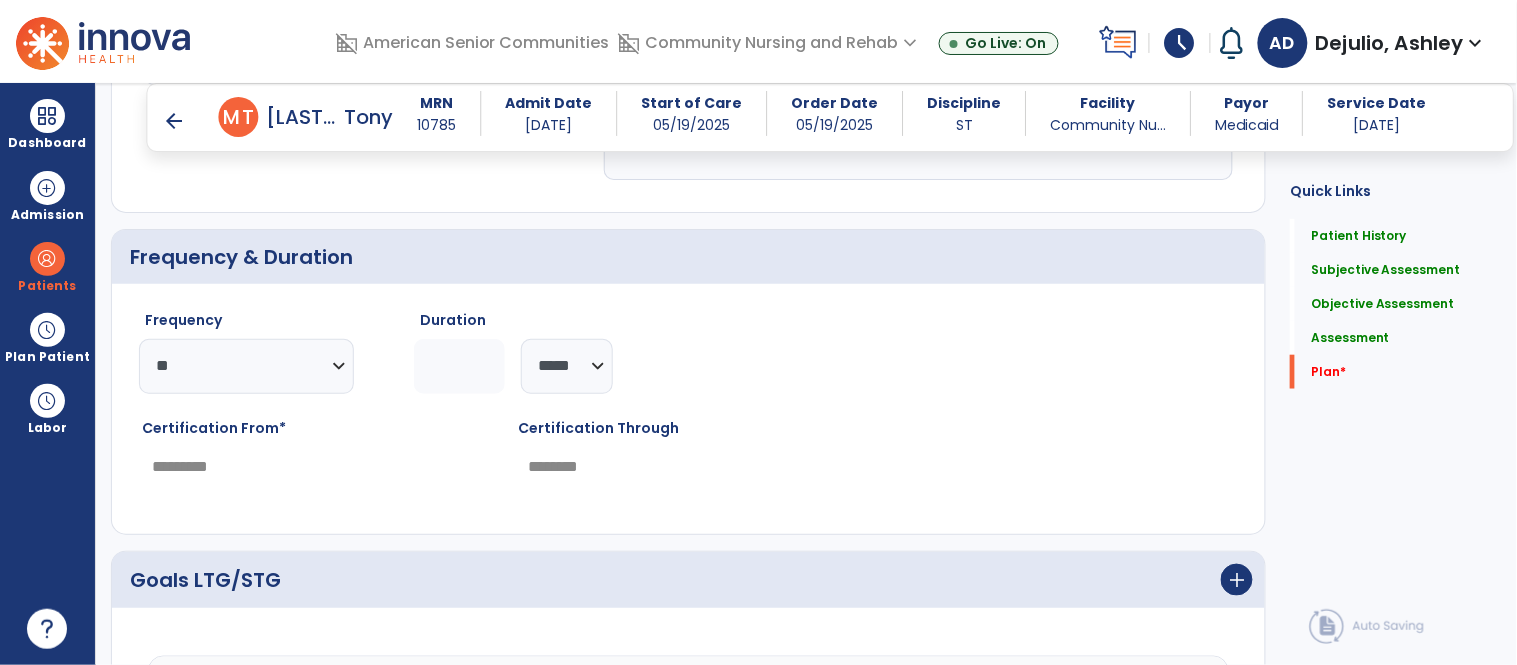 click on "*" 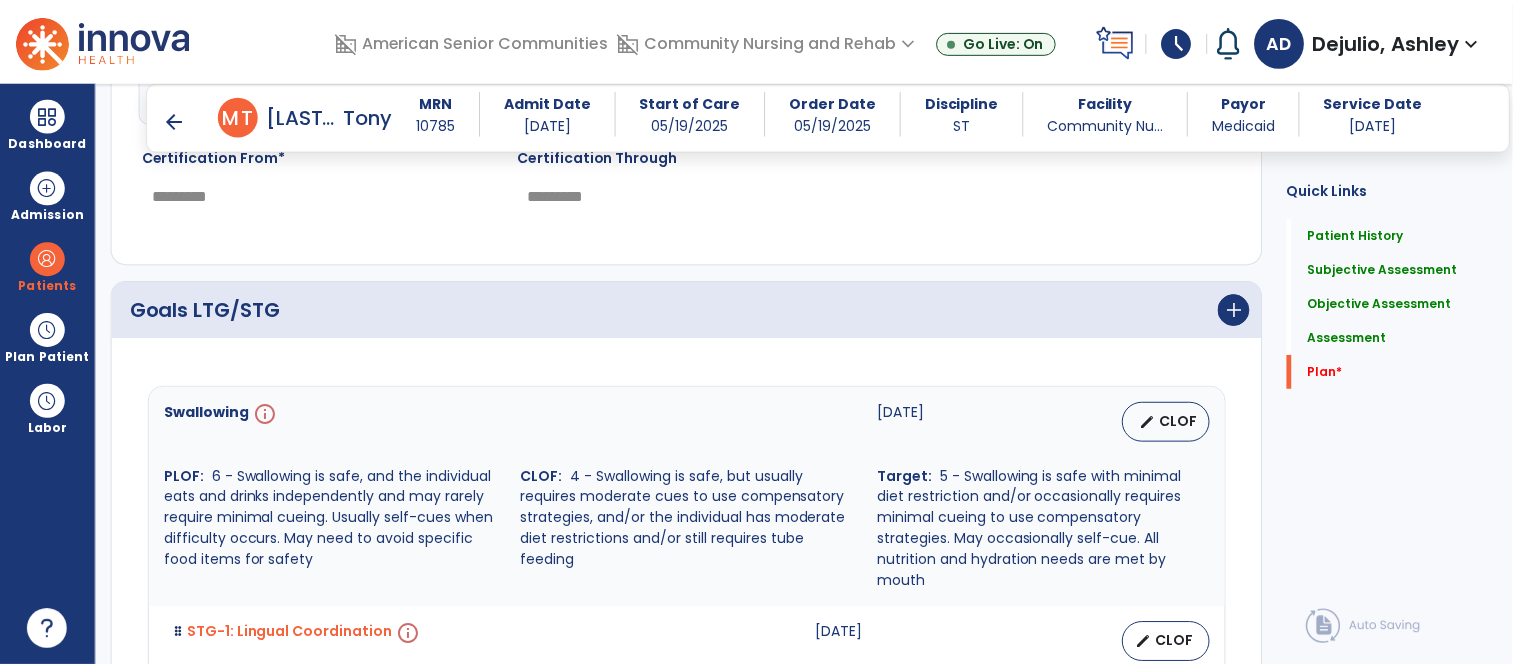 scroll, scrollTop: 4523, scrollLeft: 0, axis: vertical 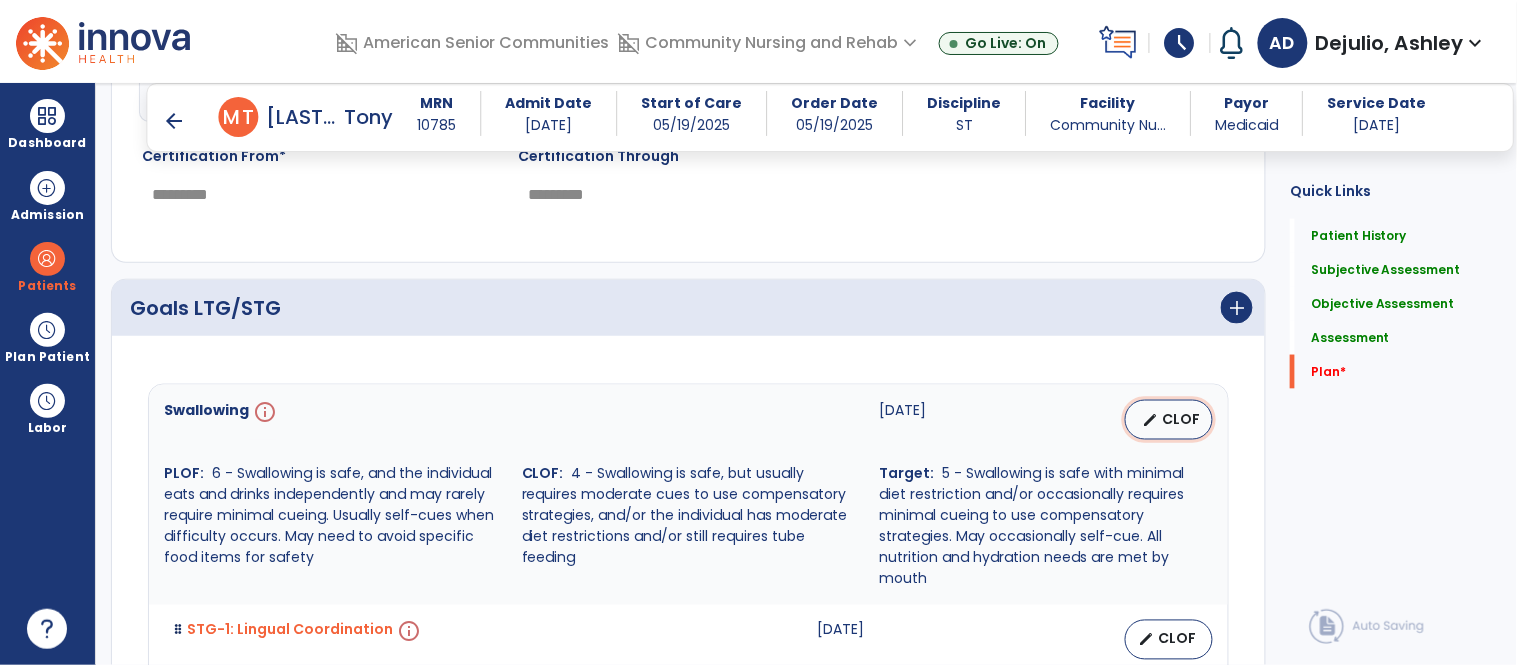 click on "edit" at bounding box center [1150, 420] 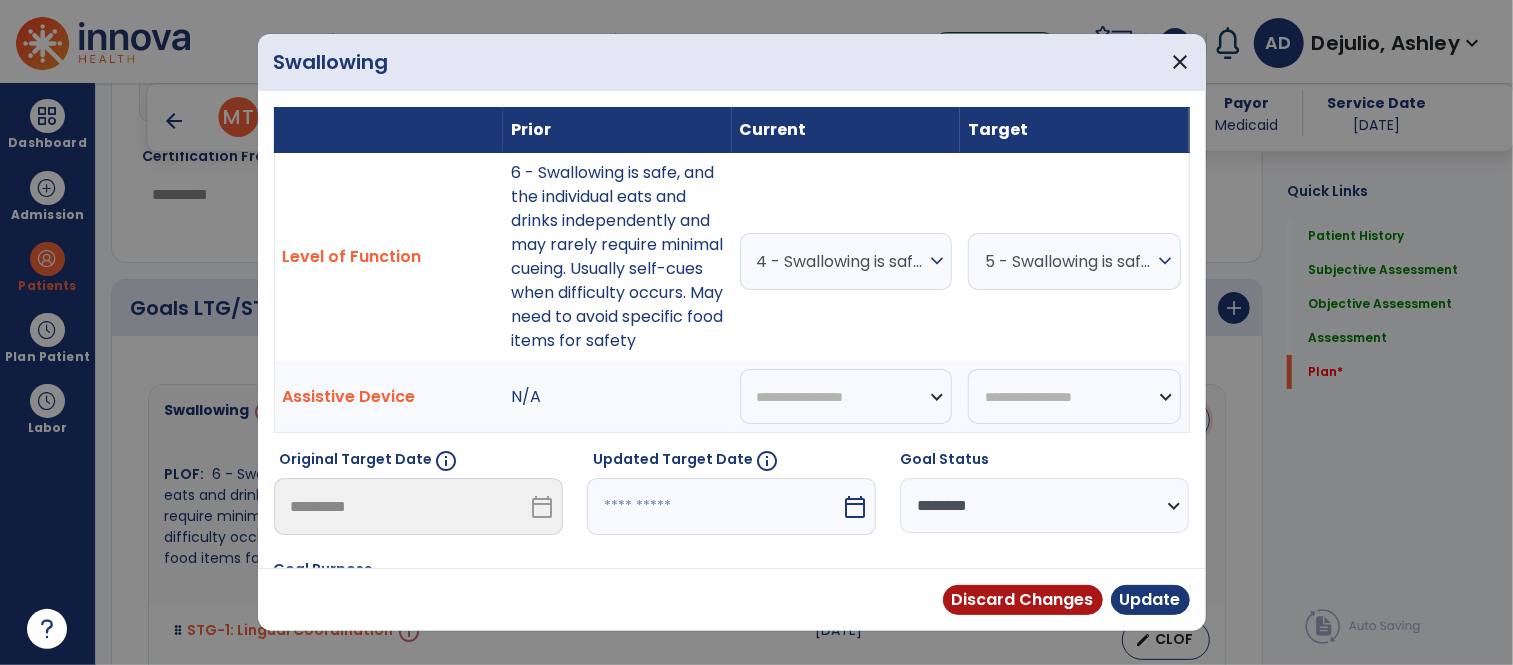 scroll, scrollTop: 4523, scrollLeft: 0, axis: vertical 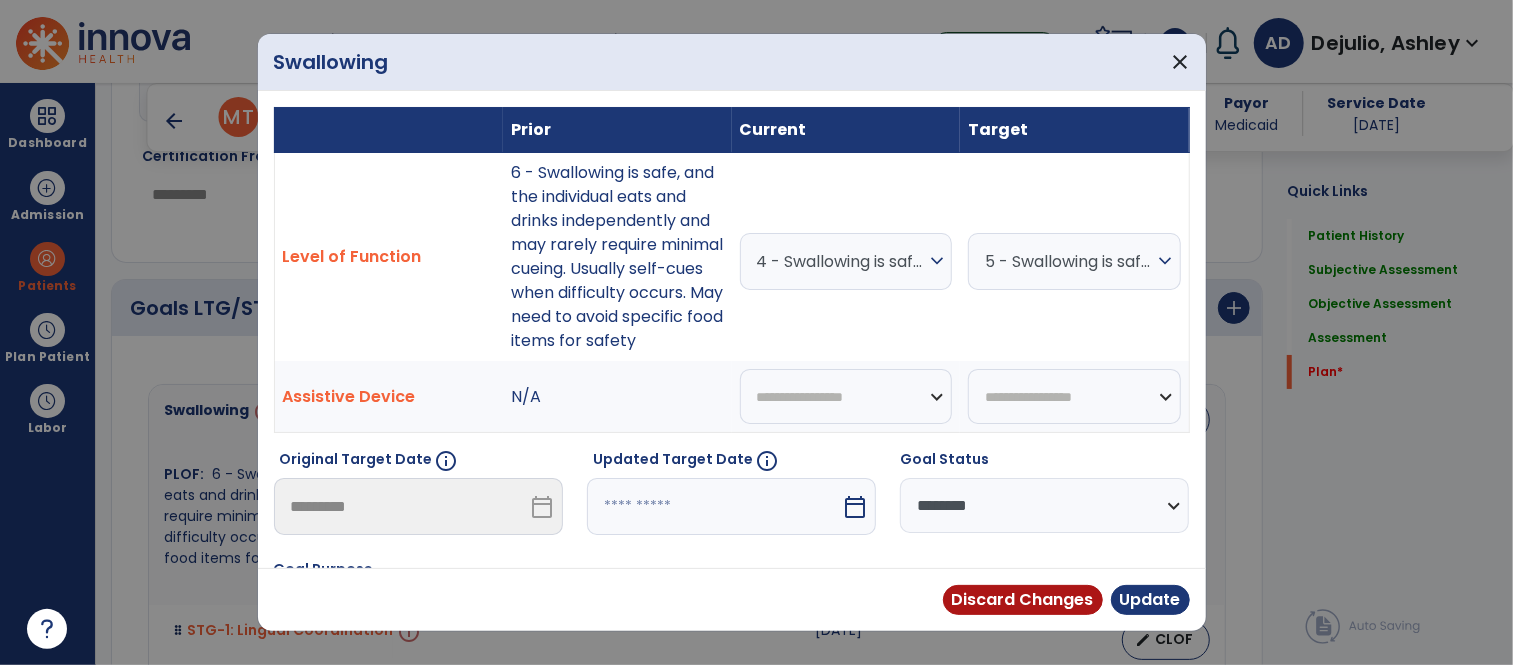 click on "4 - Swallowing is safe, but usually requires moderate cues to use compensatory strategies, and/or the individual has moderate diet restrictions and/or still requires tube feeding" at bounding box center (841, 261) 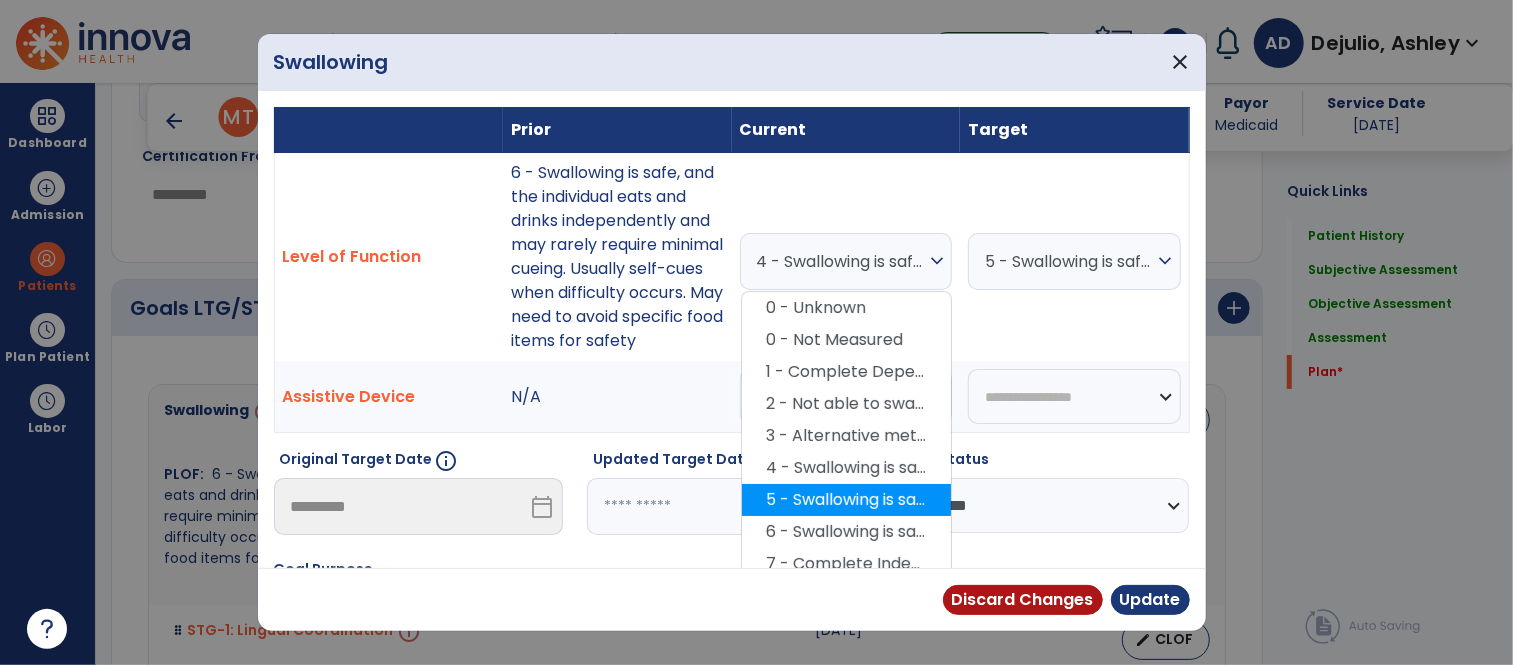 click on "5 - Swallowing is safe with minimal diet restriction and/or occasionally requires minimal cueing to use compensatory strategies. May occasionally self-cue. All nutrition and hydration needs are met by mouth" at bounding box center (846, 500) 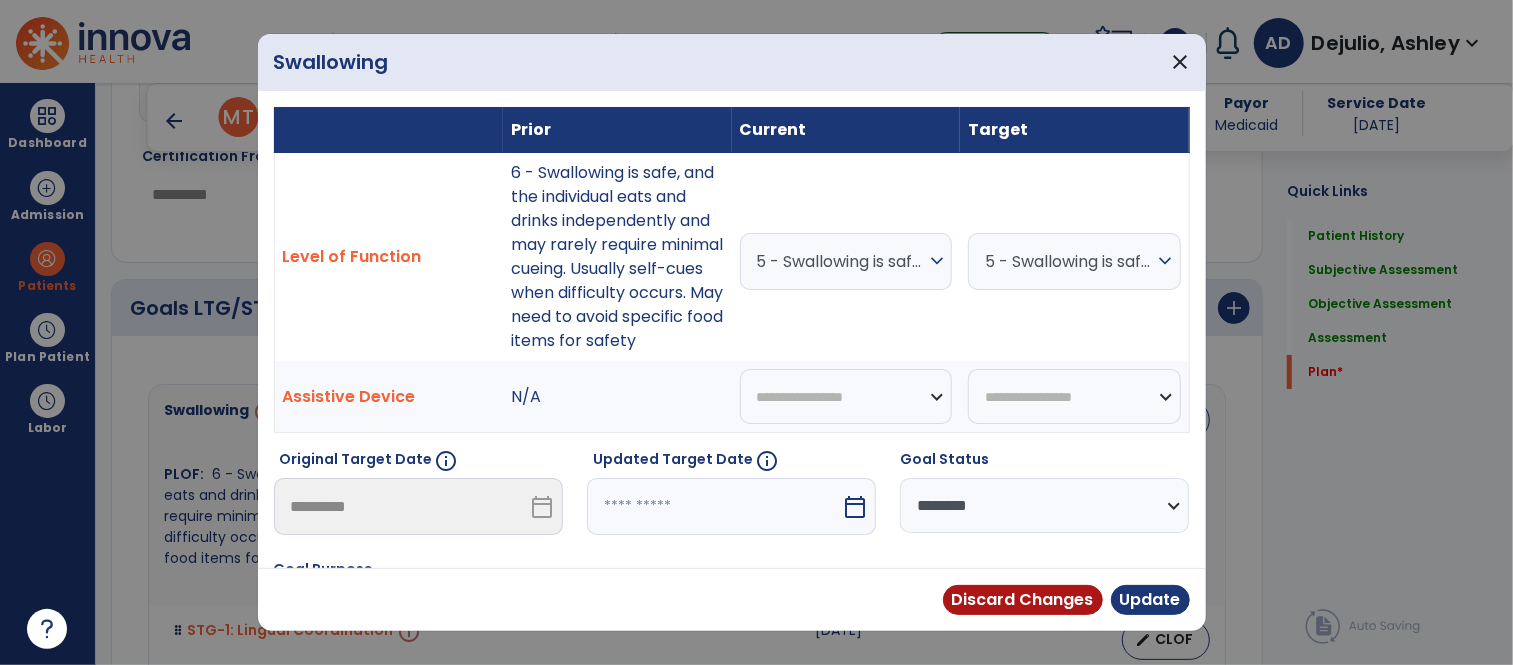 click on "calendar_today" at bounding box center [855, 507] 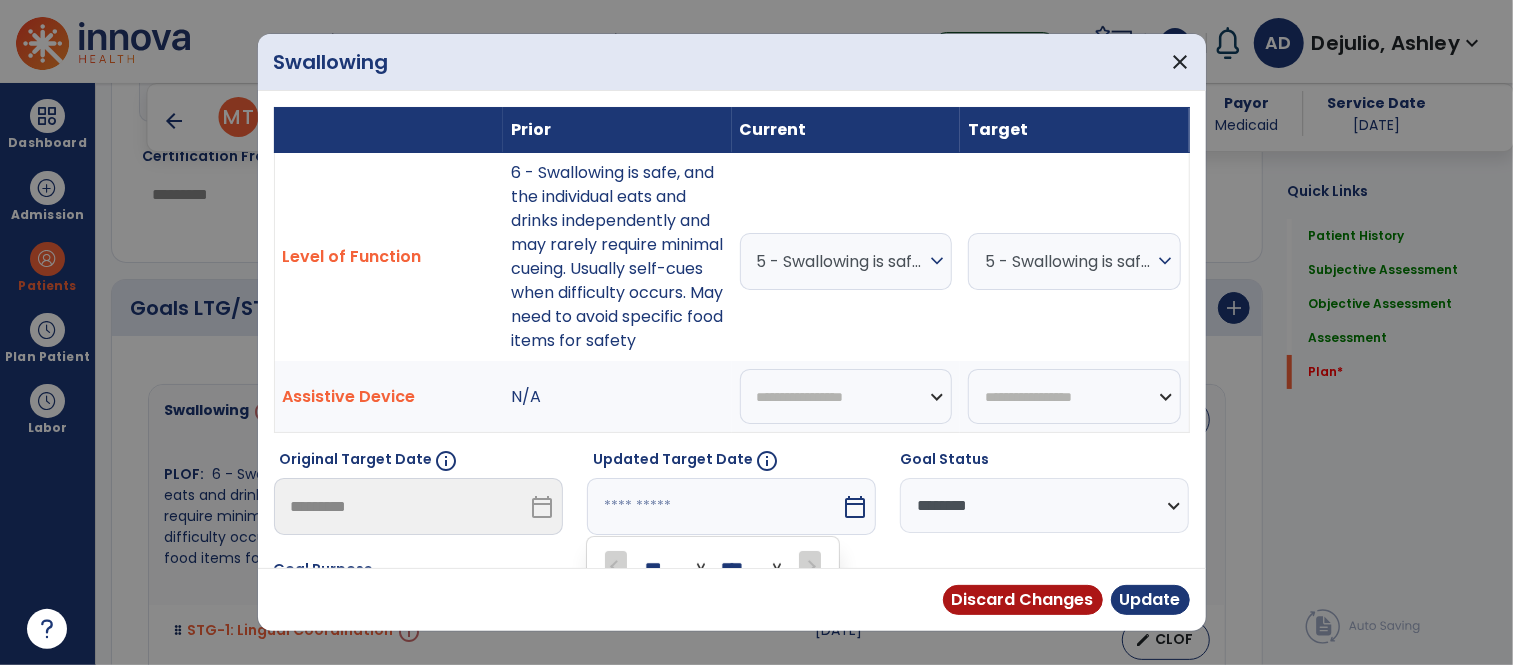 scroll, scrollTop: 288, scrollLeft: 0, axis: vertical 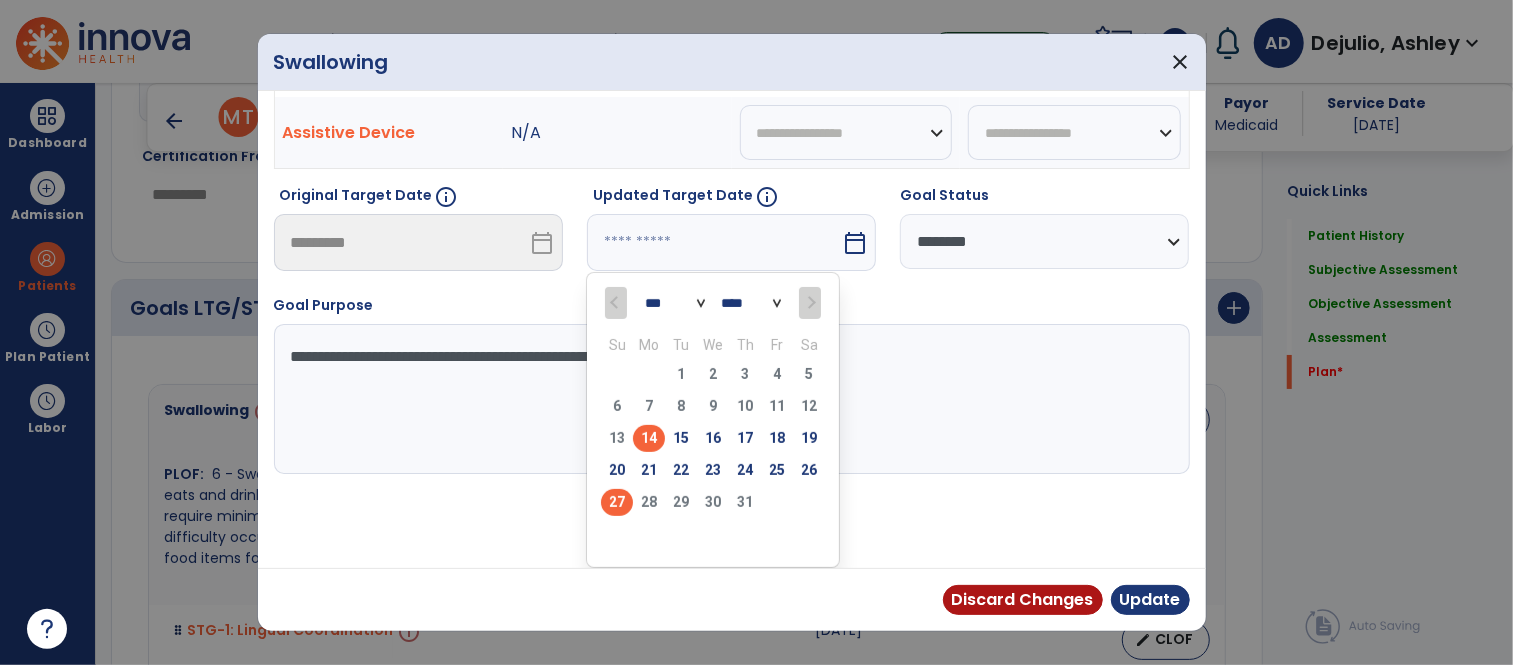 click on "27" at bounding box center [617, 502] 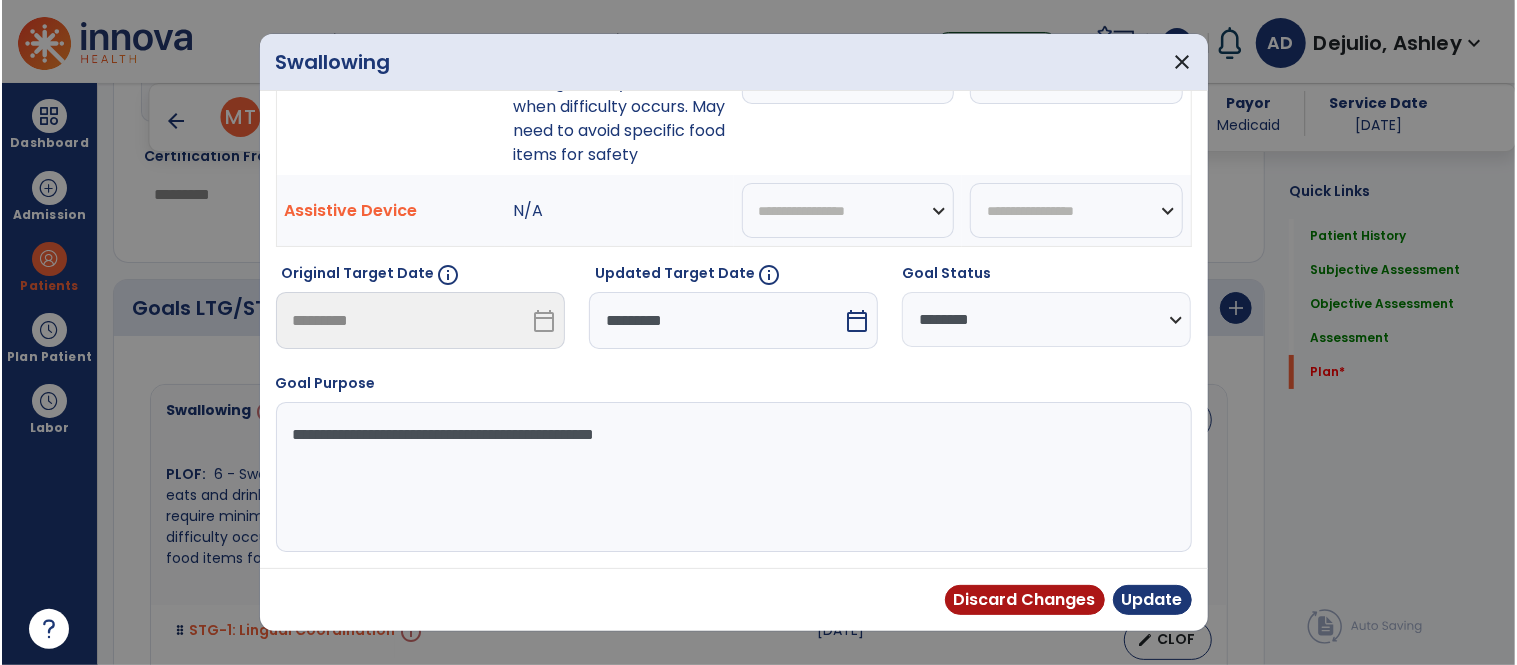 scroll, scrollTop: 211, scrollLeft: 0, axis: vertical 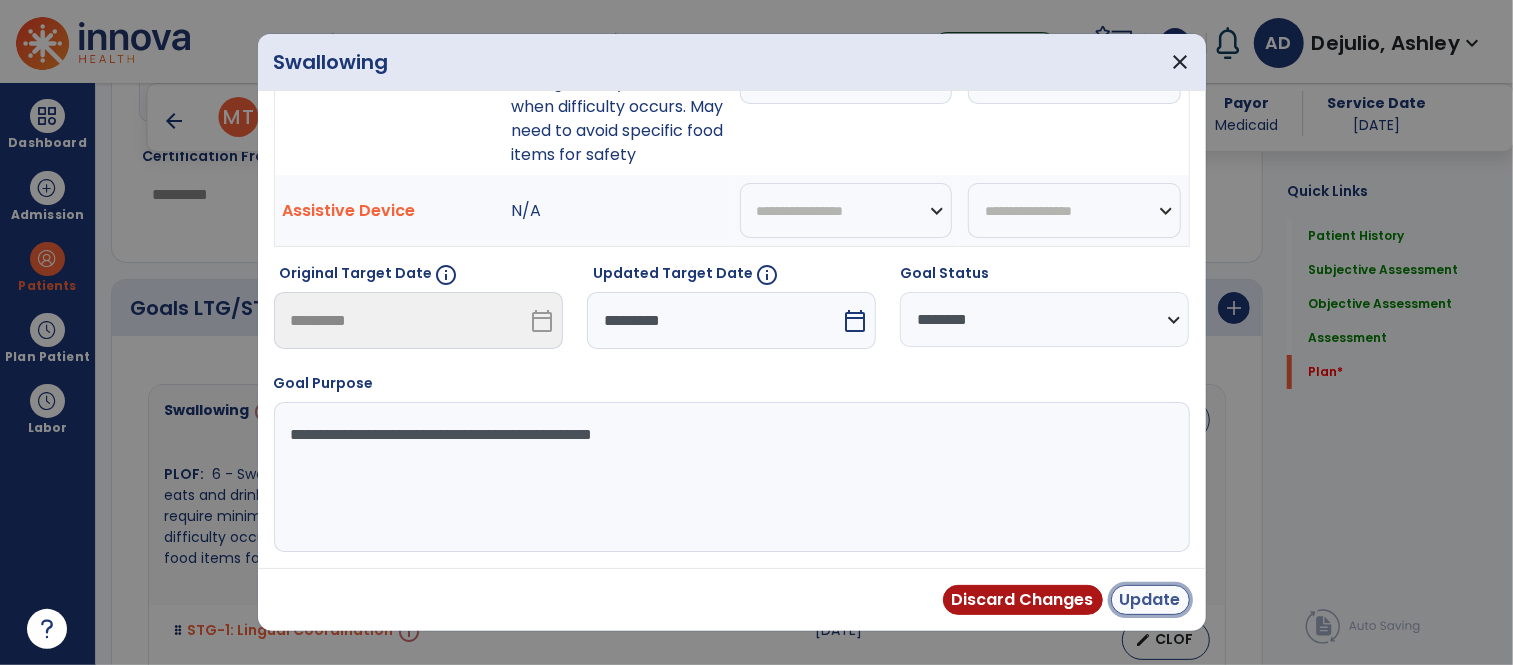 click on "Update" at bounding box center (1150, 600) 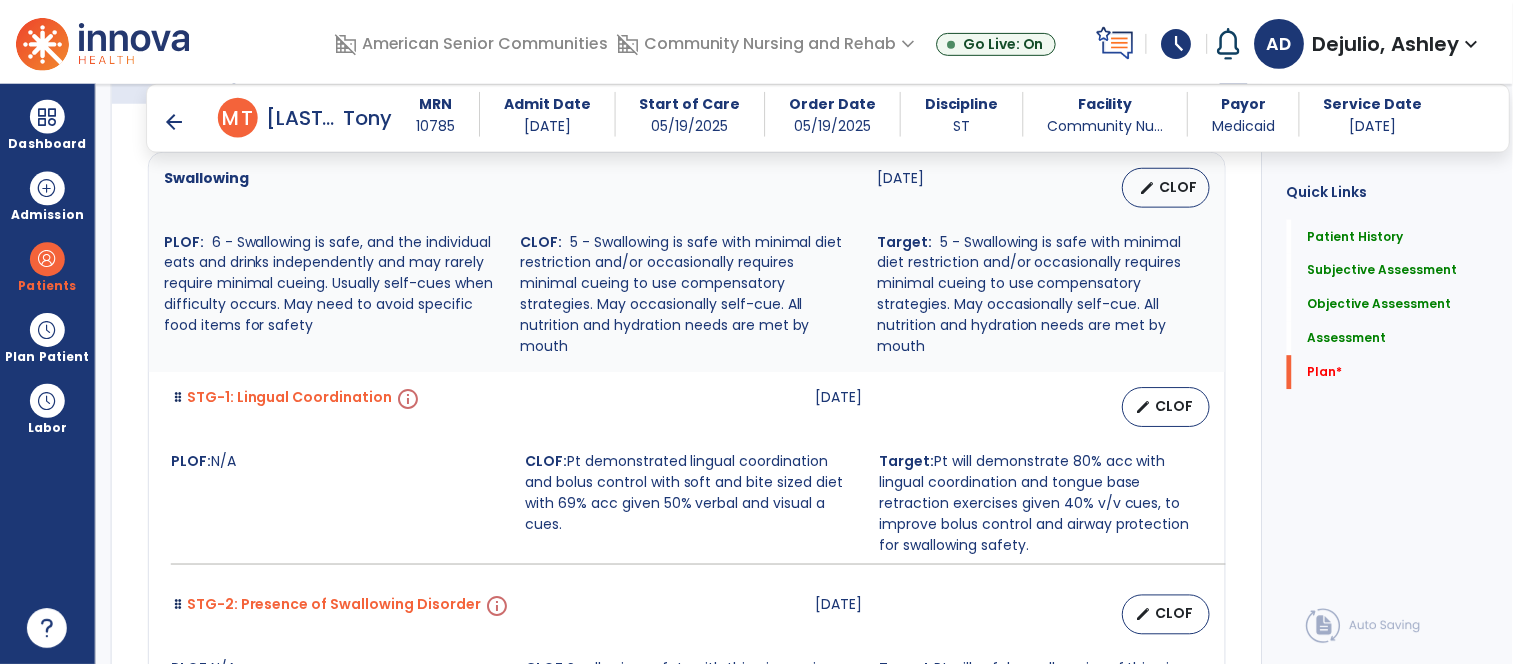 scroll, scrollTop: 4767, scrollLeft: 0, axis: vertical 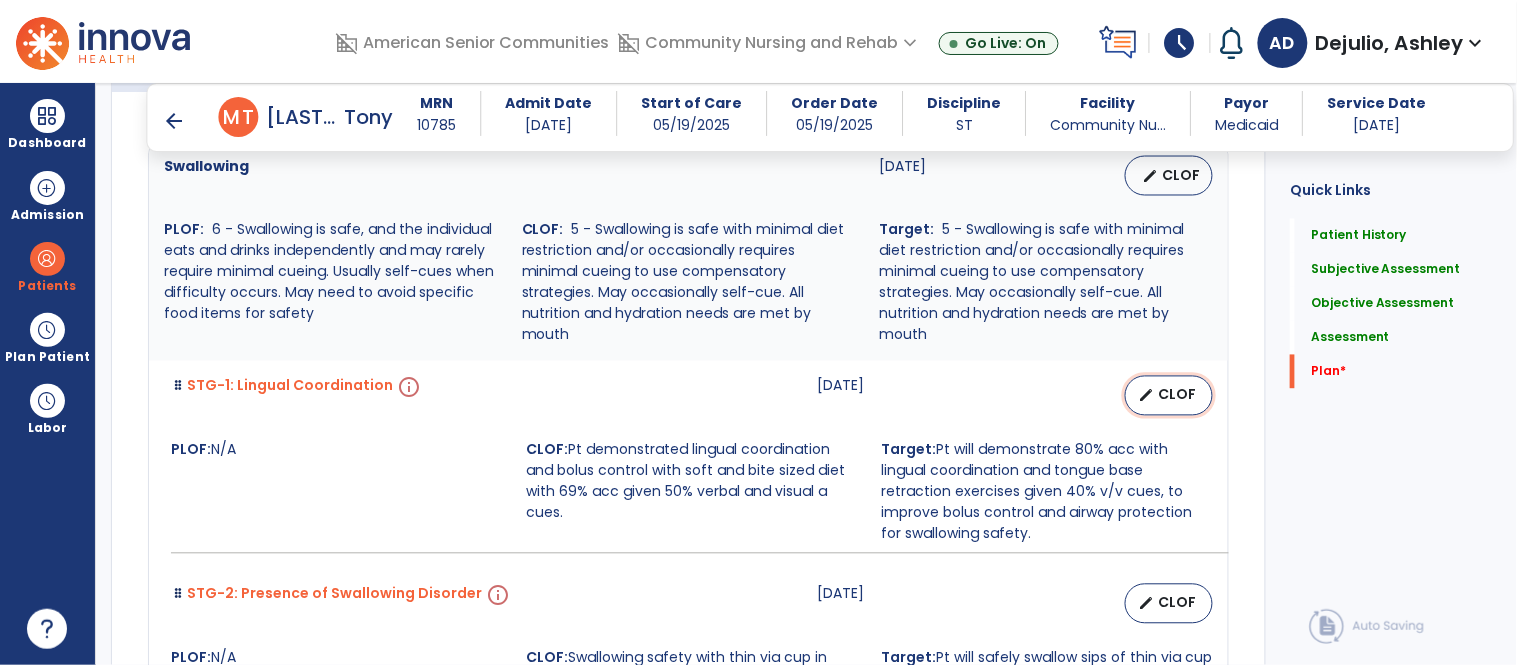 click on "edit" at bounding box center [1146, 396] 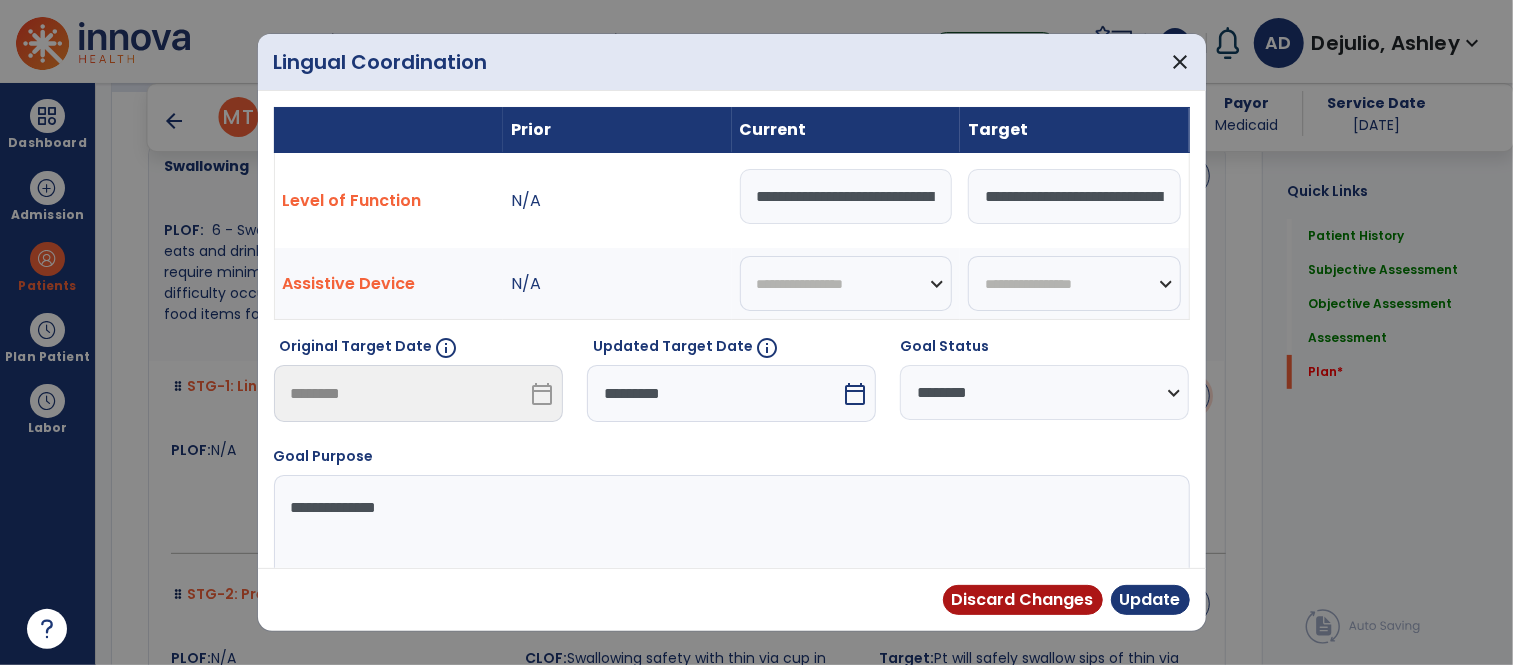 scroll, scrollTop: 4767, scrollLeft: 0, axis: vertical 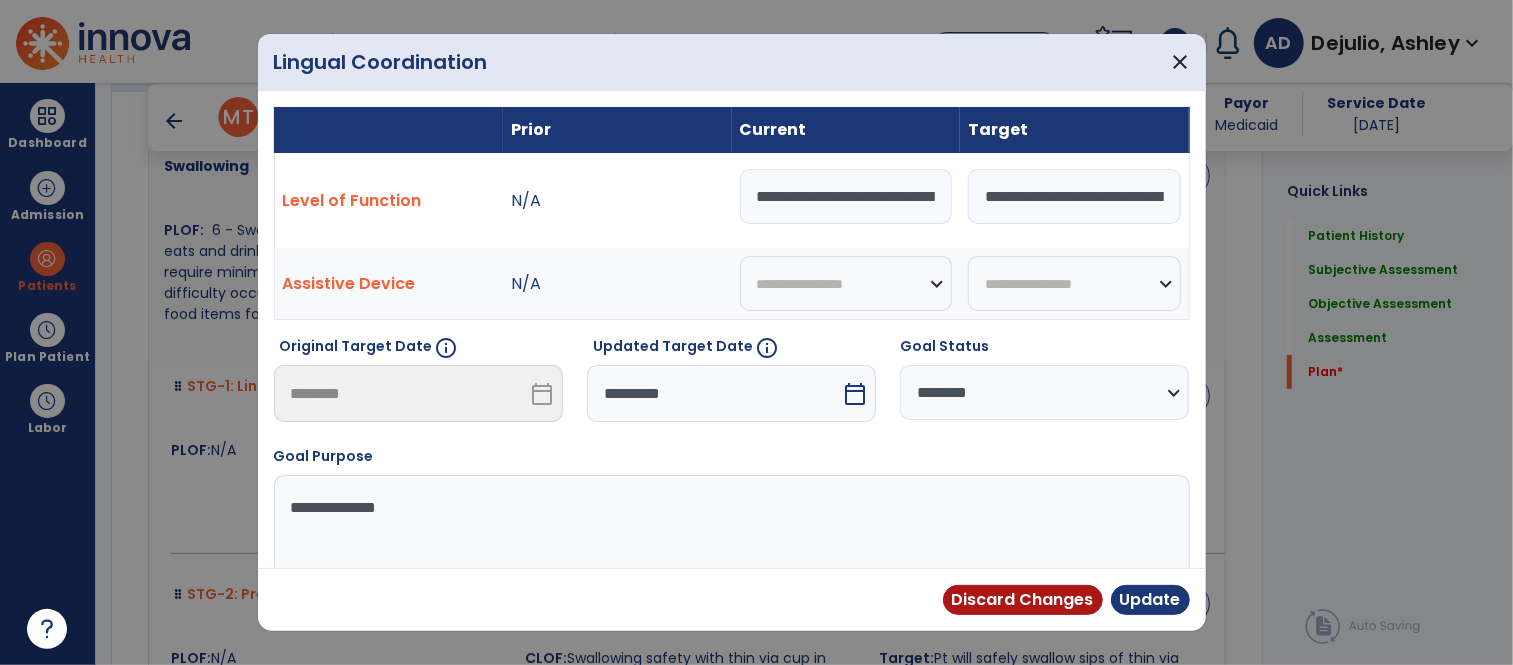 click on "**********" at bounding box center (846, 196) 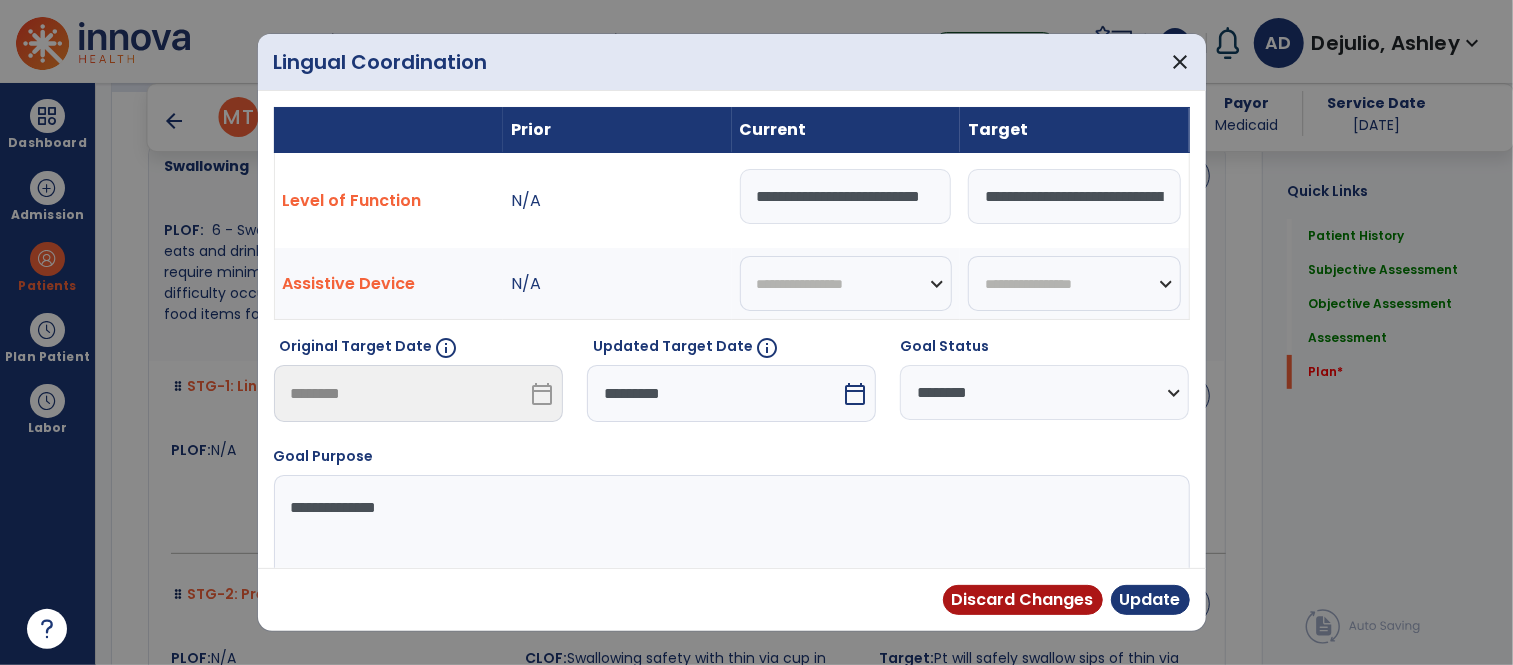 scroll, scrollTop: 0, scrollLeft: 47, axis: horizontal 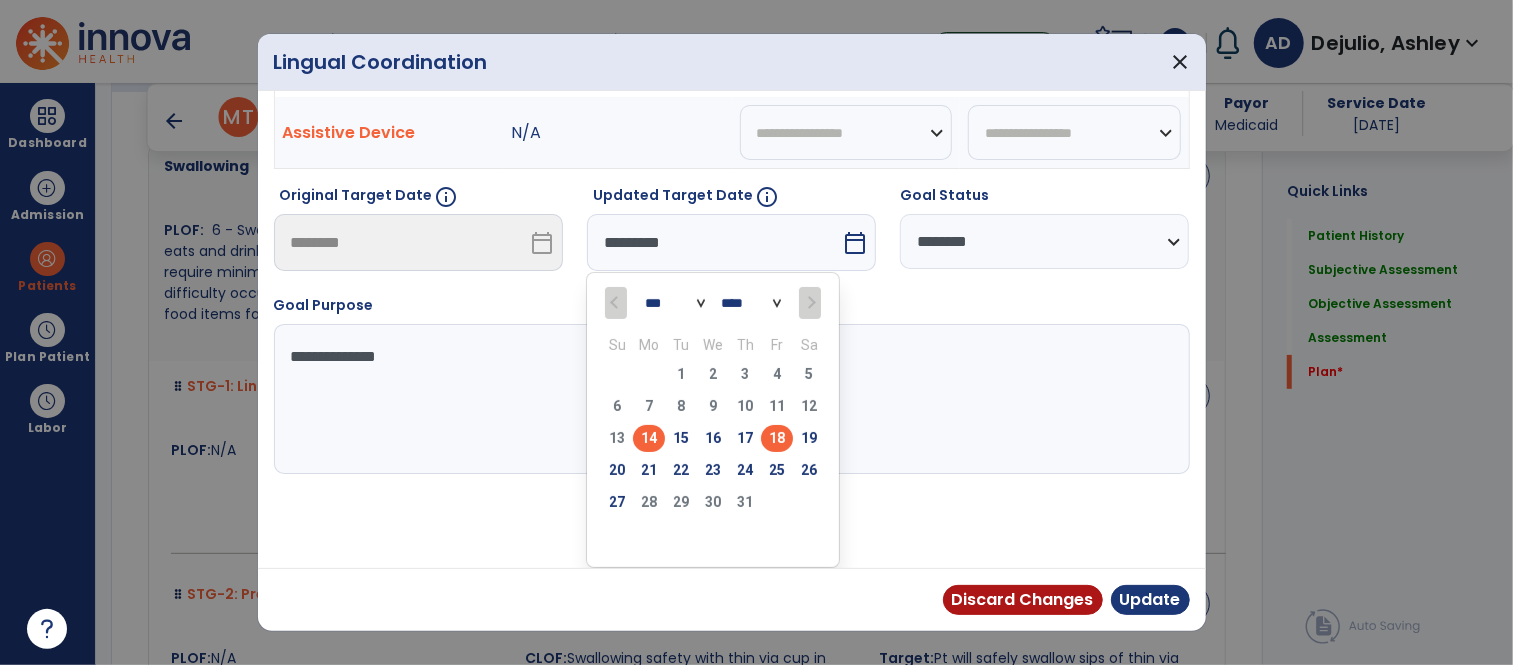 click on "18" at bounding box center [777, 438] 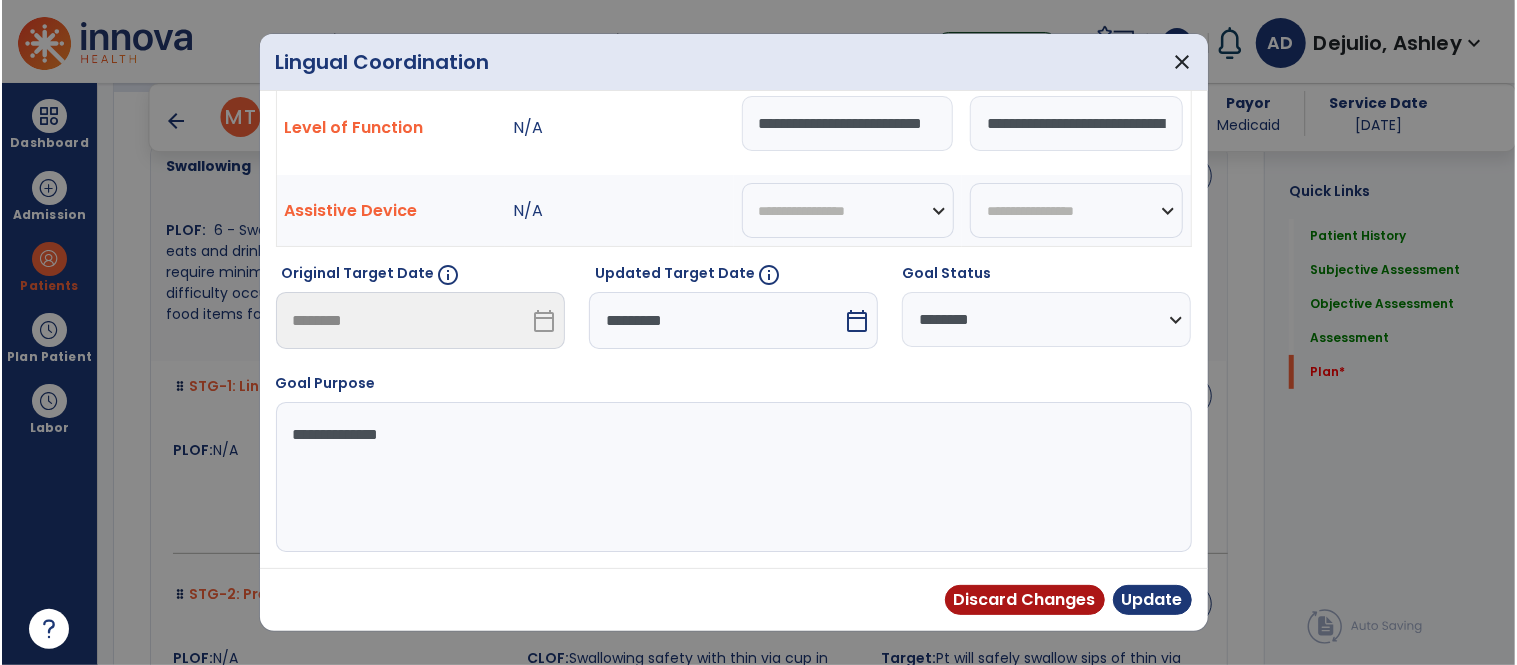 scroll, scrollTop: 73, scrollLeft: 0, axis: vertical 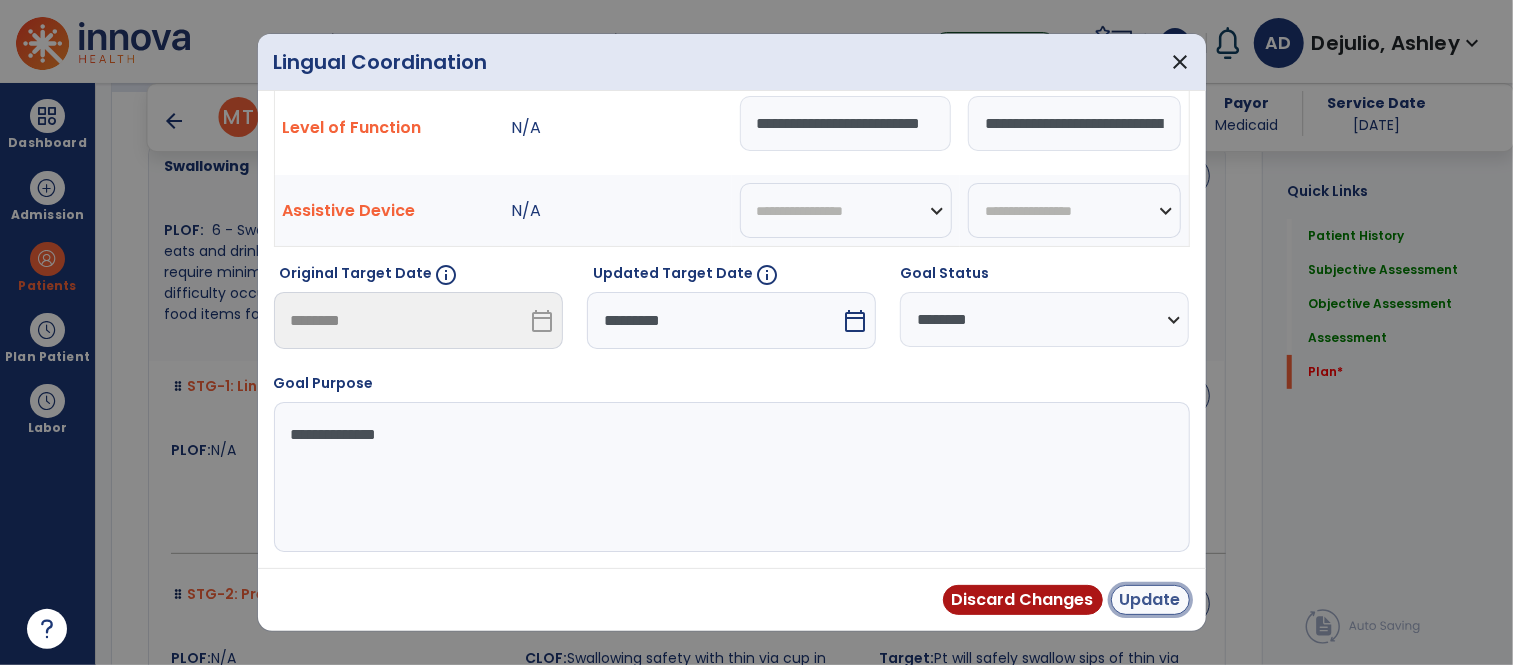 click on "Update" at bounding box center [1150, 600] 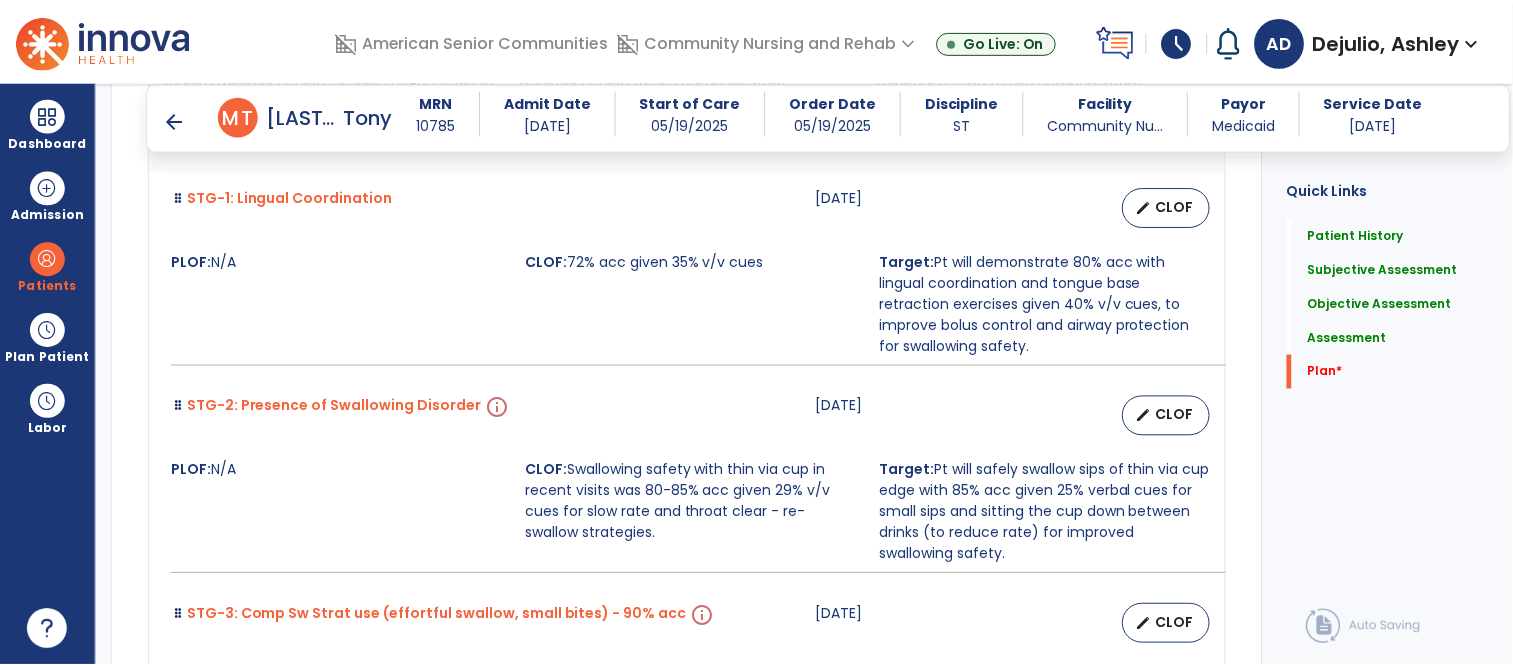 scroll, scrollTop: 4963, scrollLeft: 0, axis: vertical 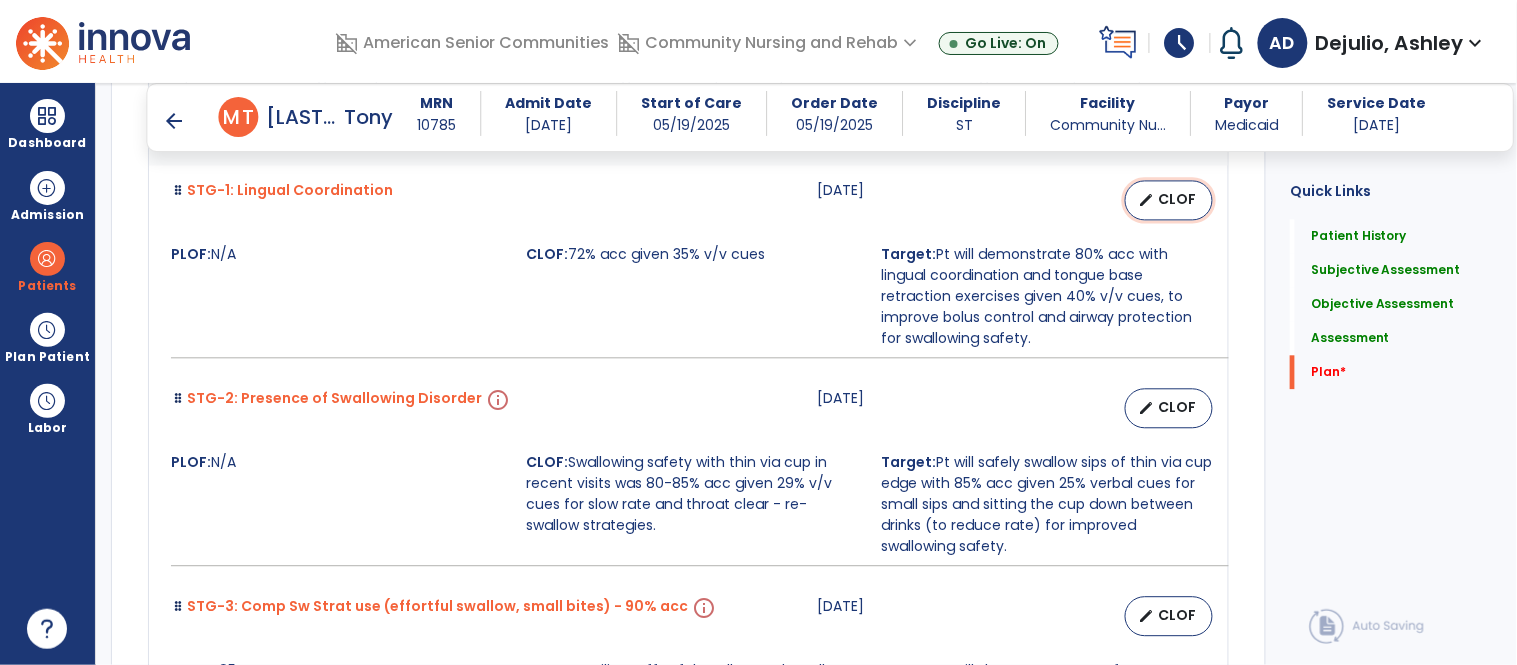 click on "CLOF" at bounding box center (1177, 199) 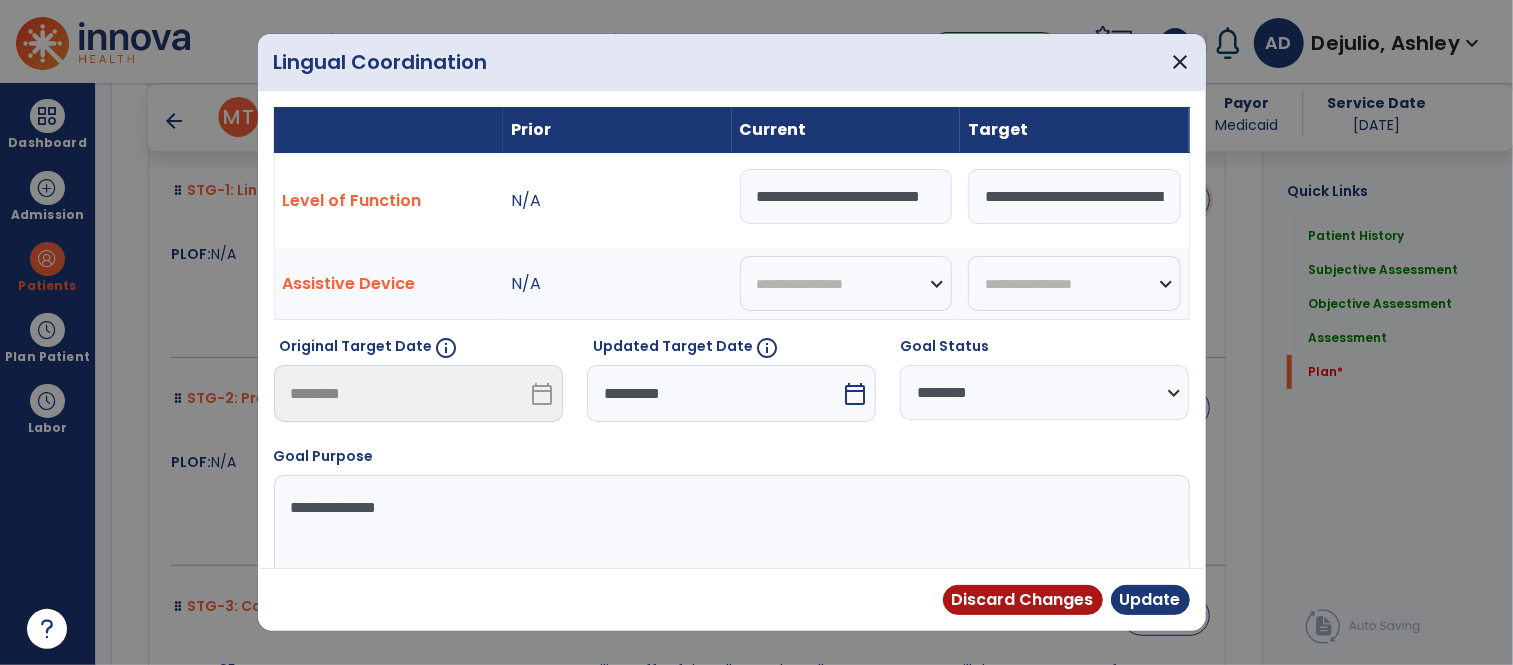 scroll, scrollTop: 4963, scrollLeft: 0, axis: vertical 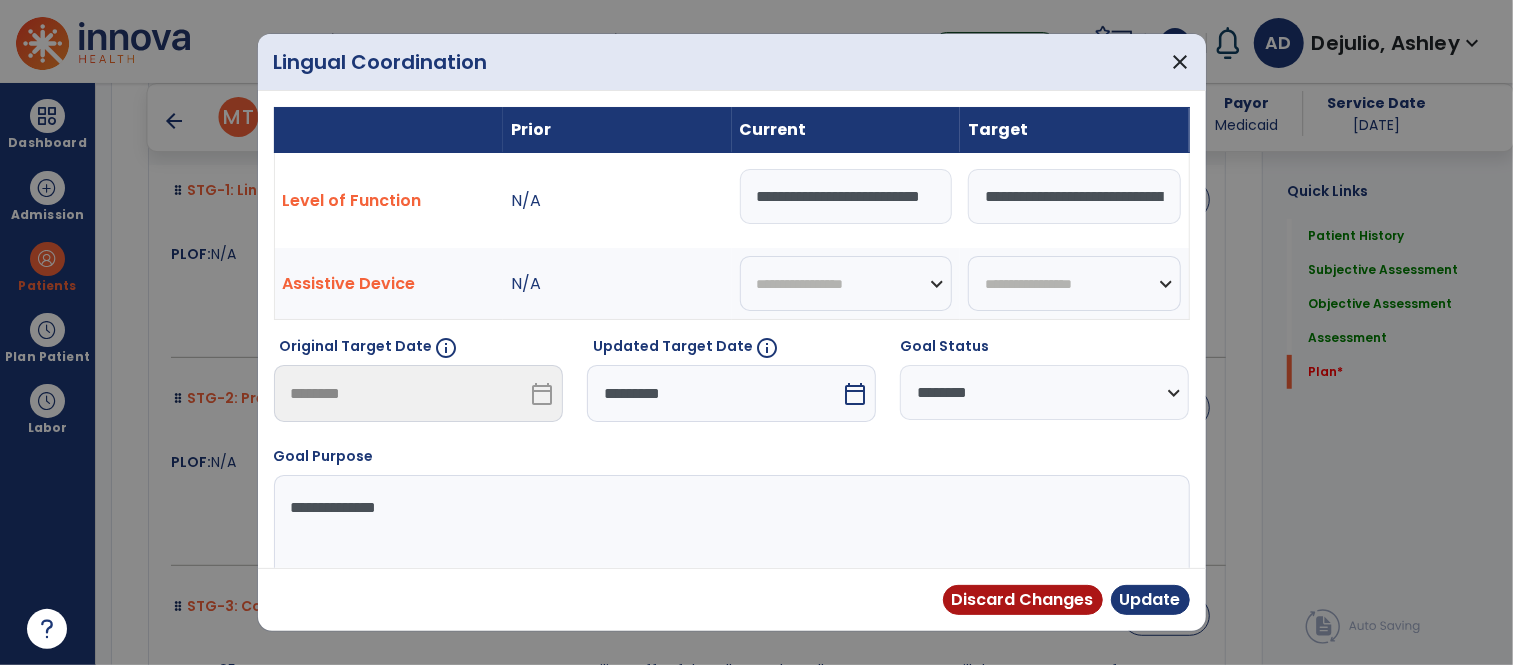click on "**********" at bounding box center (846, 196) 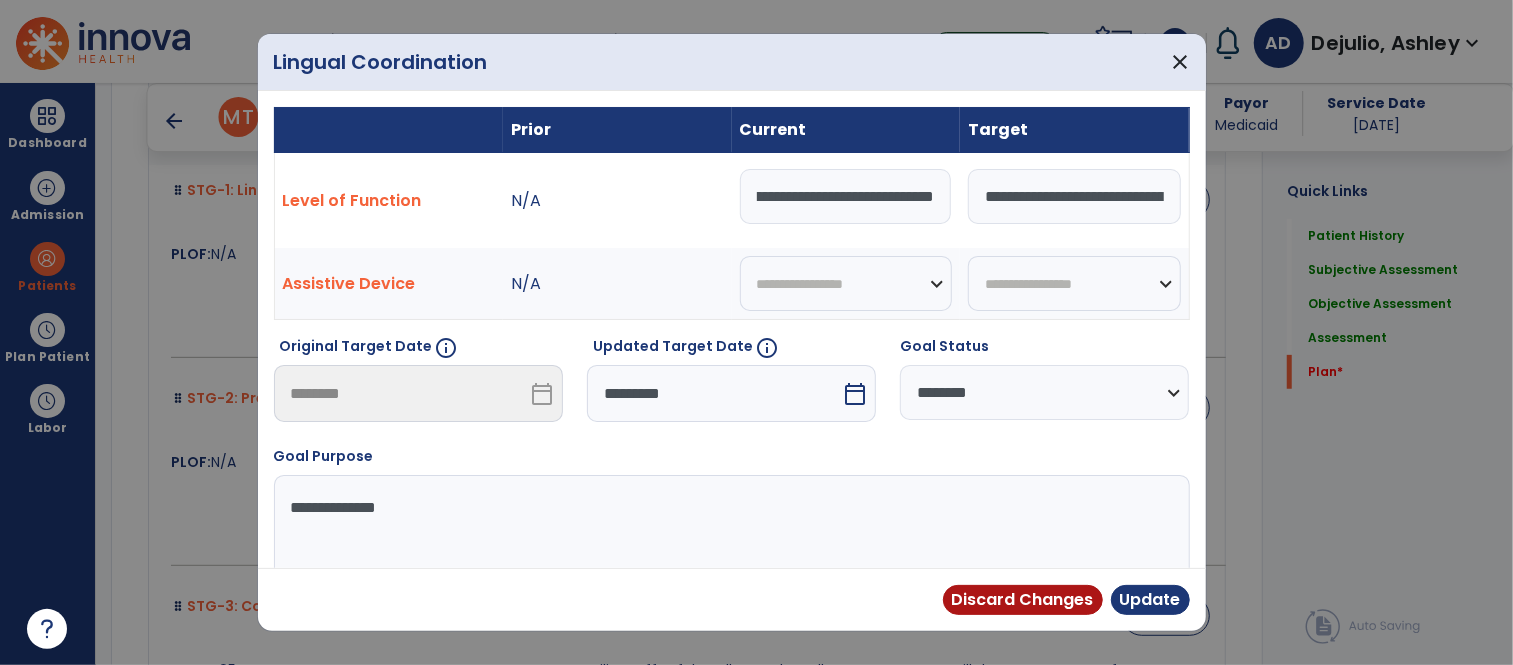 type on "**********" 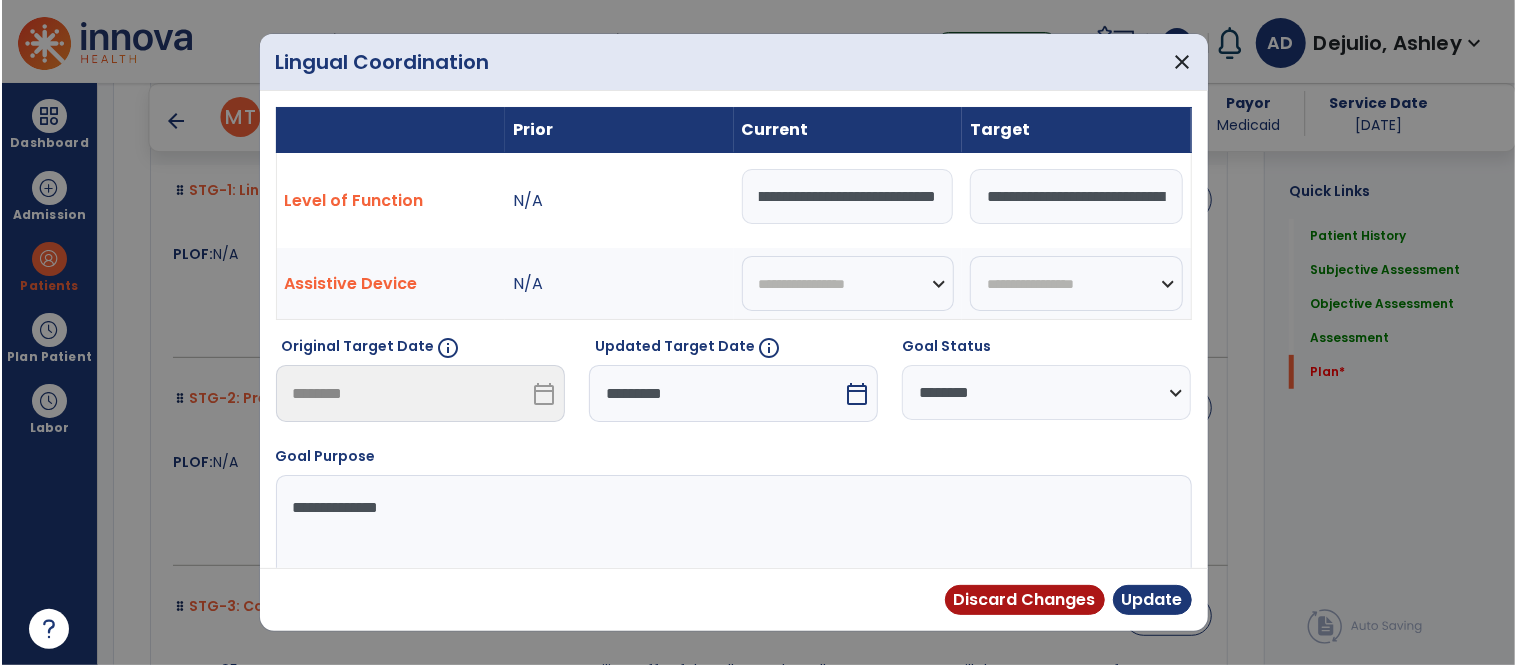 scroll, scrollTop: 0, scrollLeft: 221, axis: horizontal 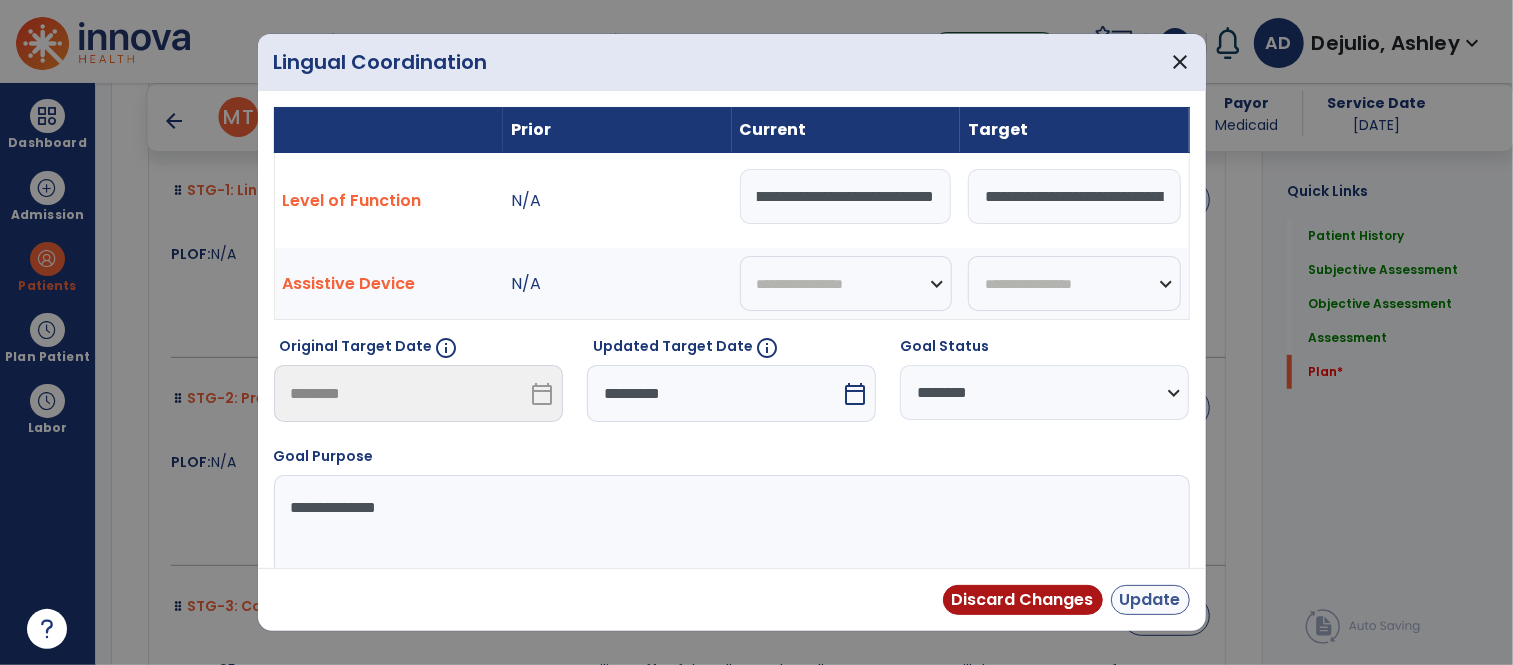 click on "Update" at bounding box center (1150, 600) 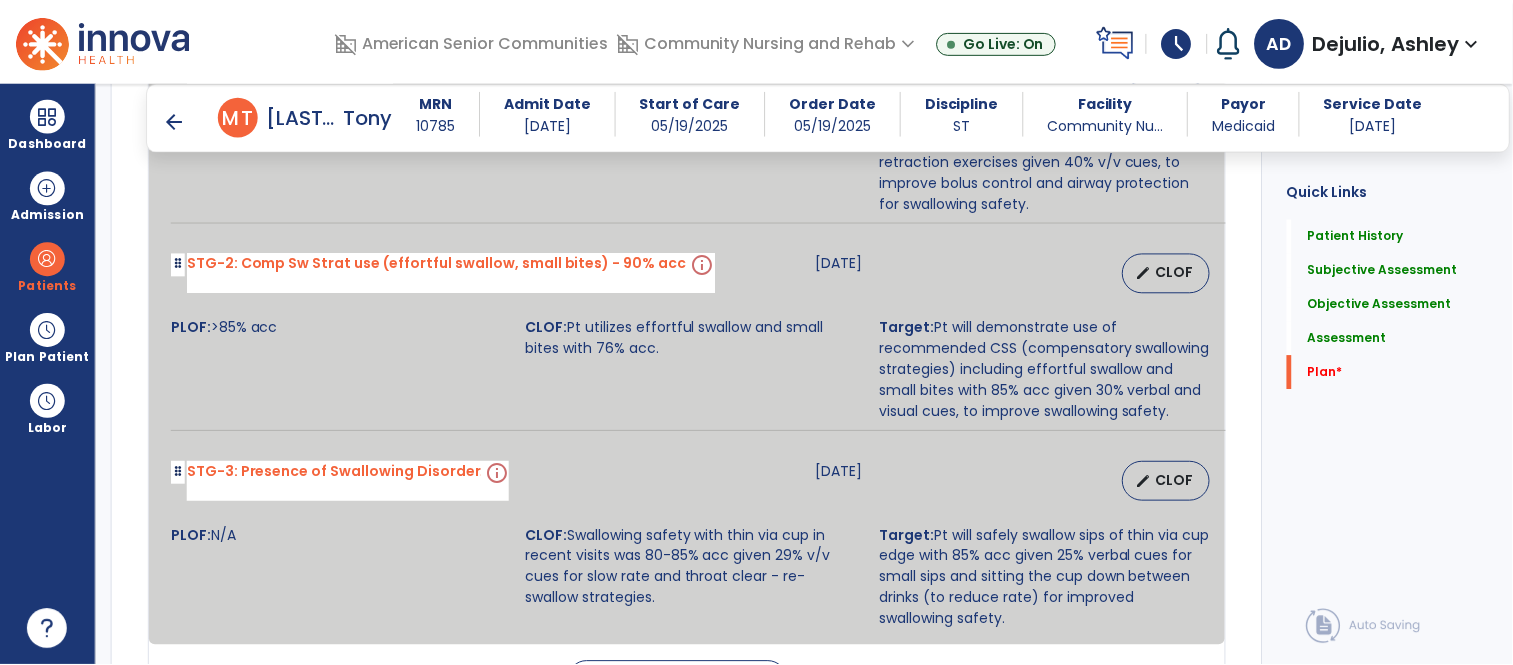 scroll, scrollTop: 5141, scrollLeft: 0, axis: vertical 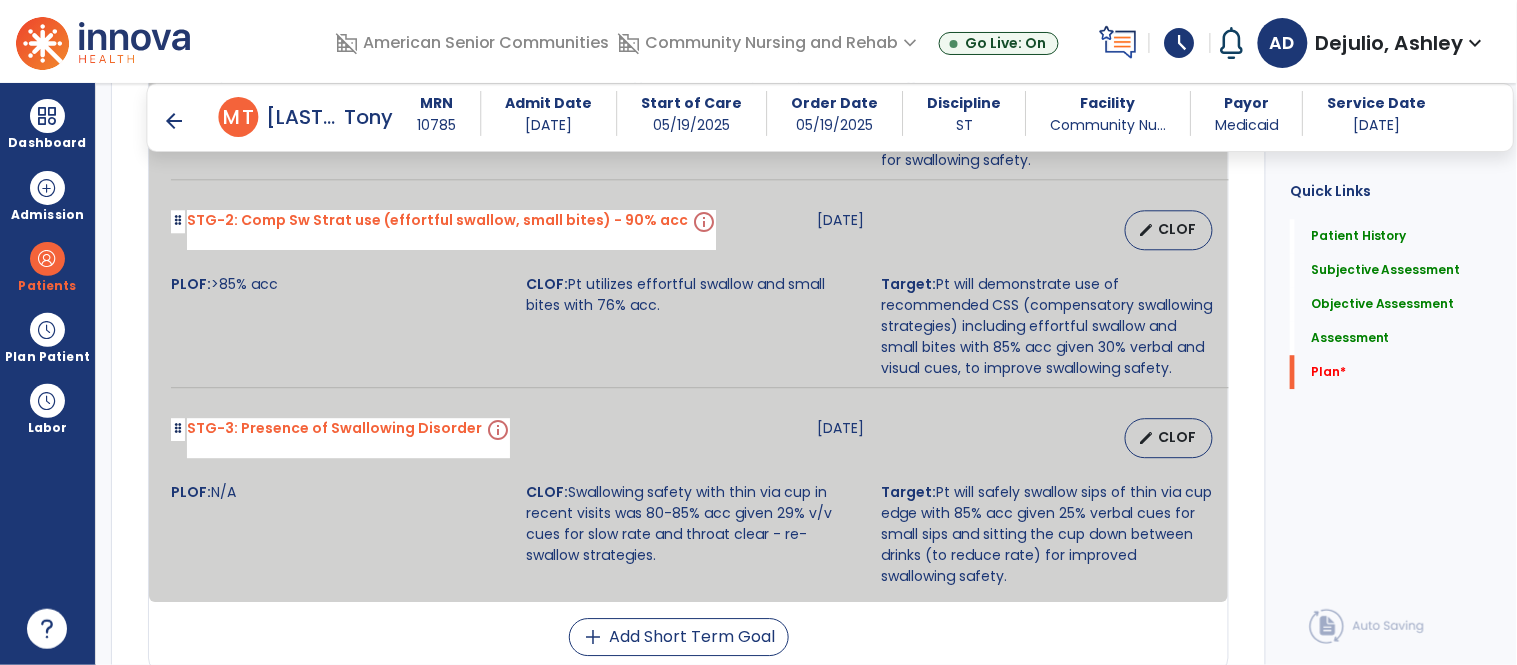 click on "PLOF: >85% acc" at bounding box center [336, 326] 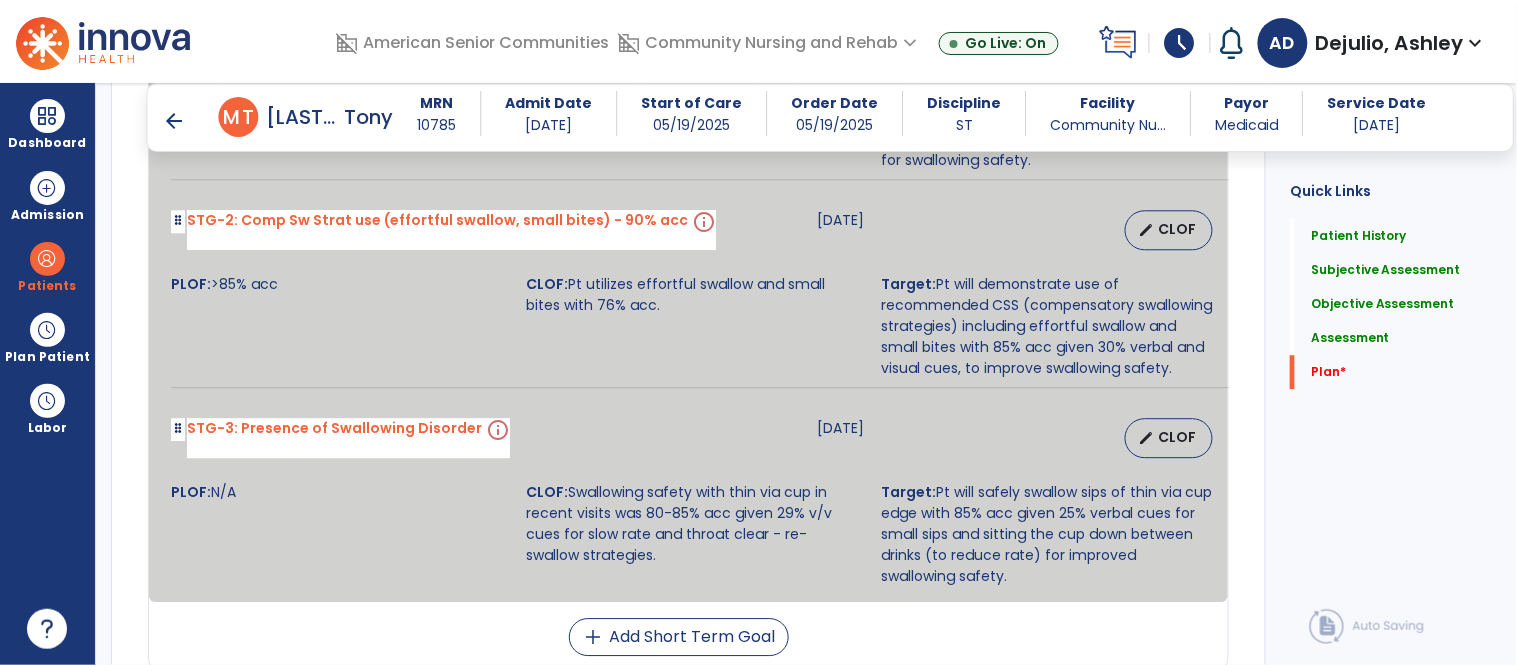 click on "Quick Links  Patient History   Patient History   Subjective Assessment   Subjective Assessment   Objective Assessment   Objective Assessment   Assessment   Assessment   Plan   *  Plan   *" 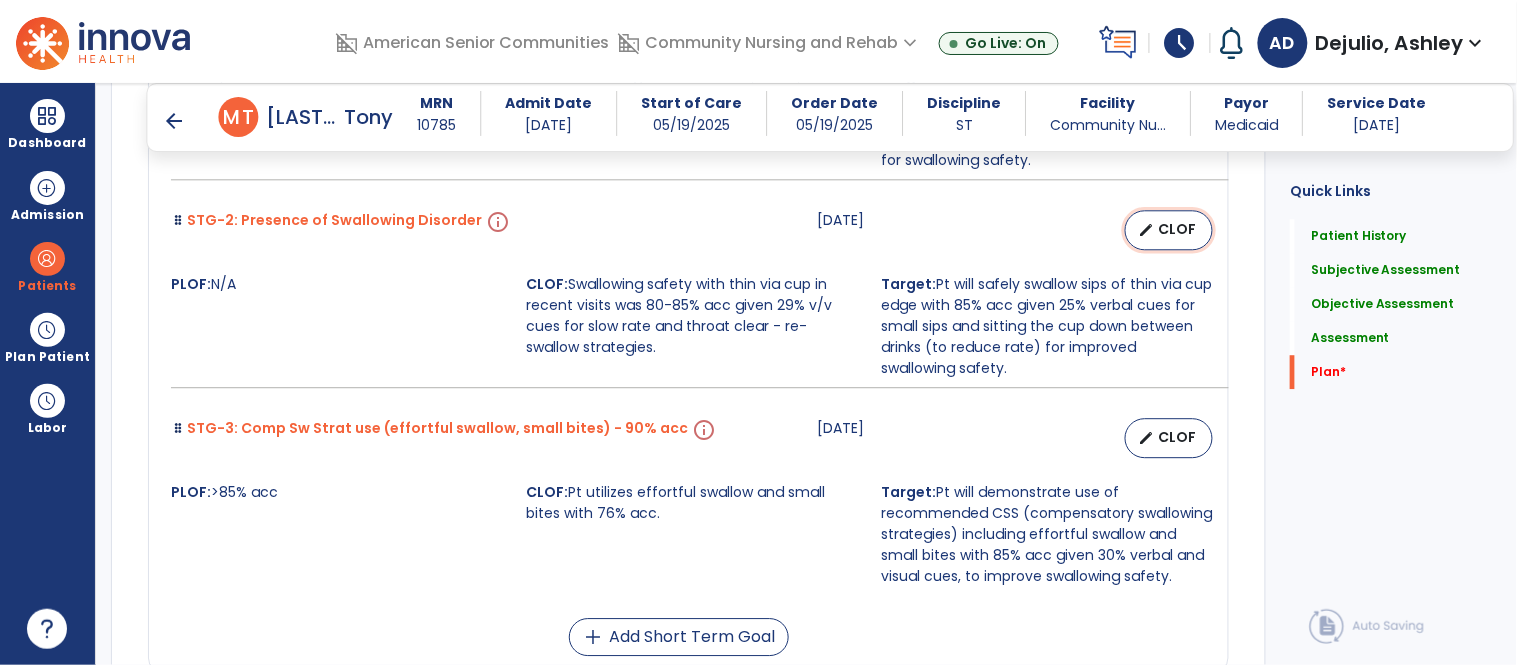 click on "edit" at bounding box center [1146, 230] 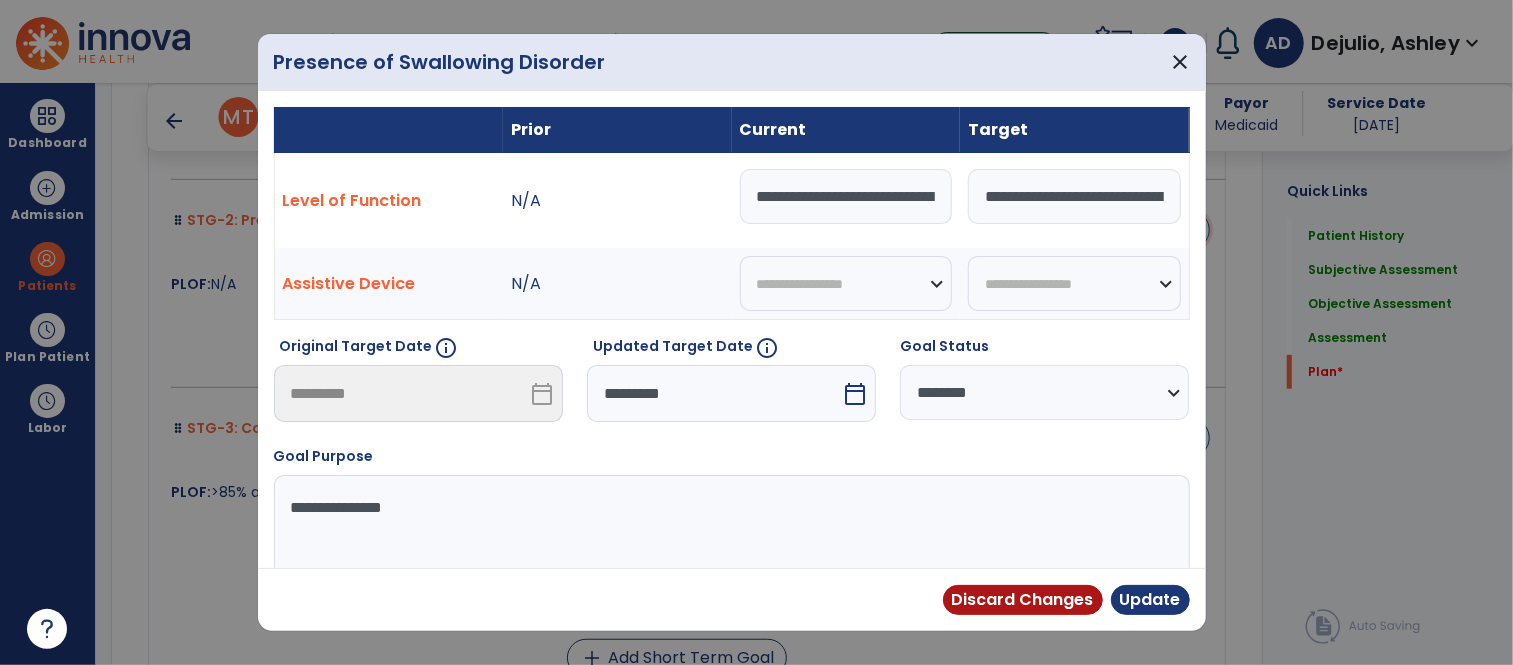 scroll, scrollTop: 5141, scrollLeft: 0, axis: vertical 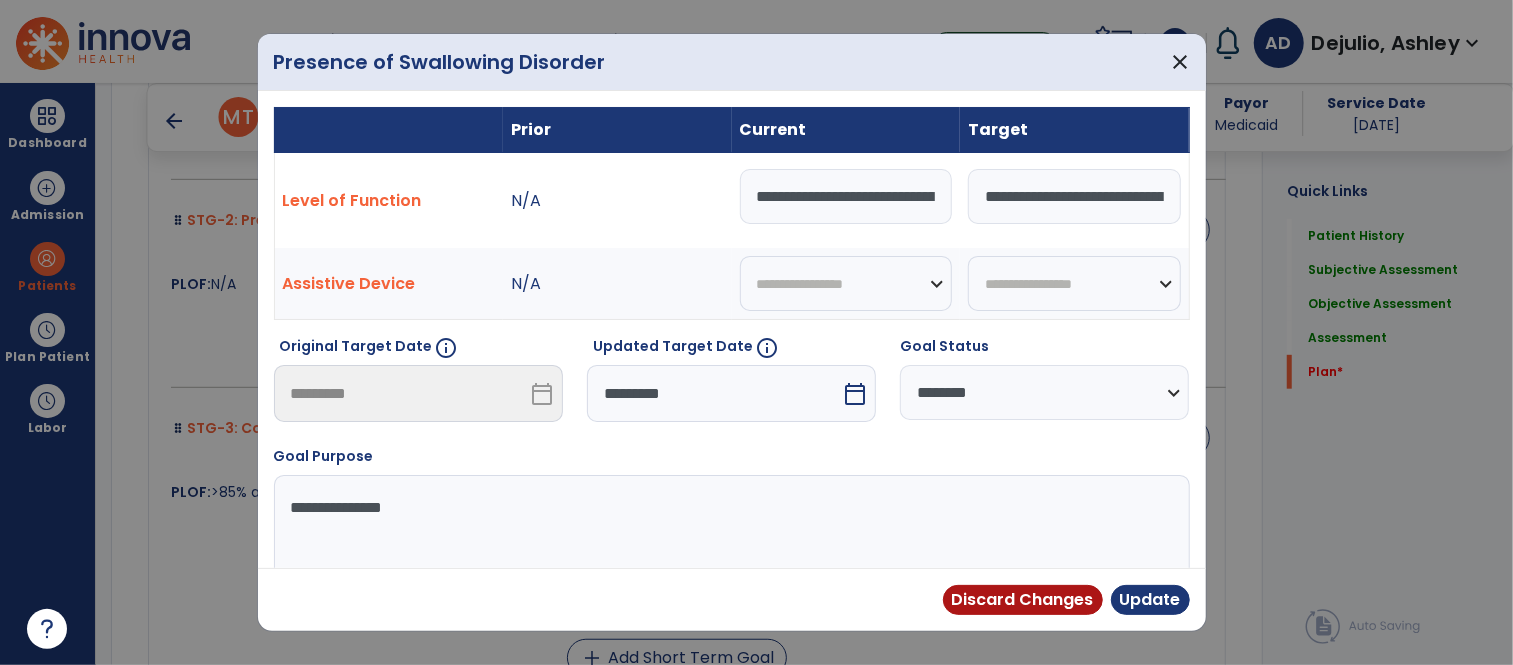 click on "**********" at bounding box center (846, 196) 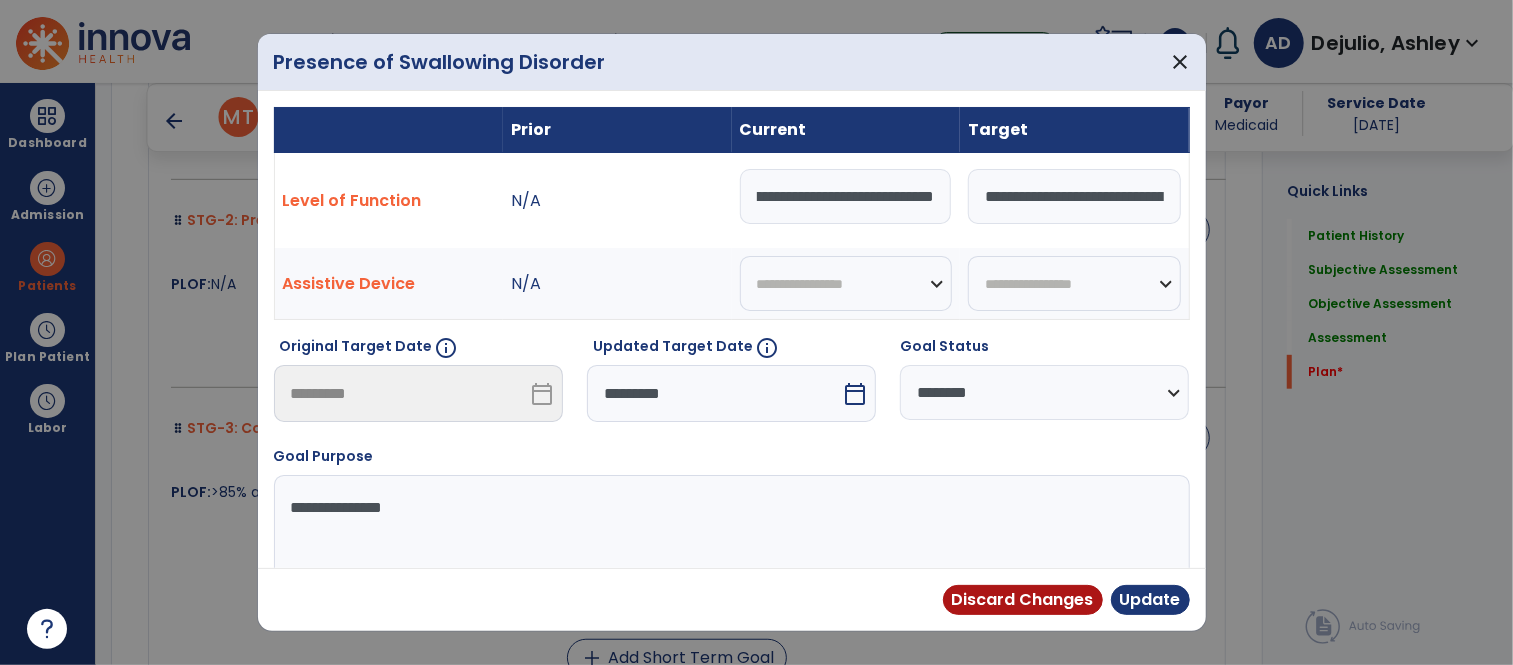 scroll, scrollTop: 0, scrollLeft: 171, axis: horizontal 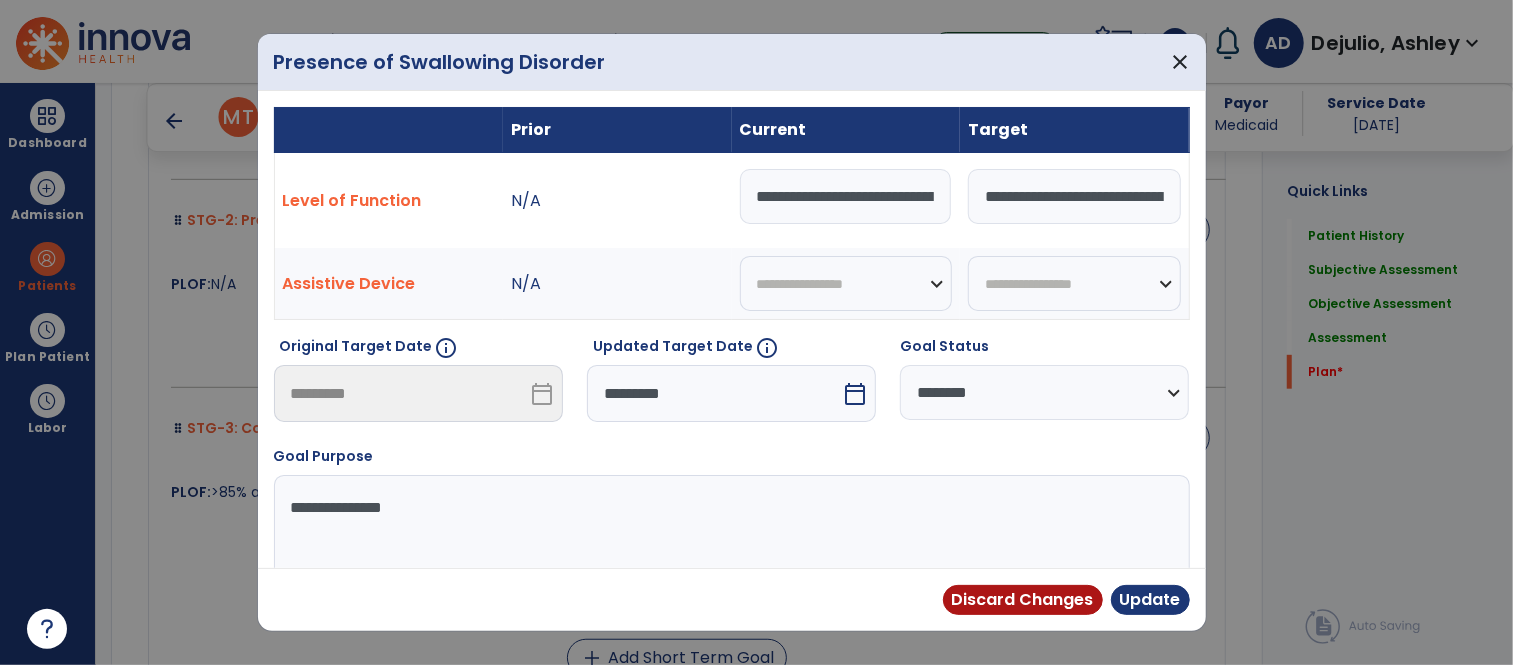 select on "********" 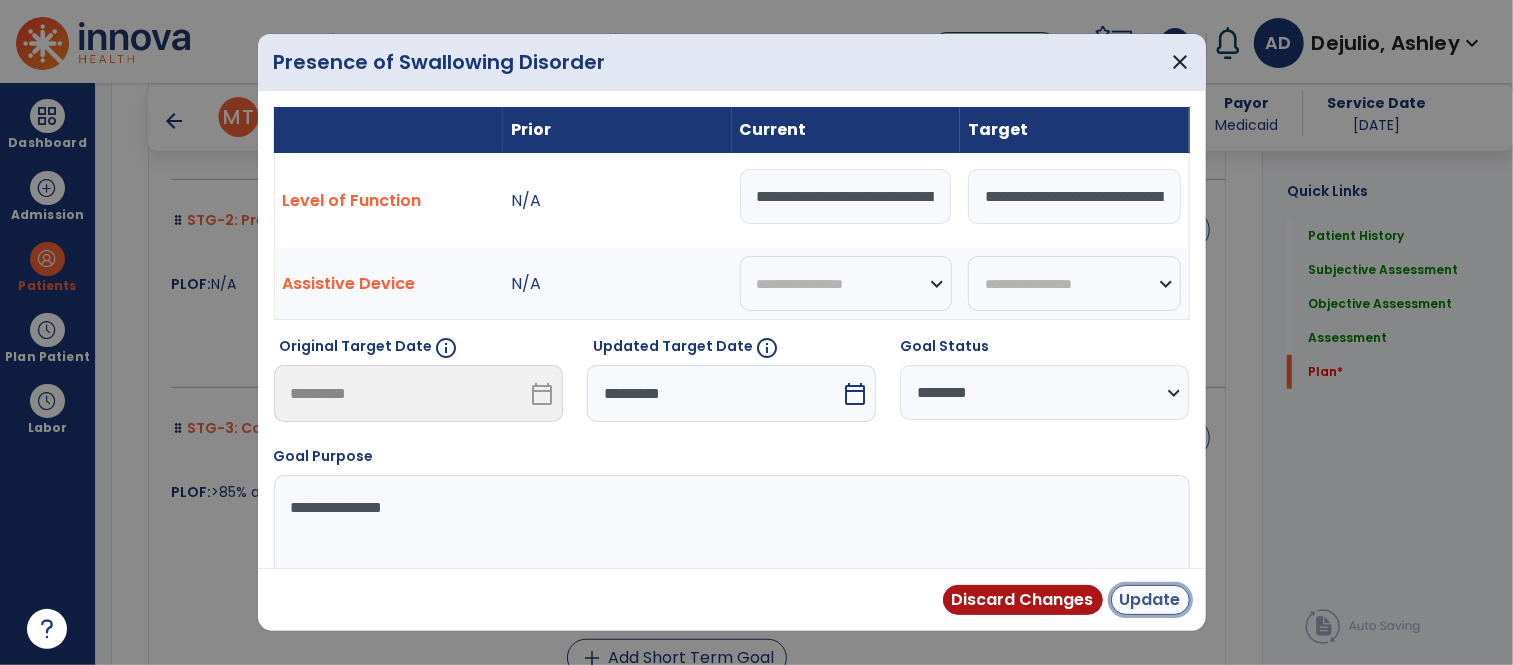 click on "Update" at bounding box center (1150, 600) 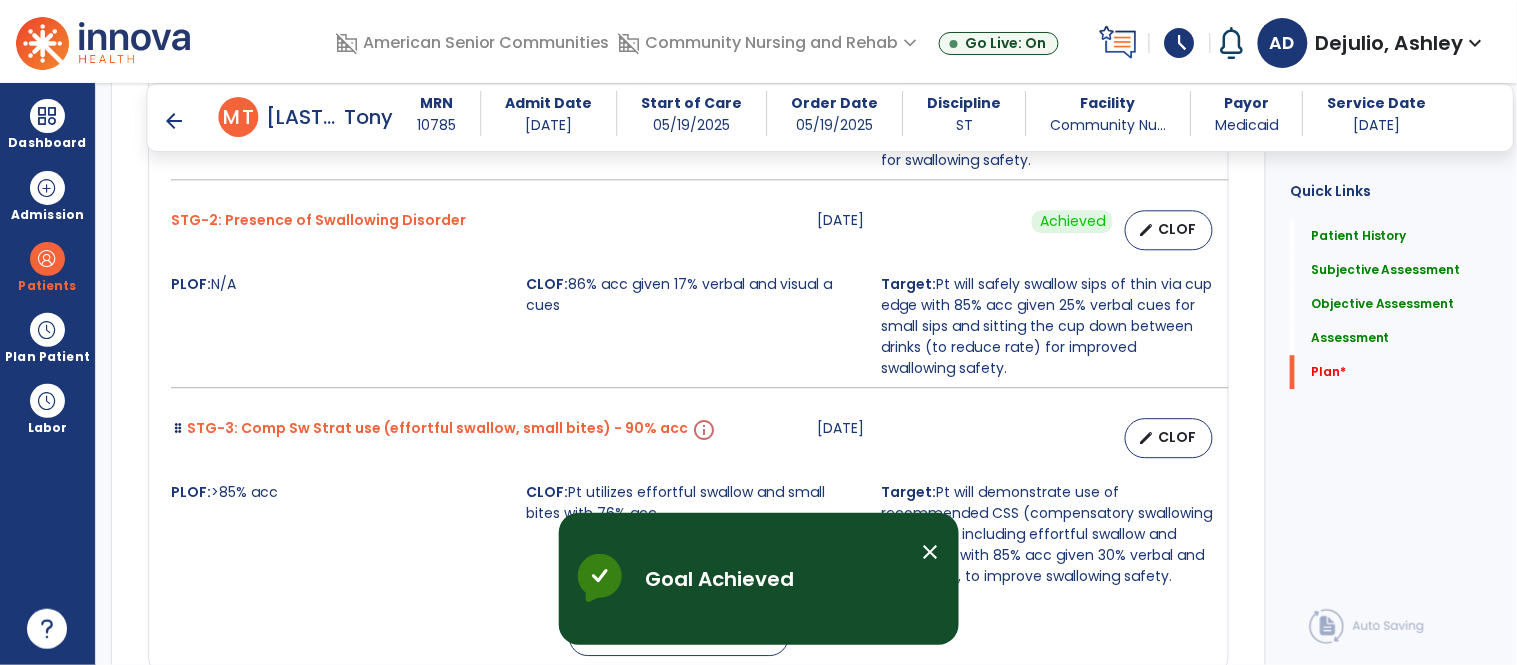 click on "close" at bounding box center [931, 552] 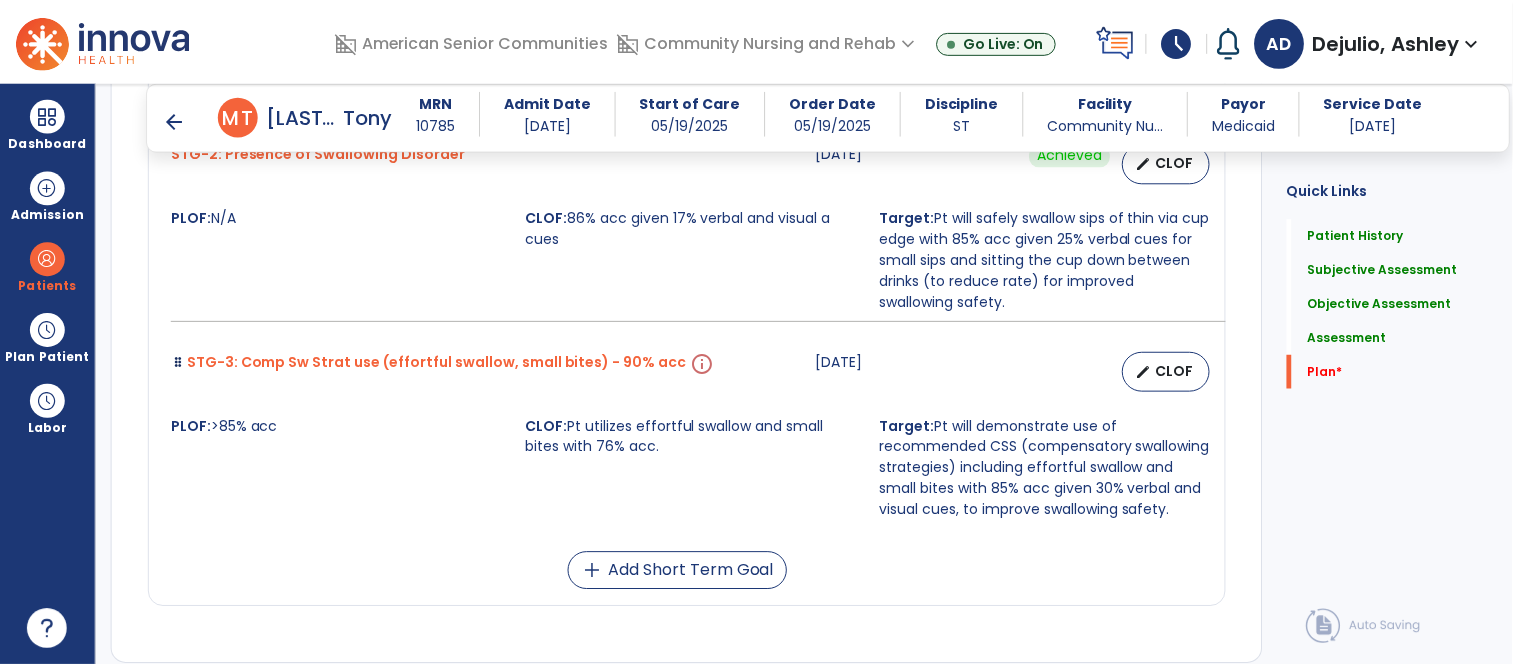 scroll, scrollTop: 5211, scrollLeft: 0, axis: vertical 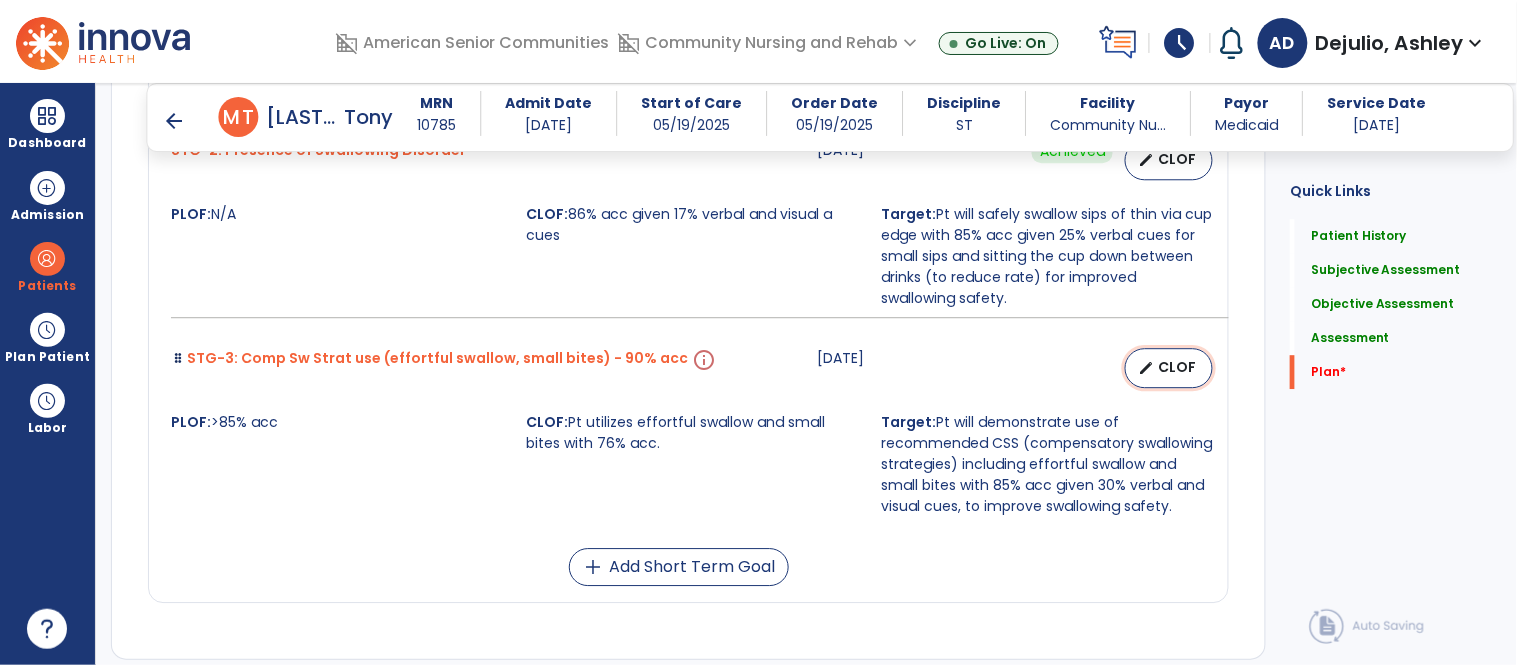click on "CLOF" at bounding box center [1177, 367] 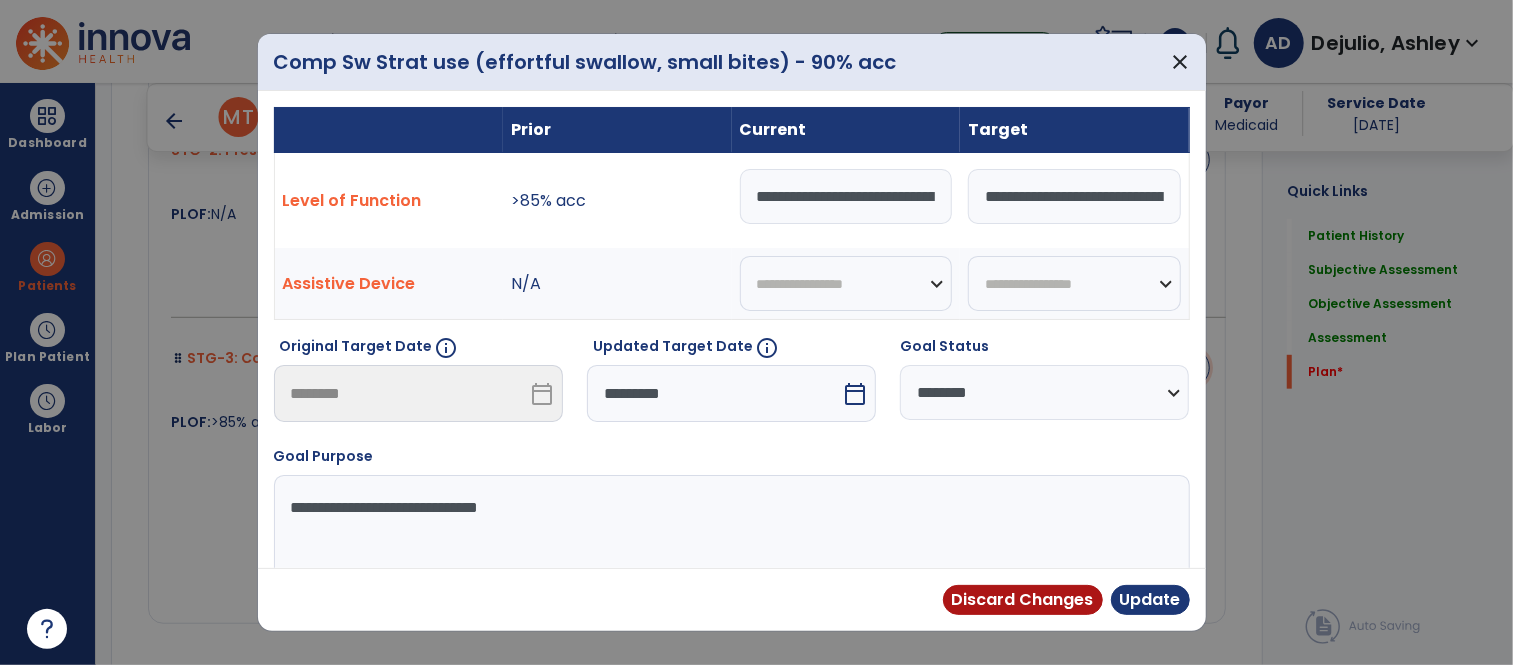 scroll, scrollTop: 5211, scrollLeft: 0, axis: vertical 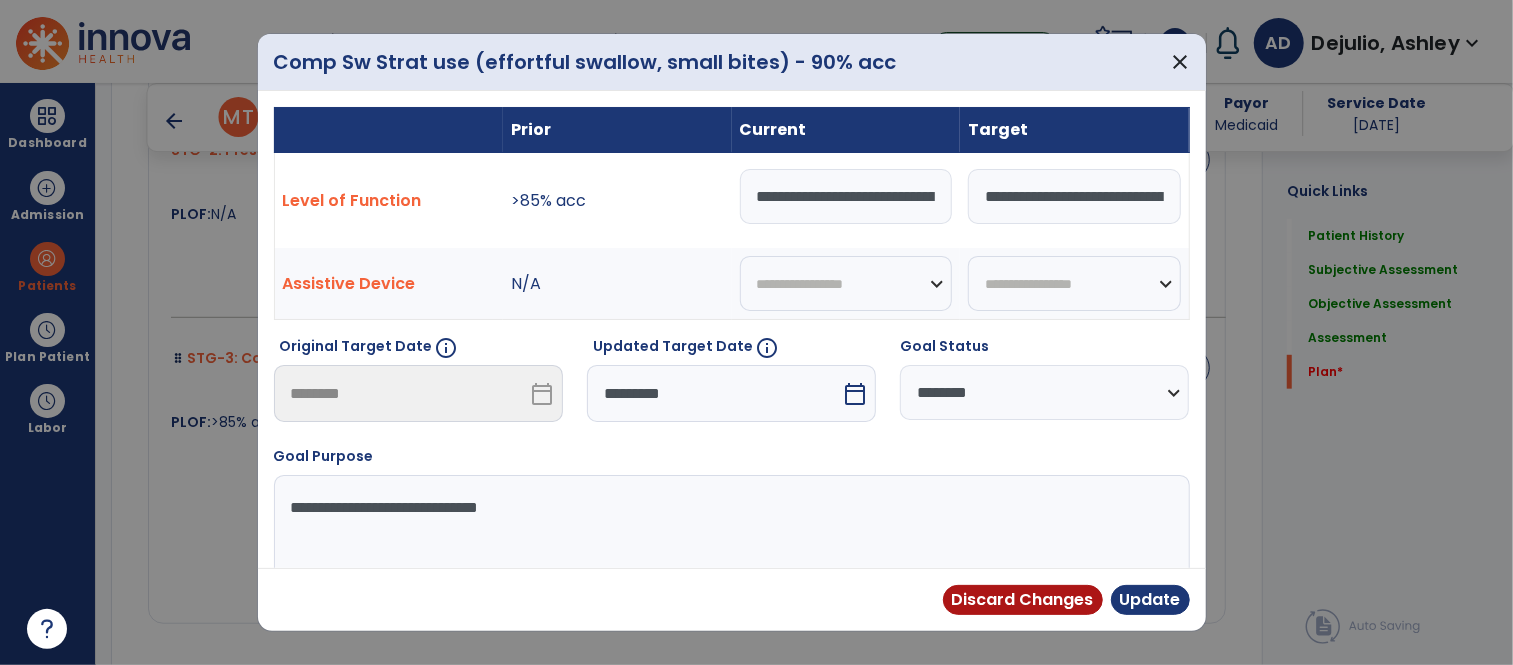 click on "**********" at bounding box center (846, 196) 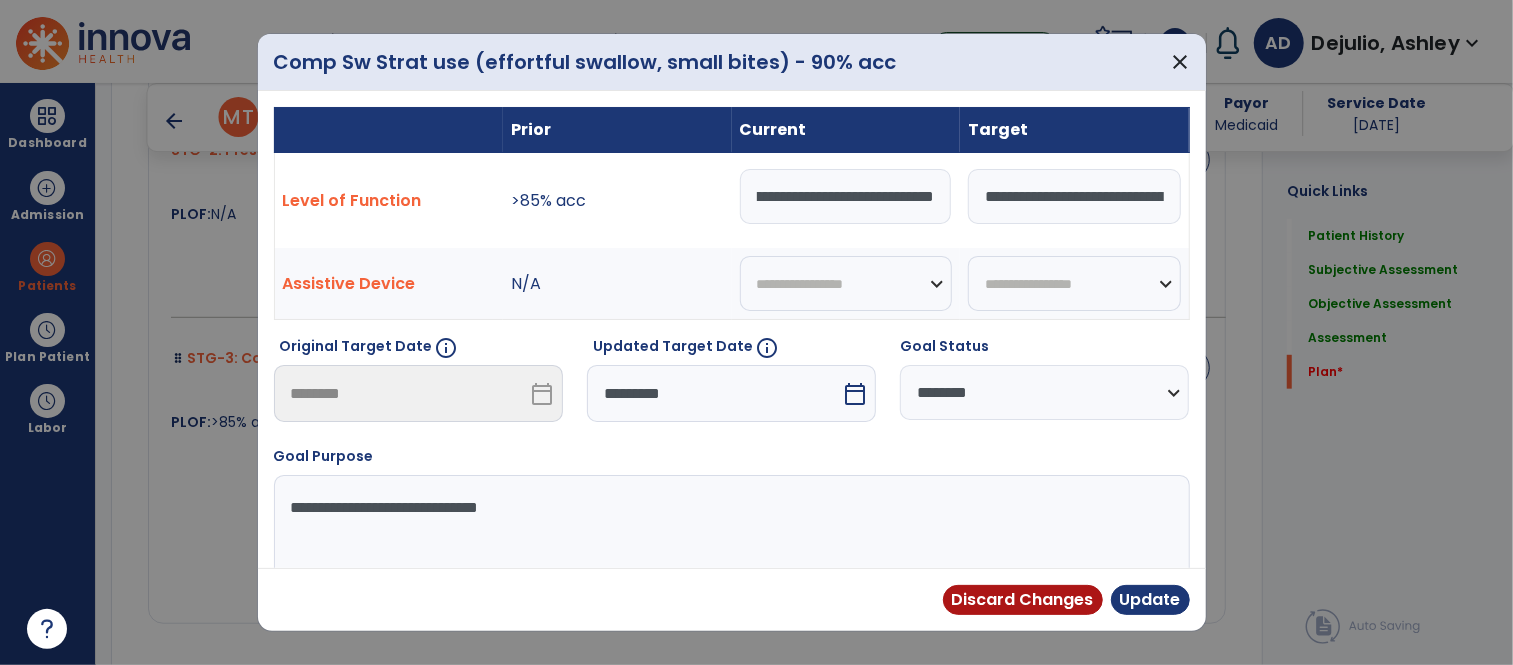 scroll, scrollTop: 0, scrollLeft: 263, axis: horizontal 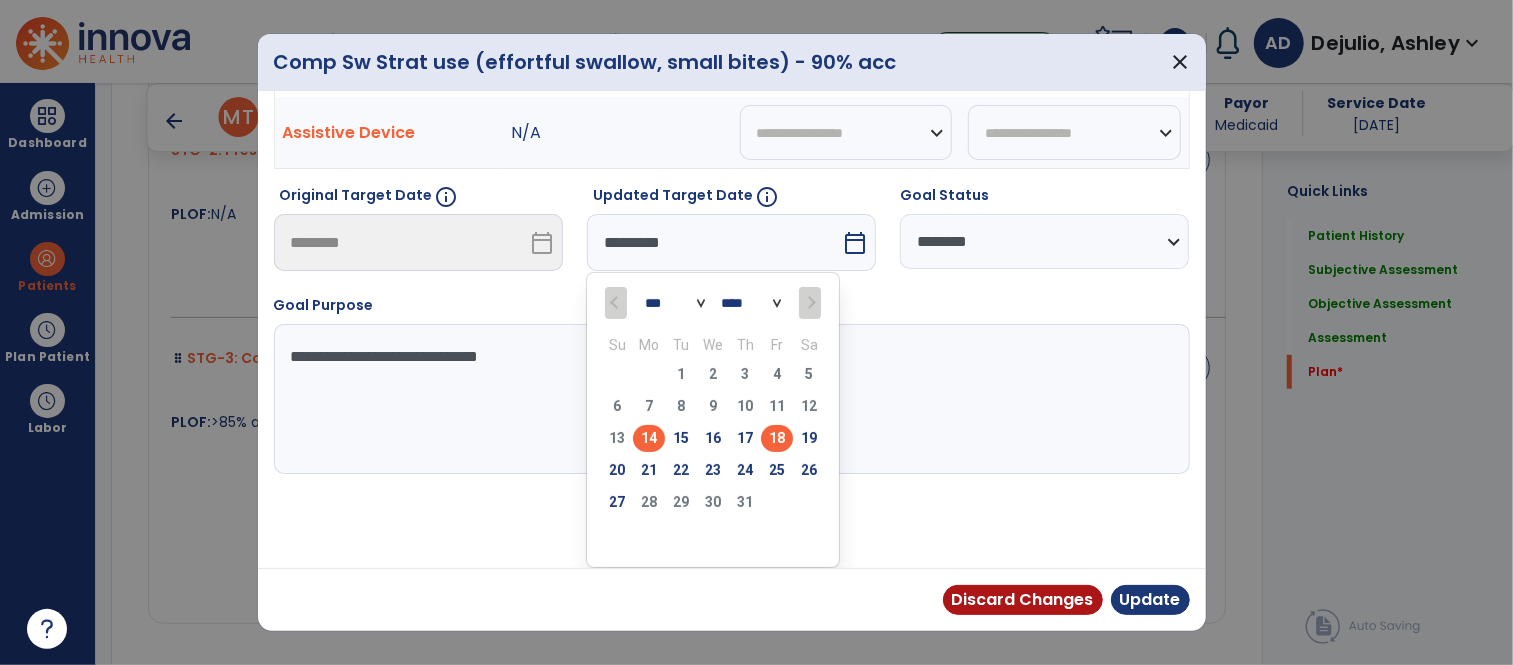 click on "18" at bounding box center (777, 438) 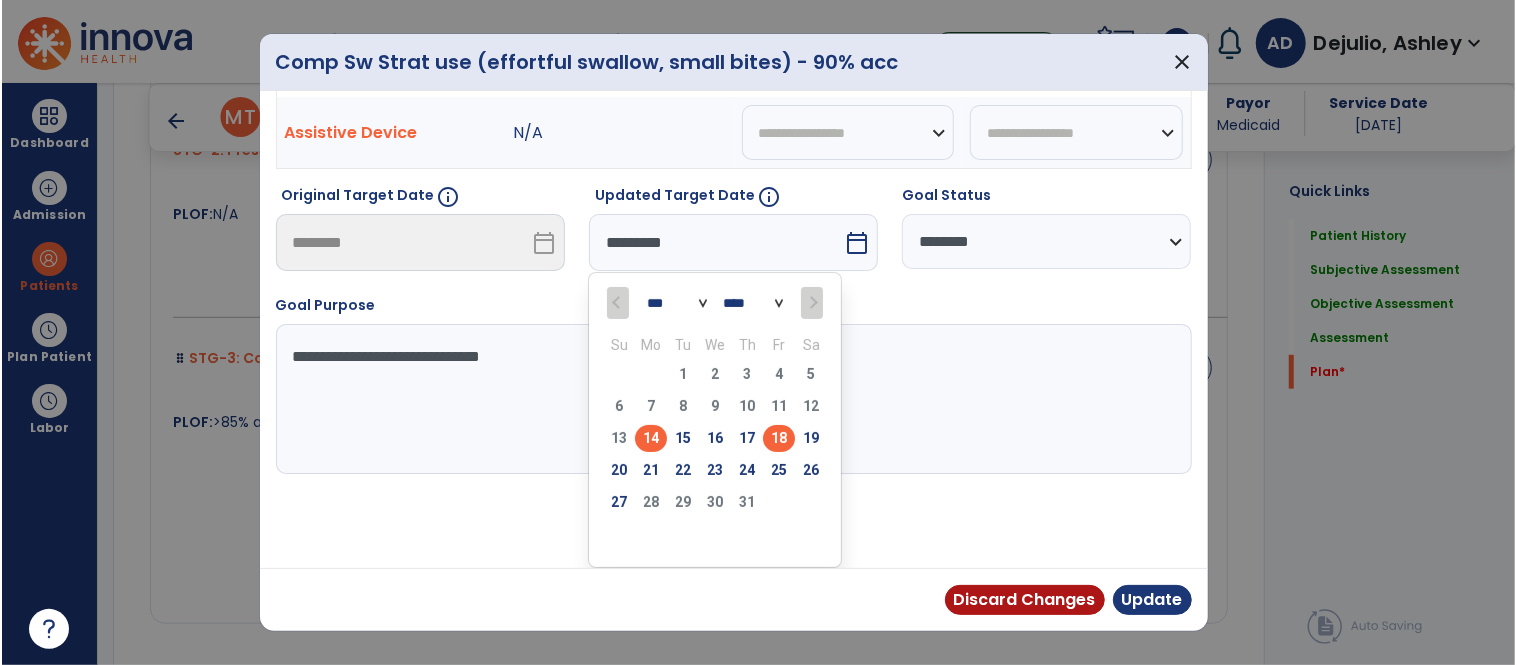 scroll, scrollTop: 73, scrollLeft: 0, axis: vertical 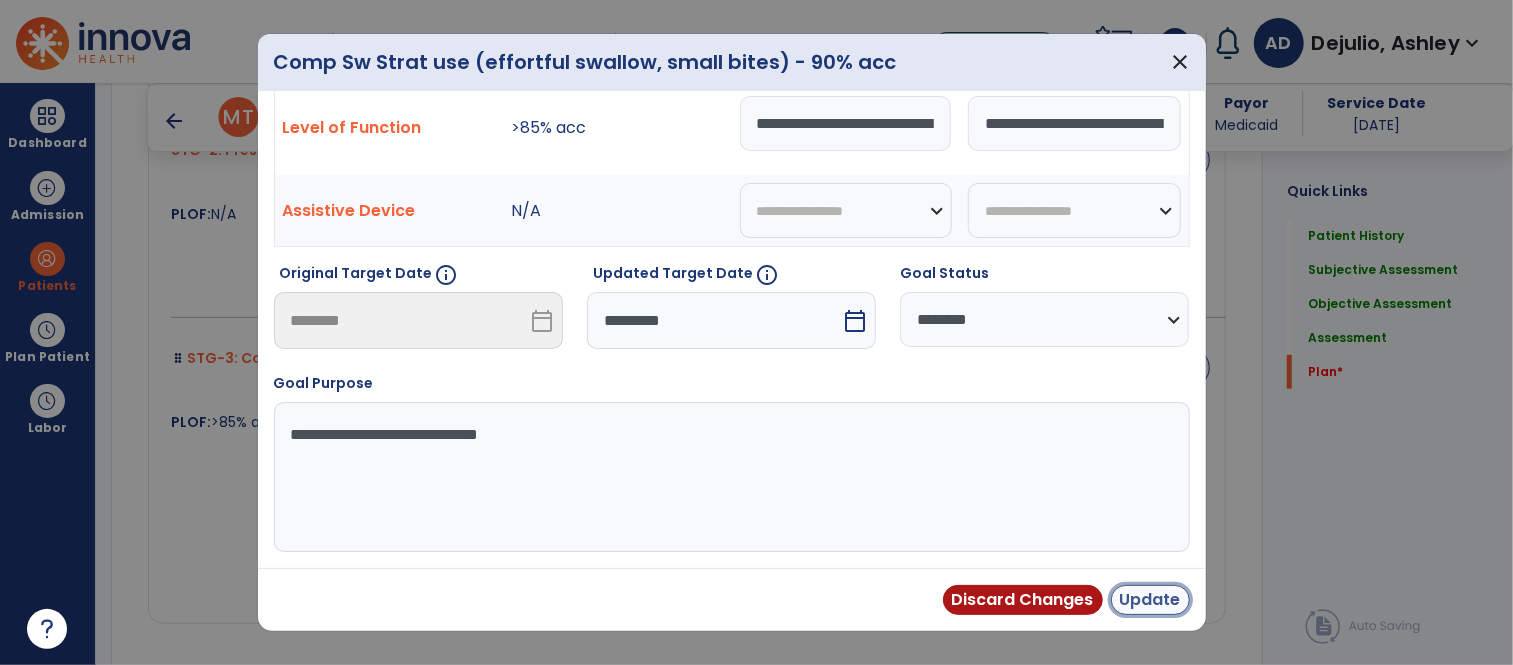 click on "Update" at bounding box center (1150, 600) 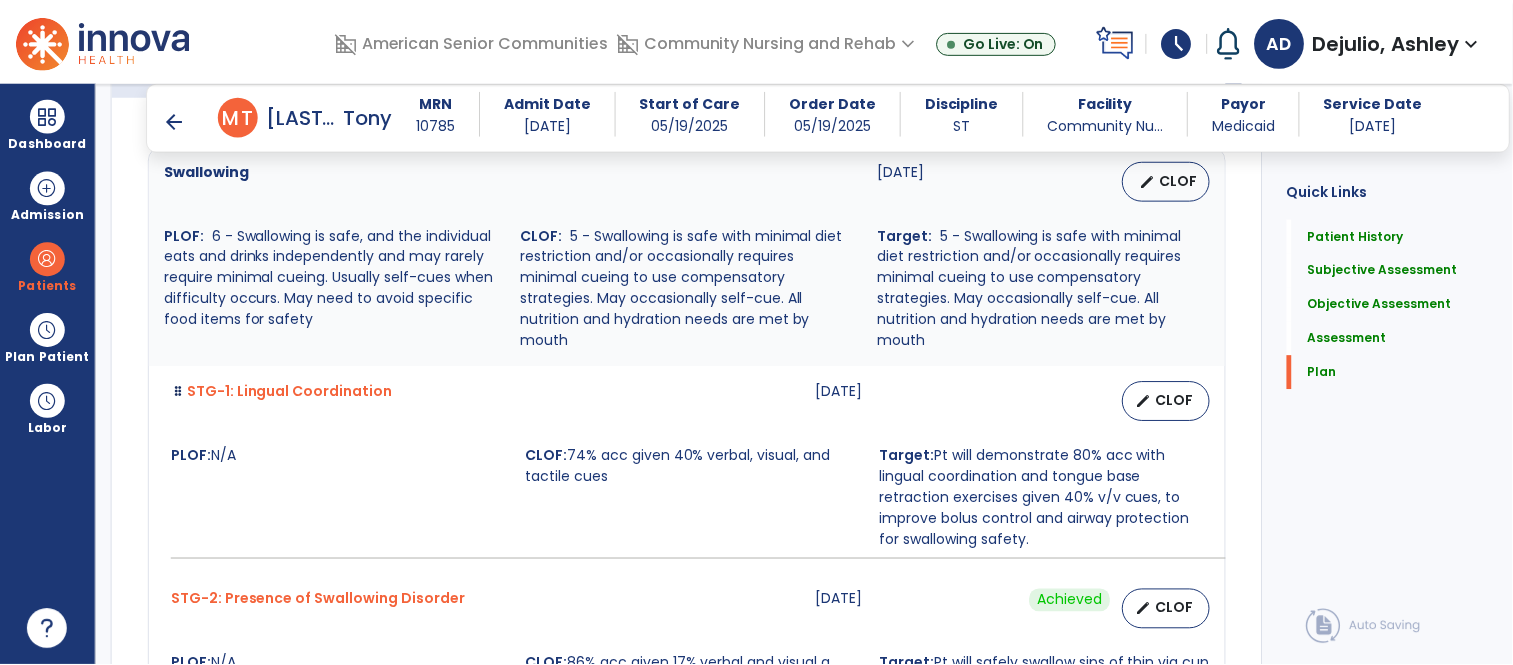 scroll, scrollTop: 5548, scrollLeft: 0, axis: vertical 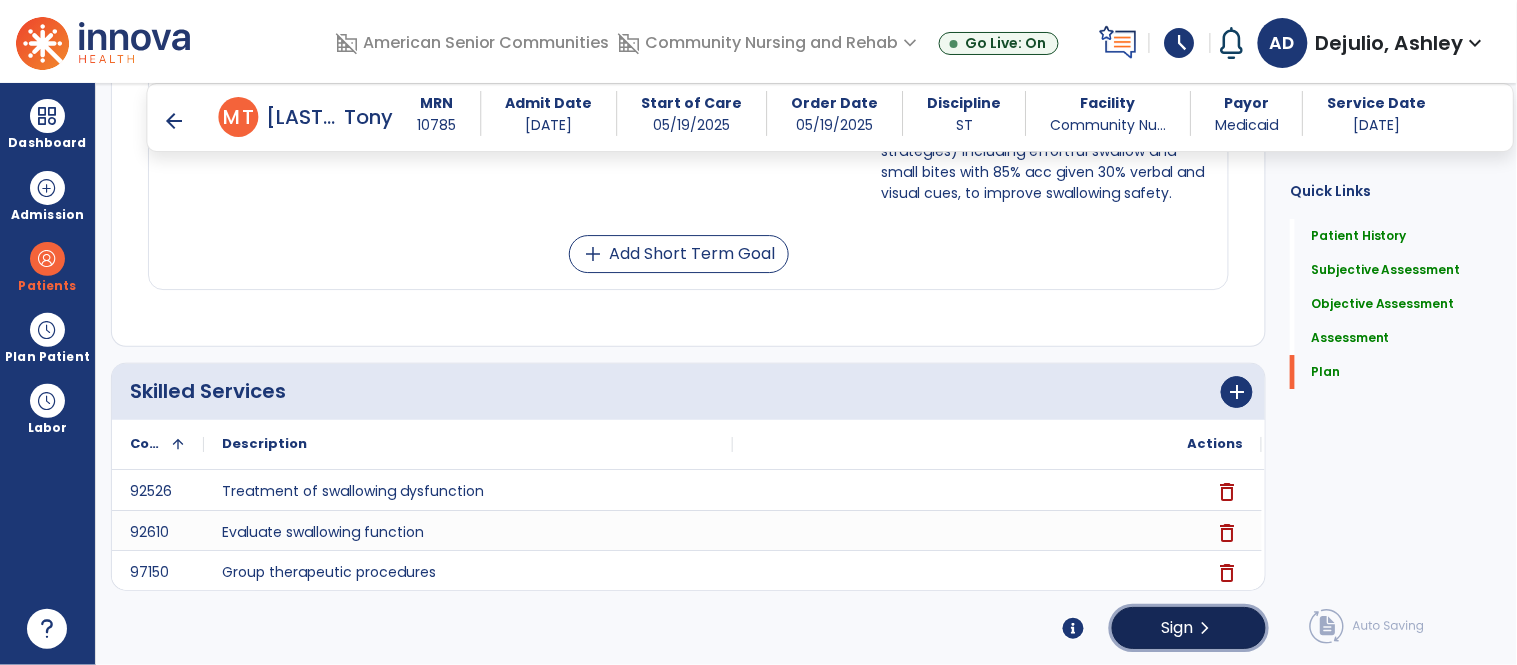 click on "Sign" 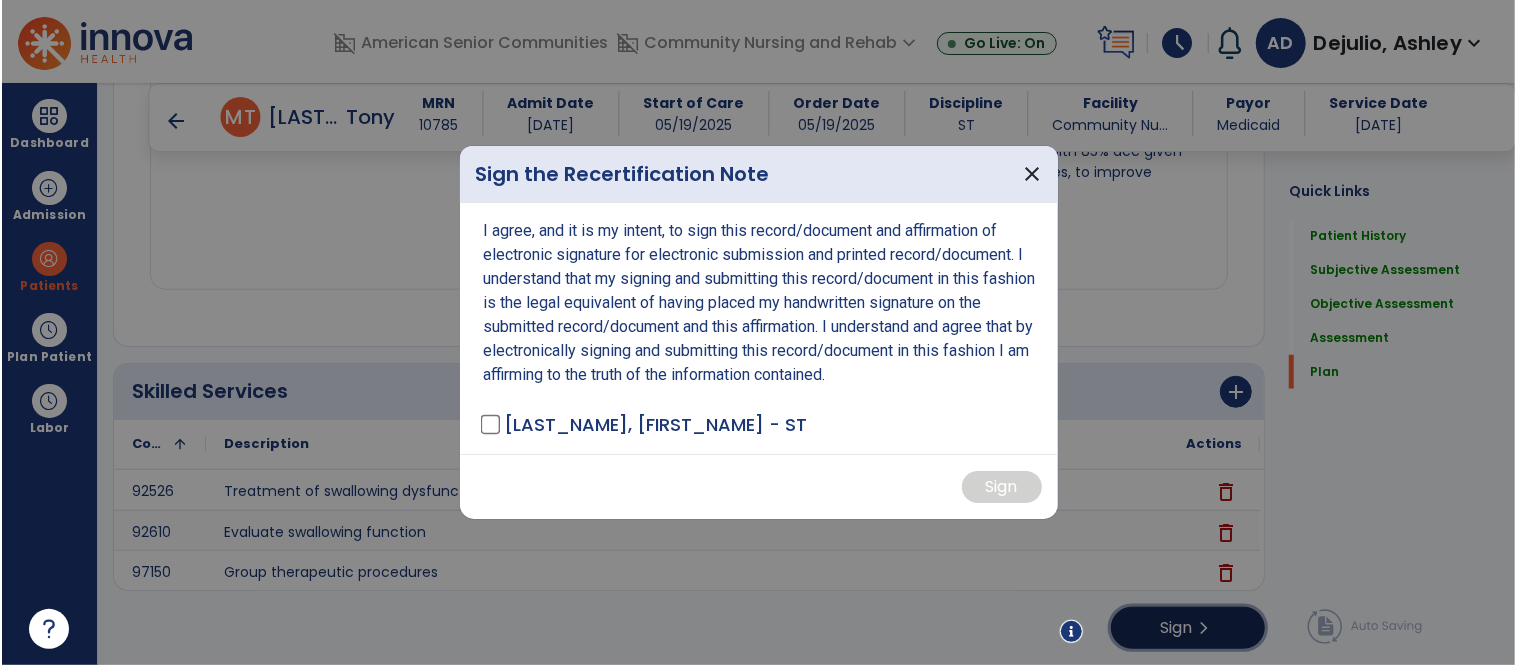 scroll, scrollTop: 5548, scrollLeft: 0, axis: vertical 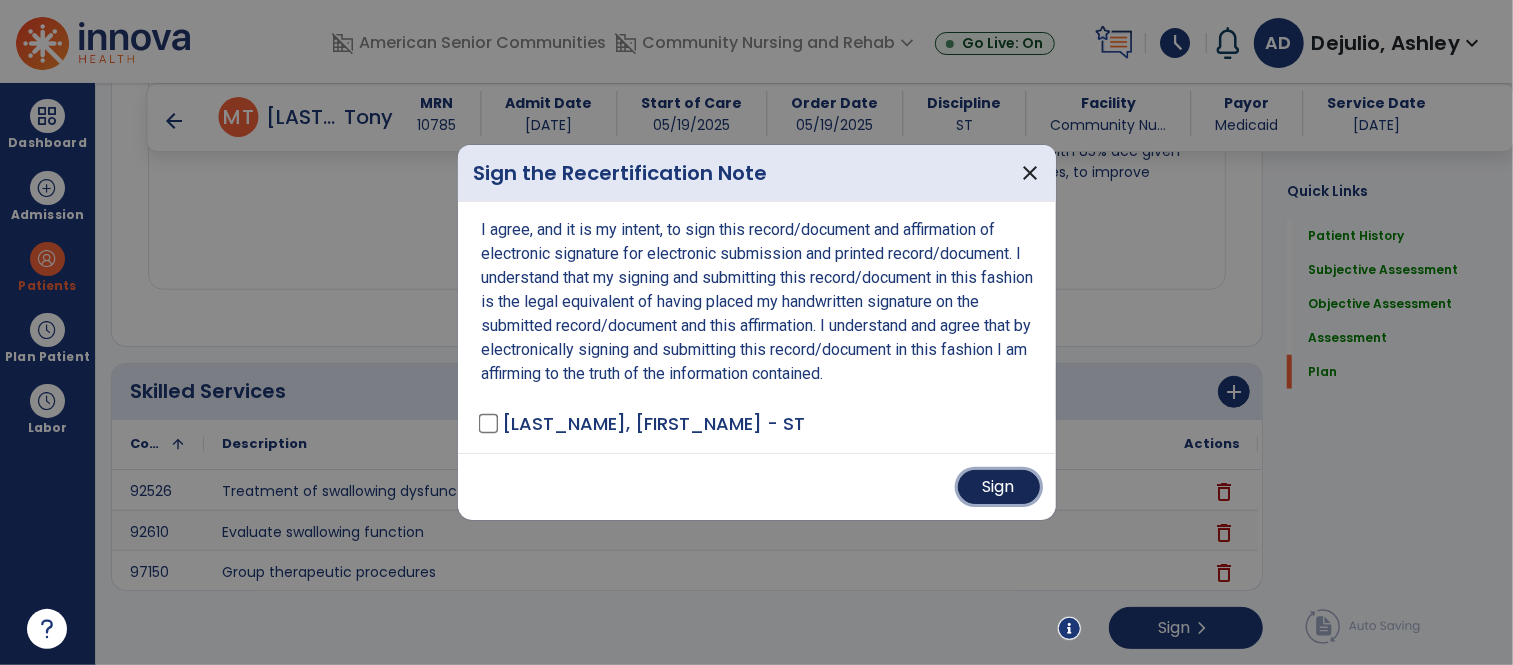 click on "Sign" at bounding box center (999, 487) 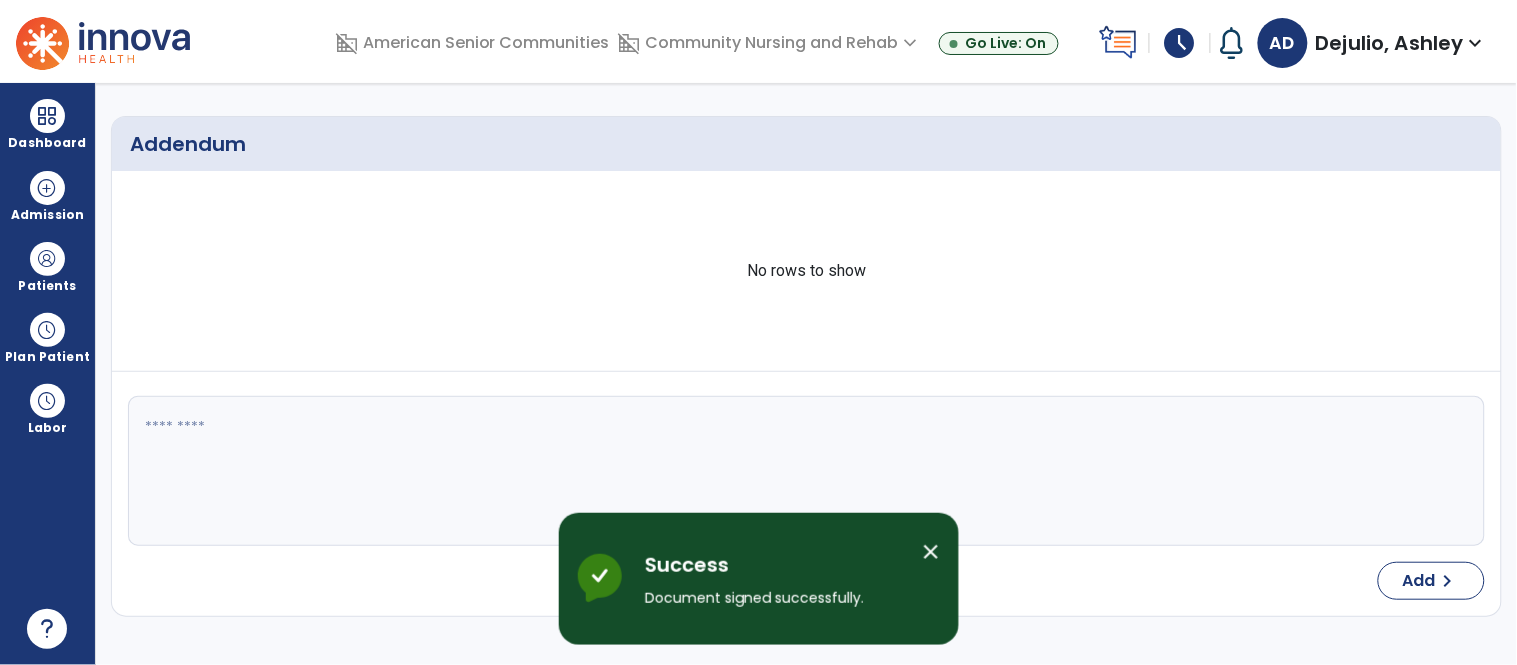 scroll, scrollTop: 0, scrollLeft: 0, axis: both 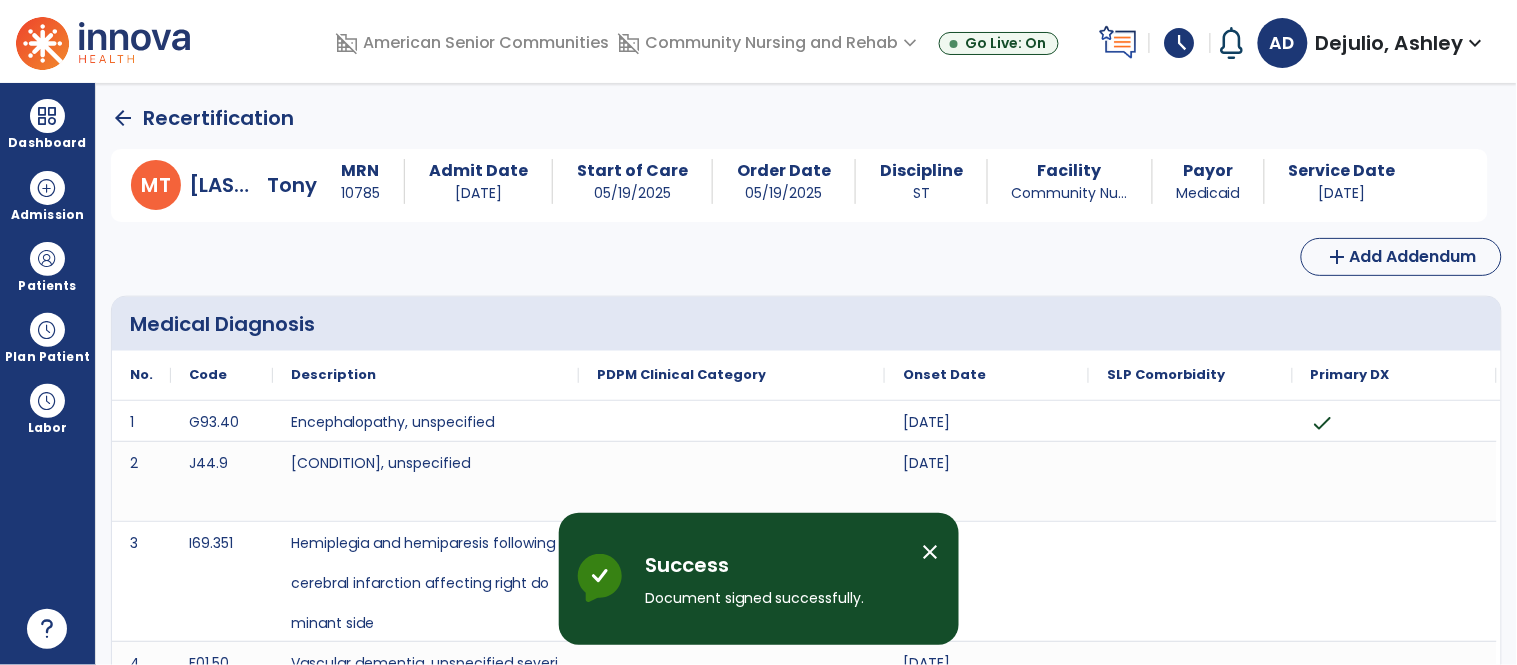 click on "close" at bounding box center (931, 552) 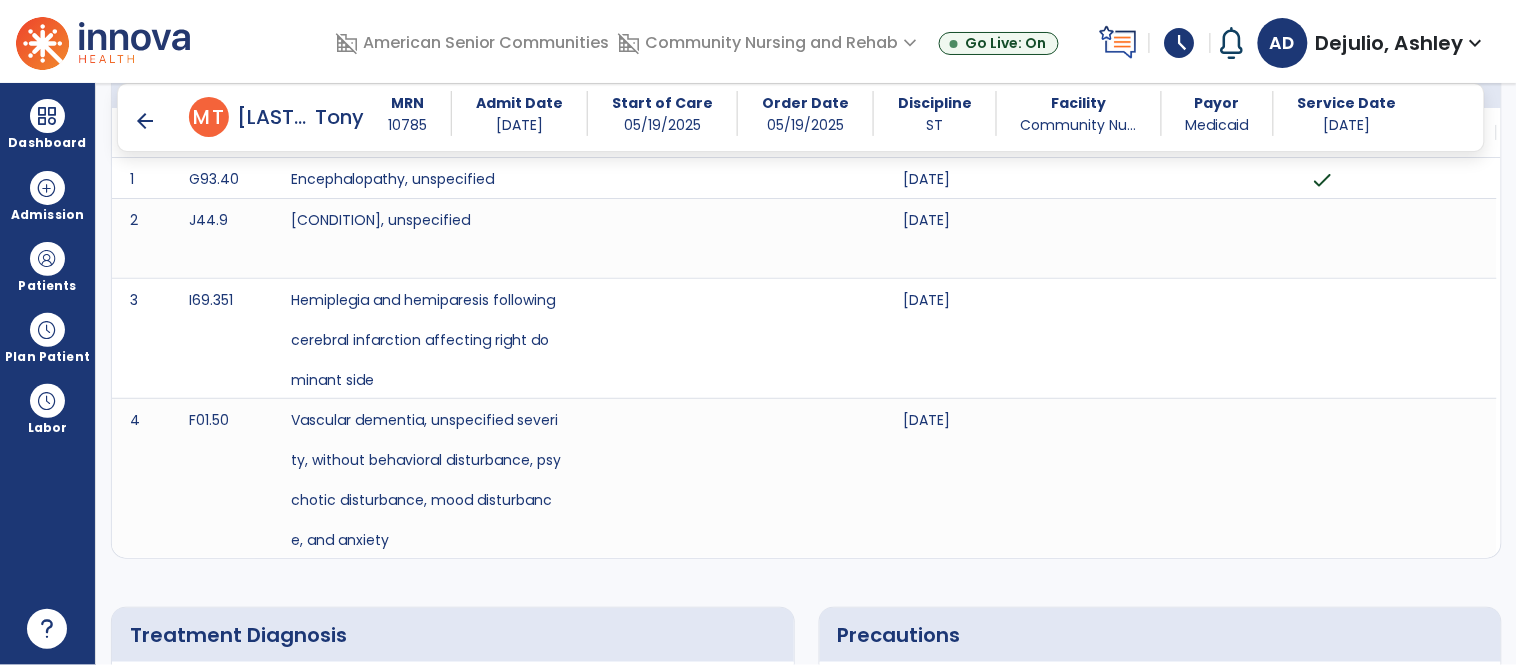 scroll, scrollTop: 263, scrollLeft: 0, axis: vertical 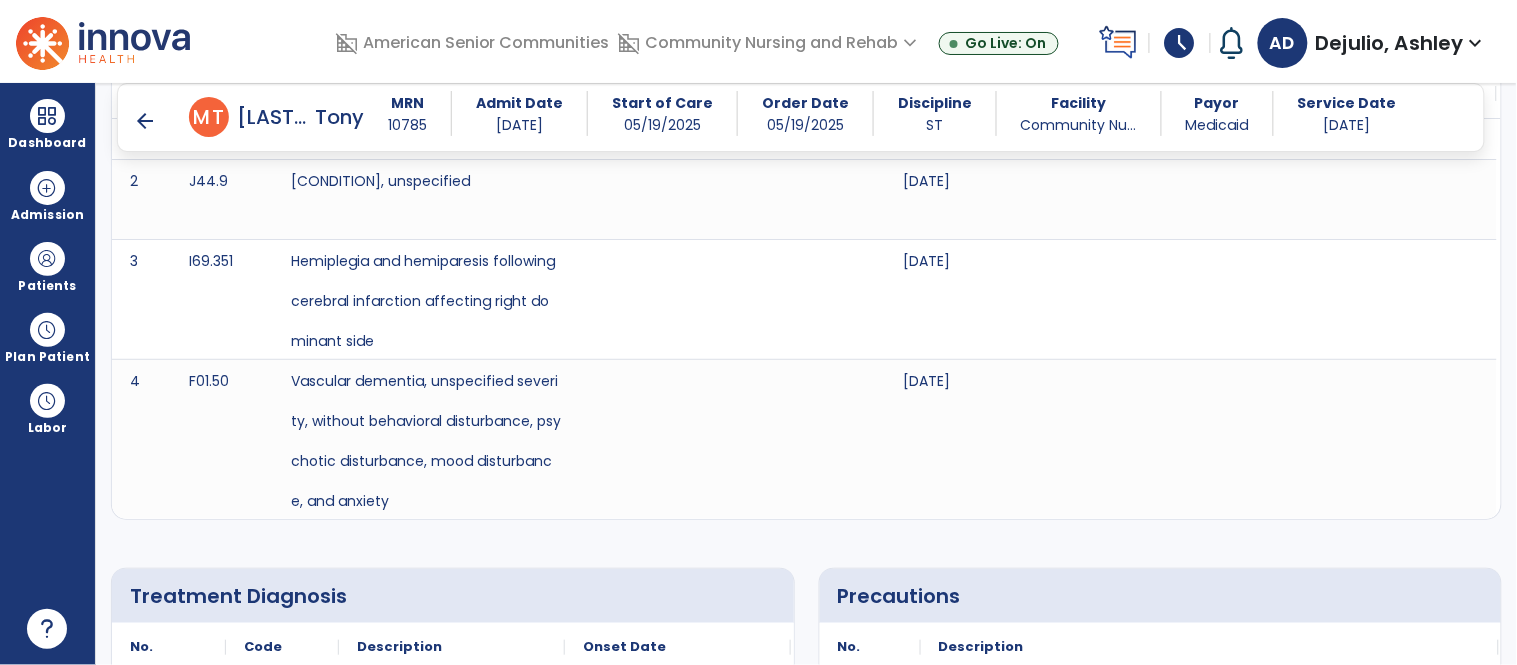 click on "arrow_back" at bounding box center (145, 121) 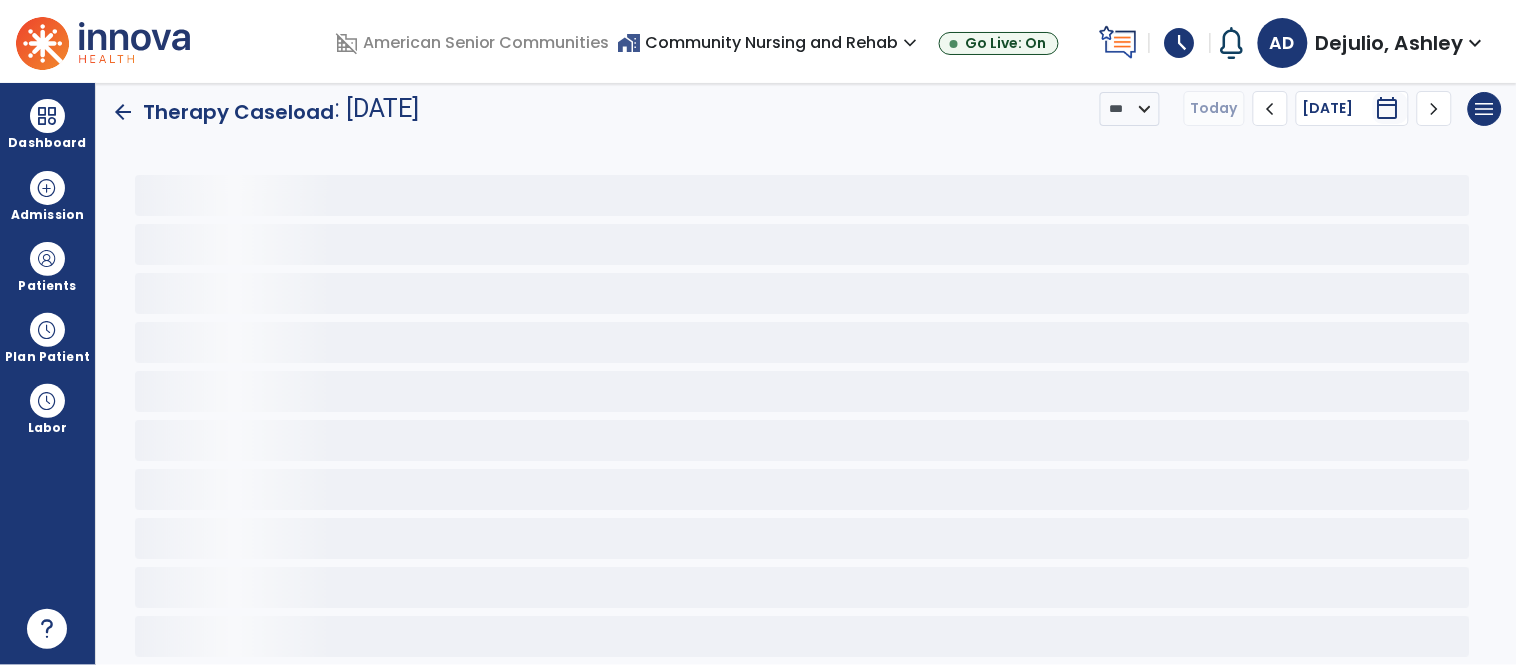 scroll, scrollTop: 15, scrollLeft: 0, axis: vertical 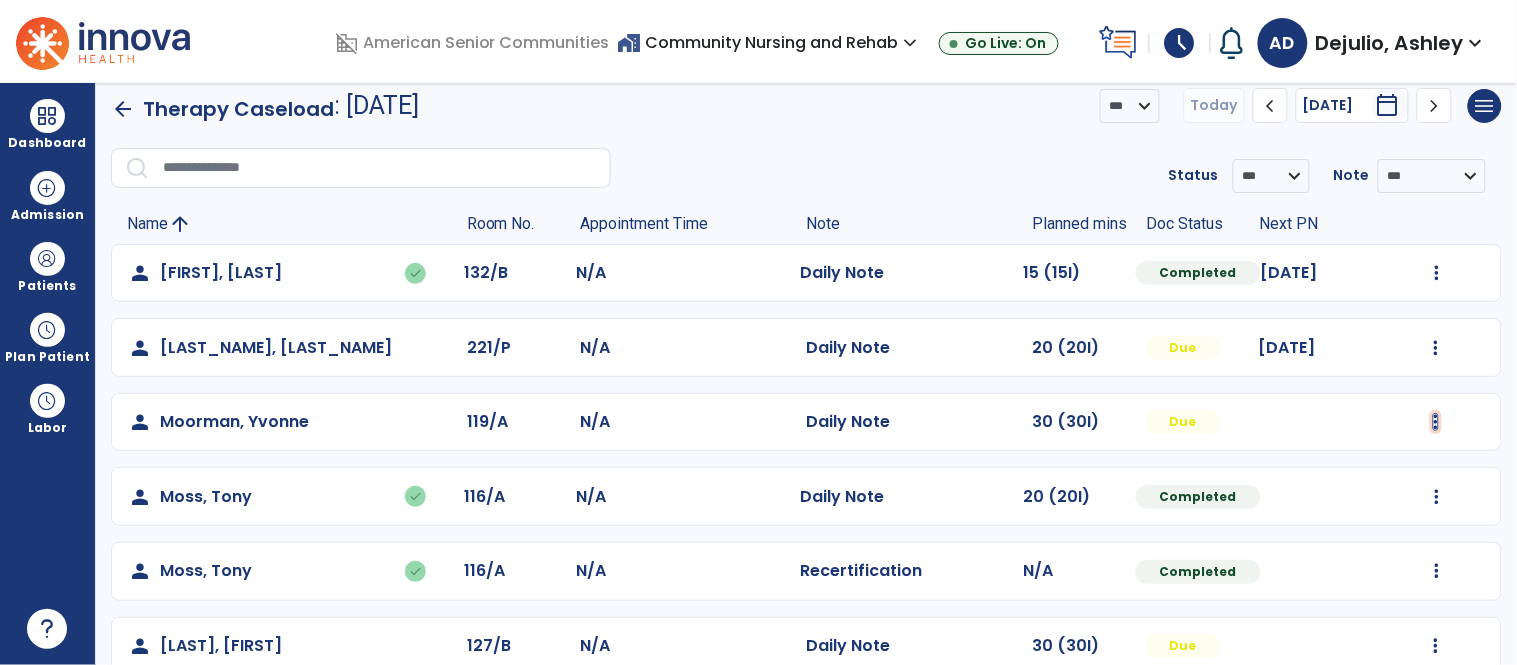 click at bounding box center (1437, 273) 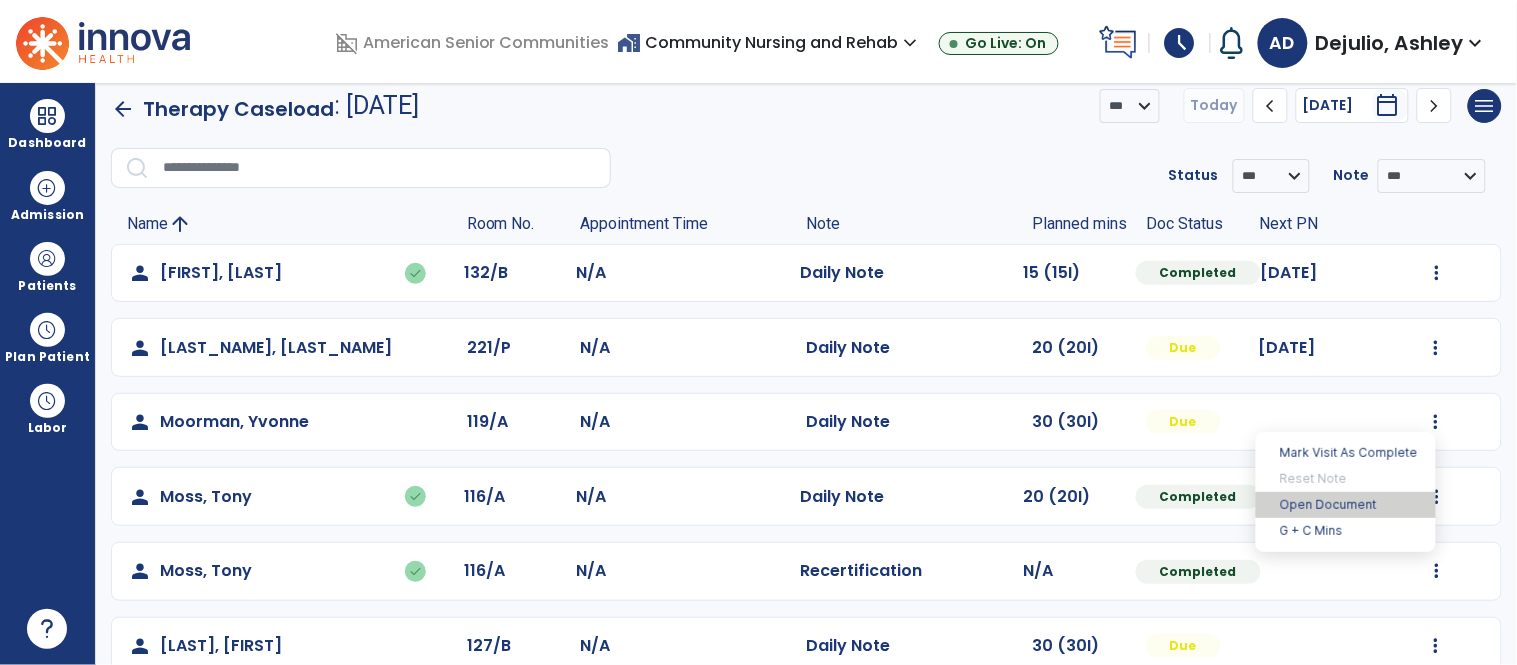 click on "Open Document" at bounding box center [1346, 505] 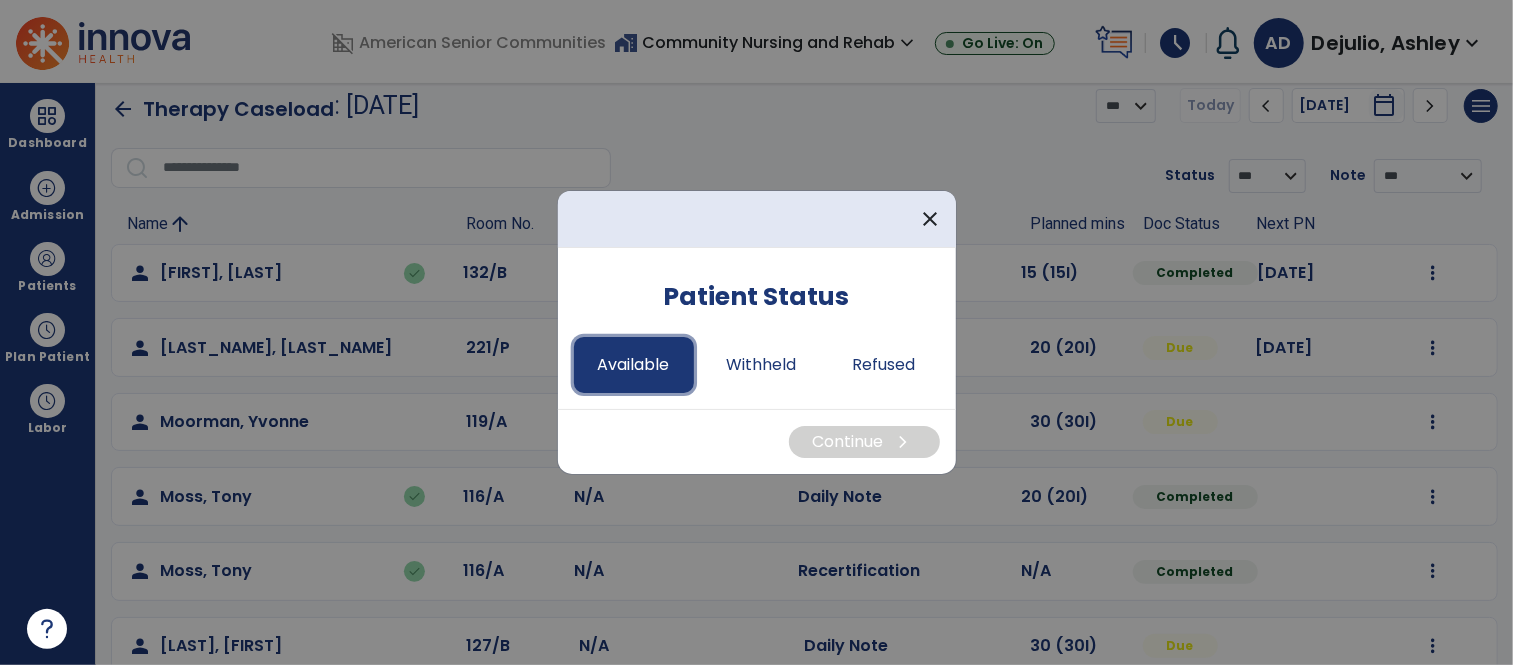 click on "Available" at bounding box center [634, 365] 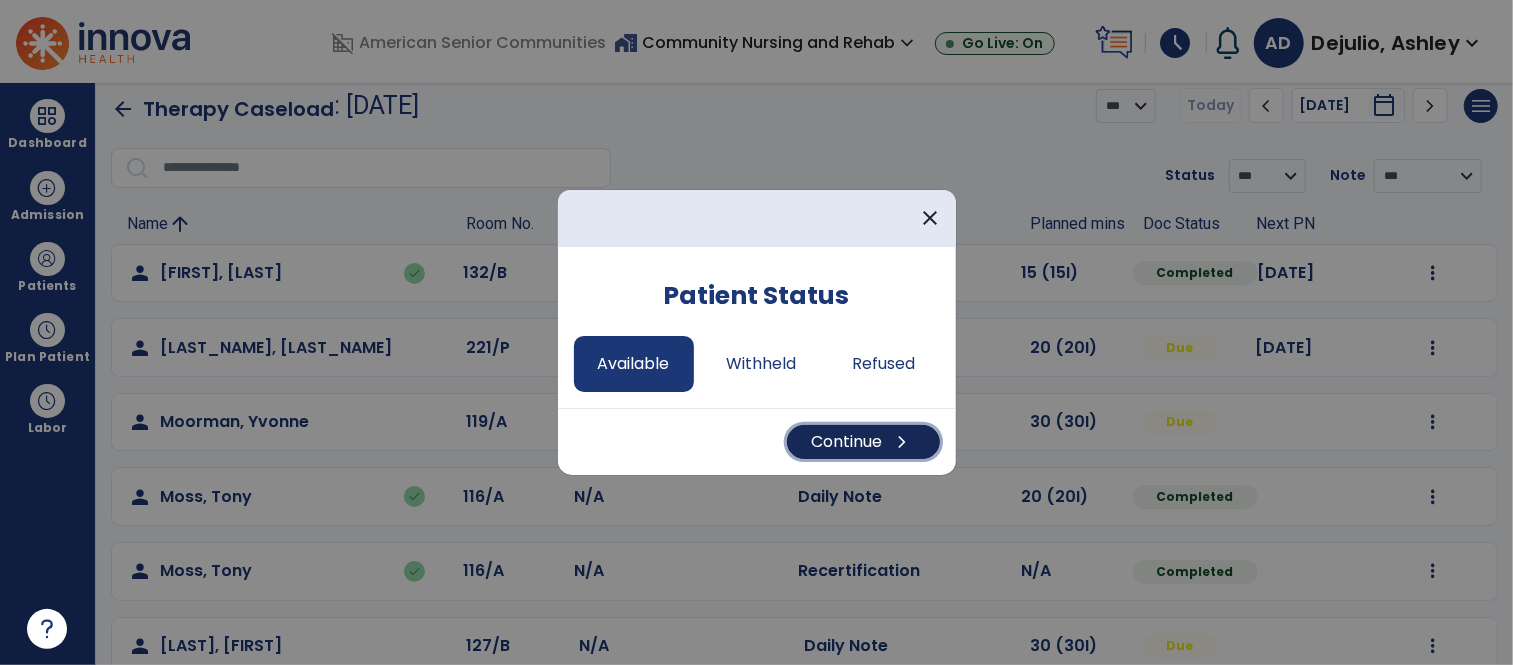 click on "Continue   chevron_right" at bounding box center (863, 442) 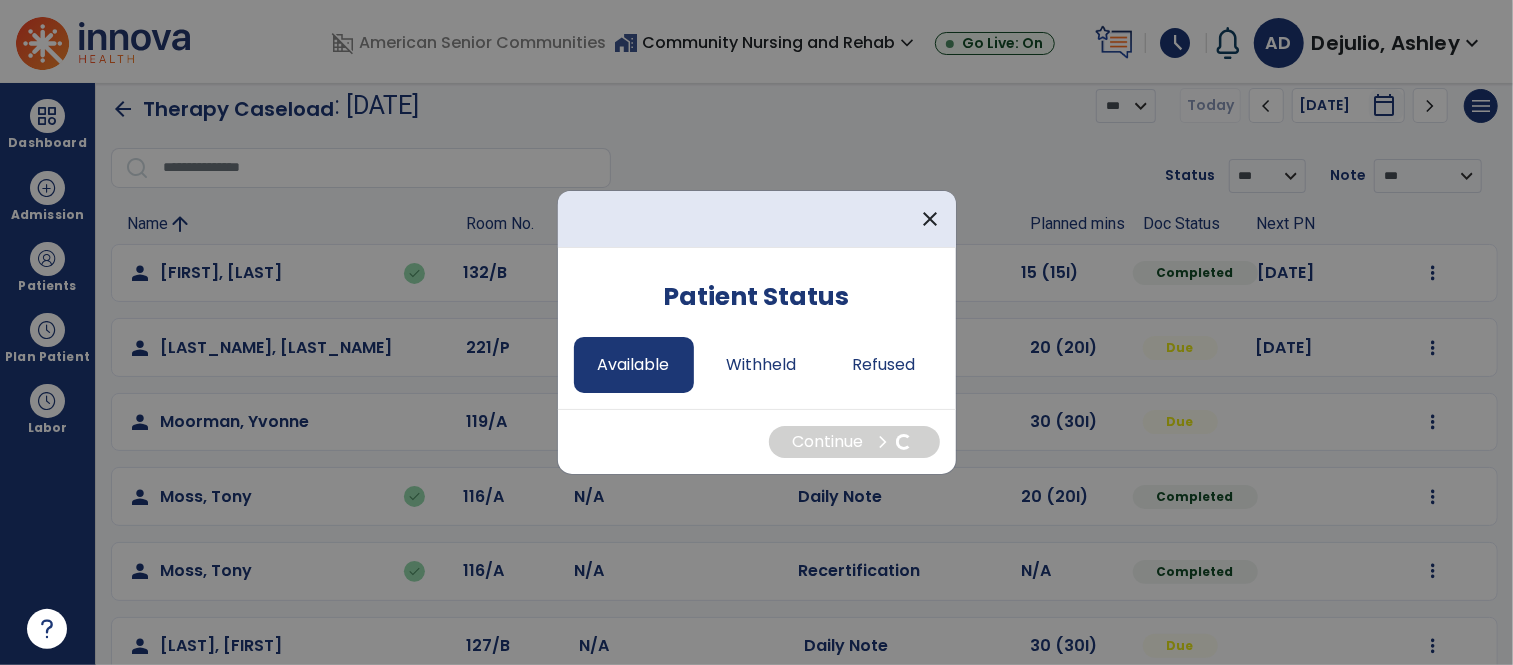 select on "*" 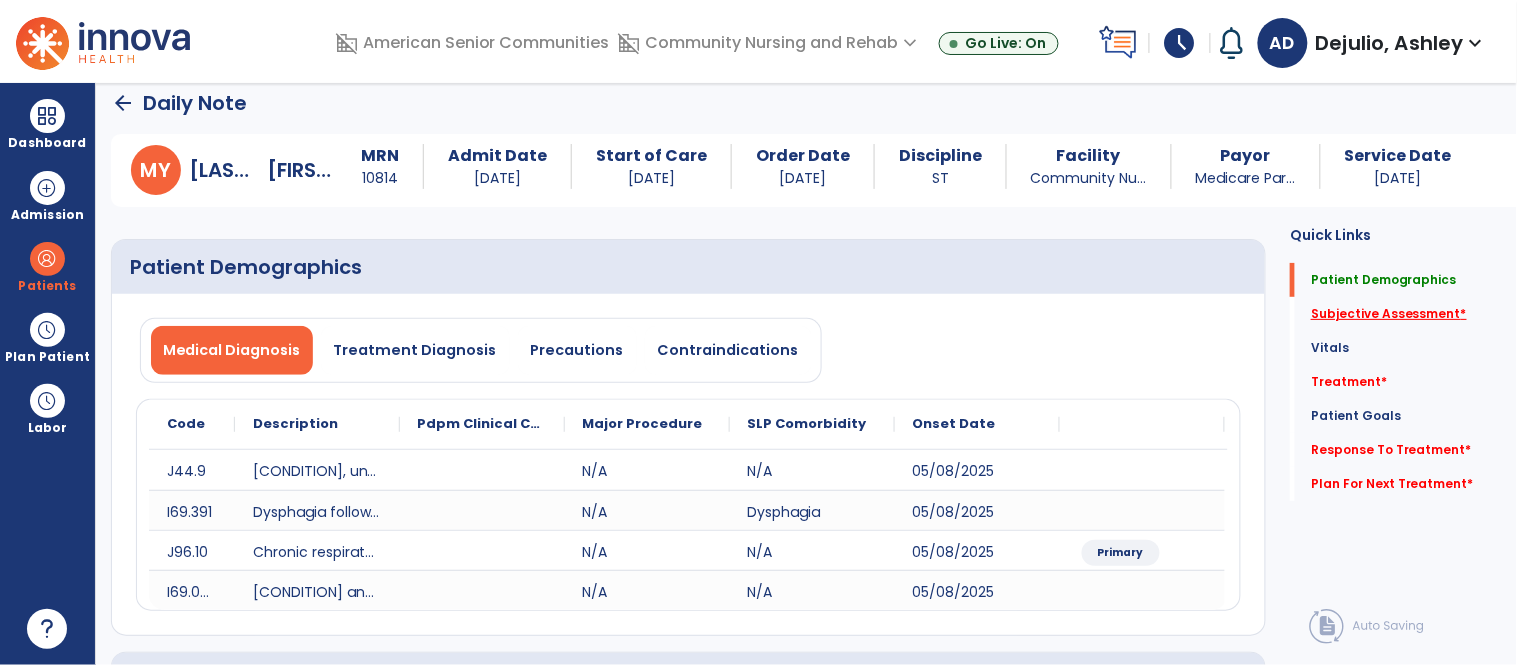 click on "Subjective Assessment   *" 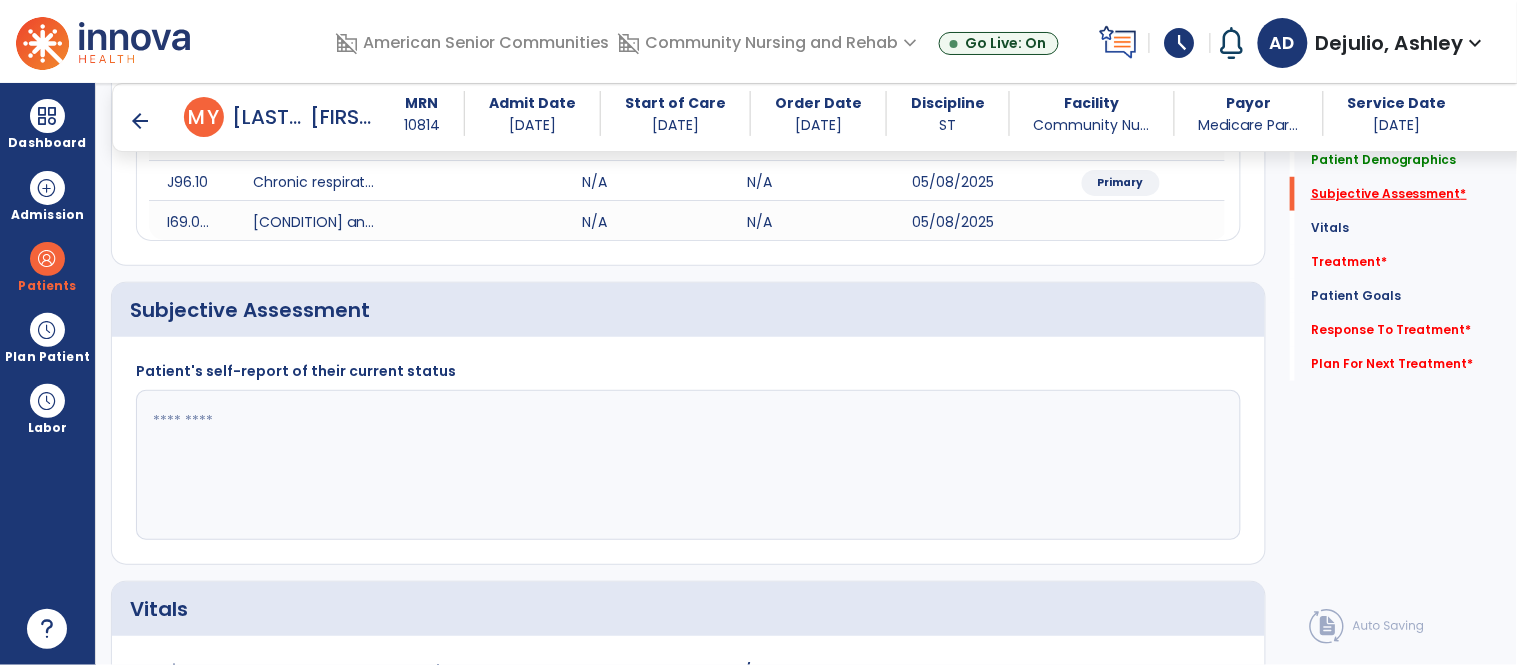 scroll, scrollTop: 434, scrollLeft: 0, axis: vertical 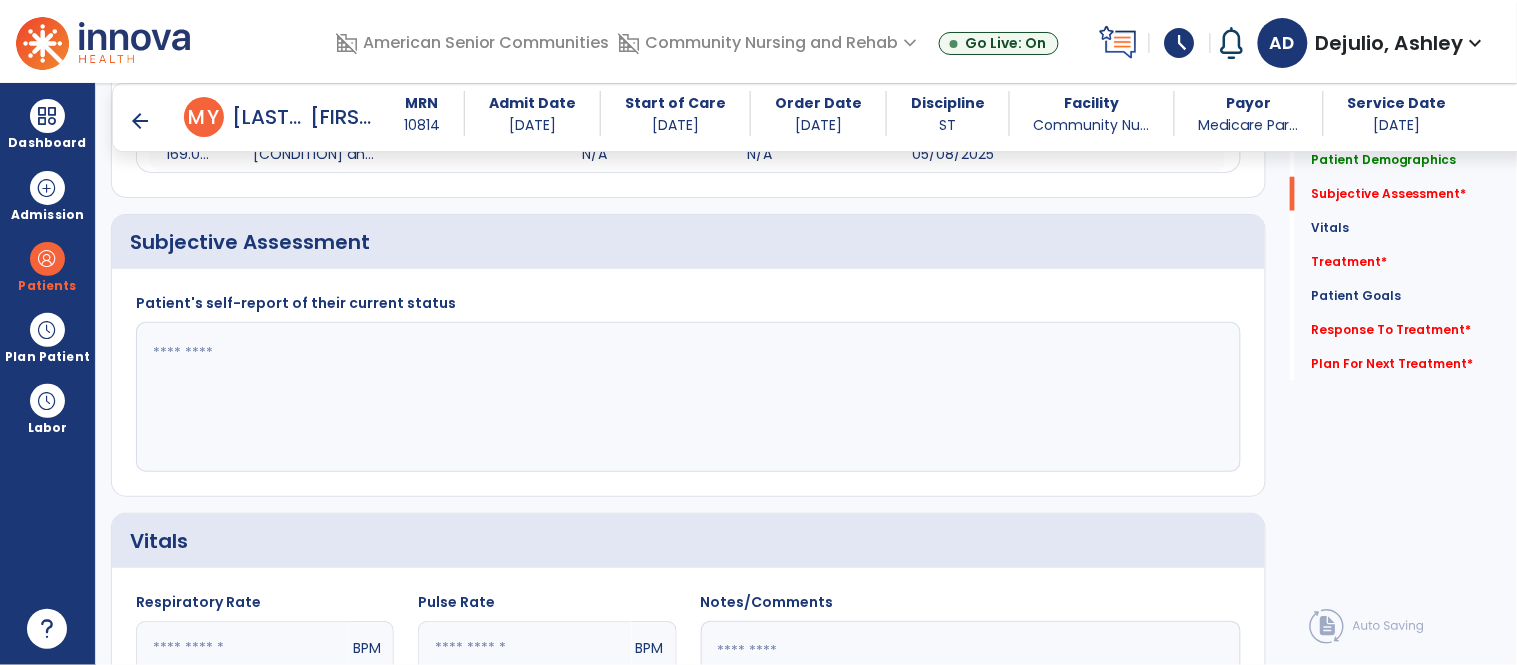 click 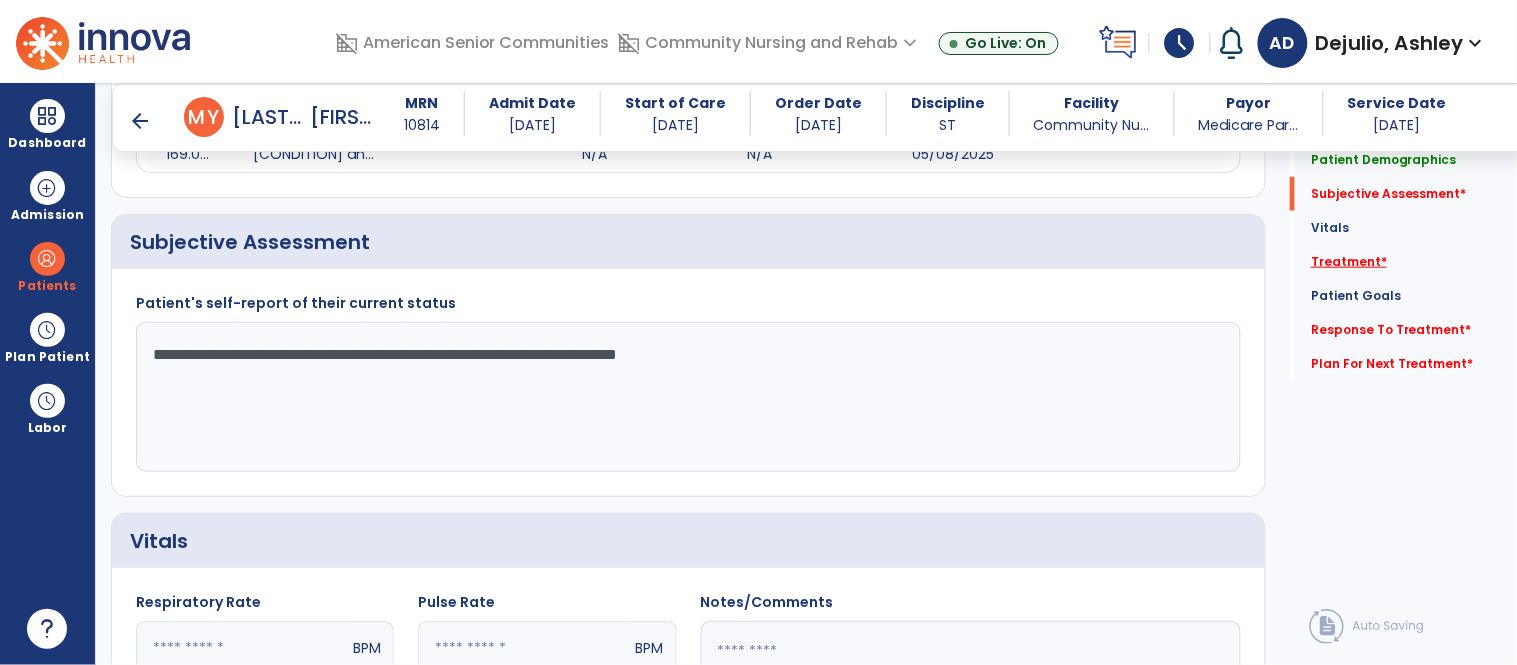type on "**********" 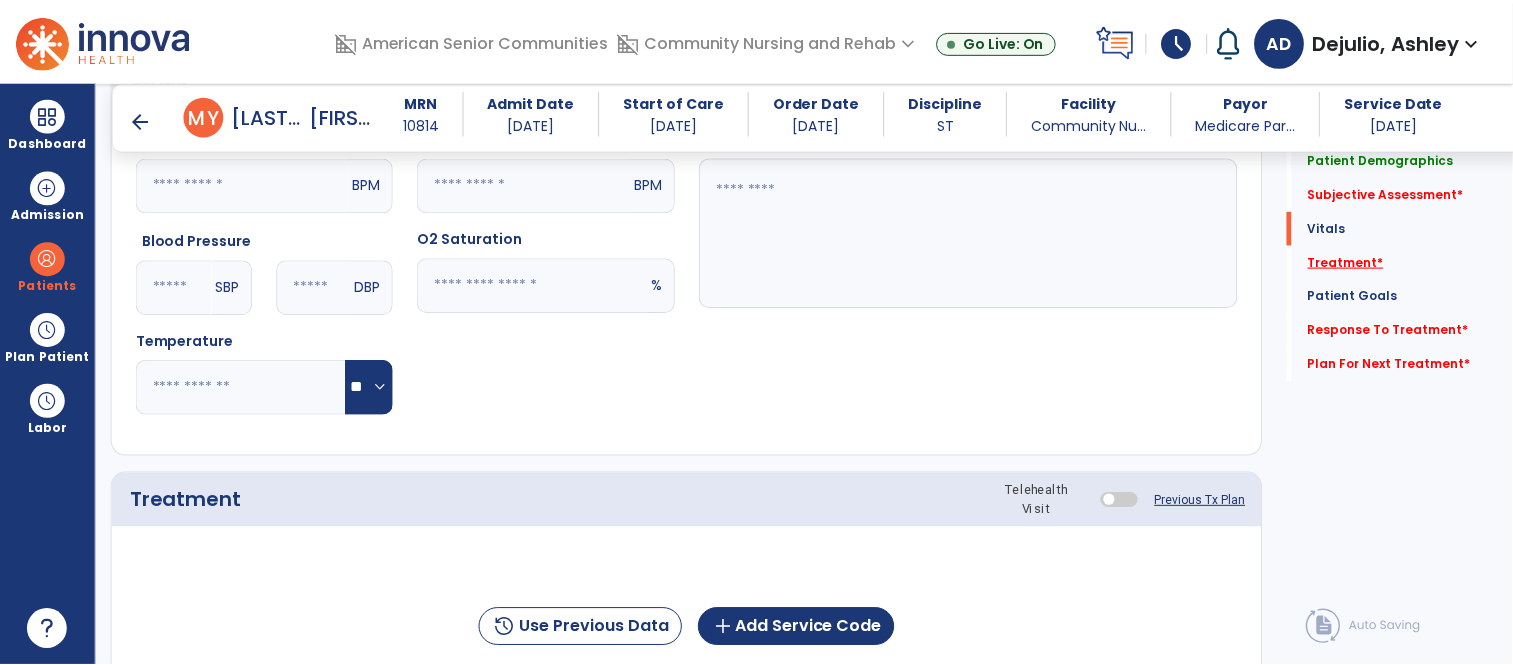 scroll, scrollTop: 1123, scrollLeft: 0, axis: vertical 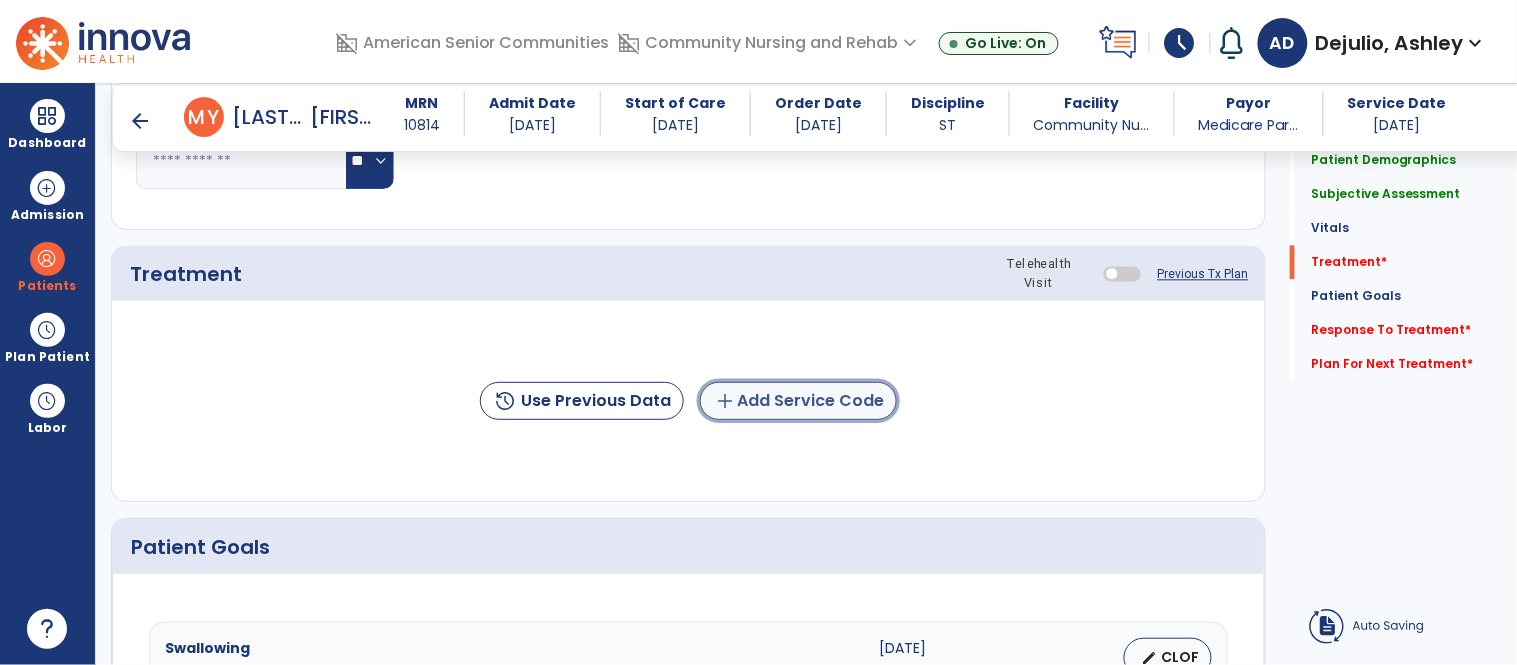 click on "add  Add Service Code" 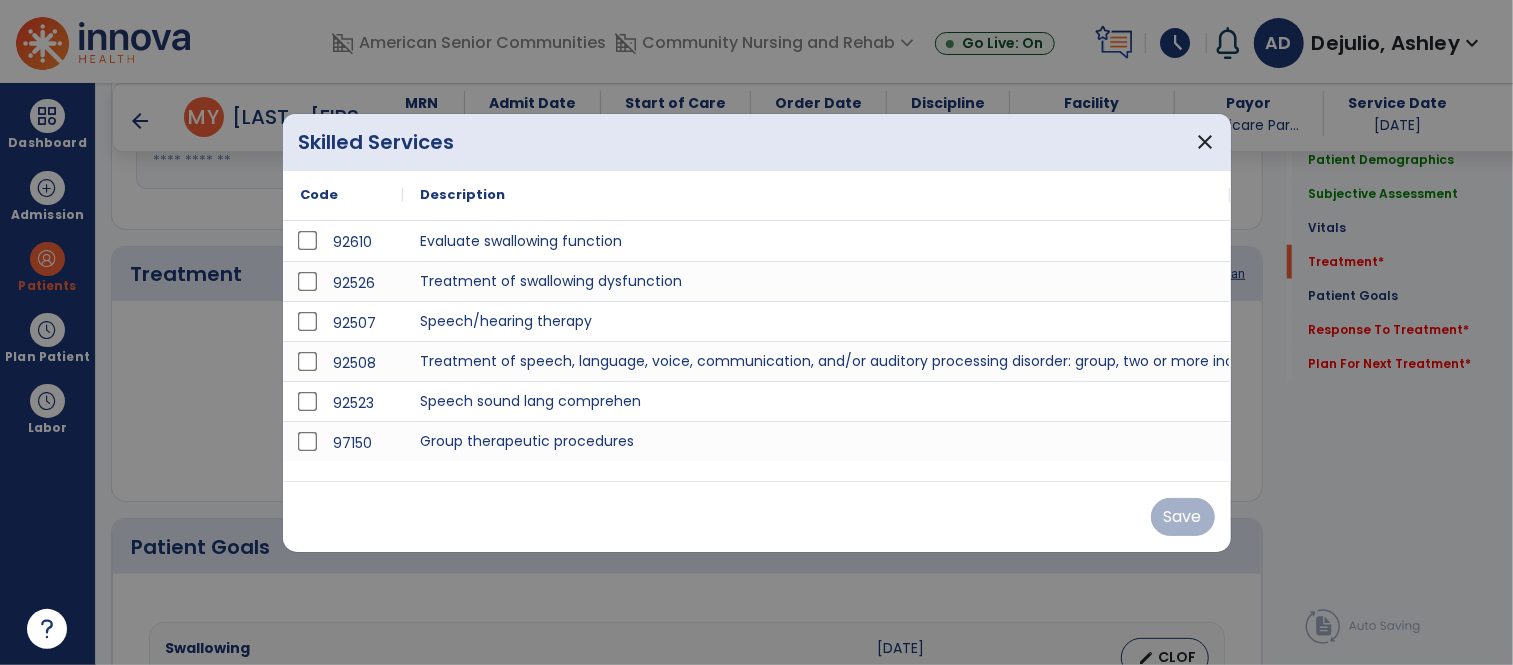 scroll, scrollTop: 1123, scrollLeft: 0, axis: vertical 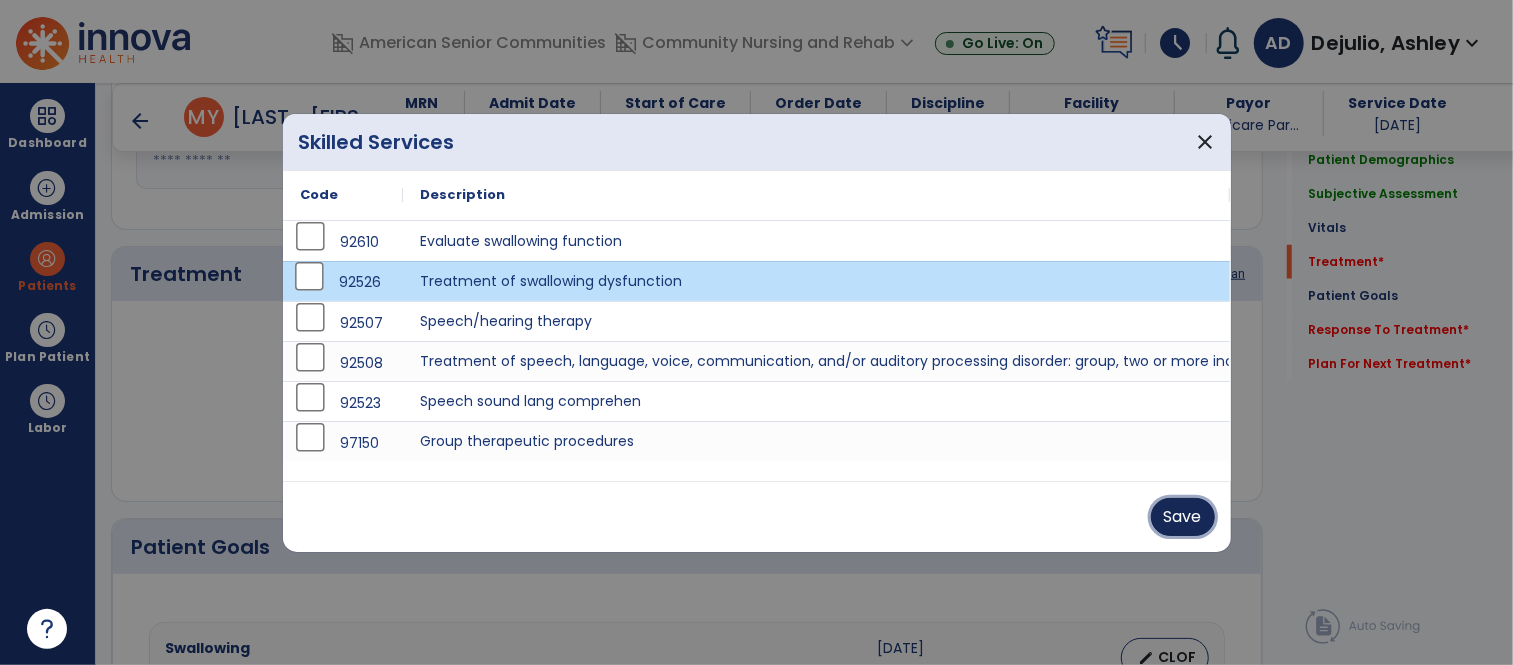 click on "Save" at bounding box center [1183, 517] 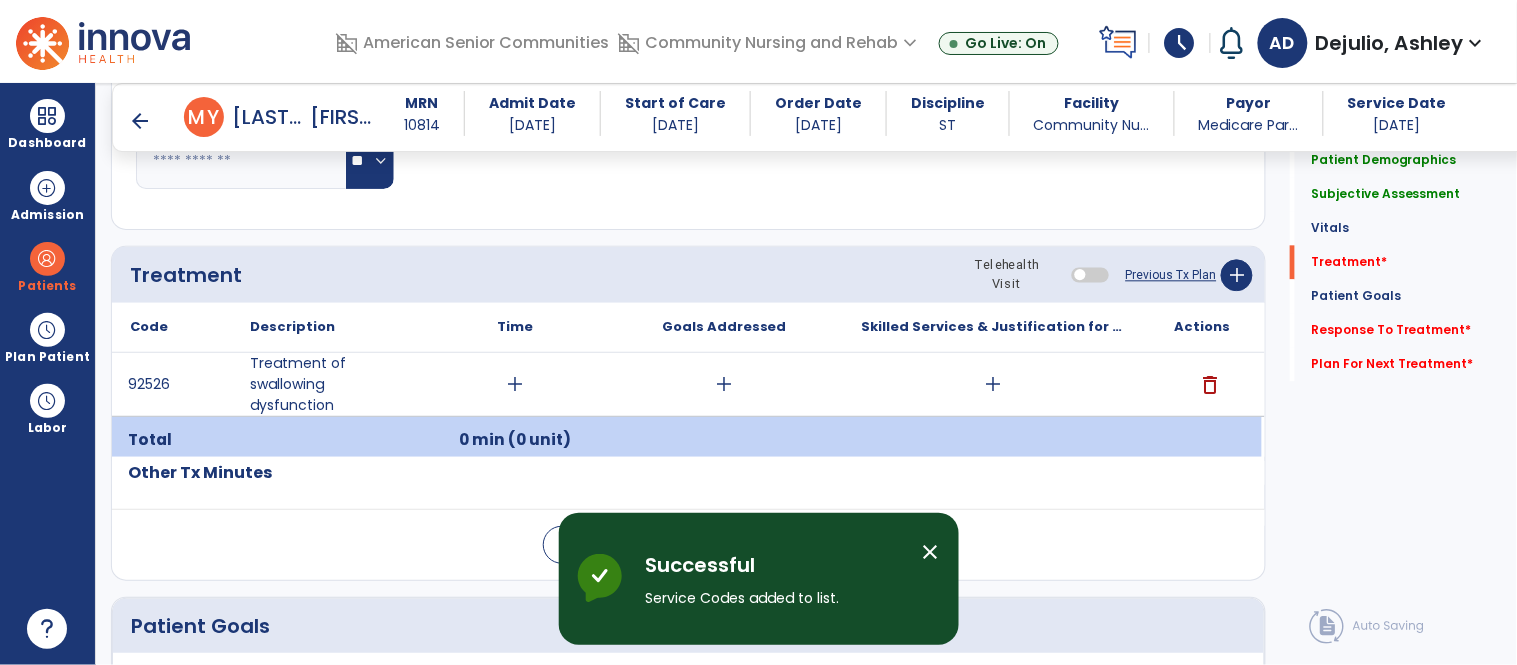 click on "add" at bounding box center (515, 384) 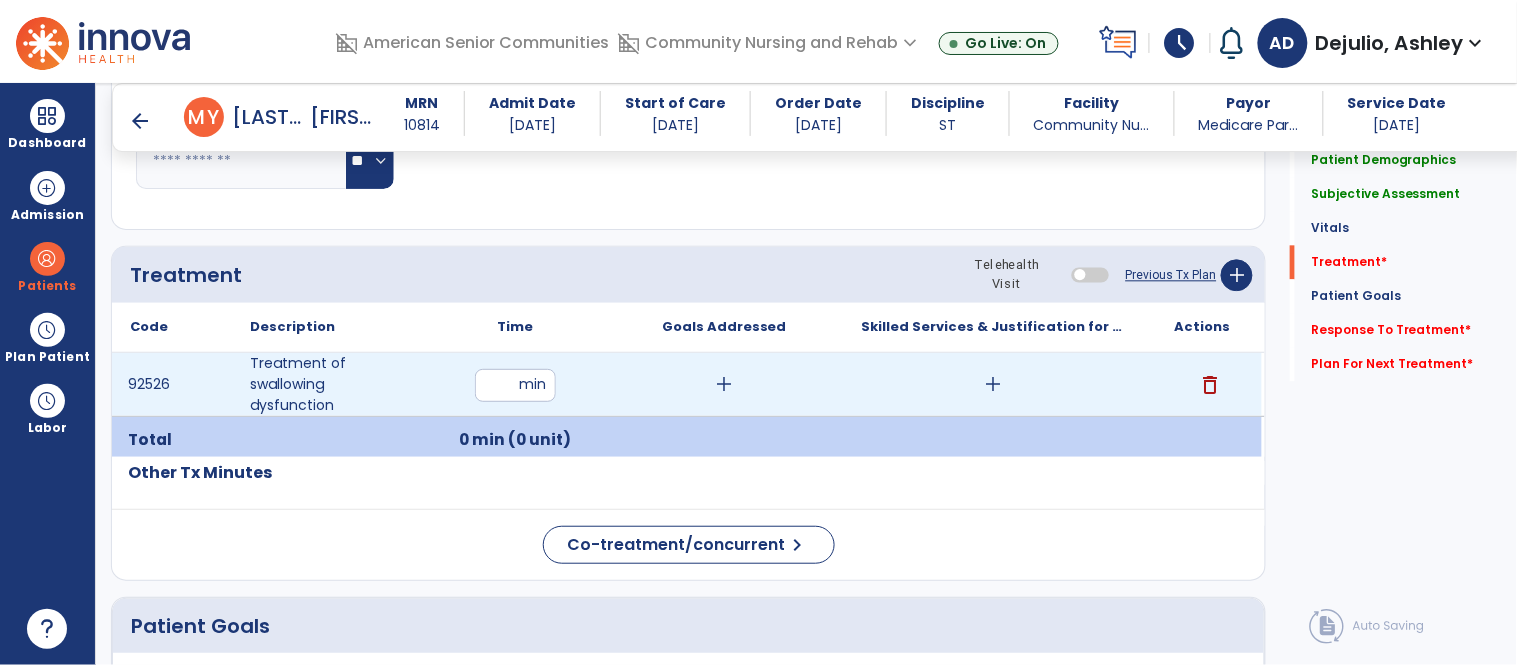 type on "**" 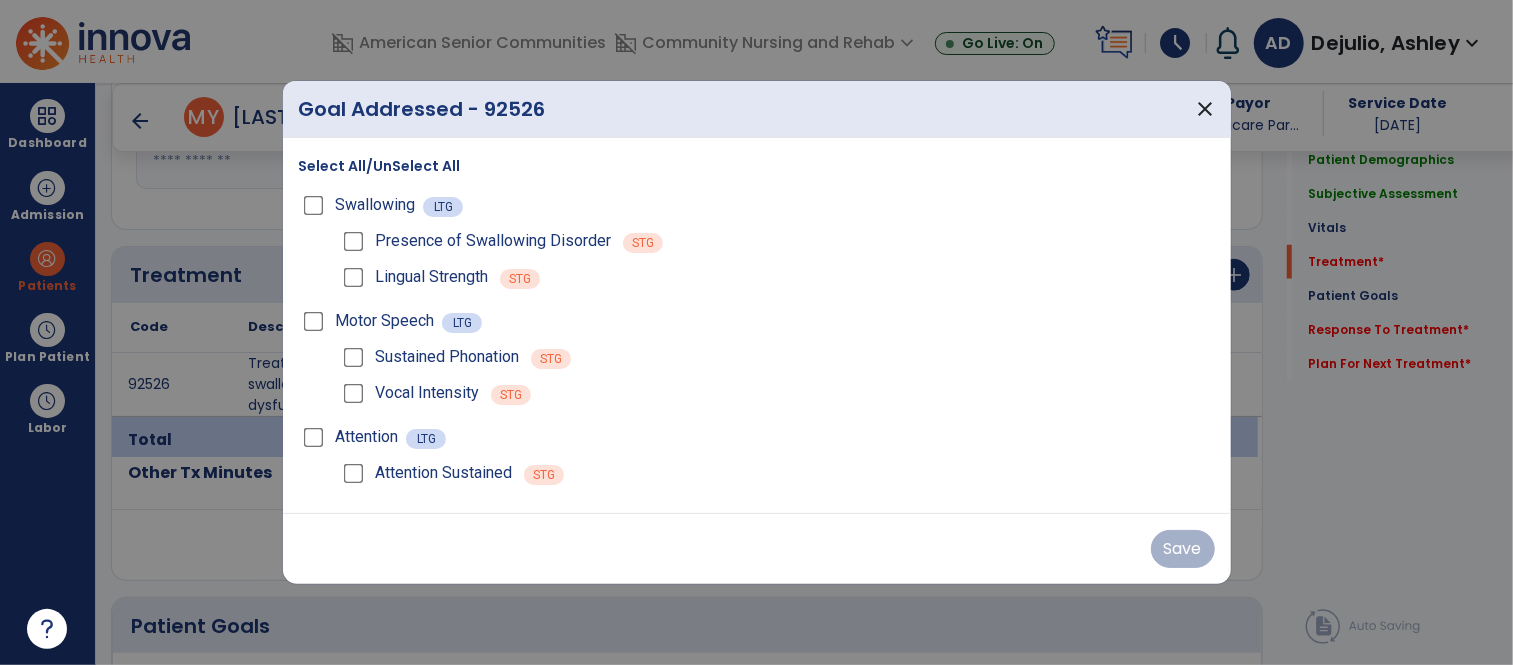 scroll, scrollTop: 1123, scrollLeft: 0, axis: vertical 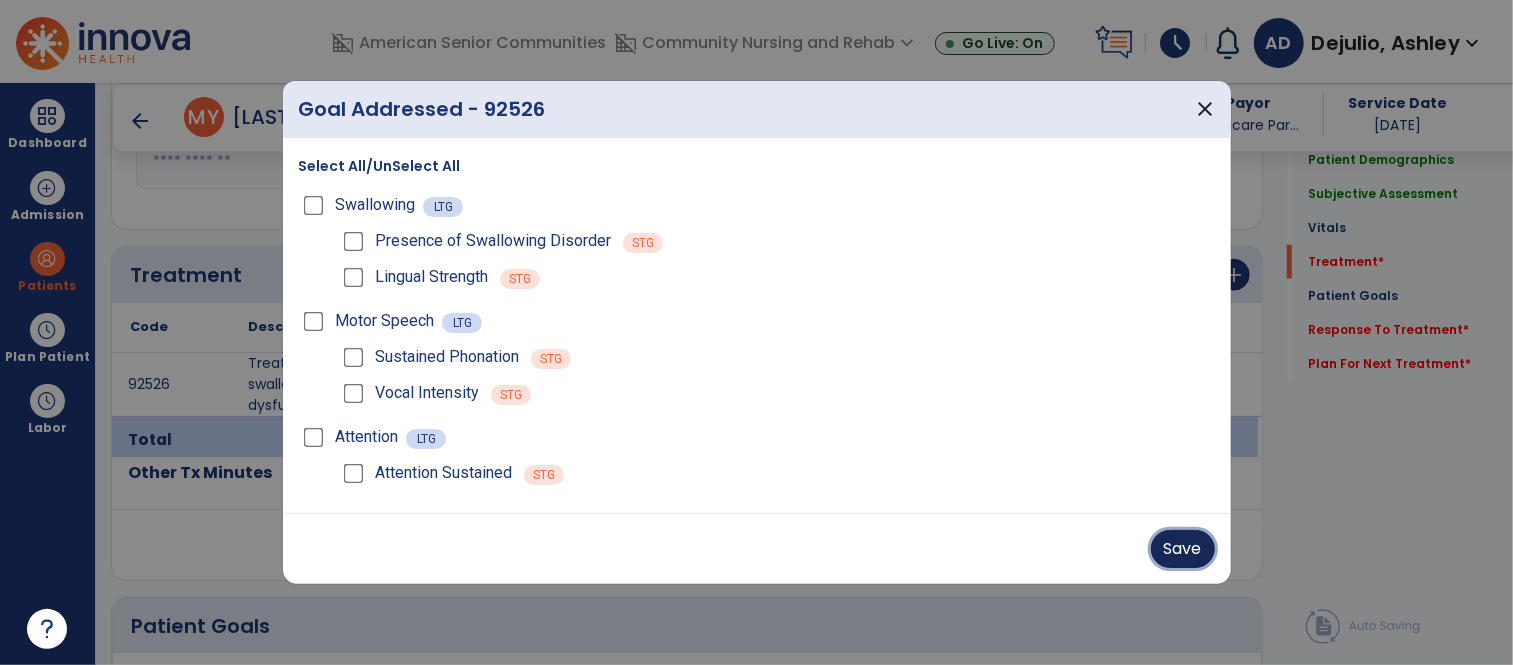 click on "Save" at bounding box center (1183, 549) 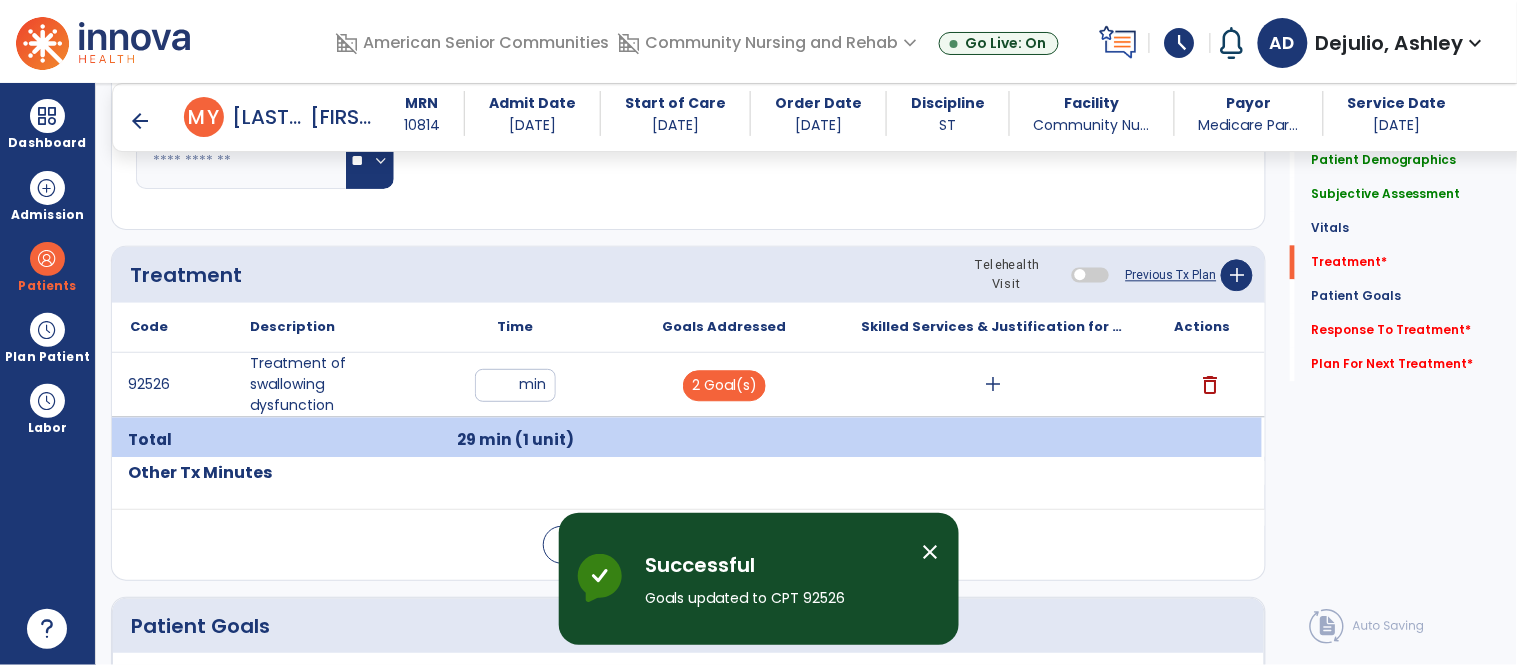 click on "add" at bounding box center [993, 384] 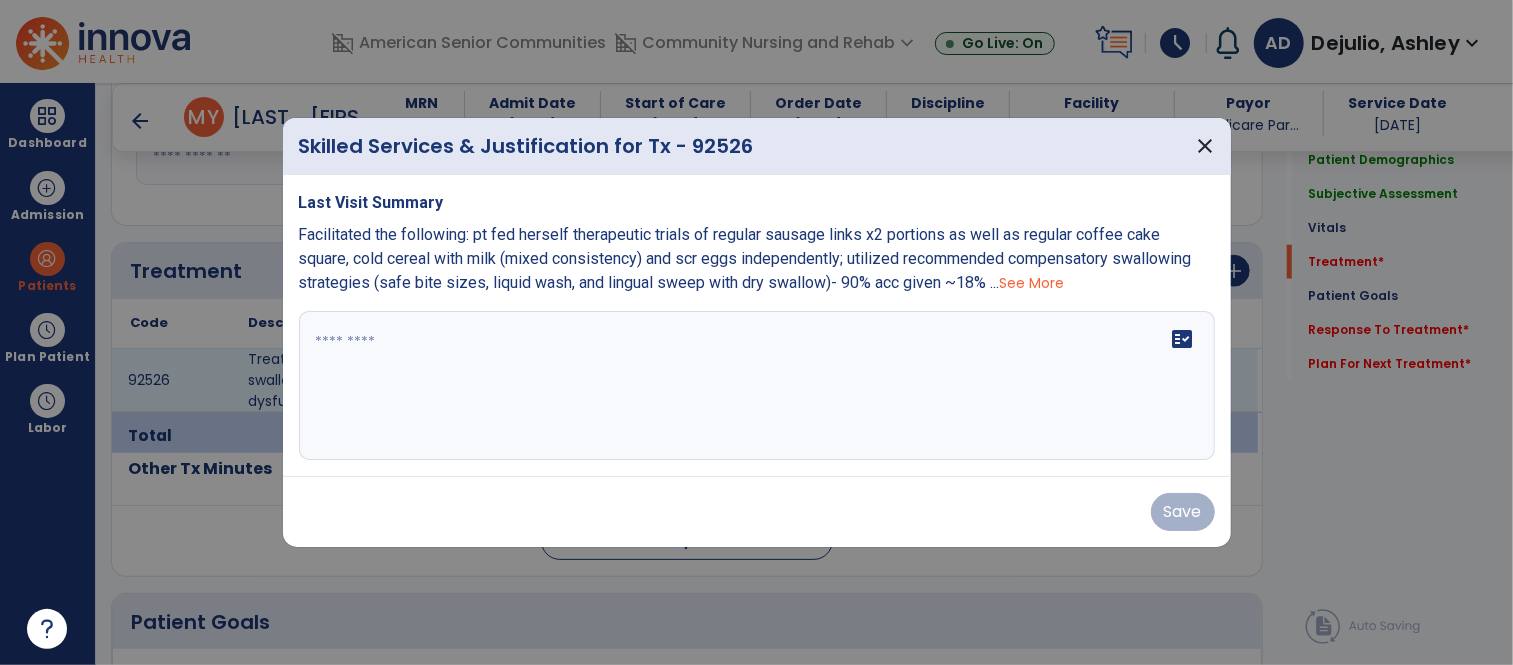 scroll, scrollTop: 1123, scrollLeft: 0, axis: vertical 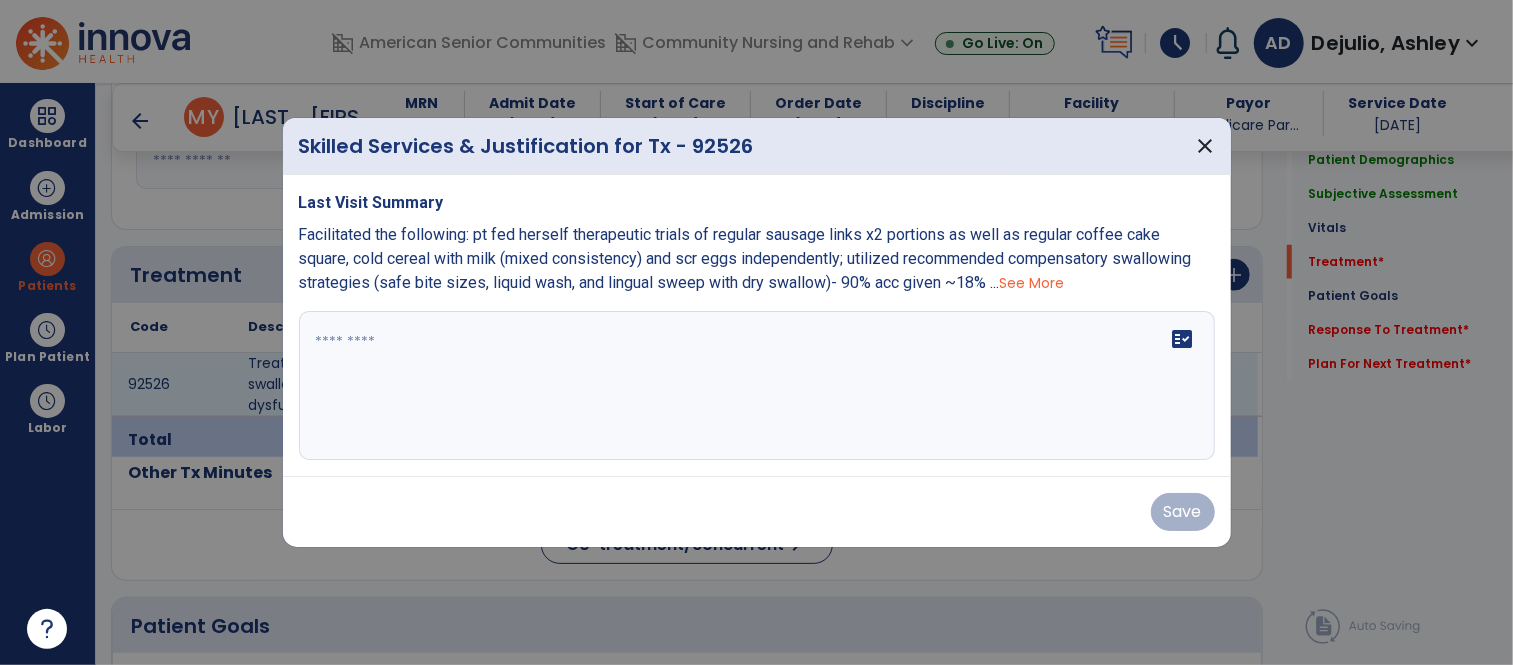 click on "fact_check" at bounding box center (757, 386) 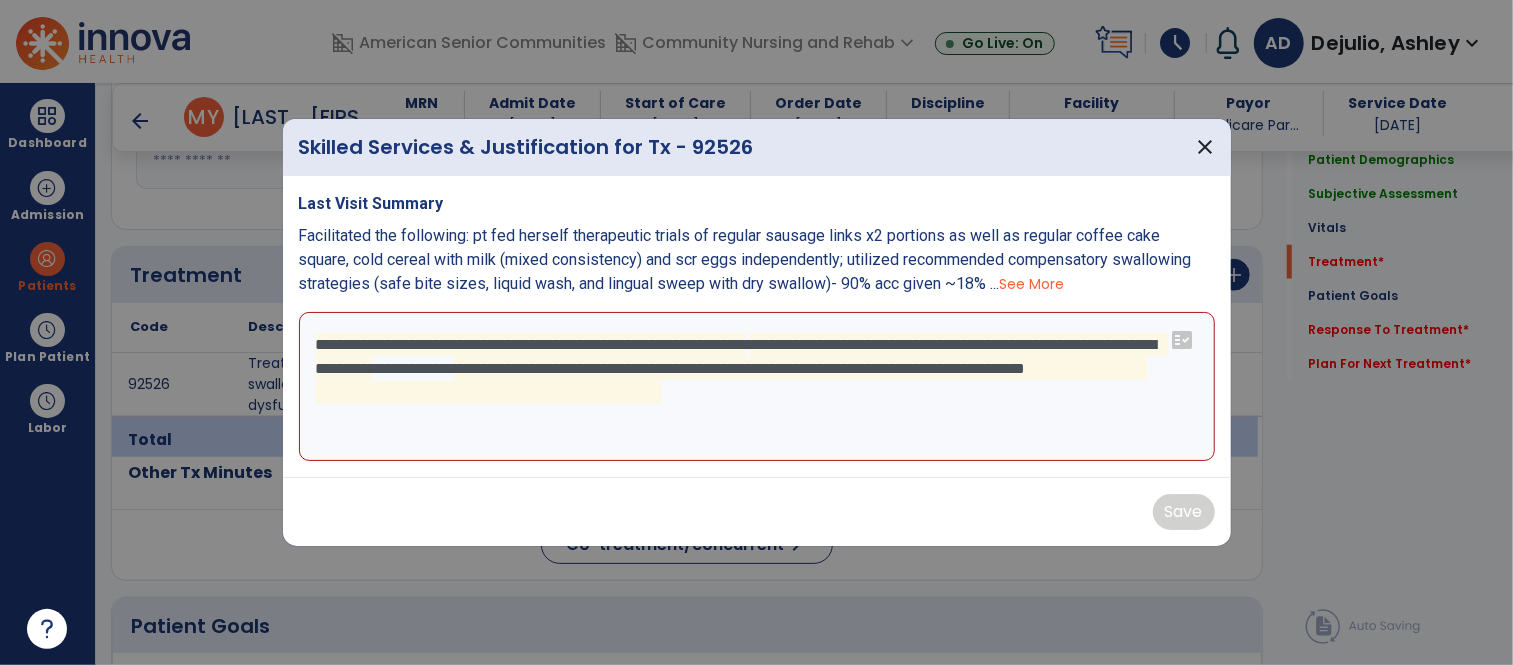 click on "**********" at bounding box center (757, 387) 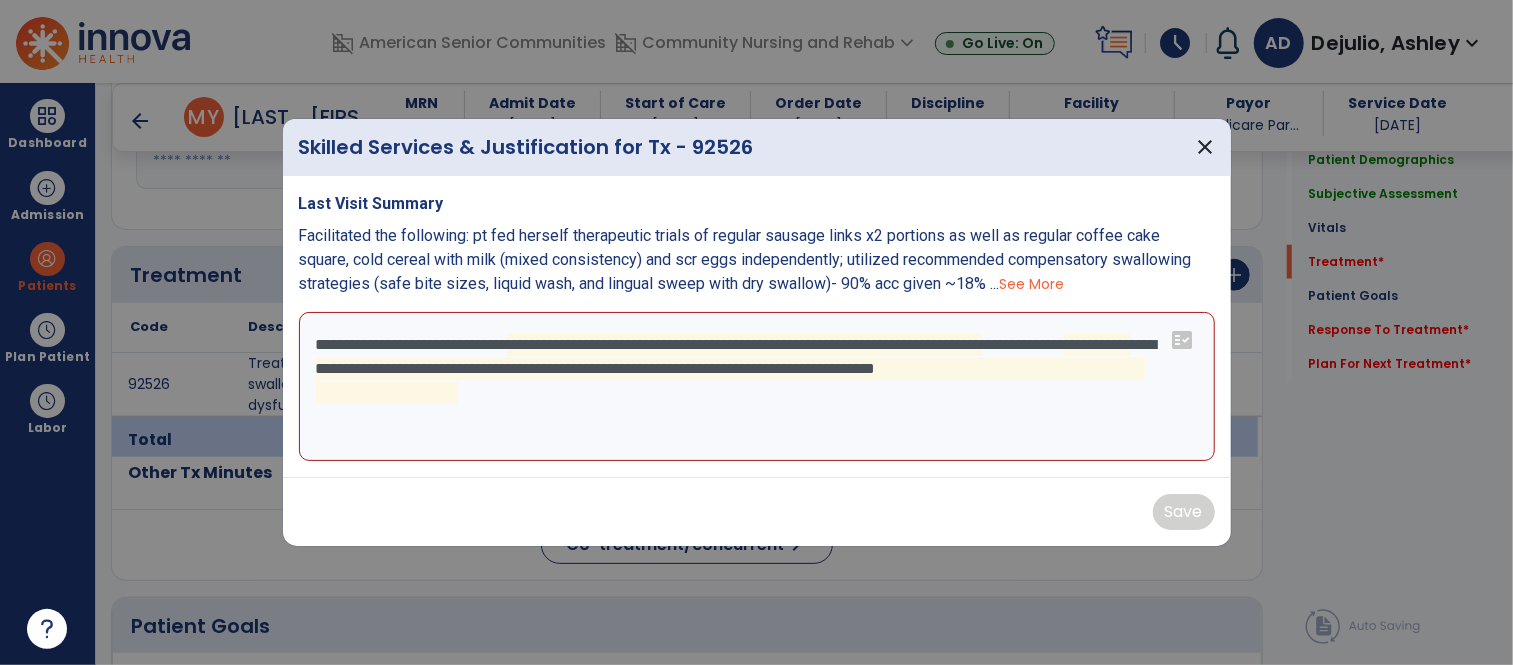 click on "**********" at bounding box center (757, 387) 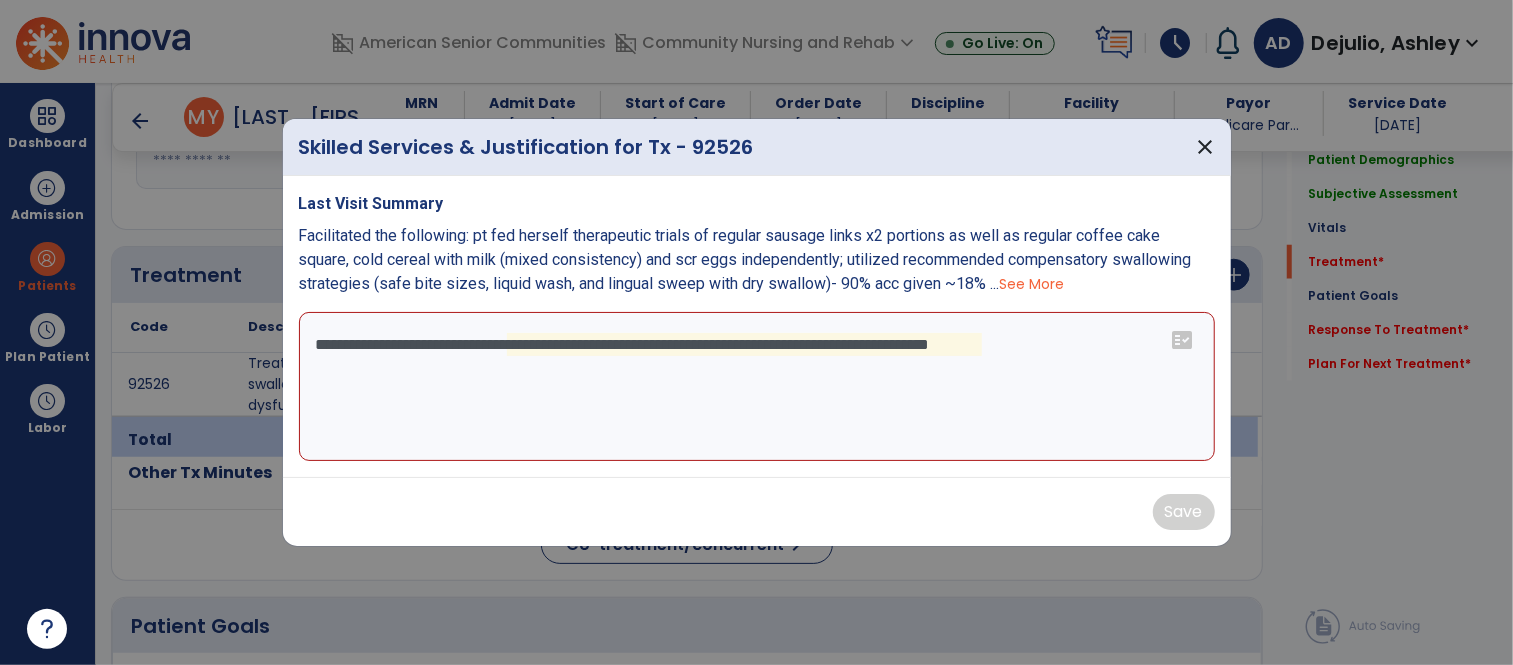 click on "**********" at bounding box center (757, 387) 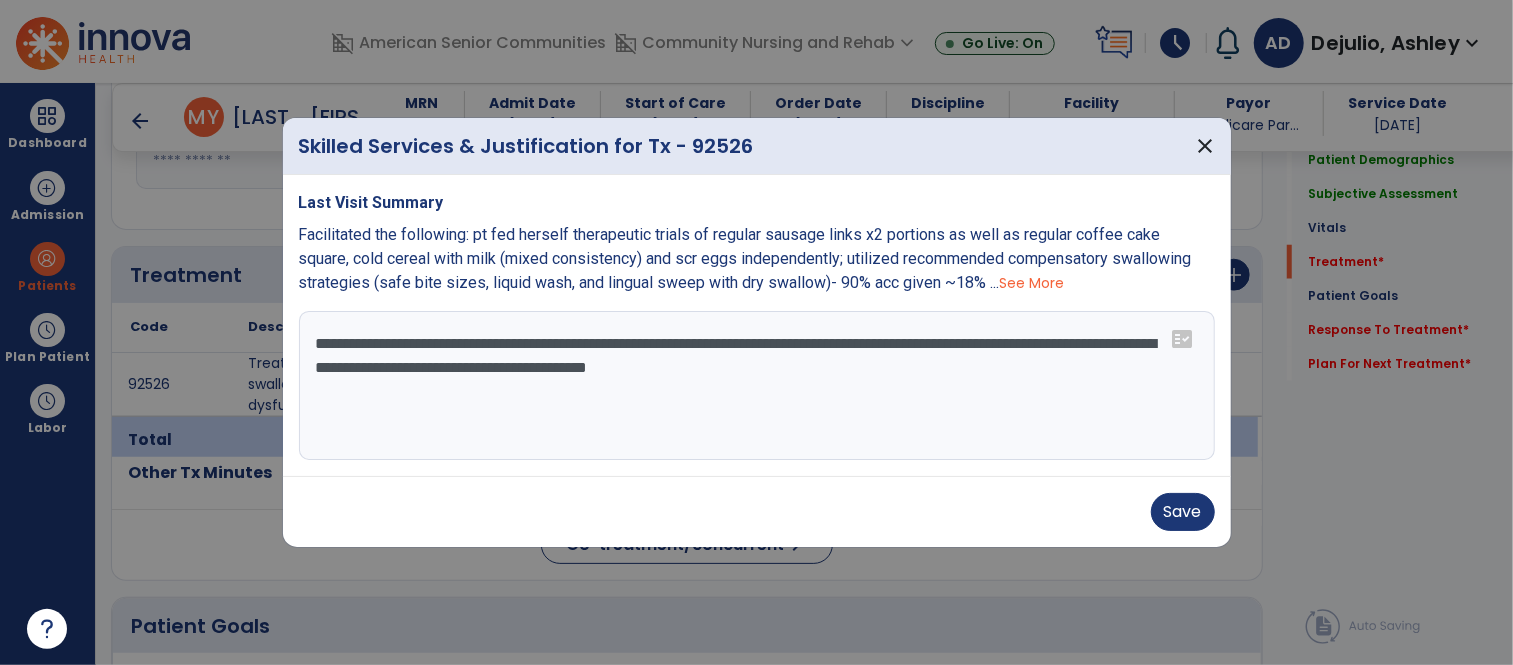 click on "**********" at bounding box center [757, 386] 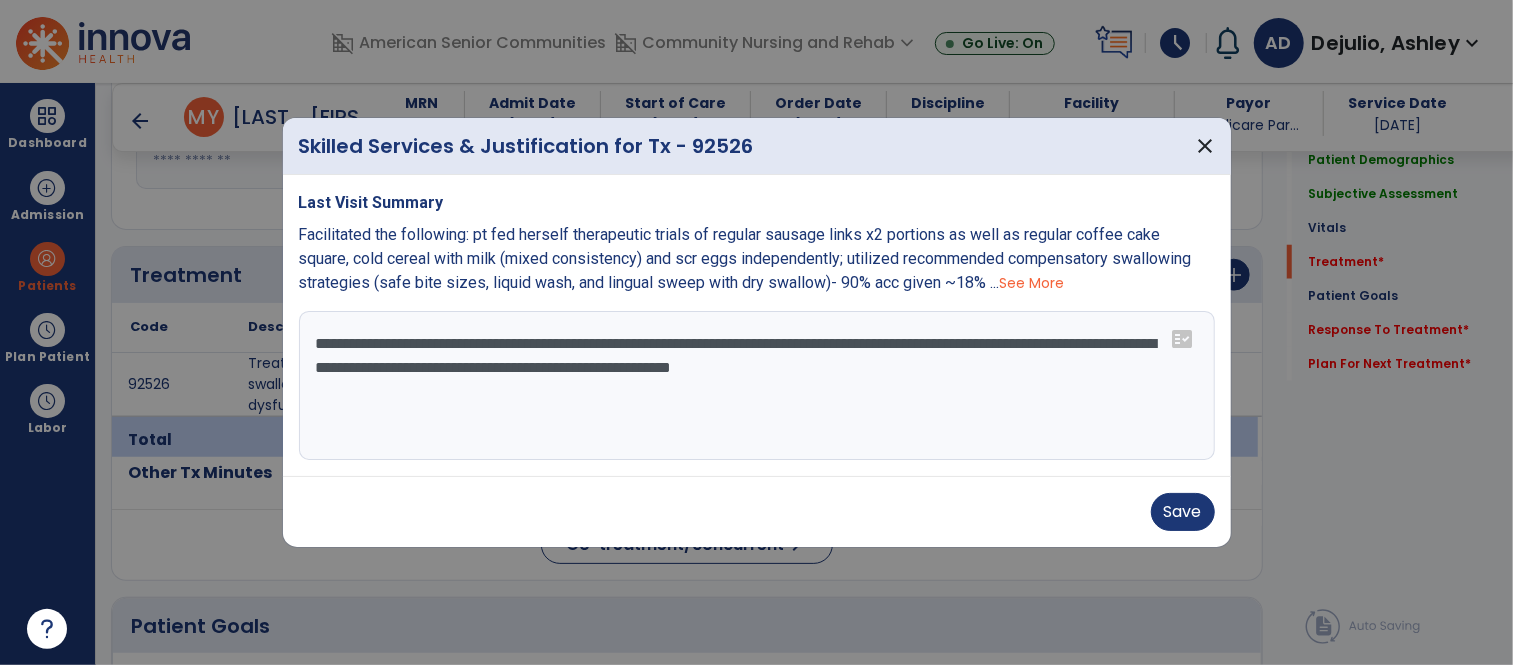 click on "**********" at bounding box center (757, 386) 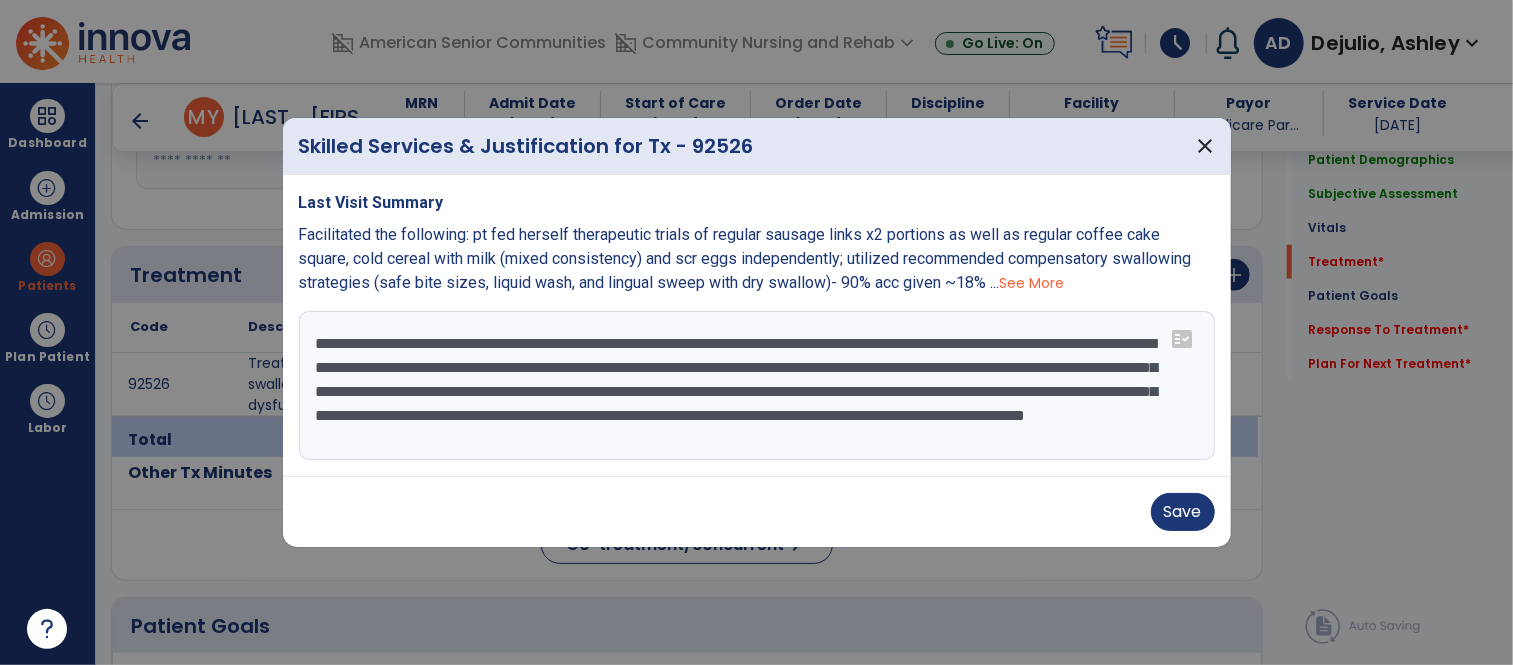 scroll, scrollTop: 14, scrollLeft: 0, axis: vertical 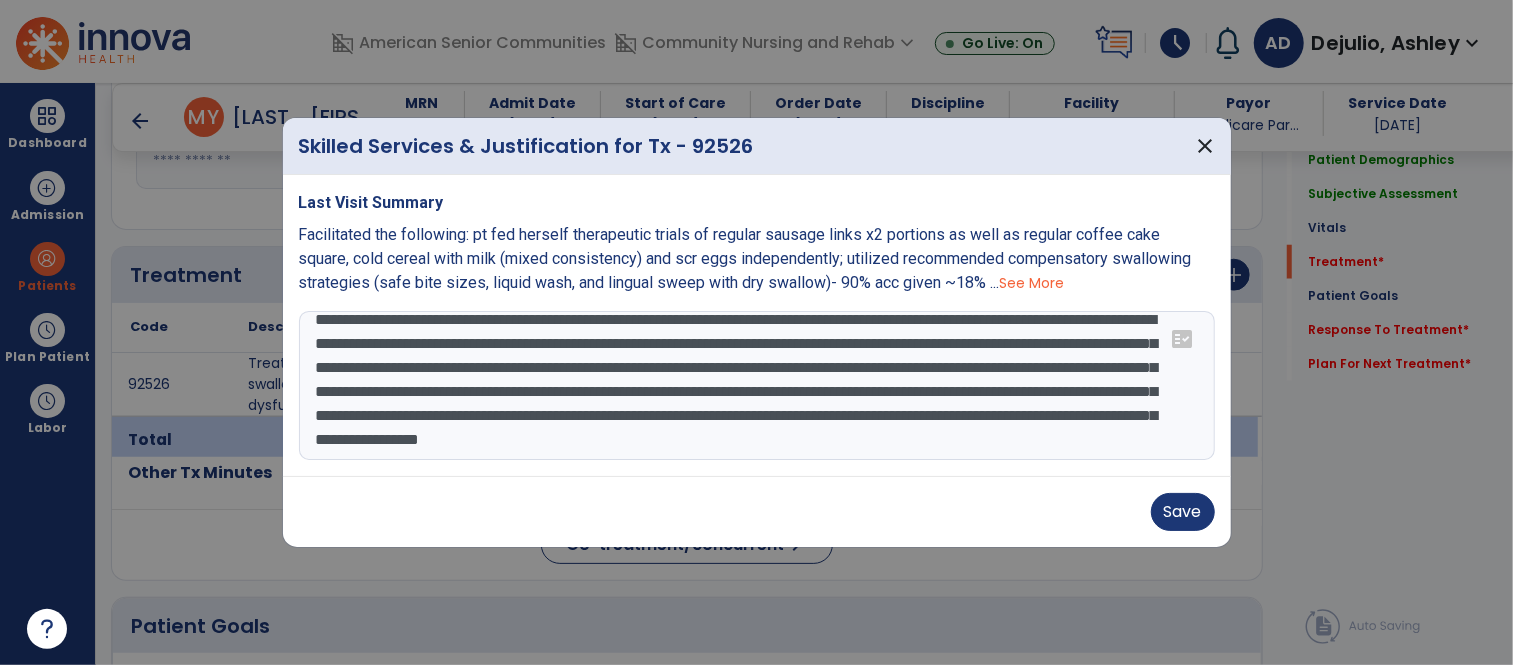 click on "**********" at bounding box center [757, 386] 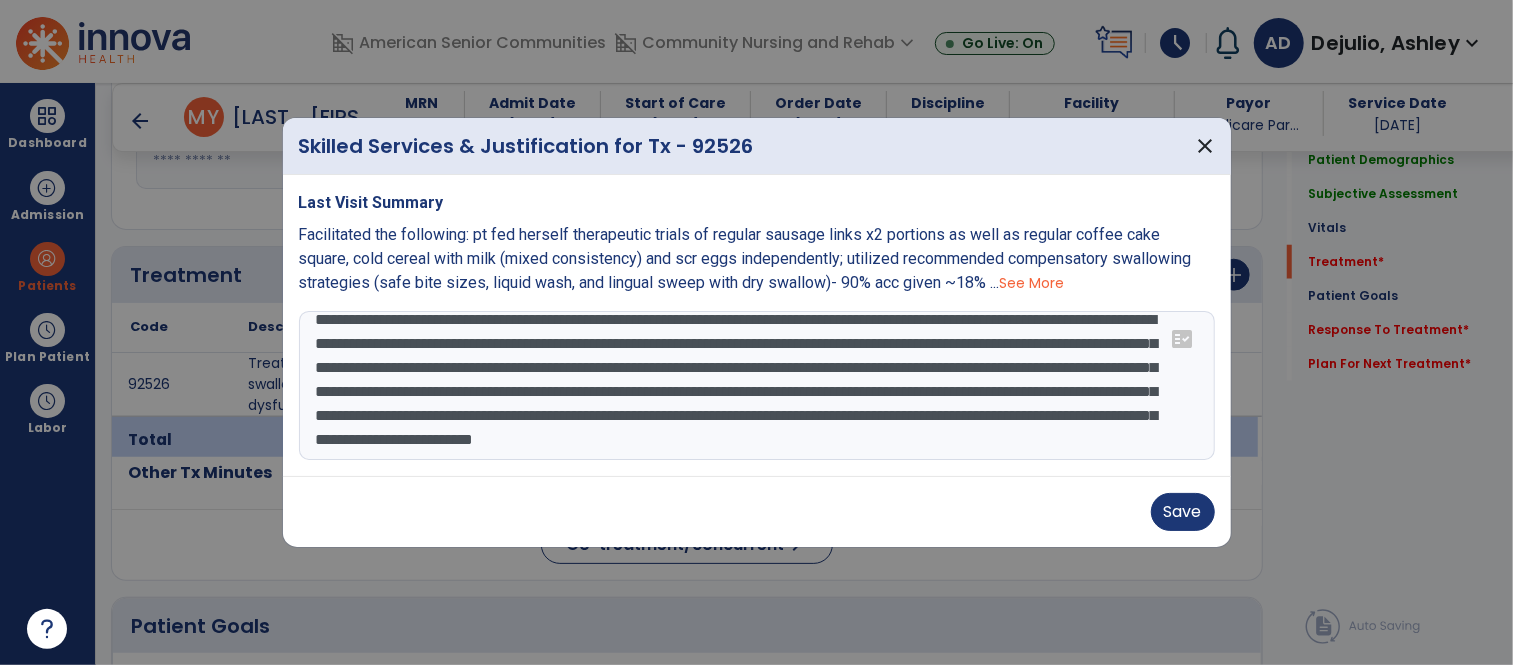 scroll, scrollTop: 62, scrollLeft: 0, axis: vertical 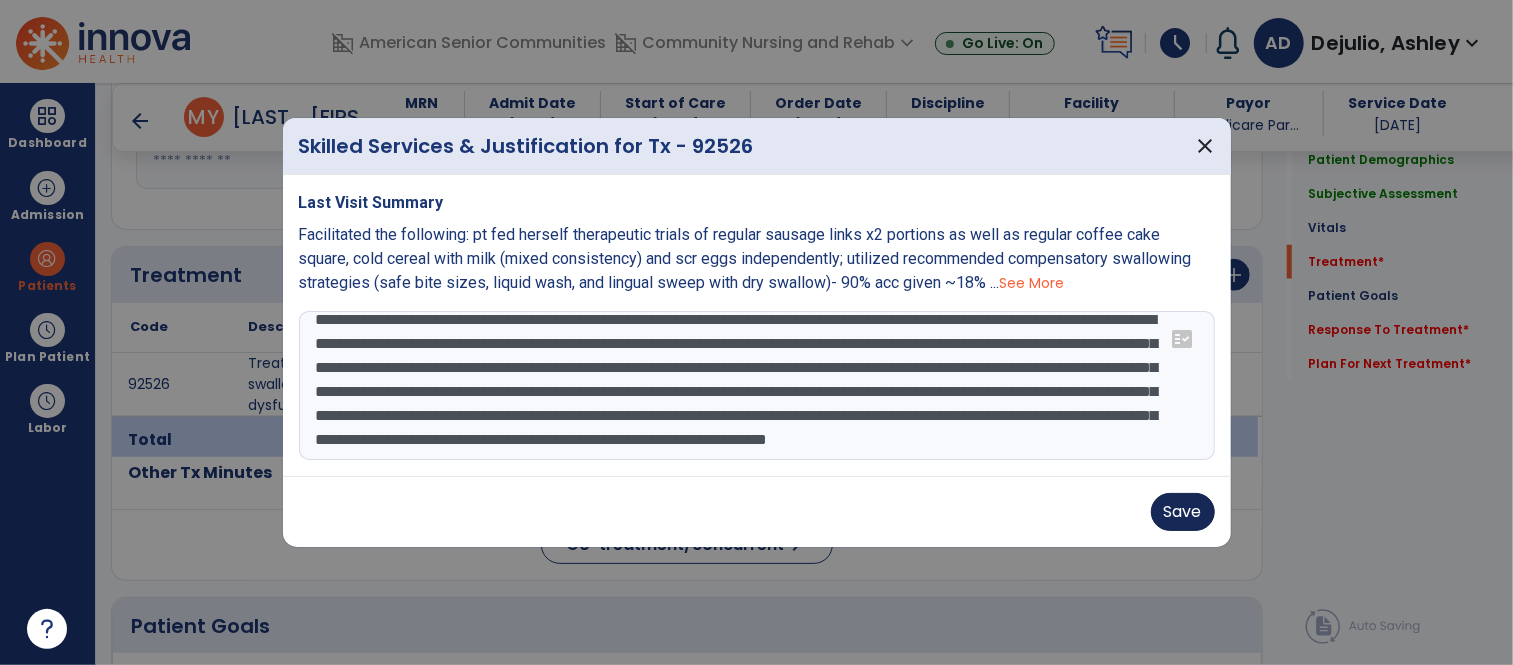 type on "**********" 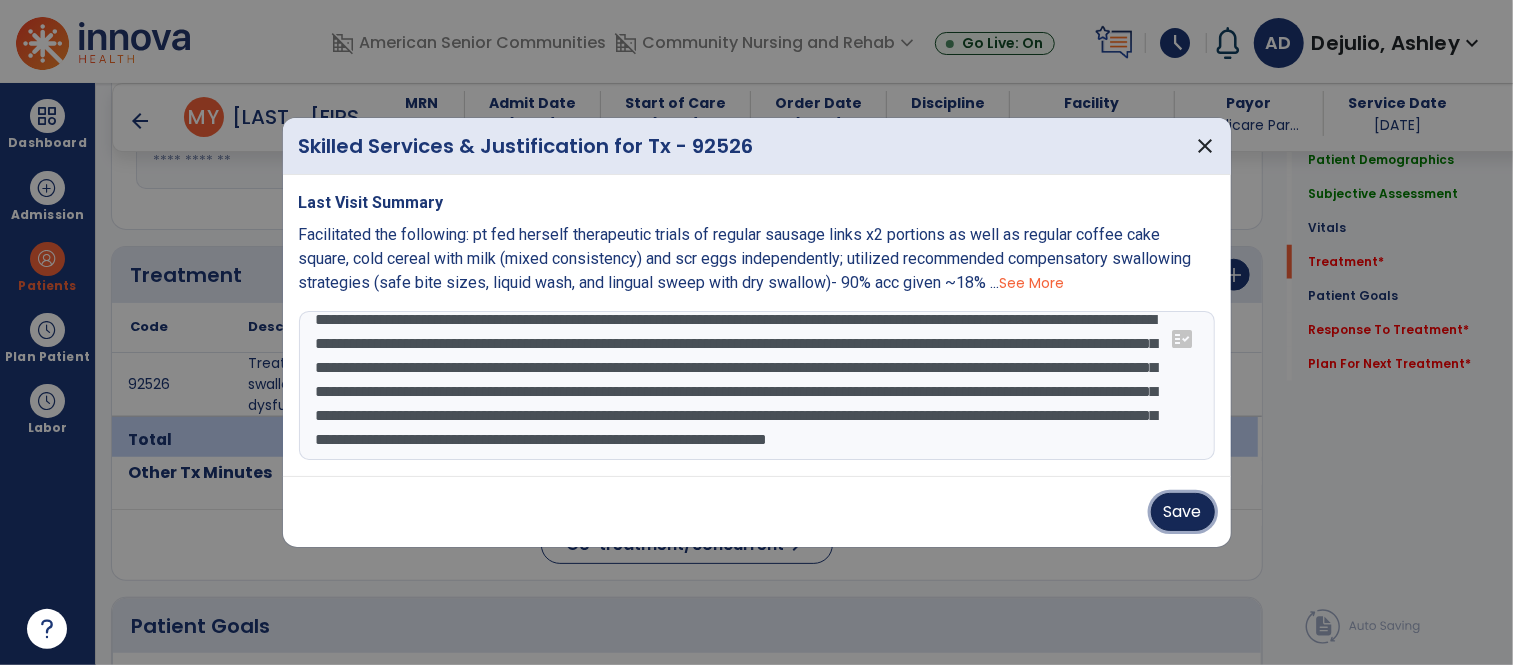 click on "Save" at bounding box center (1183, 512) 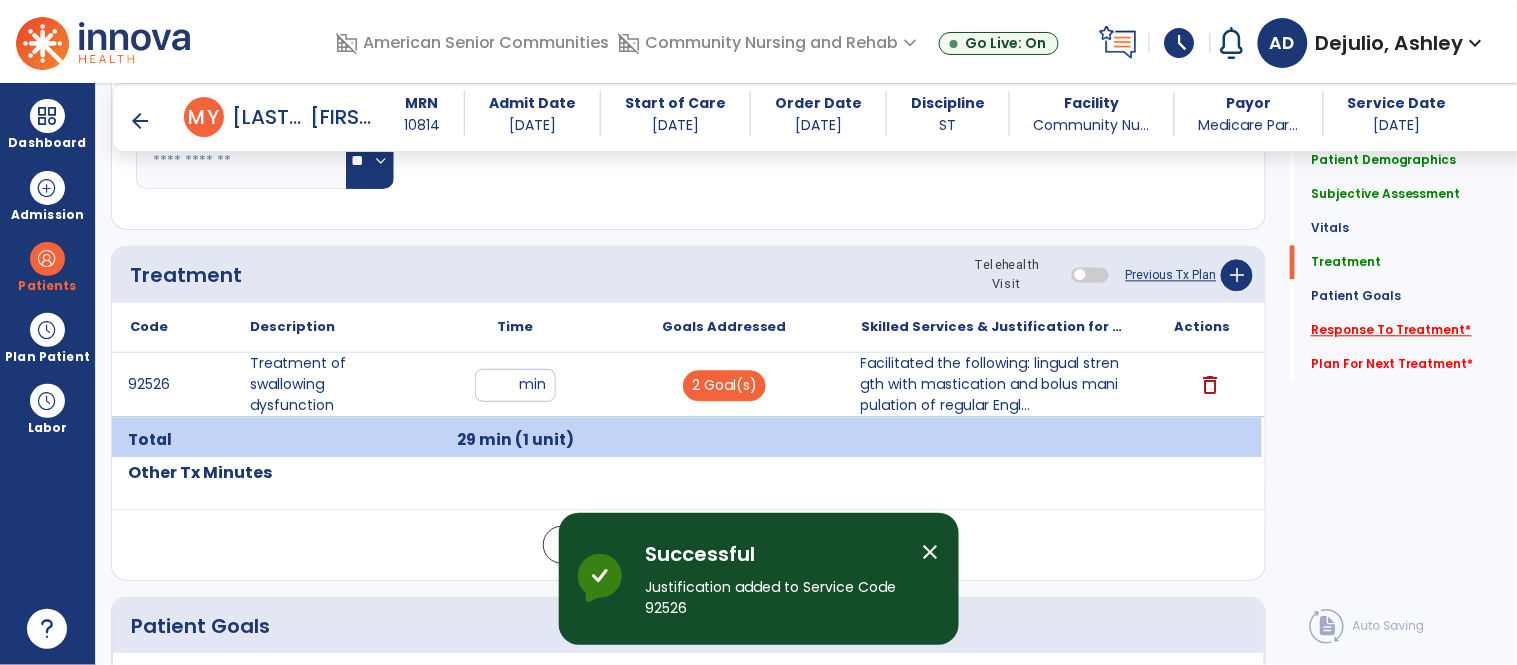 click on "Response To Treatment   *" 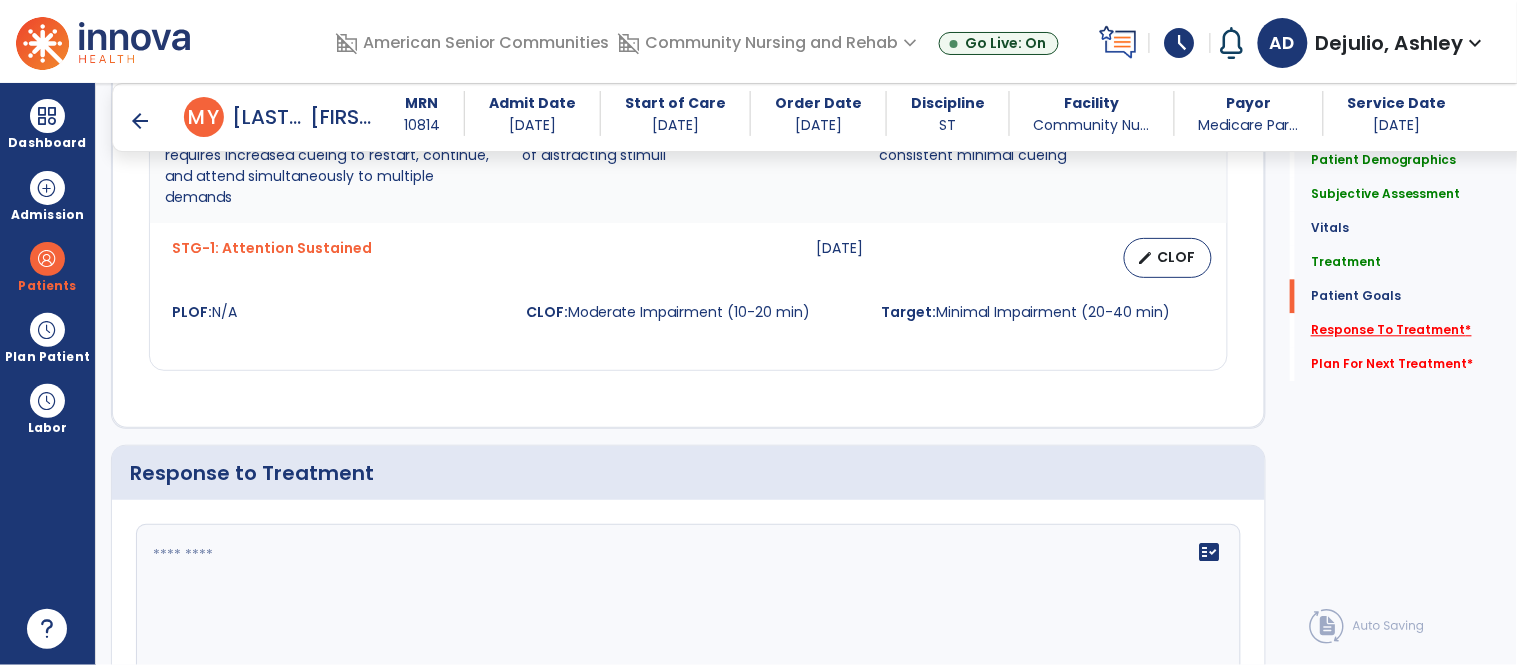 scroll, scrollTop: 3253, scrollLeft: 0, axis: vertical 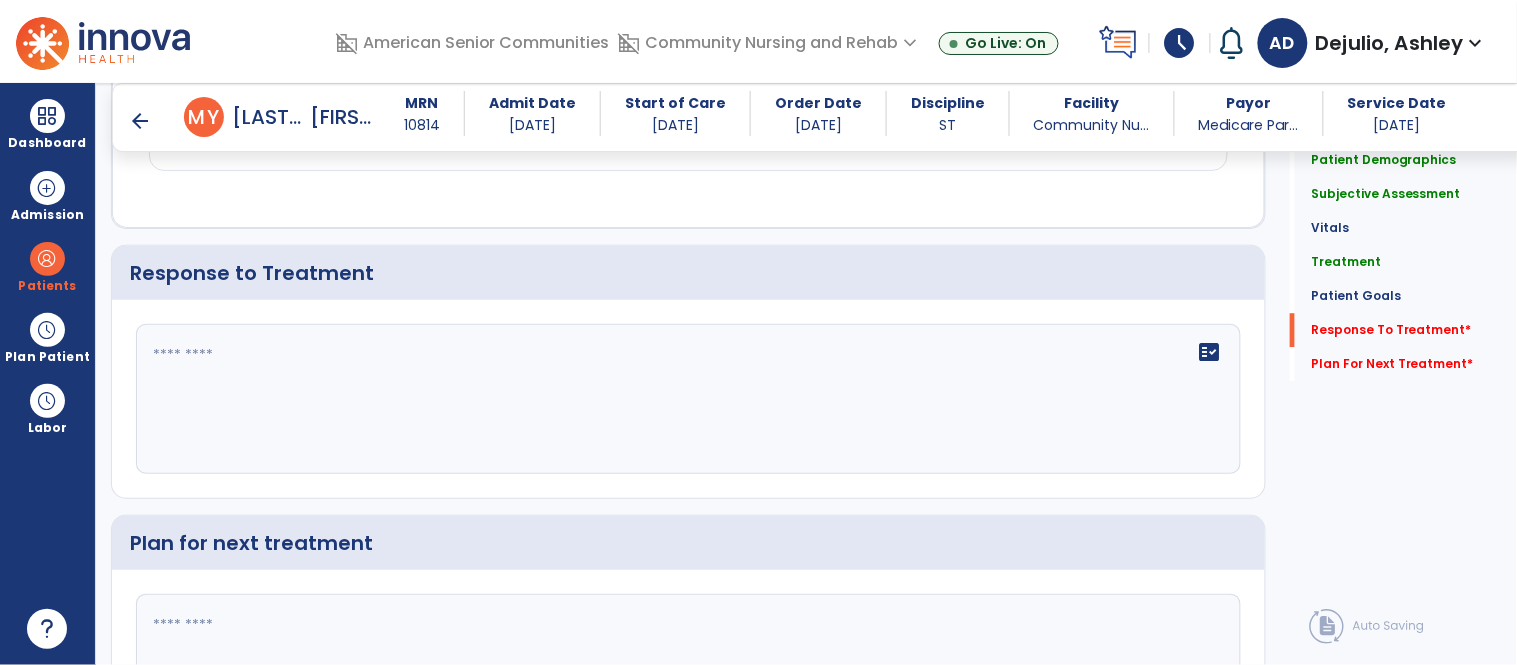 click 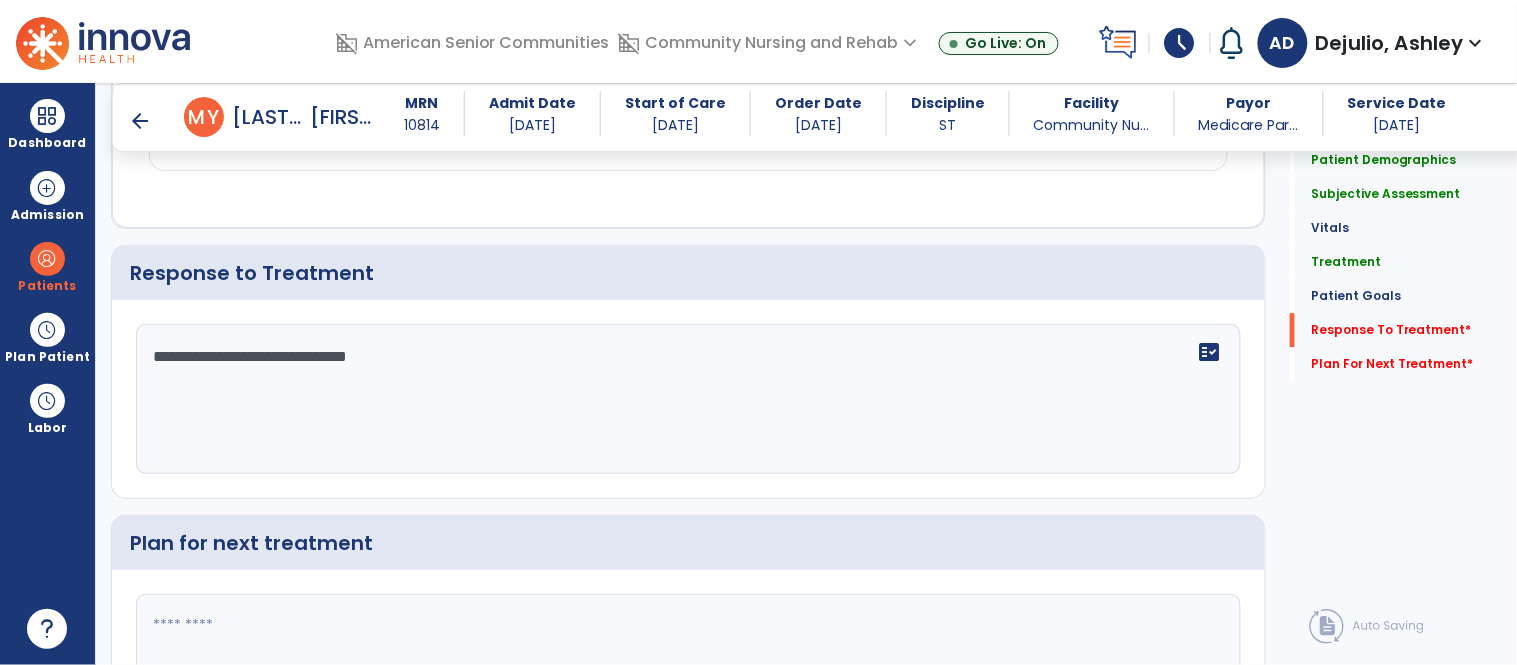 type on "**********" 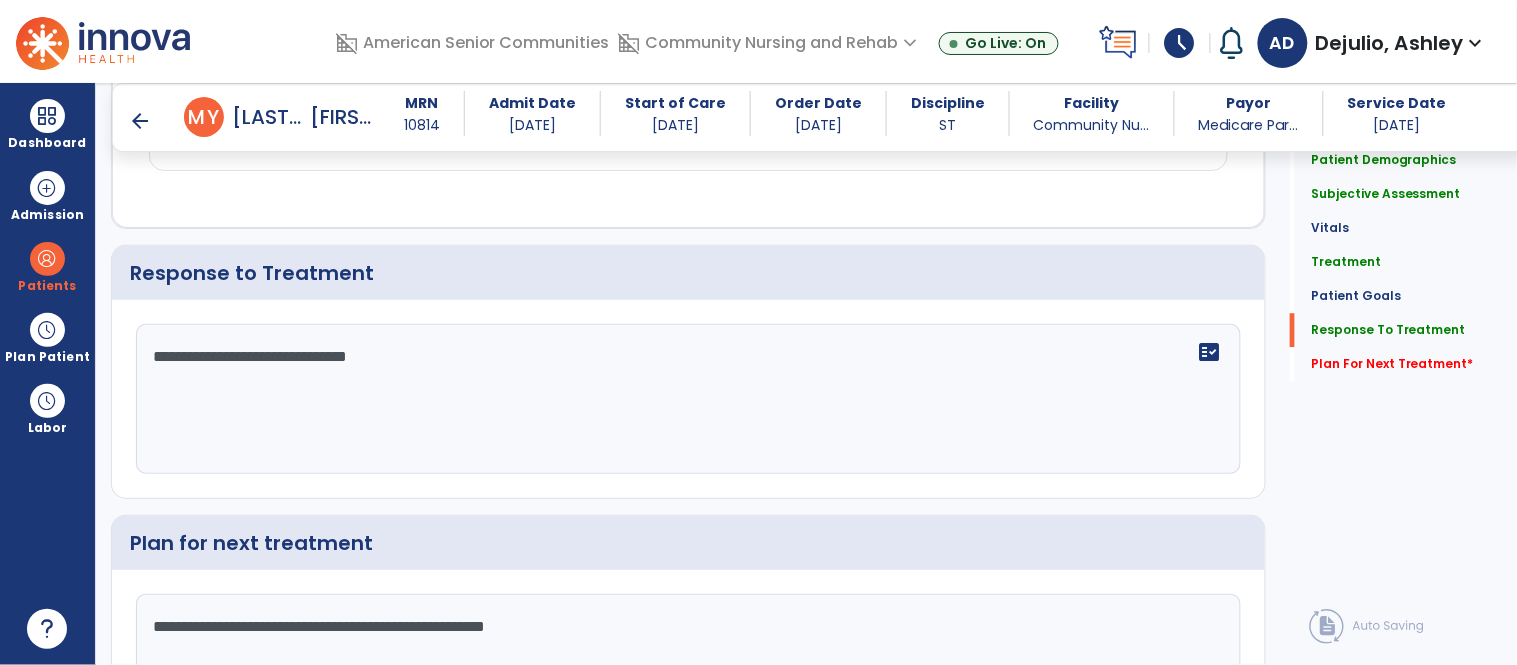 scroll, scrollTop: 3425, scrollLeft: 0, axis: vertical 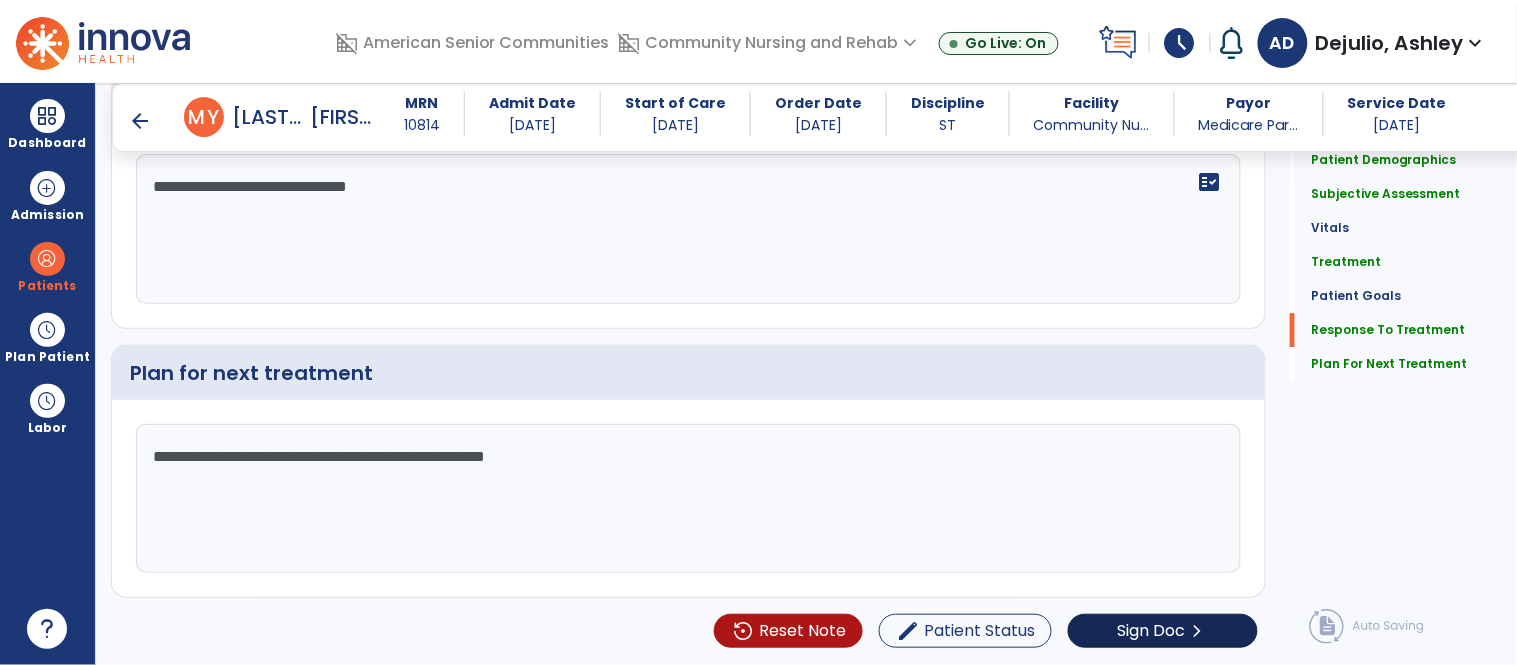 type on "**********" 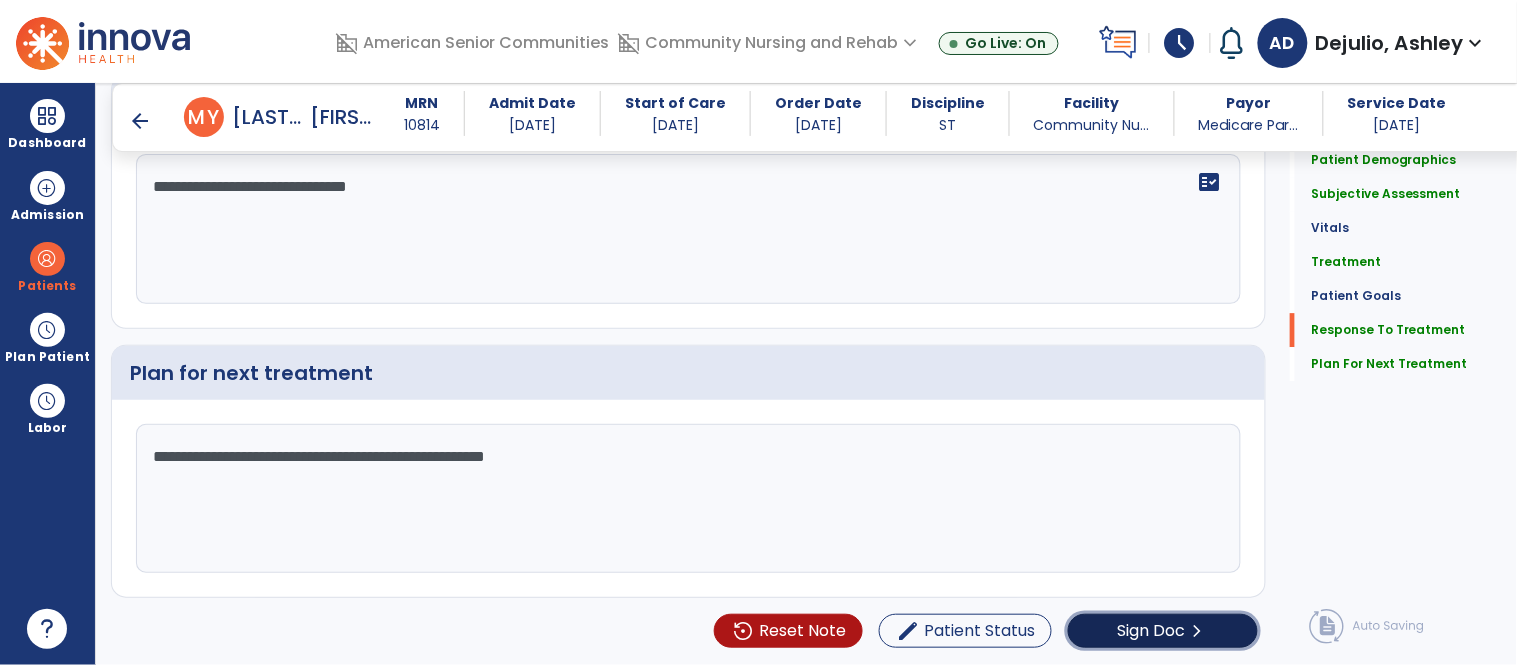 click on "Sign Doc  chevron_right" 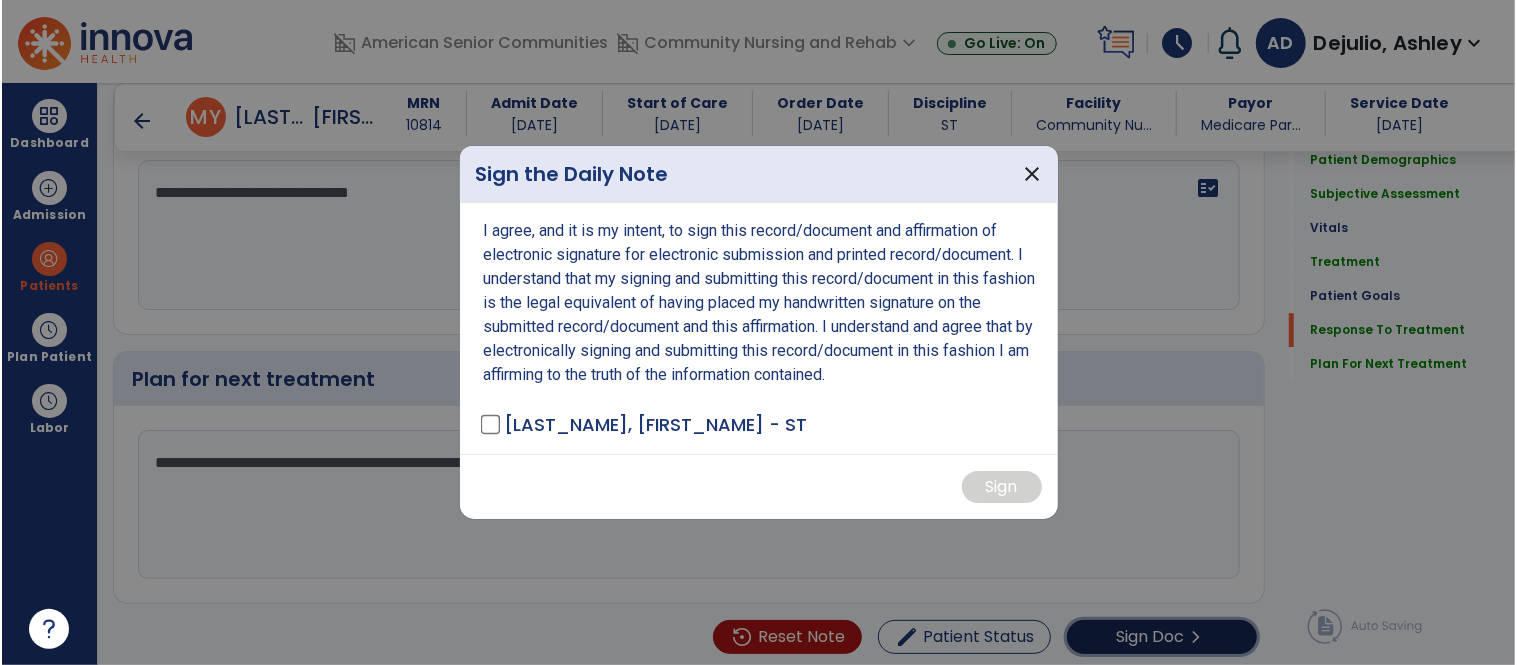 scroll, scrollTop: 3425, scrollLeft: 0, axis: vertical 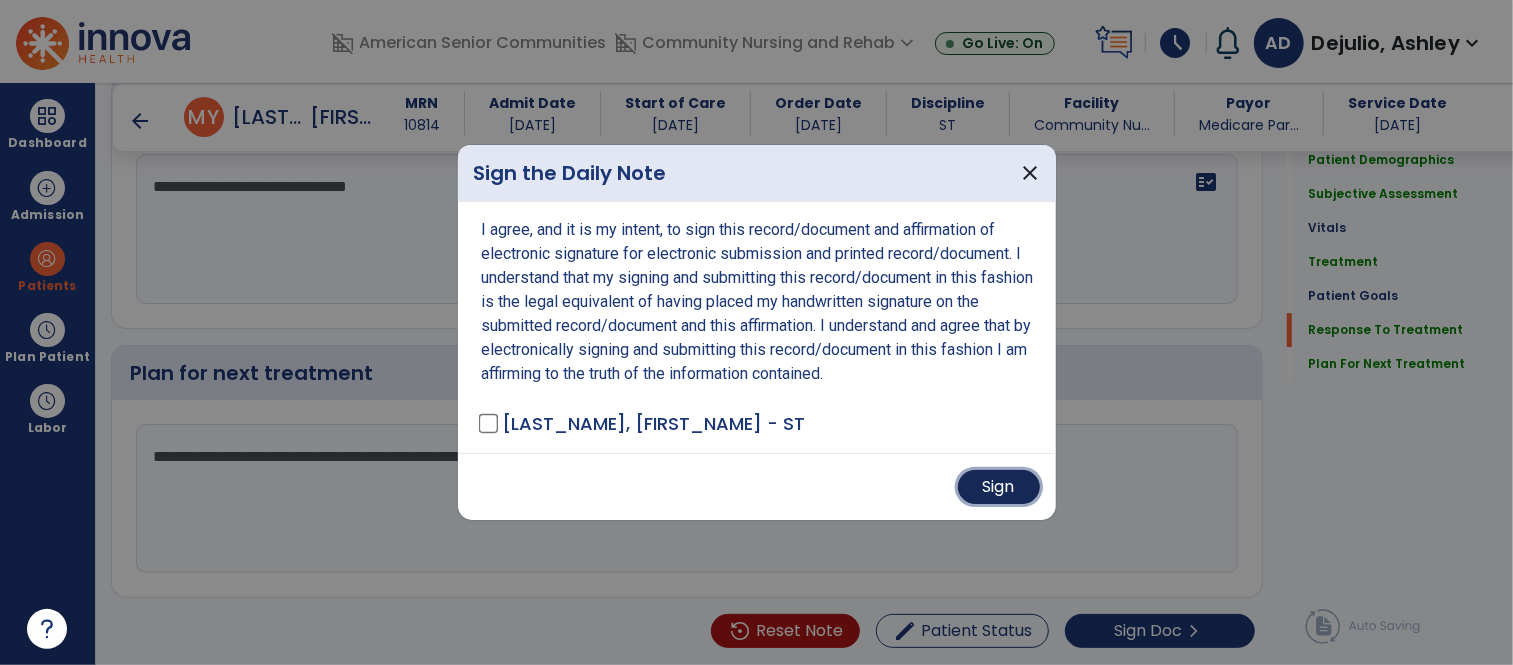 click on "Sign" at bounding box center (999, 487) 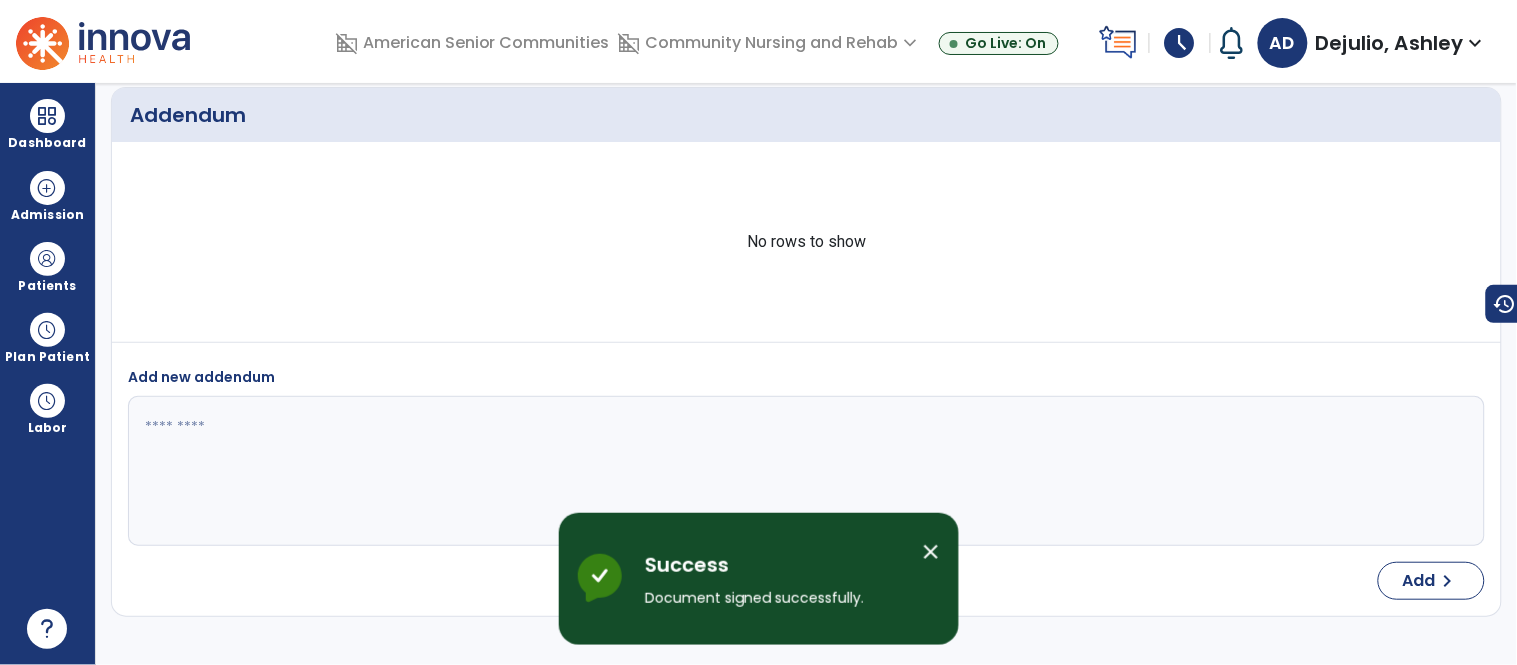 scroll, scrollTop: 2505, scrollLeft: 0, axis: vertical 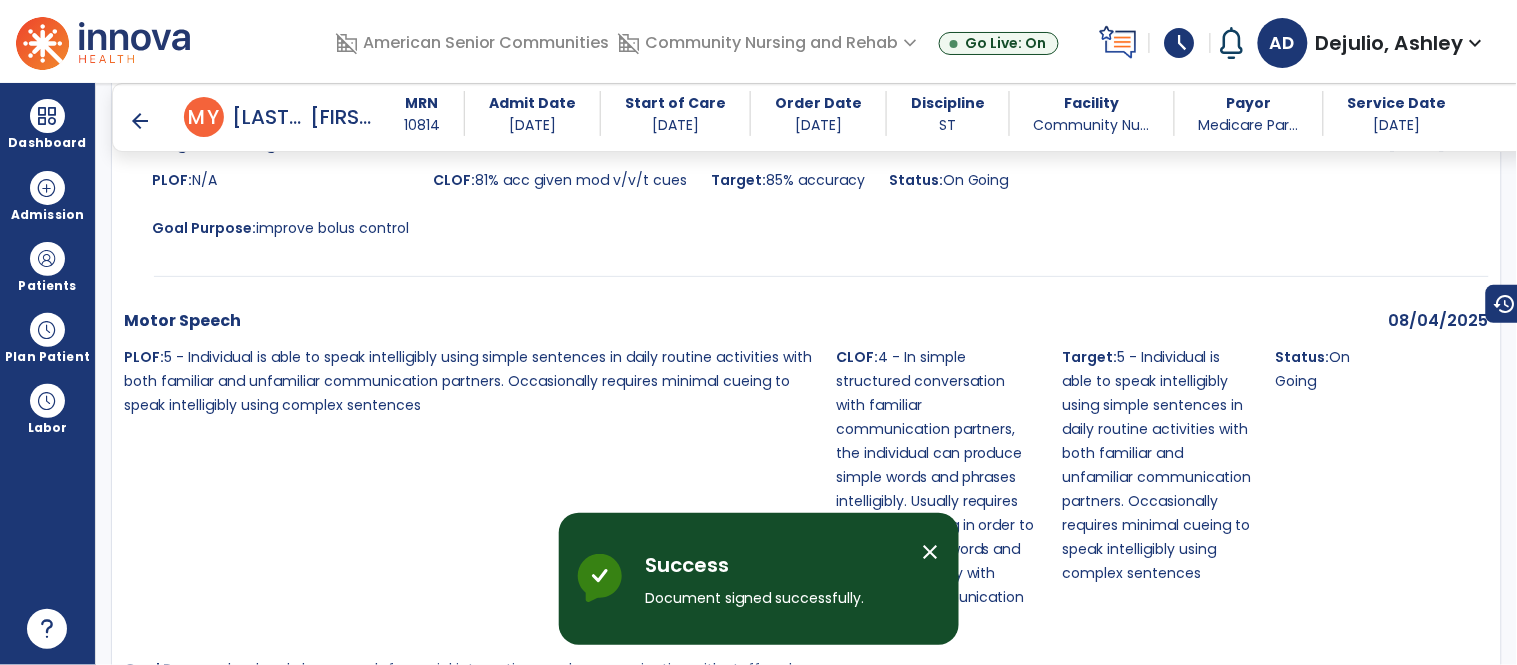 click on "close" at bounding box center (931, 552) 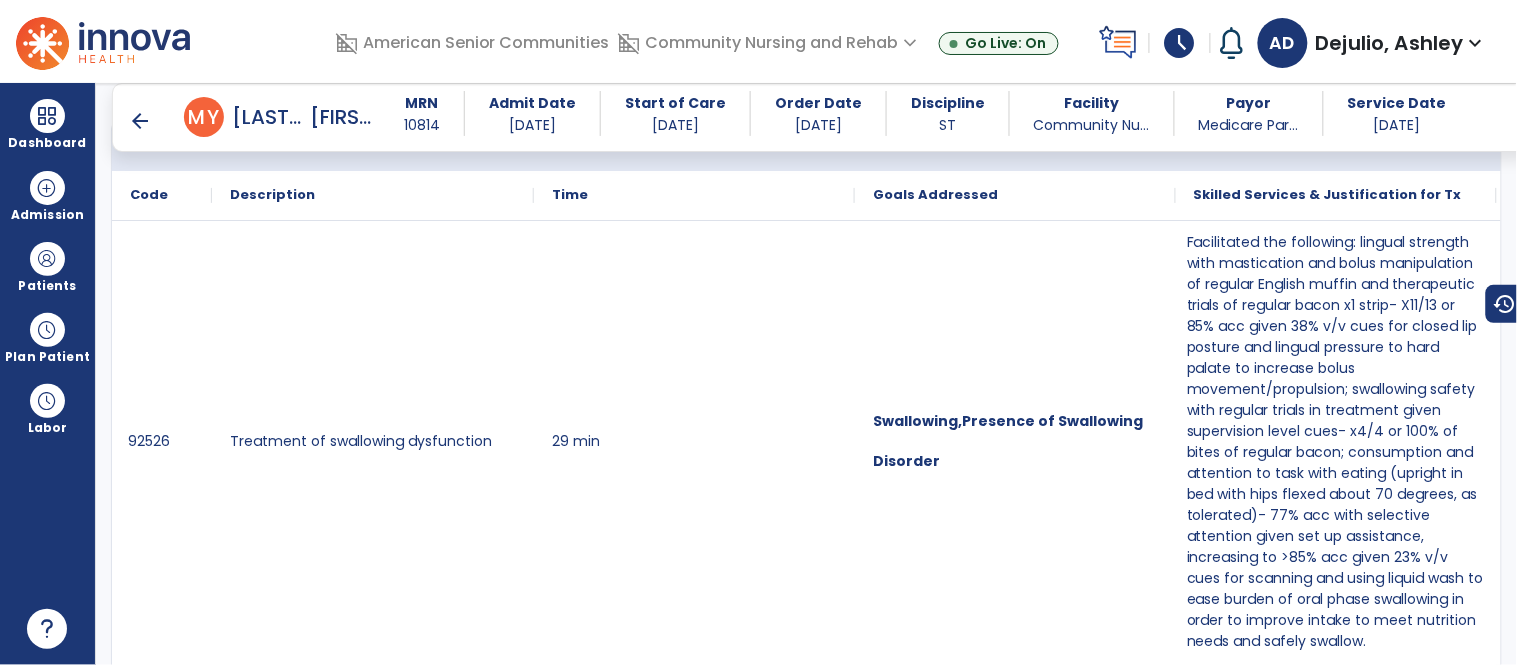 scroll, scrollTop: 1635, scrollLeft: 0, axis: vertical 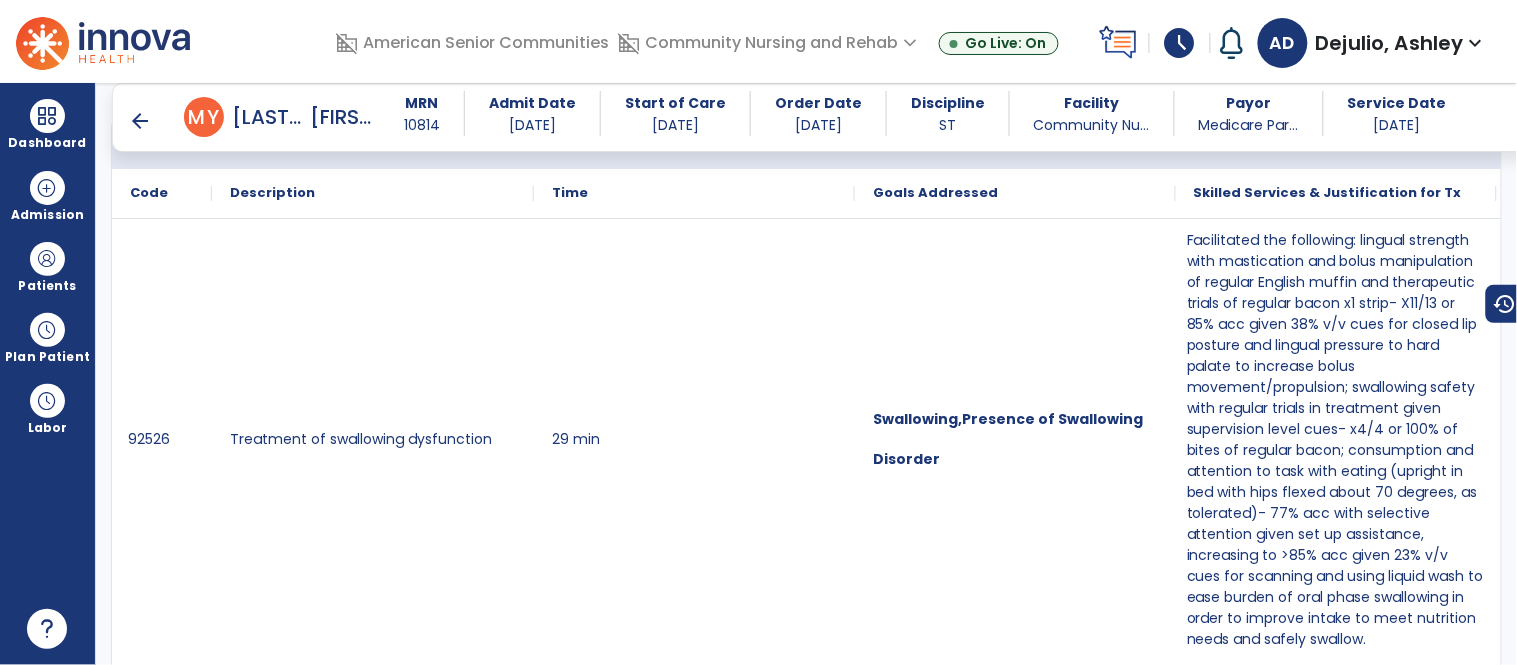 click on "arrow_back" at bounding box center (140, 121) 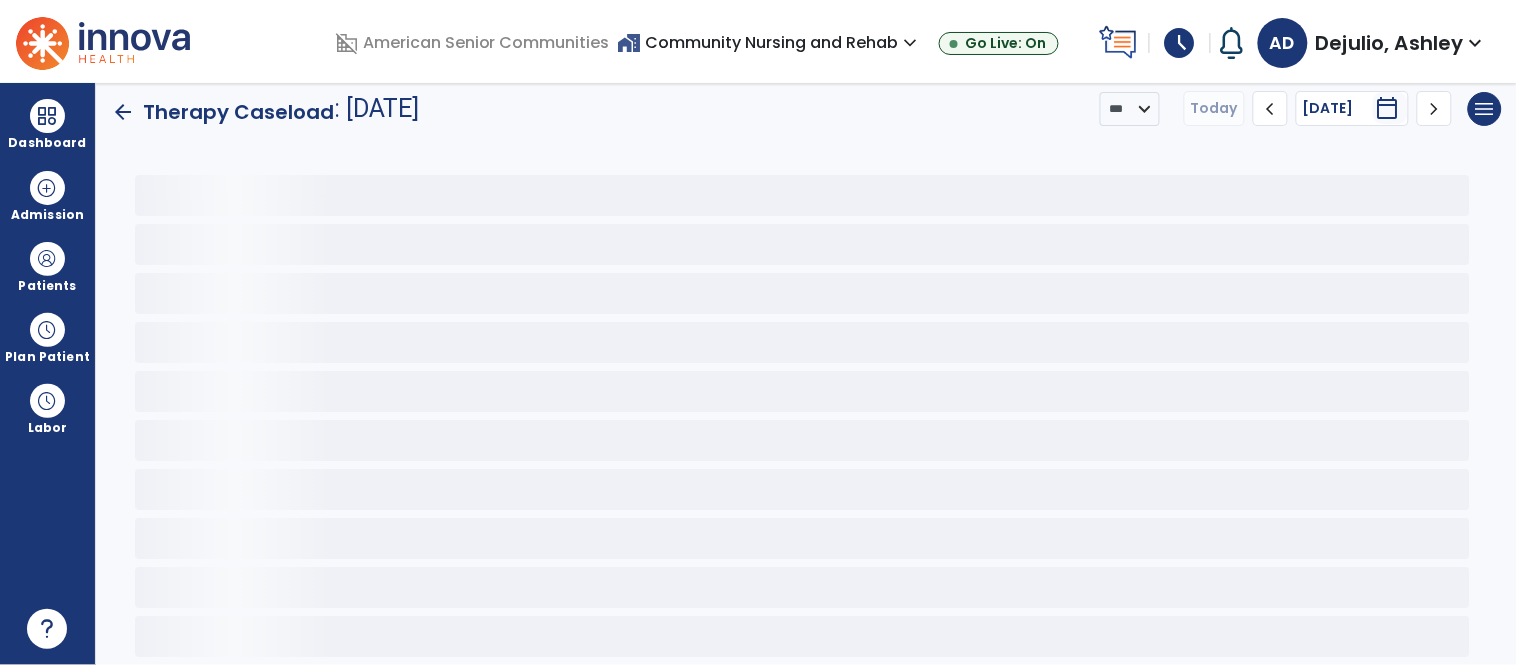 scroll, scrollTop: 15, scrollLeft: 0, axis: vertical 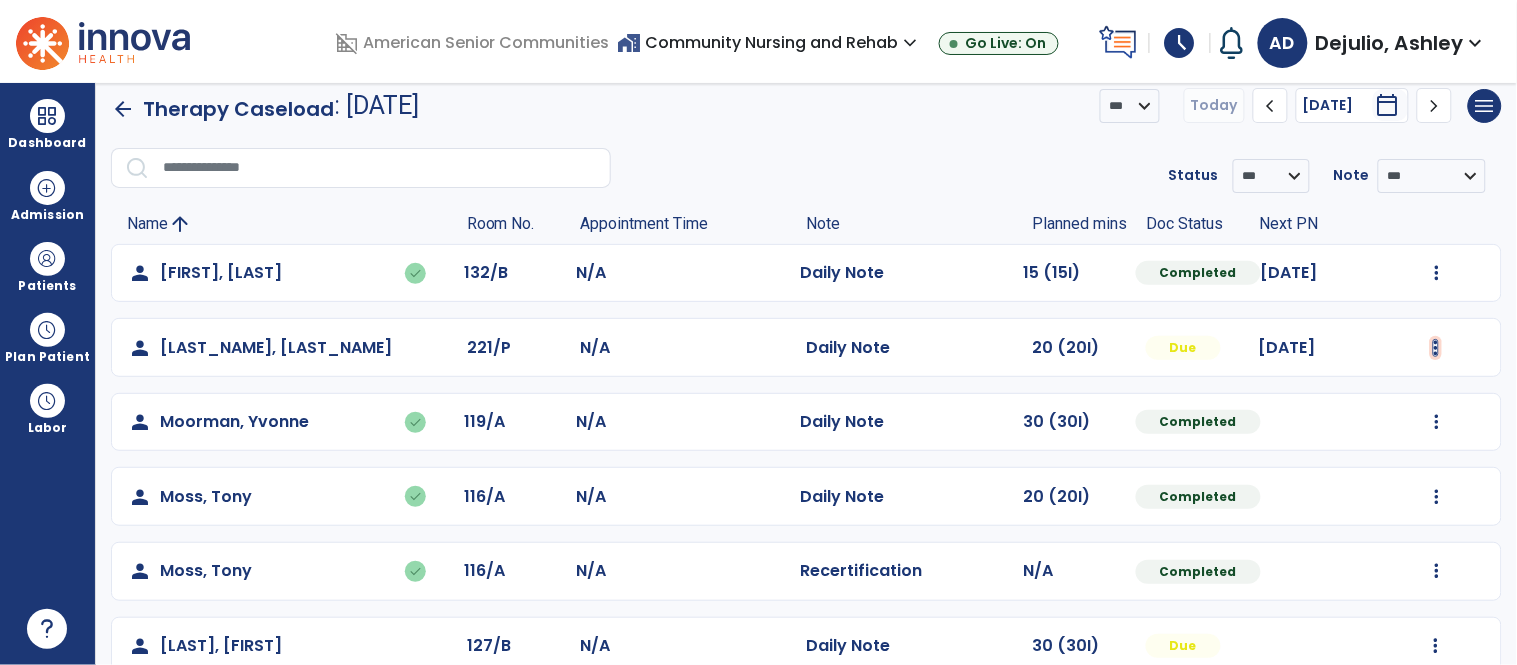 click at bounding box center (1437, 273) 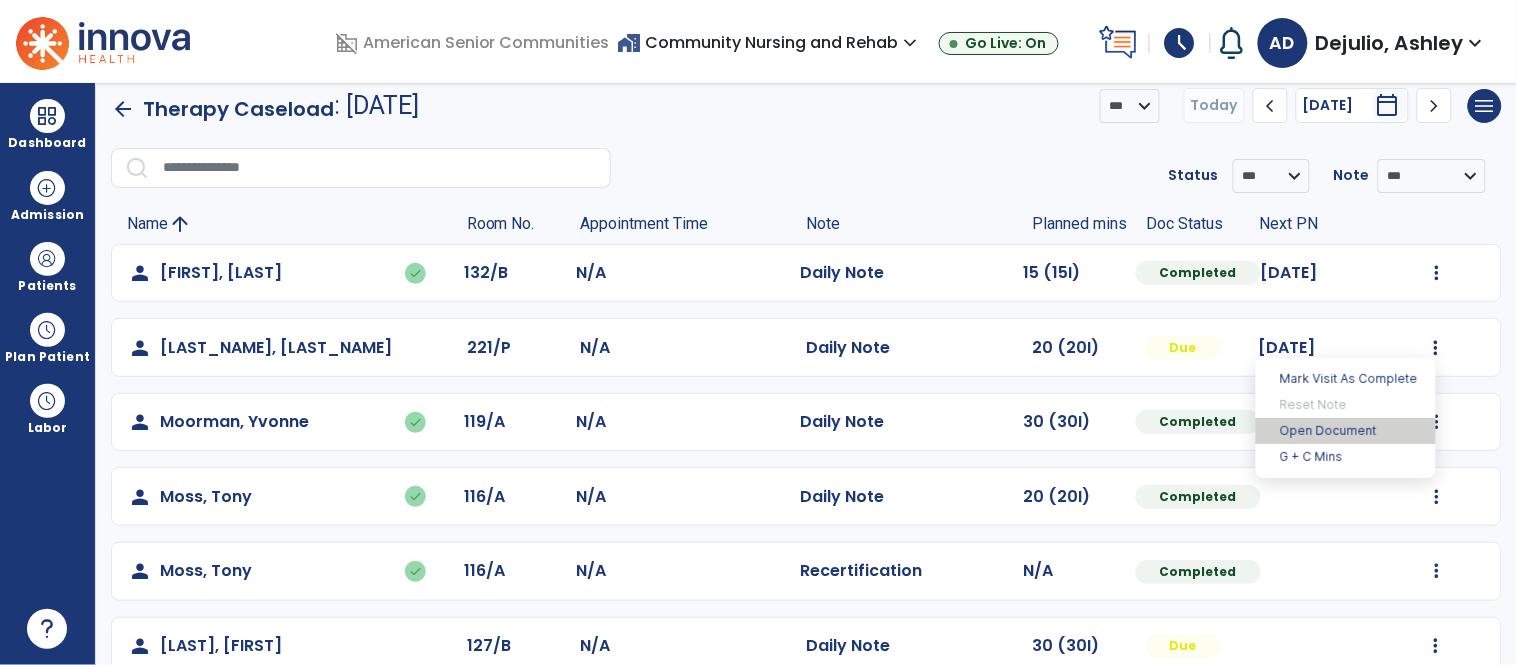 click on "Open Document" at bounding box center [1346, 431] 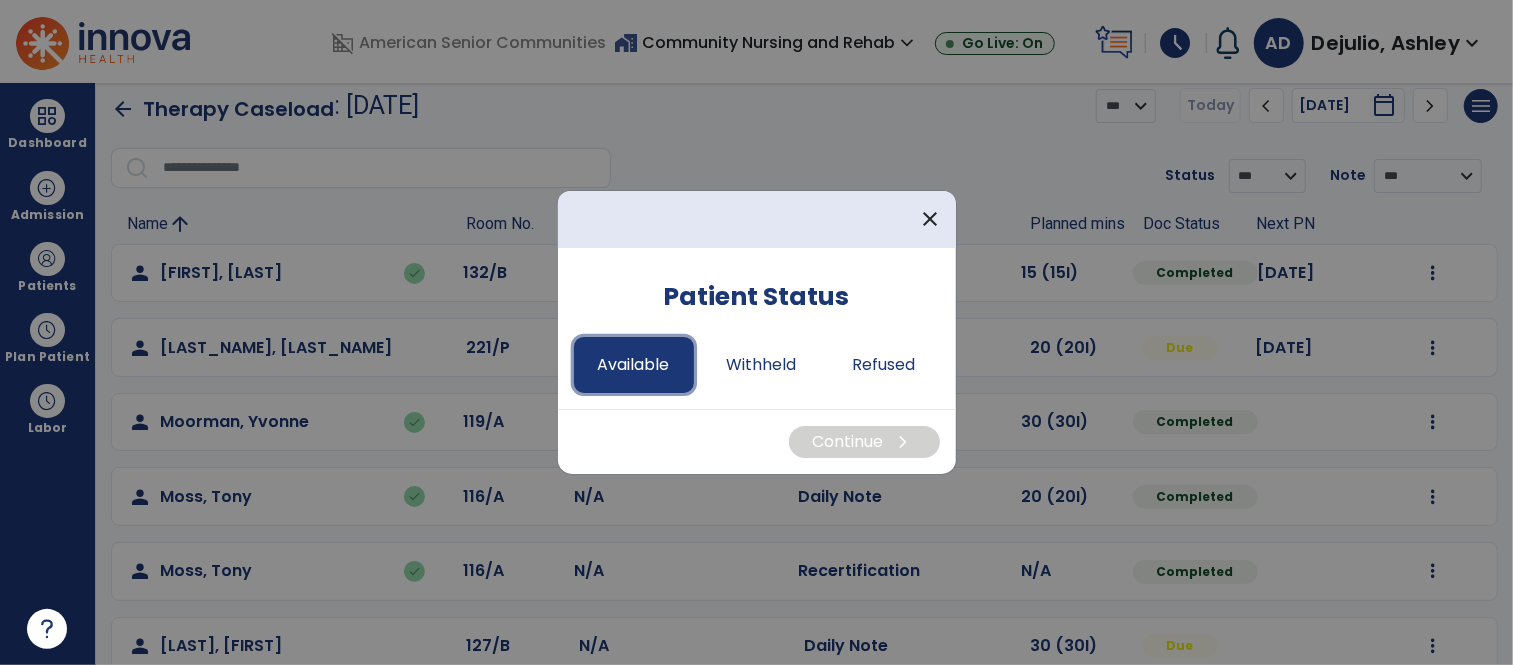 click on "Available" at bounding box center [634, 365] 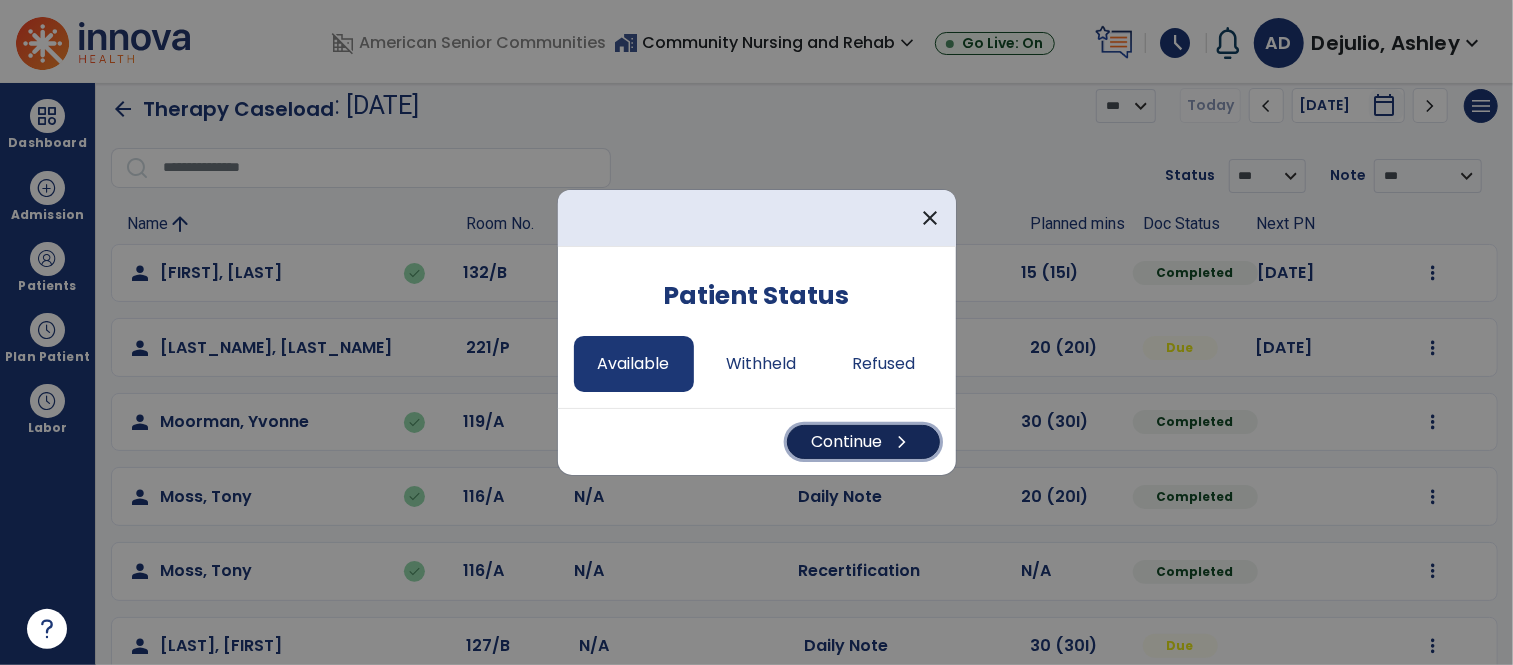 click on "Continue   chevron_right" at bounding box center [863, 442] 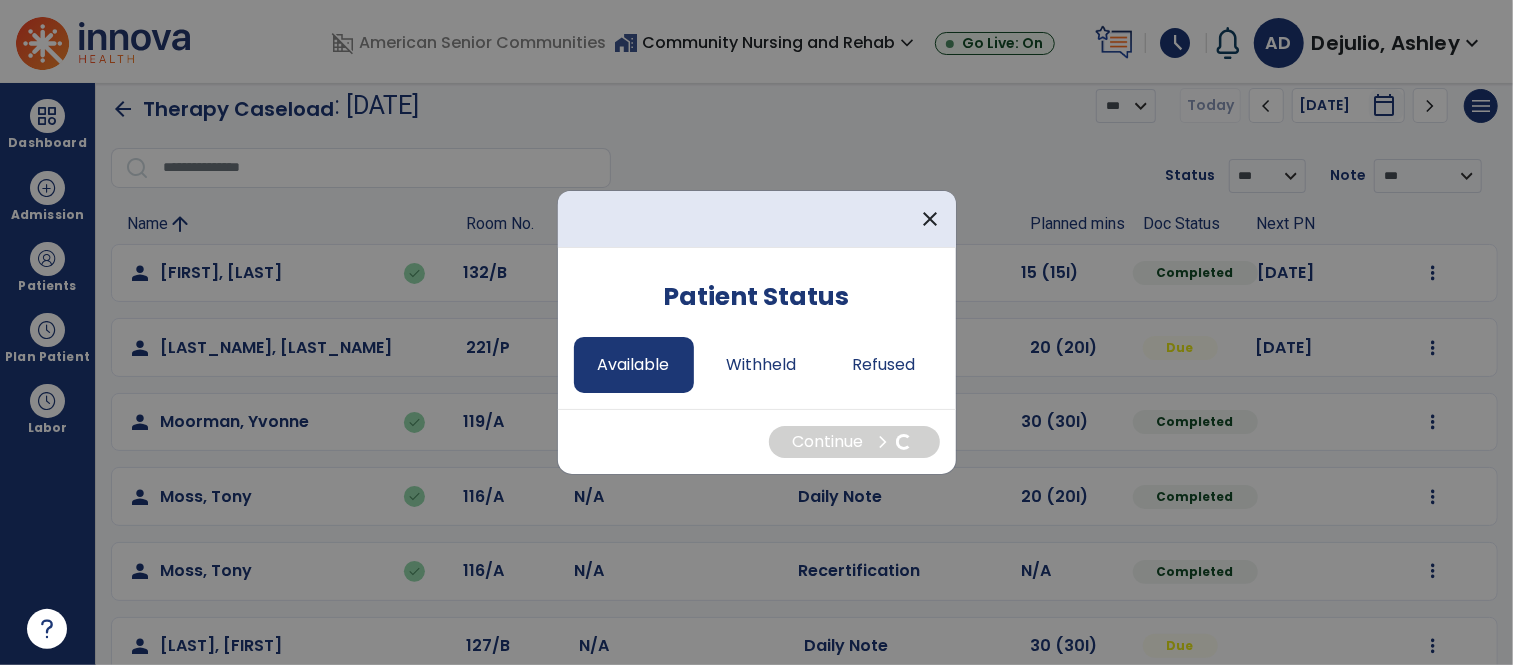 select on "*" 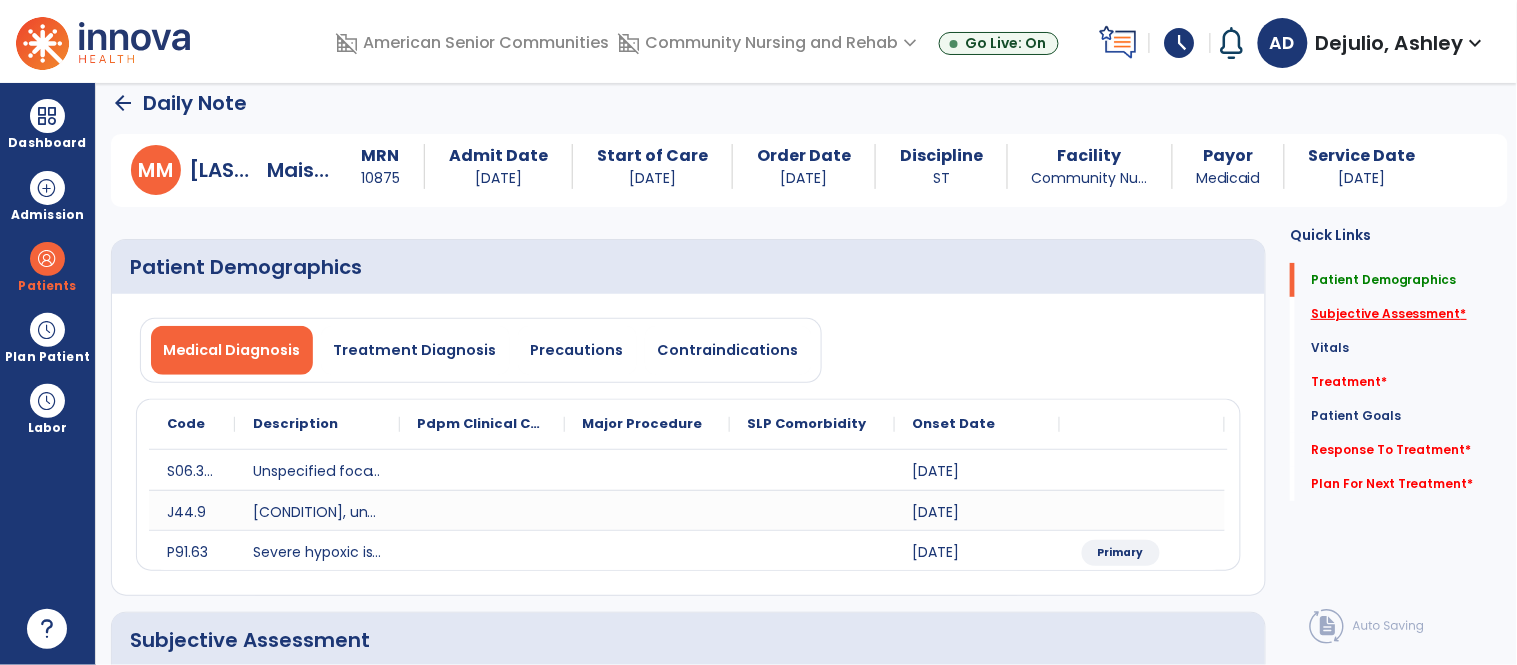 click on "Subjective Assessment   *" 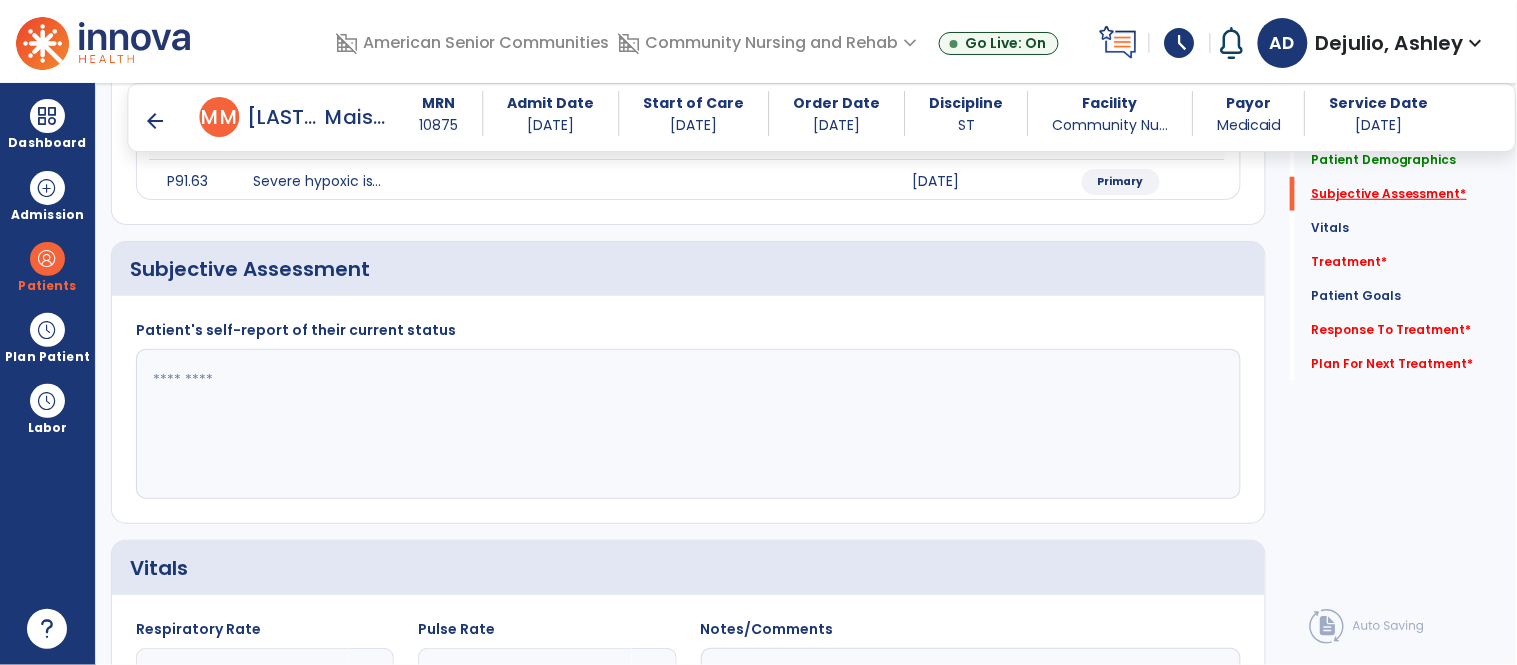 scroll, scrollTop: 394, scrollLeft: 0, axis: vertical 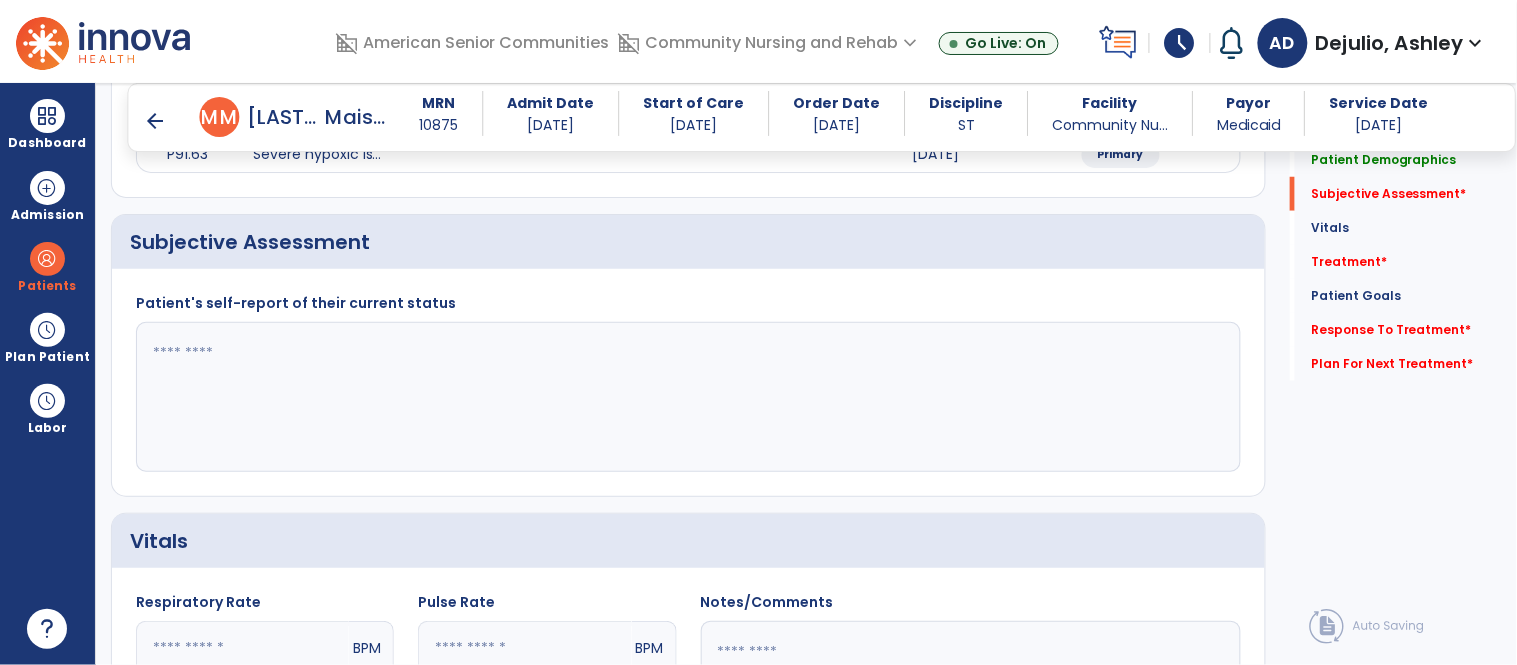 click 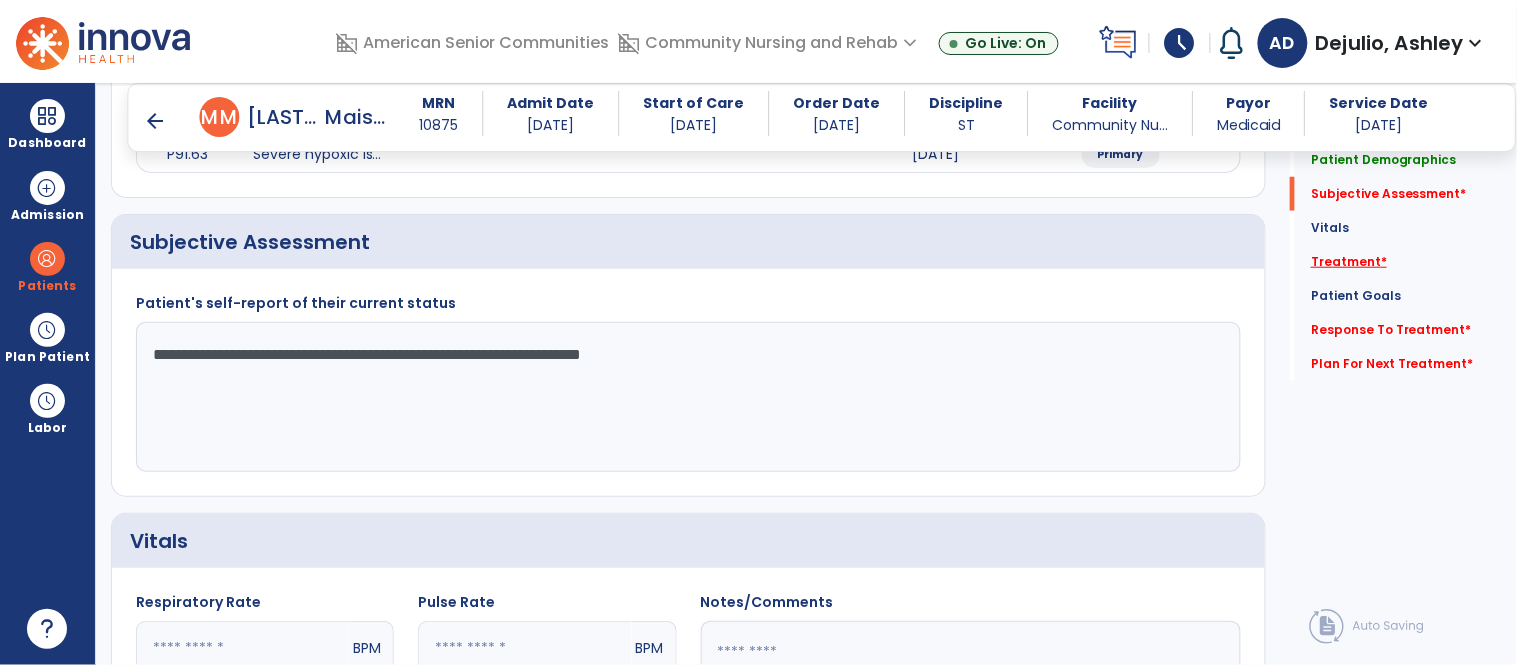 type on "**********" 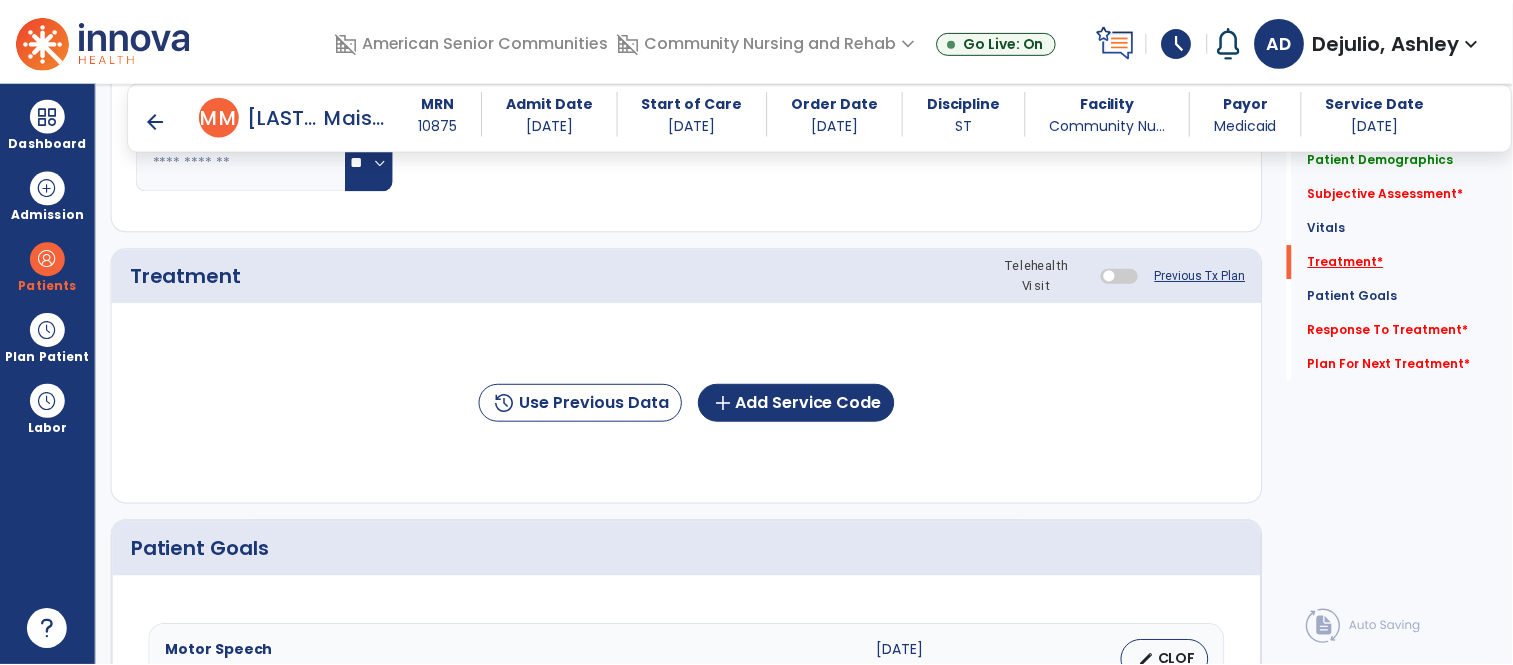 scroll, scrollTop: 1083, scrollLeft: 0, axis: vertical 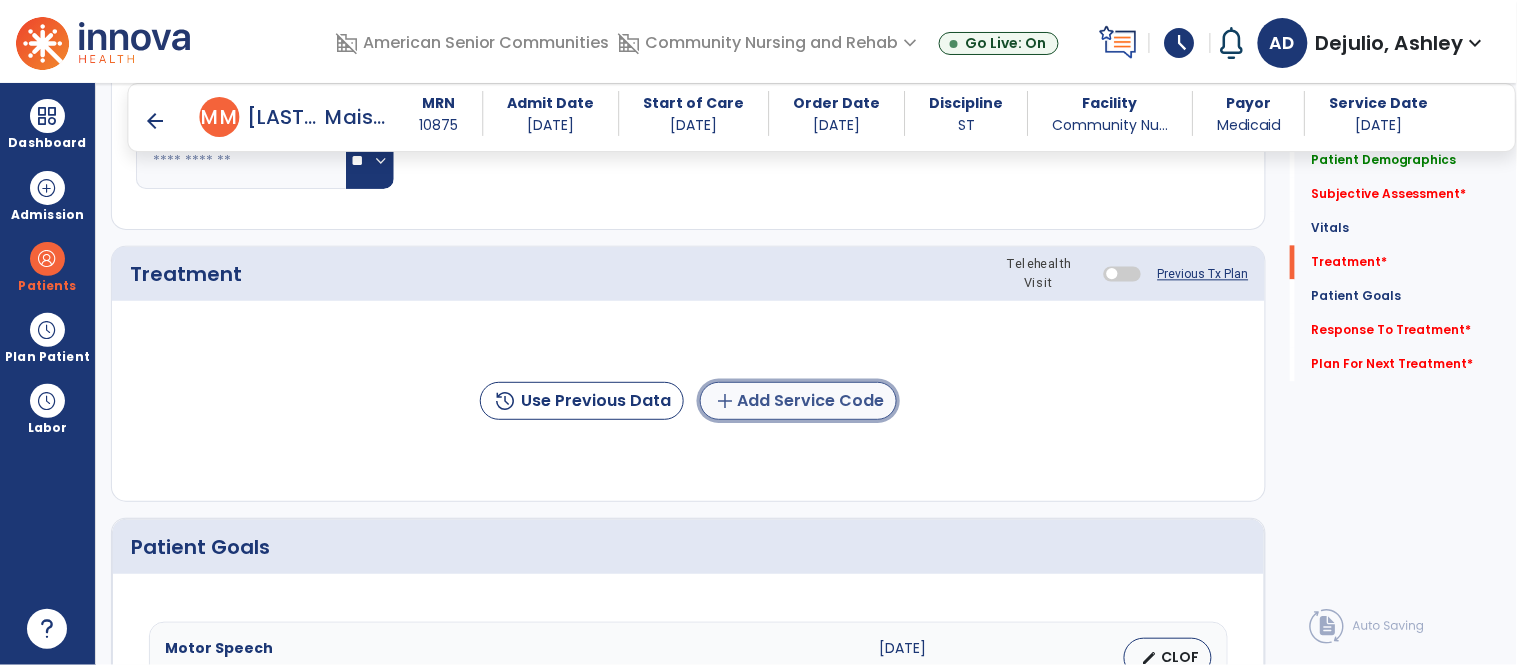 click on "add  Add Service Code" 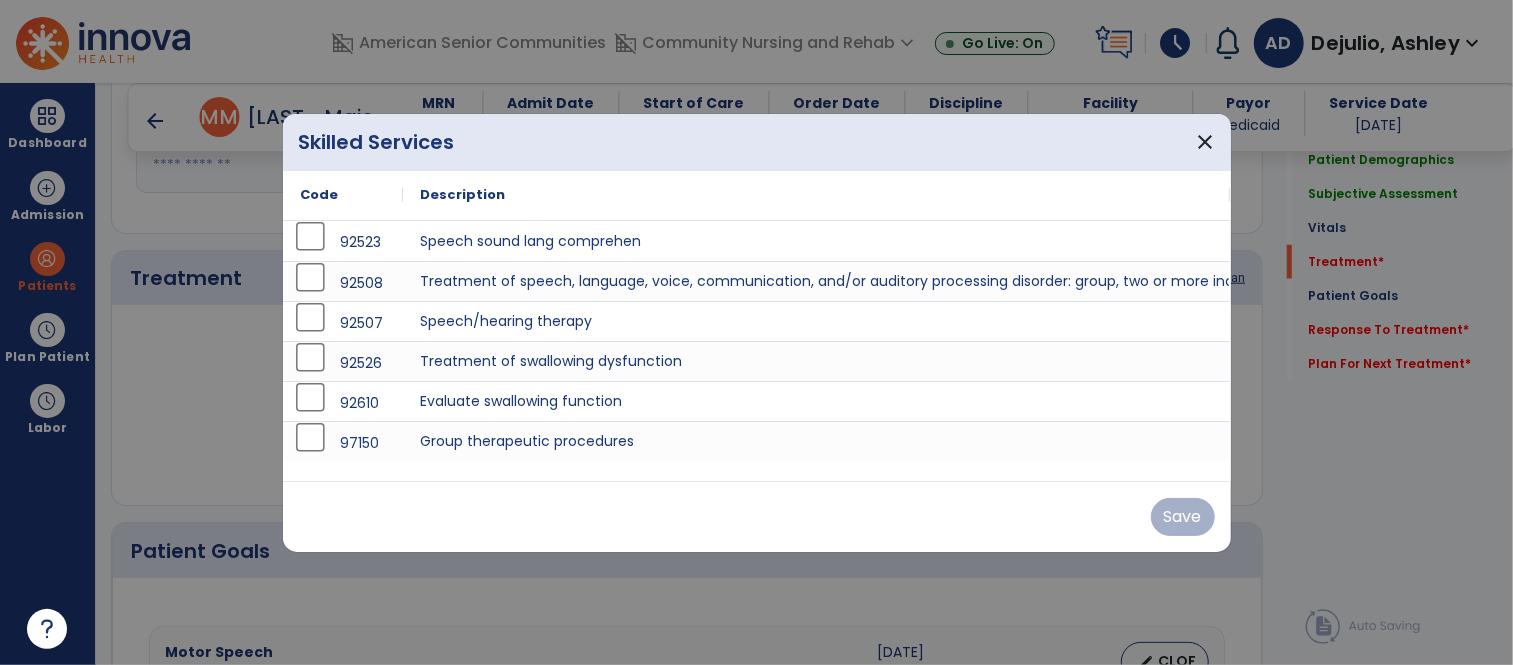 scroll, scrollTop: 1083, scrollLeft: 0, axis: vertical 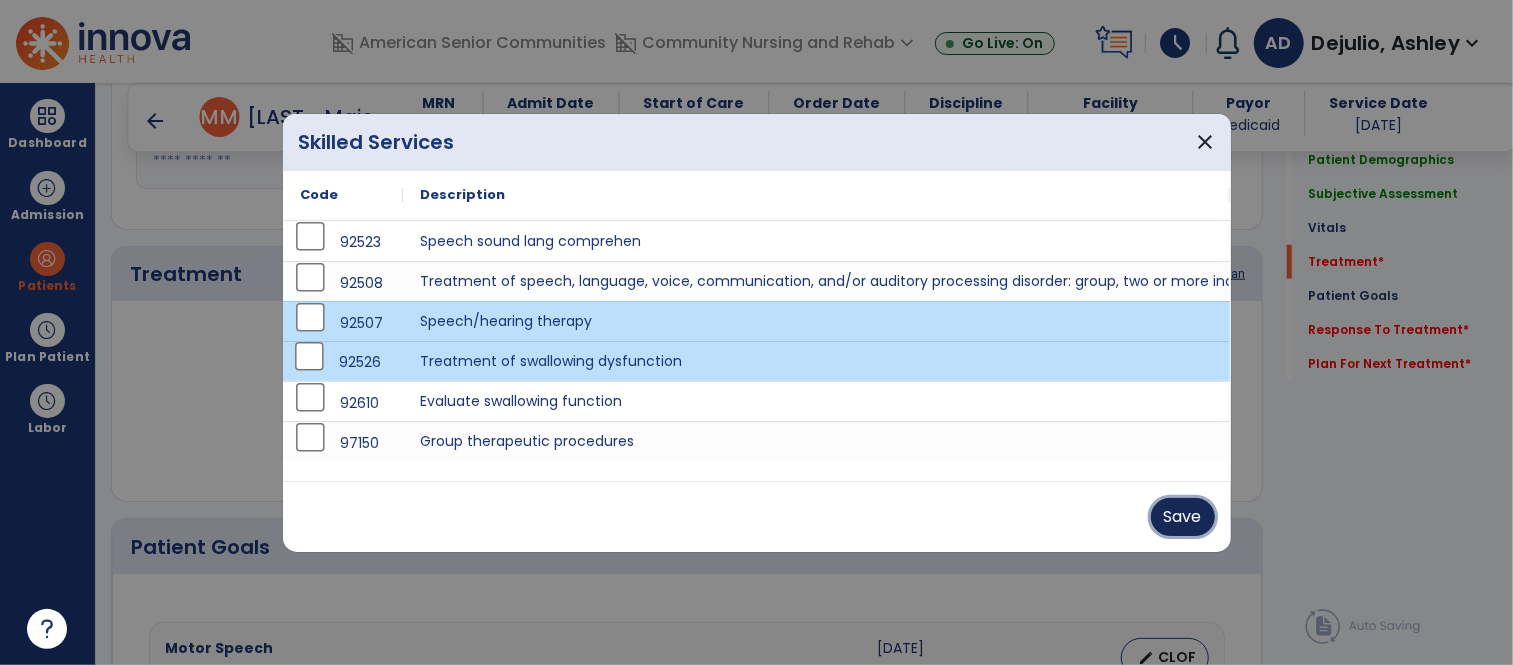 click on "Save" at bounding box center [1183, 517] 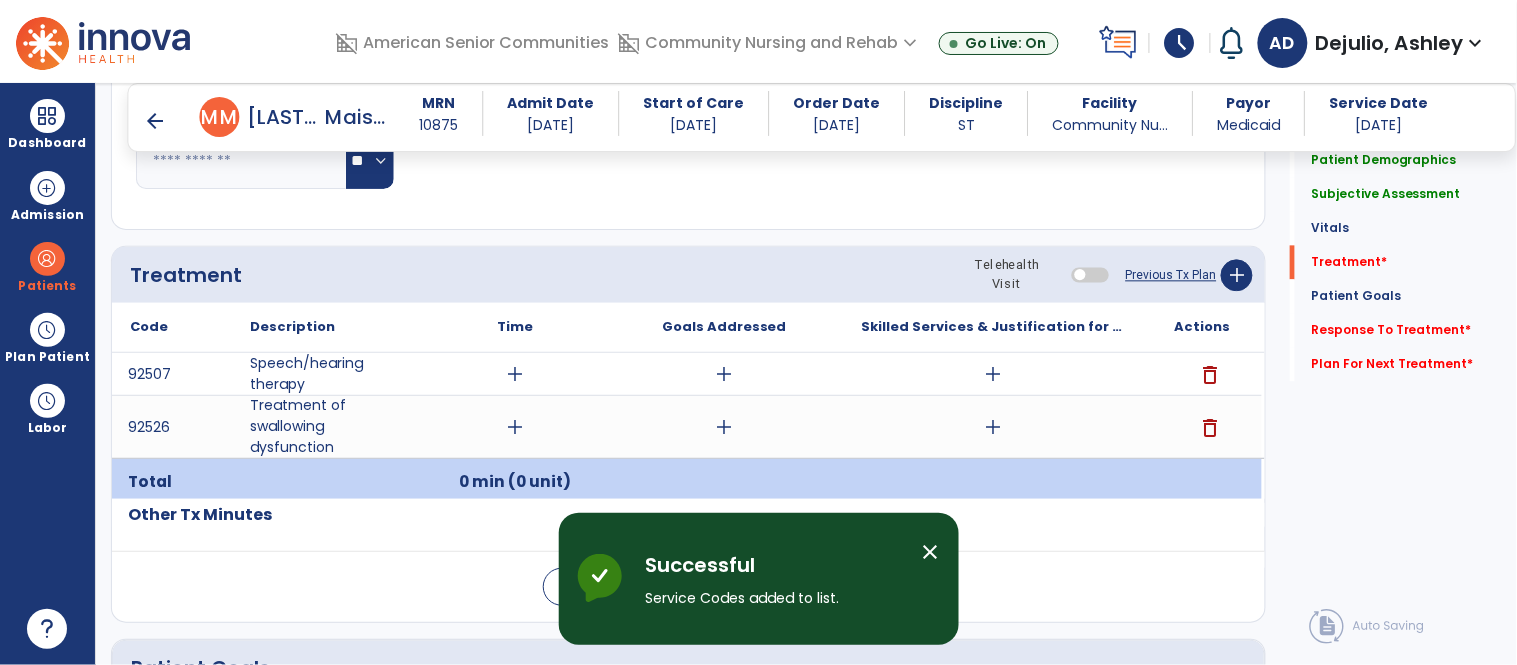 click on "add" at bounding box center [515, 427] 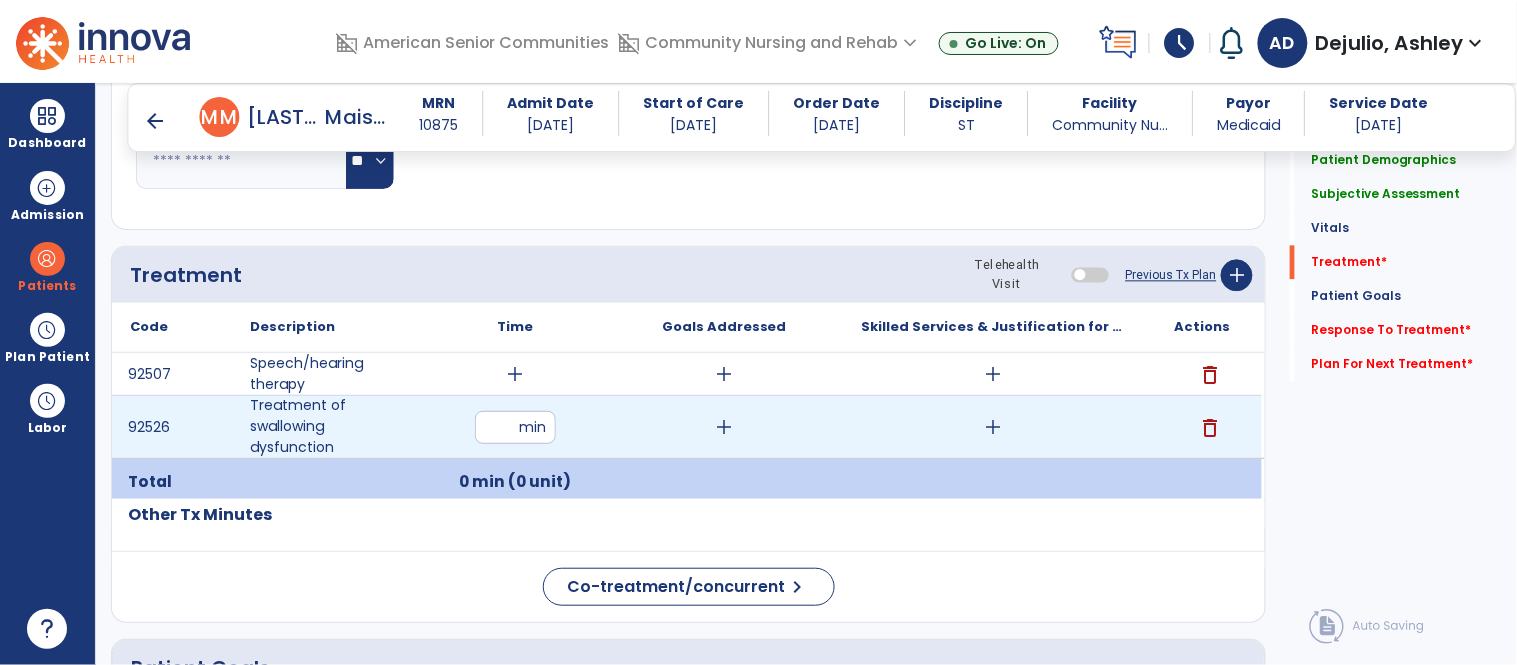 type on "**" 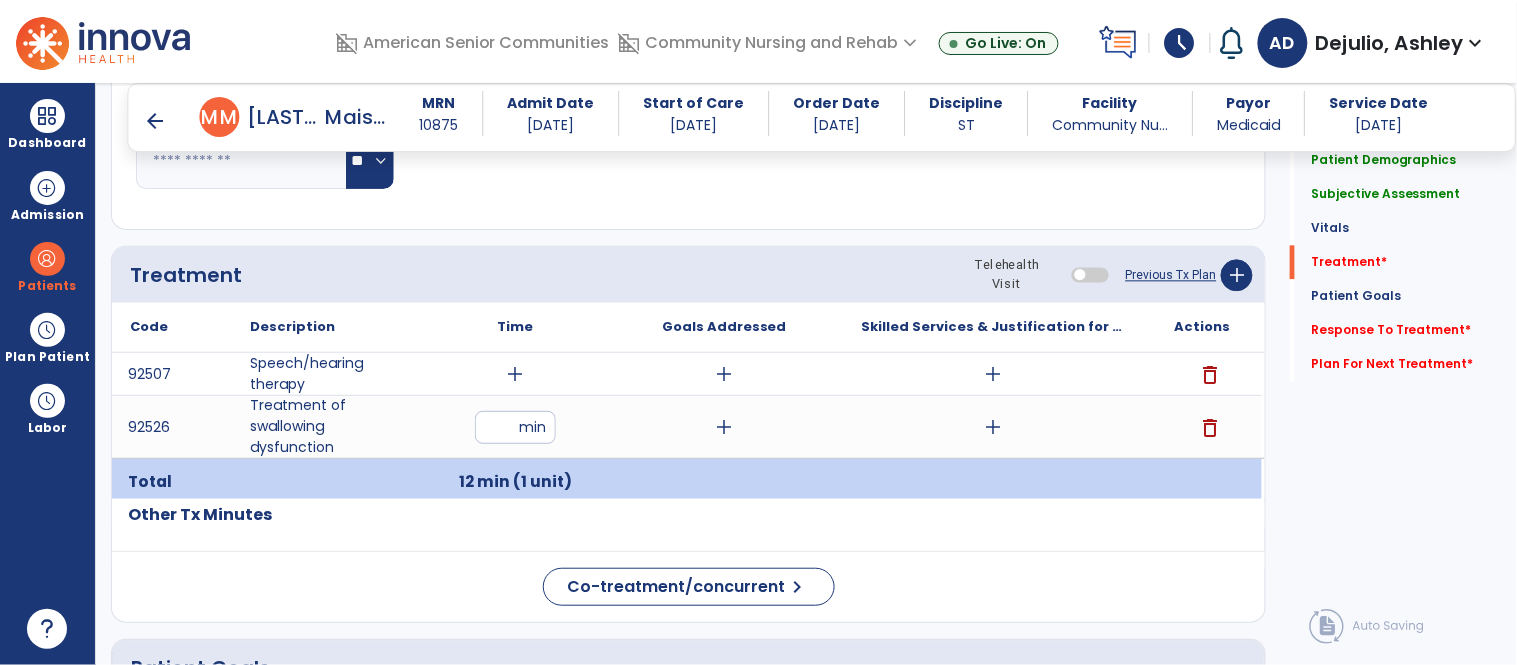 click on "add" at bounding box center (515, 374) 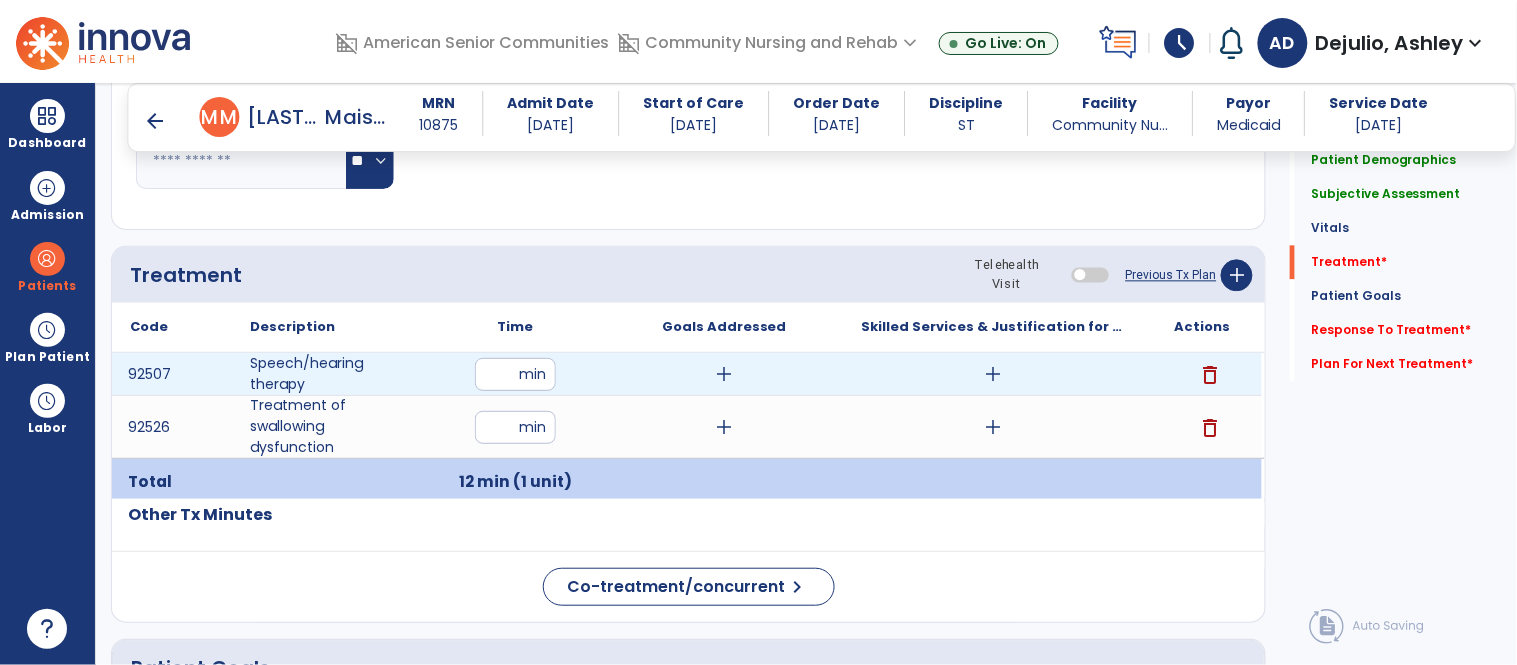 type on "*" 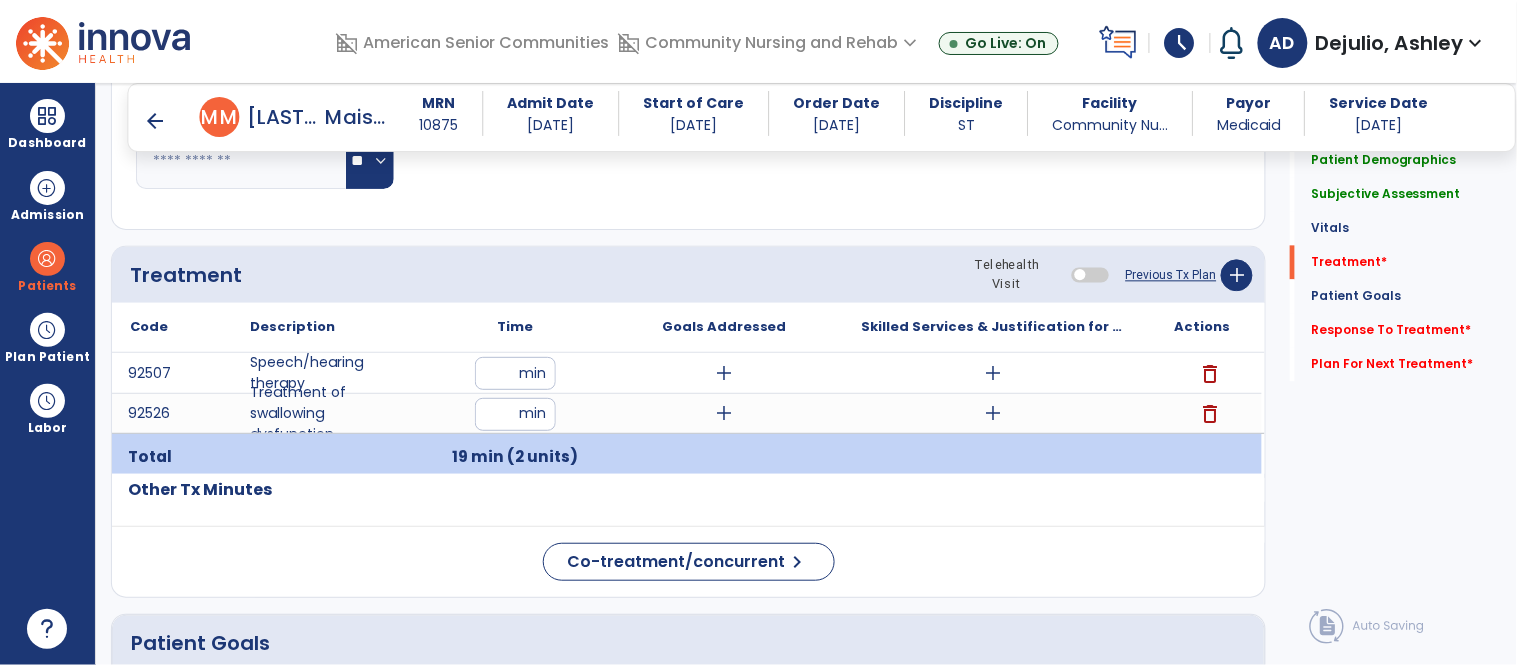 click on "add" at bounding box center (724, 373) 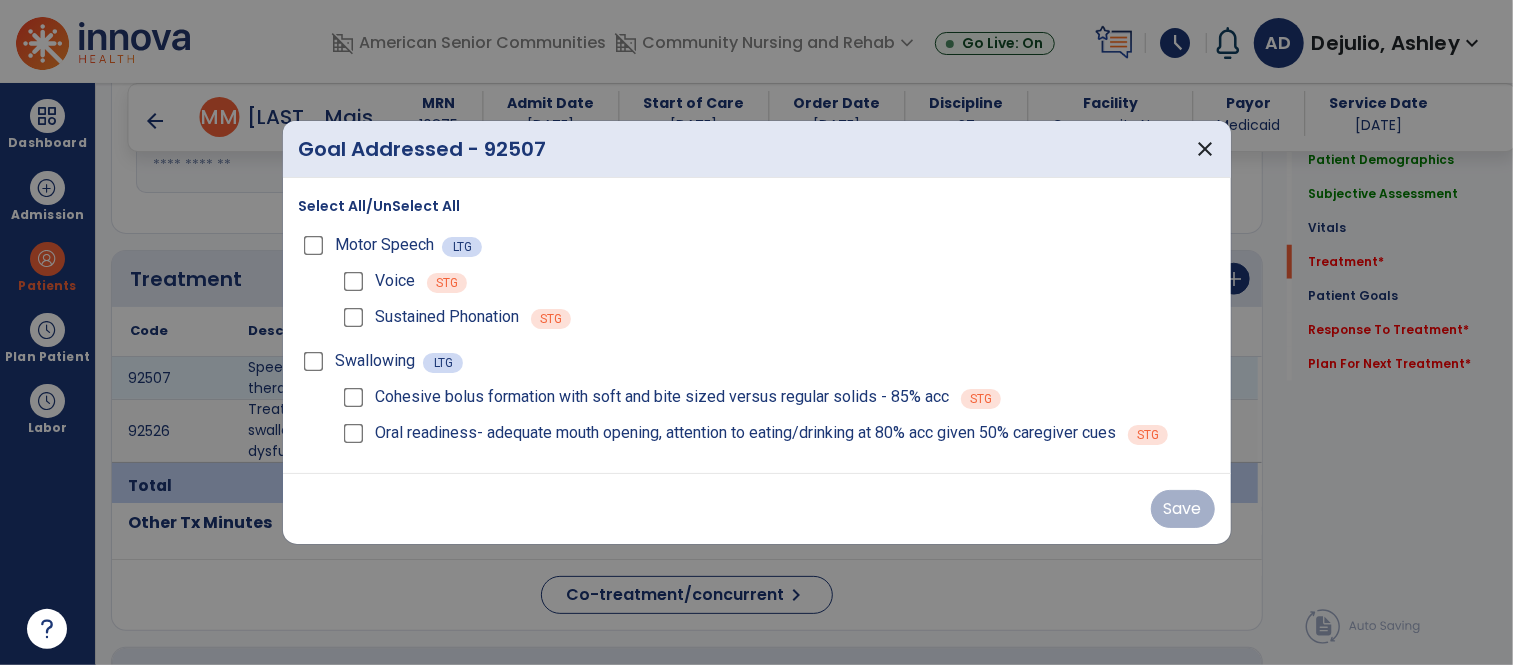 scroll, scrollTop: 1083, scrollLeft: 0, axis: vertical 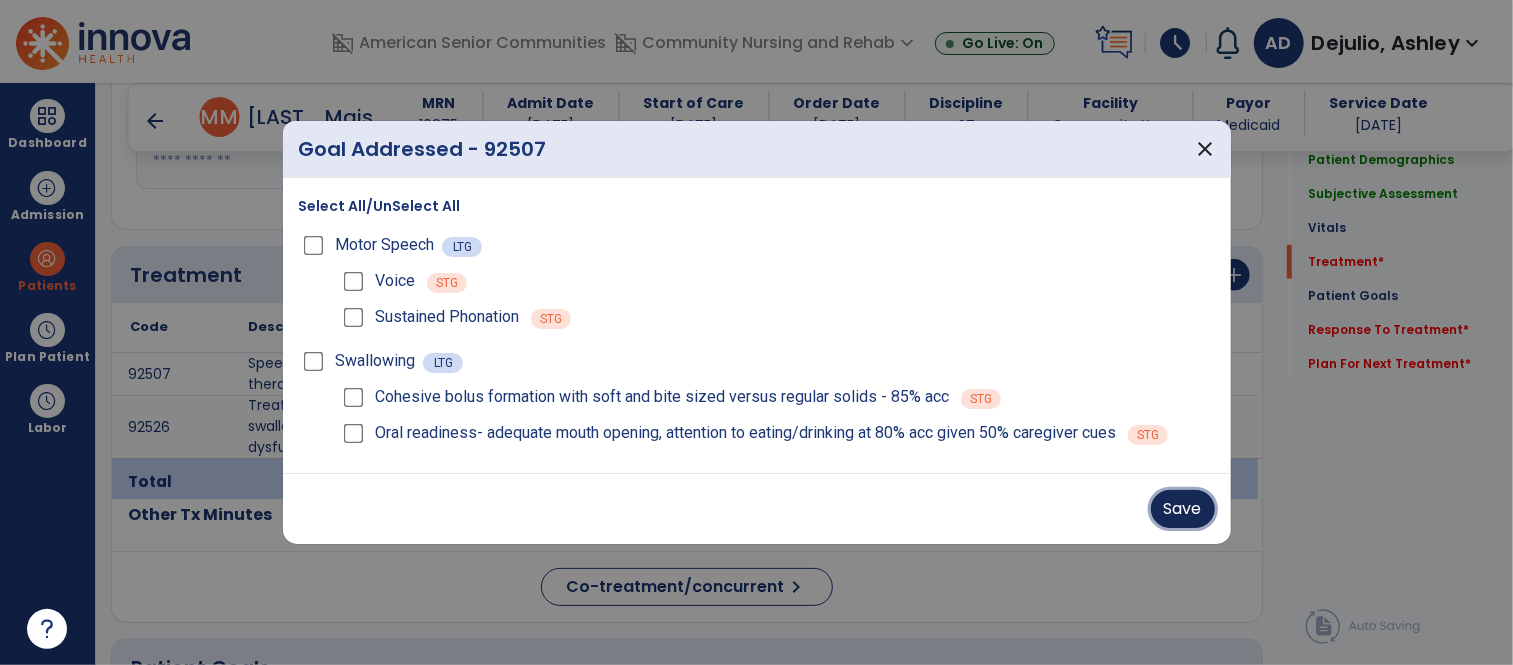 click on "Save" at bounding box center (1183, 509) 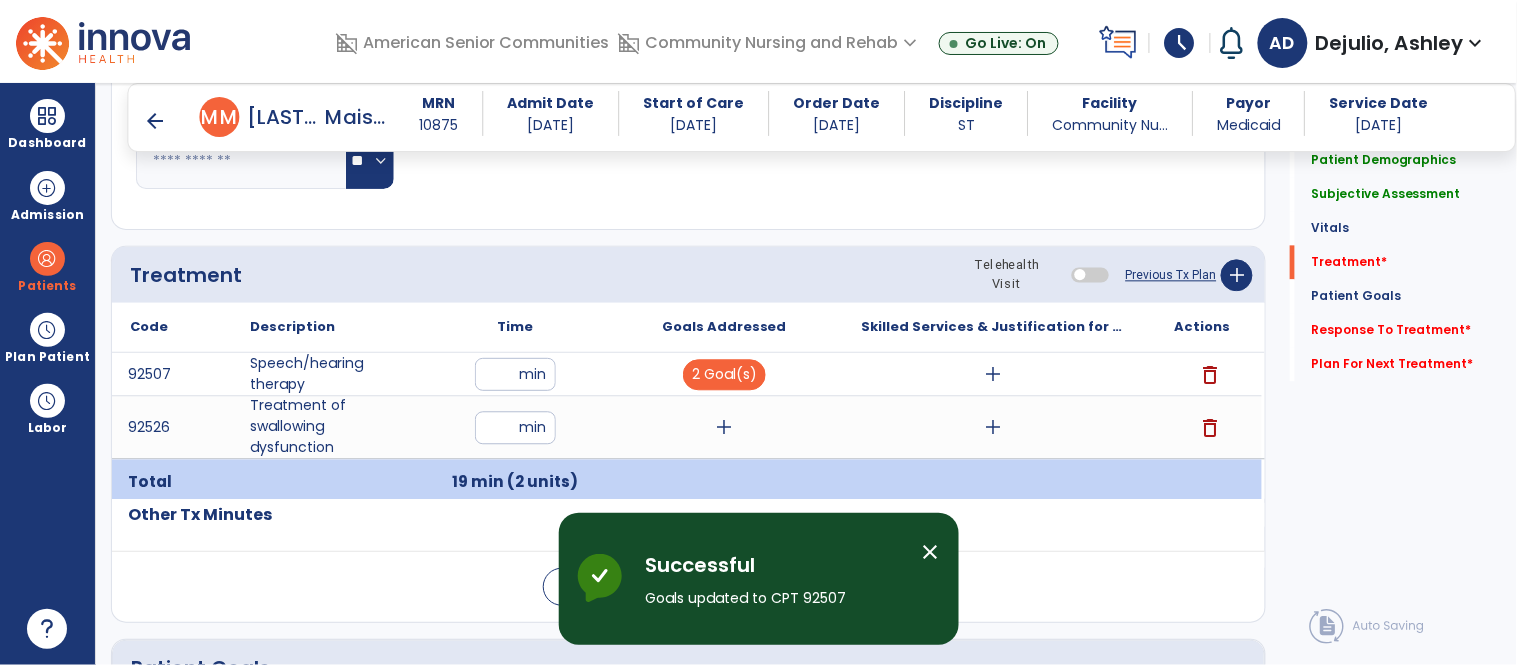 click on "add" at bounding box center [993, 374] 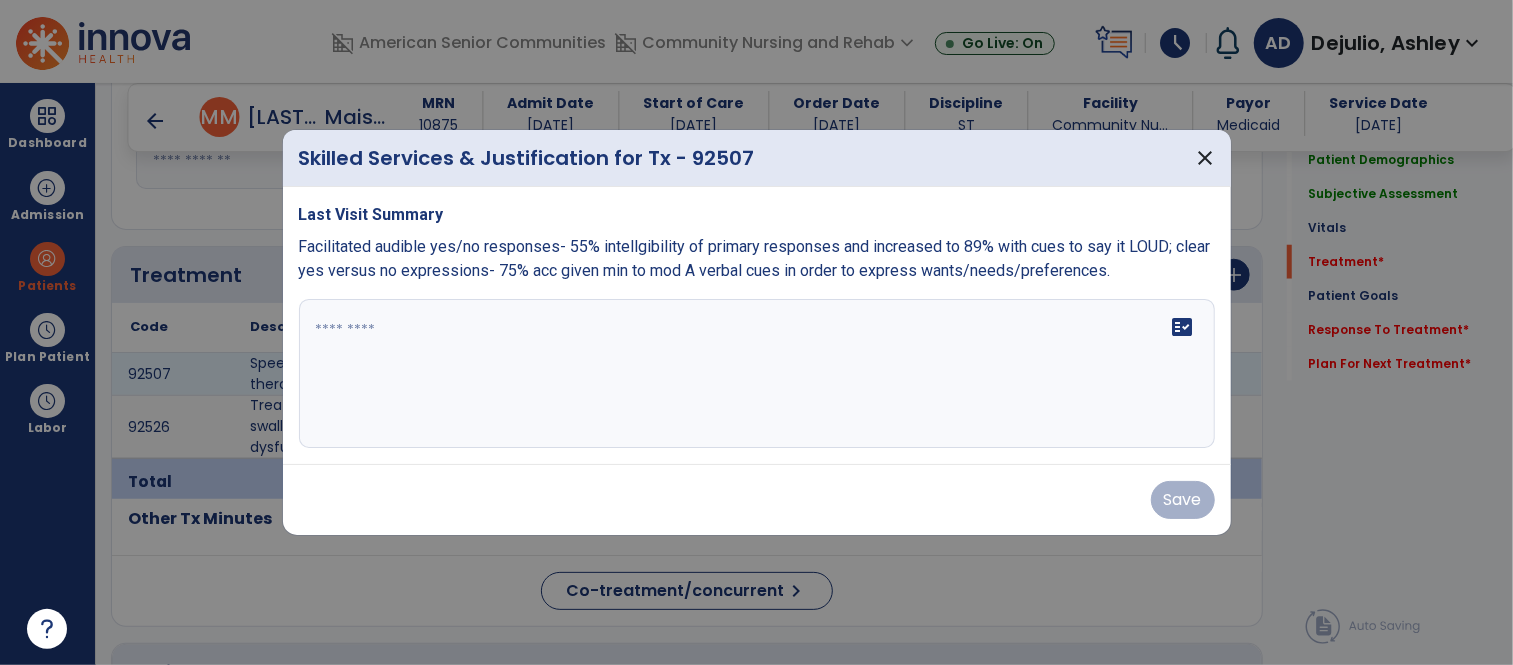 scroll, scrollTop: 1083, scrollLeft: 0, axis: vertical 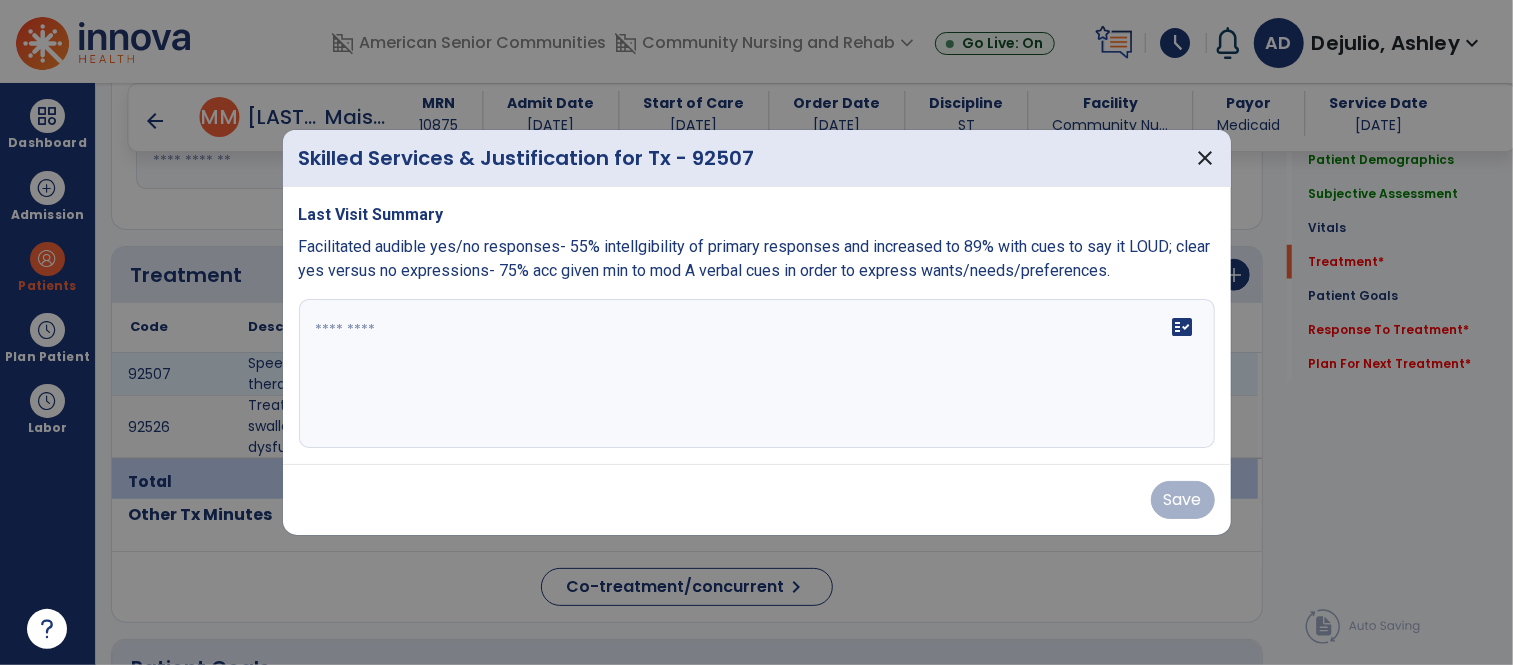 click on "fact_check" at bounding box center [757, 374] 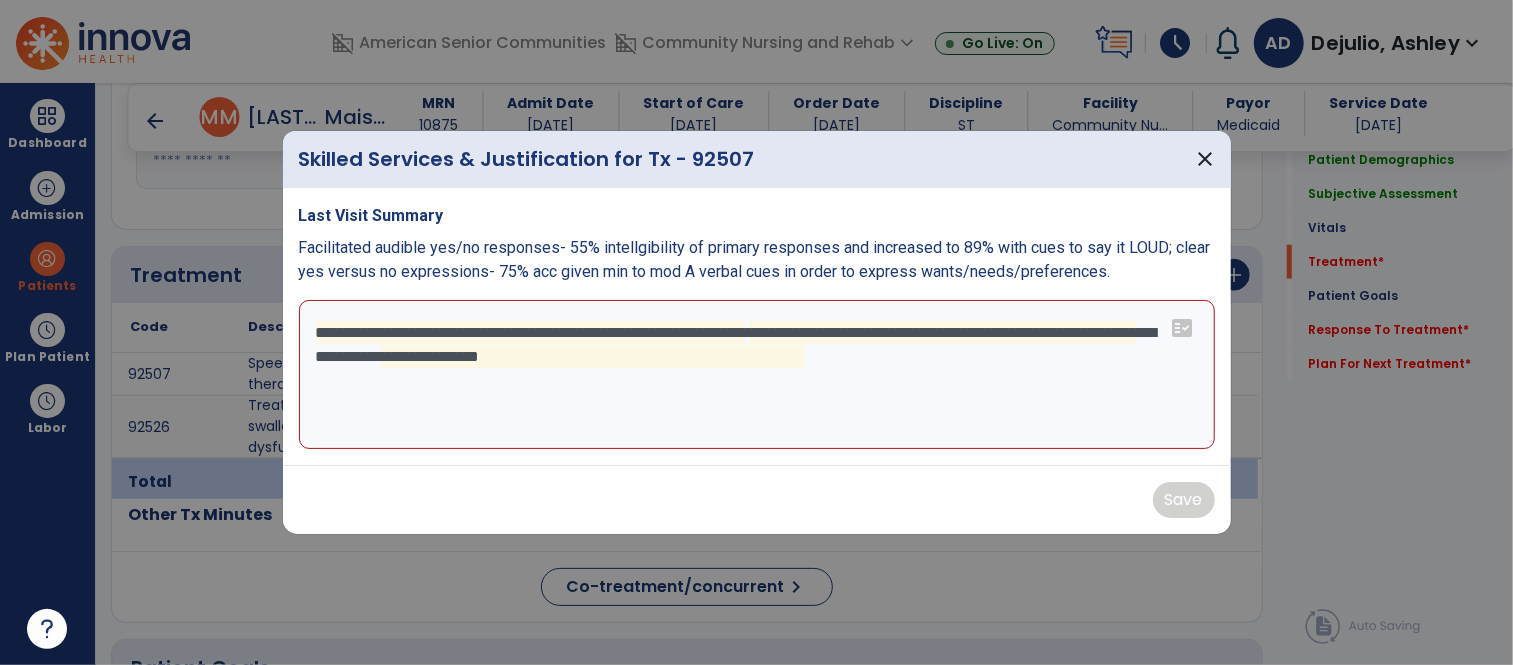 click on "**********" at bounding box center [757, 375] 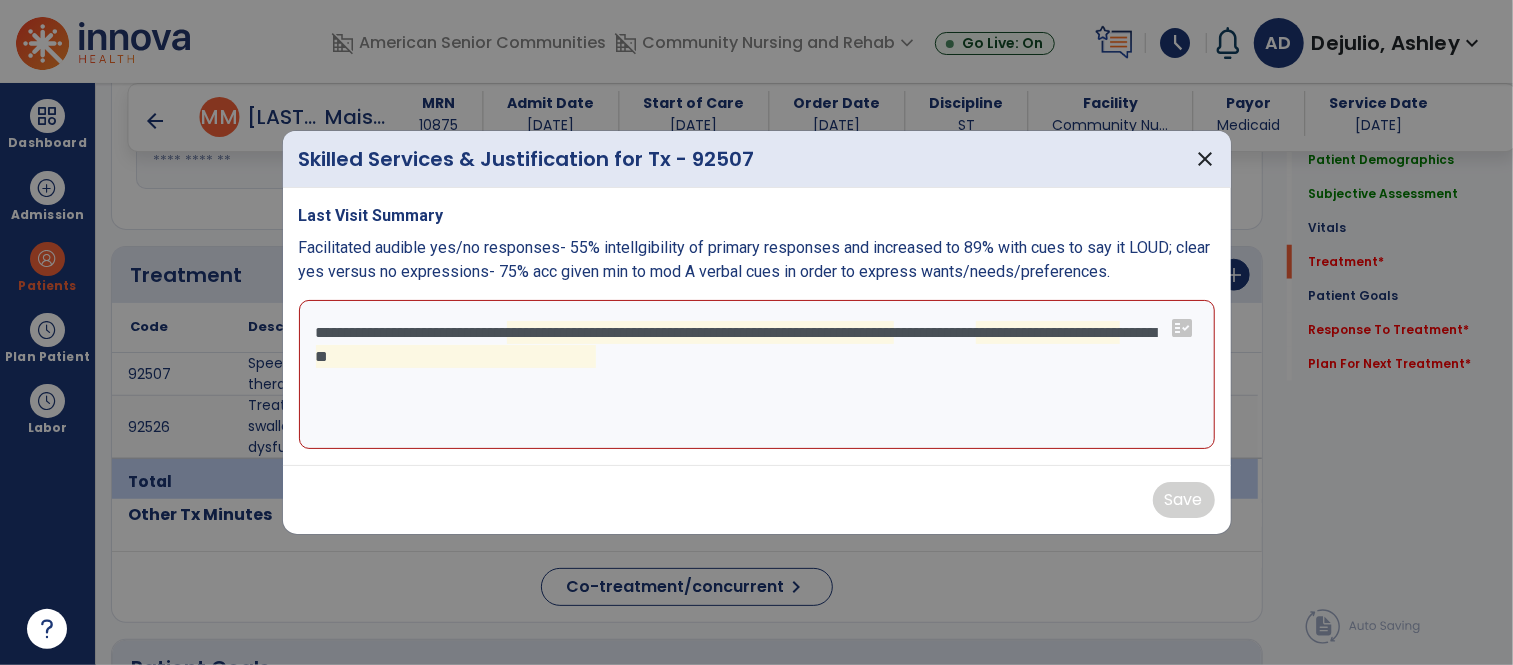 click on "**********" at bounding box center (757, 375) 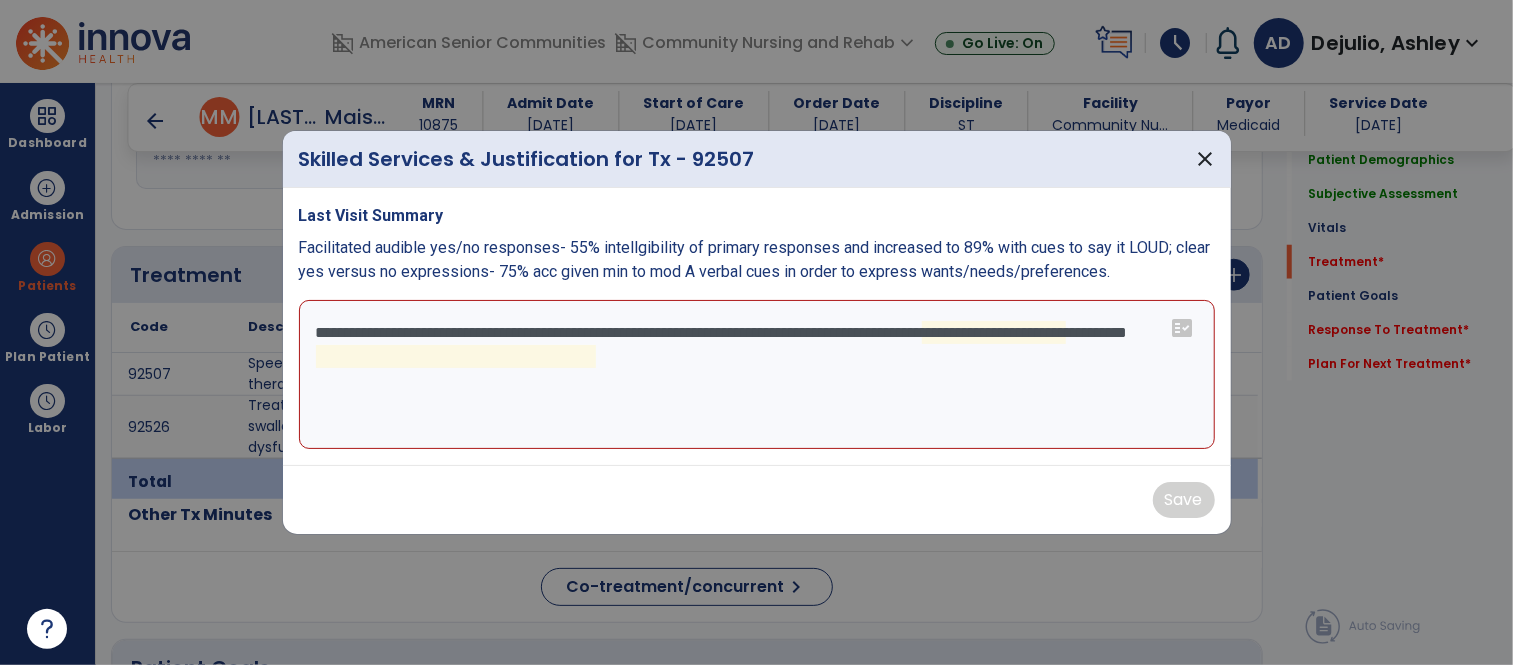 click on "**********" at bounding box center (757, 375) 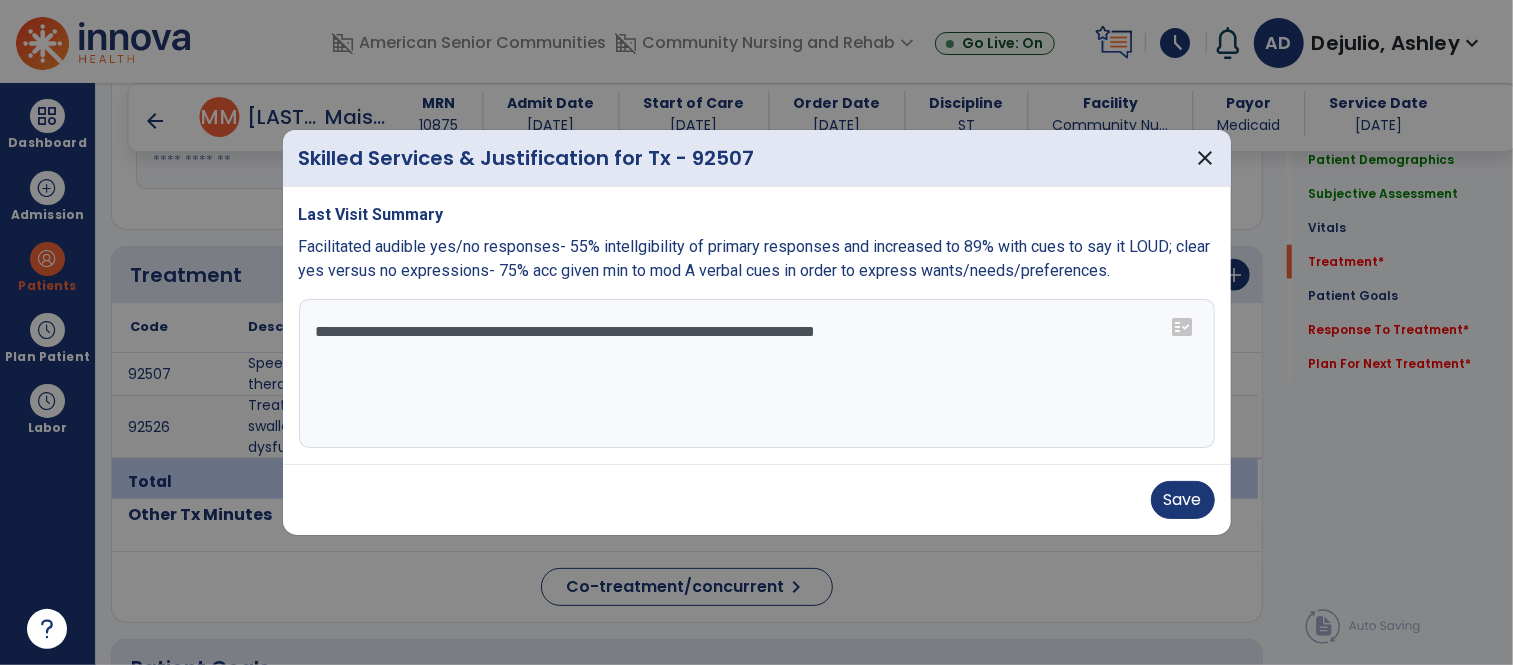 click on "**********" at bounding box center (757, 374) 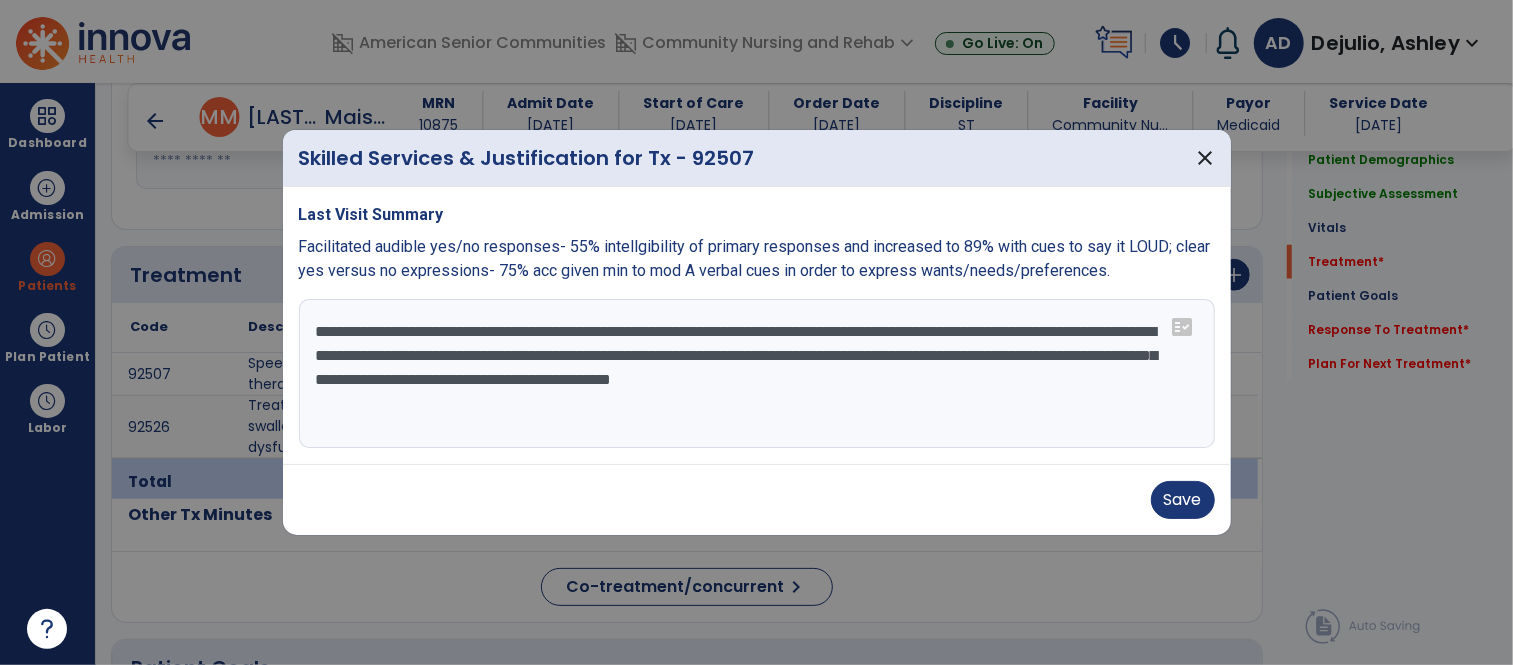 click on "**********" at bounding box center (757, 374) 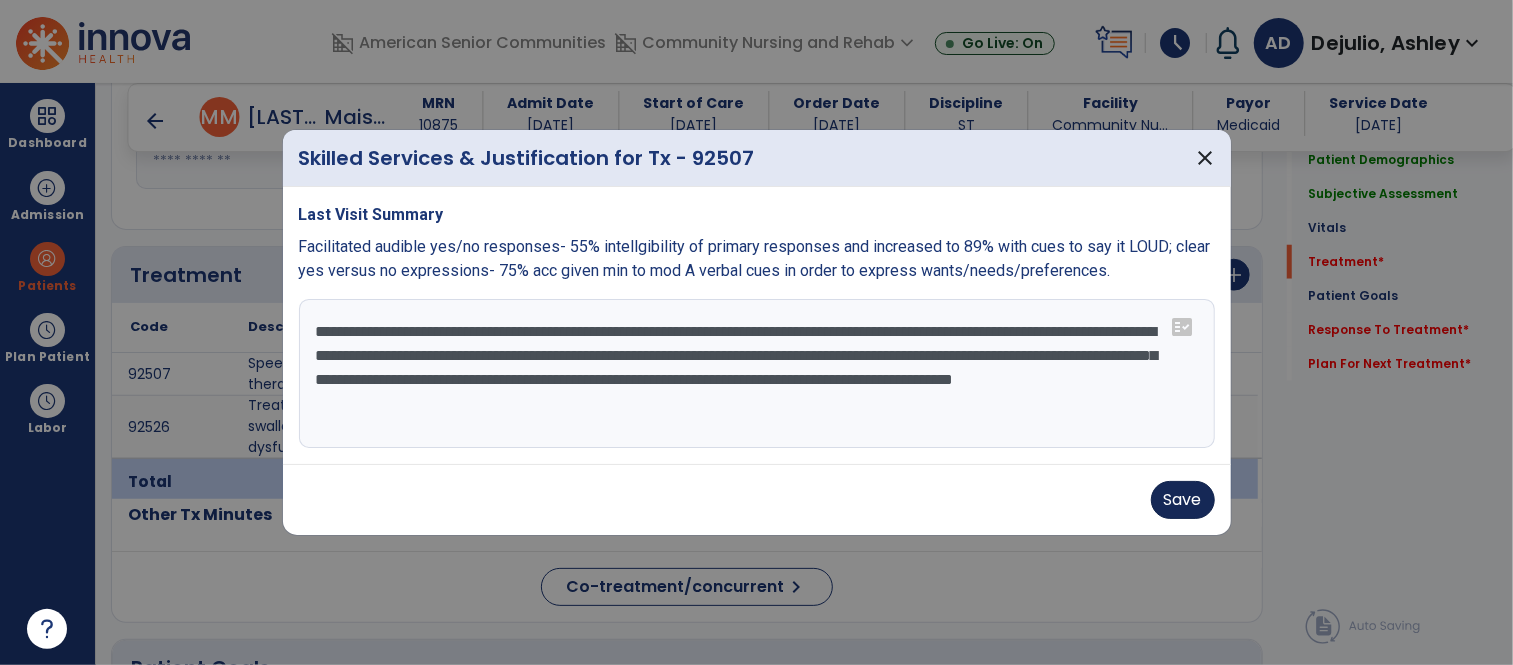 type on "**********" 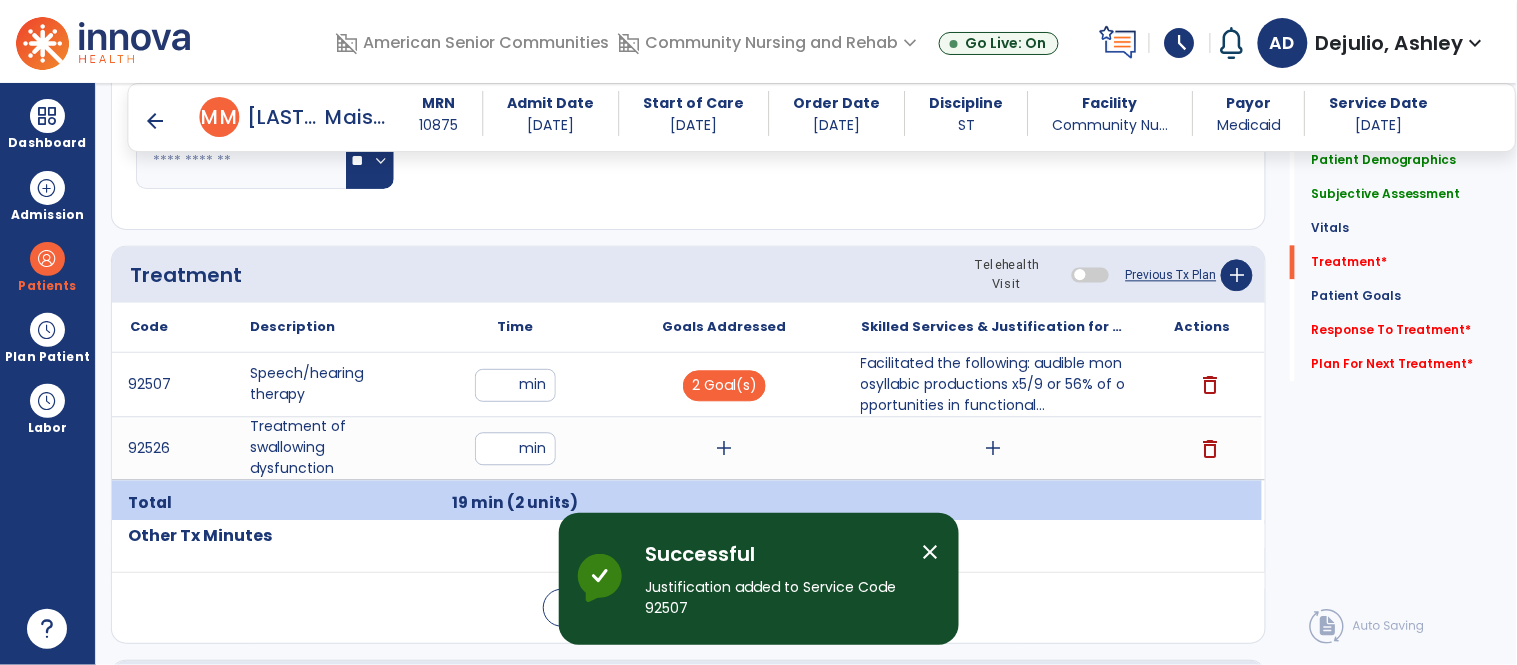 click on "add" at bounding box center (993, 448) 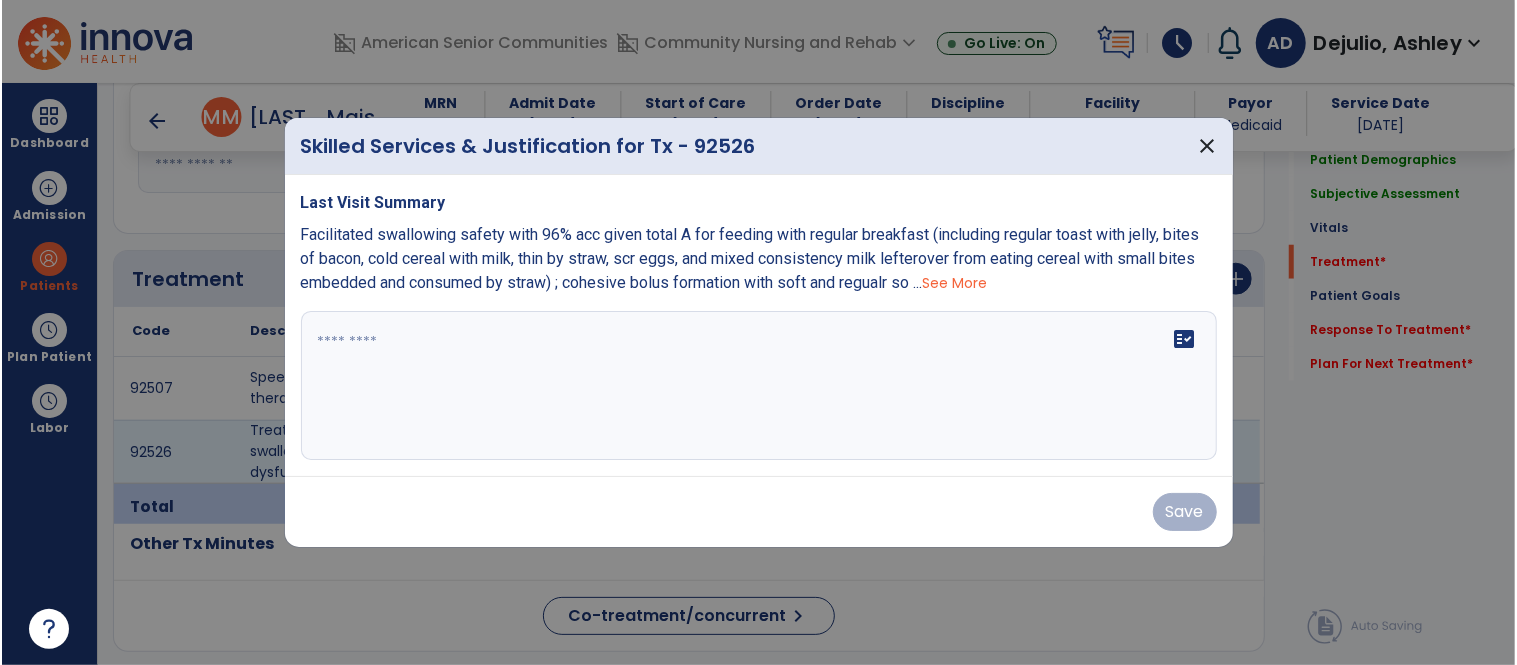 scroll, scrollTop: 1083, scrollLeft: 0, axis: vertical 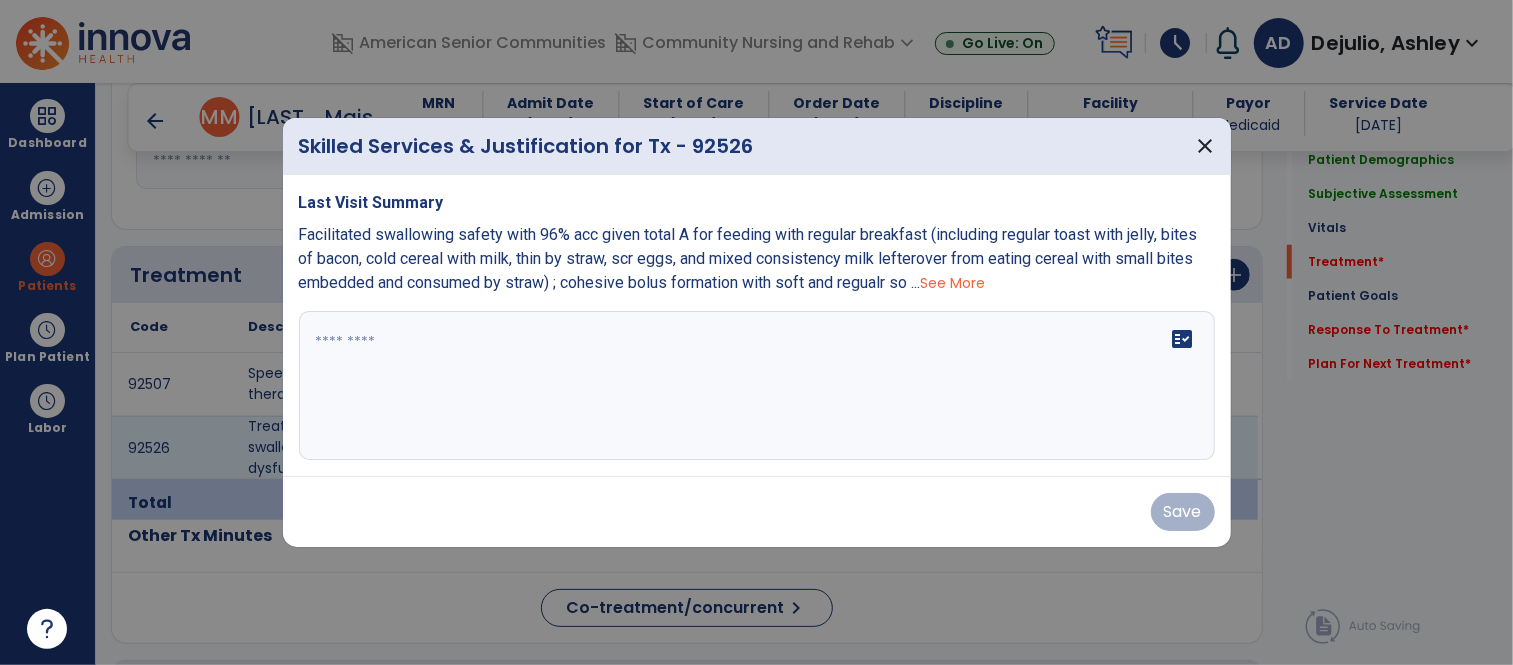 click on "fact_check" at bounding box center [757, 386] 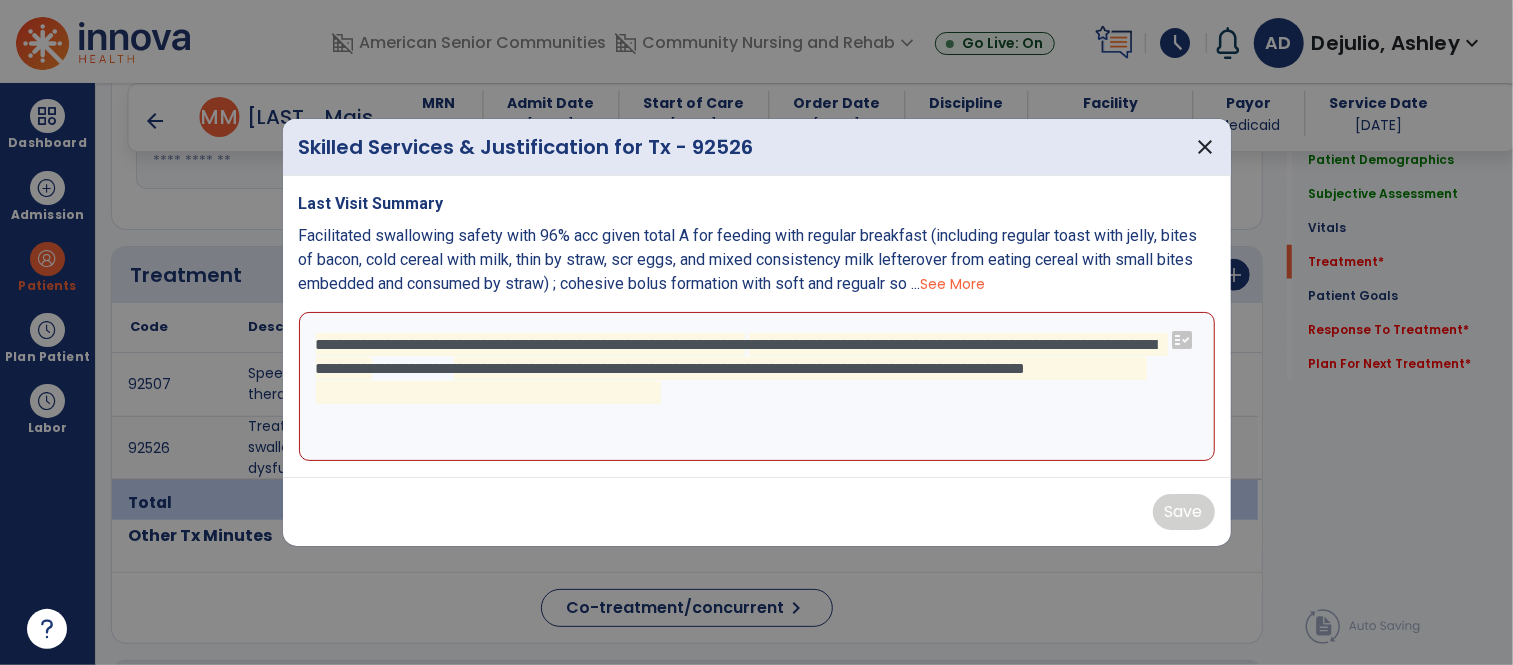 click on "**********" at bounding box center [757, 387] 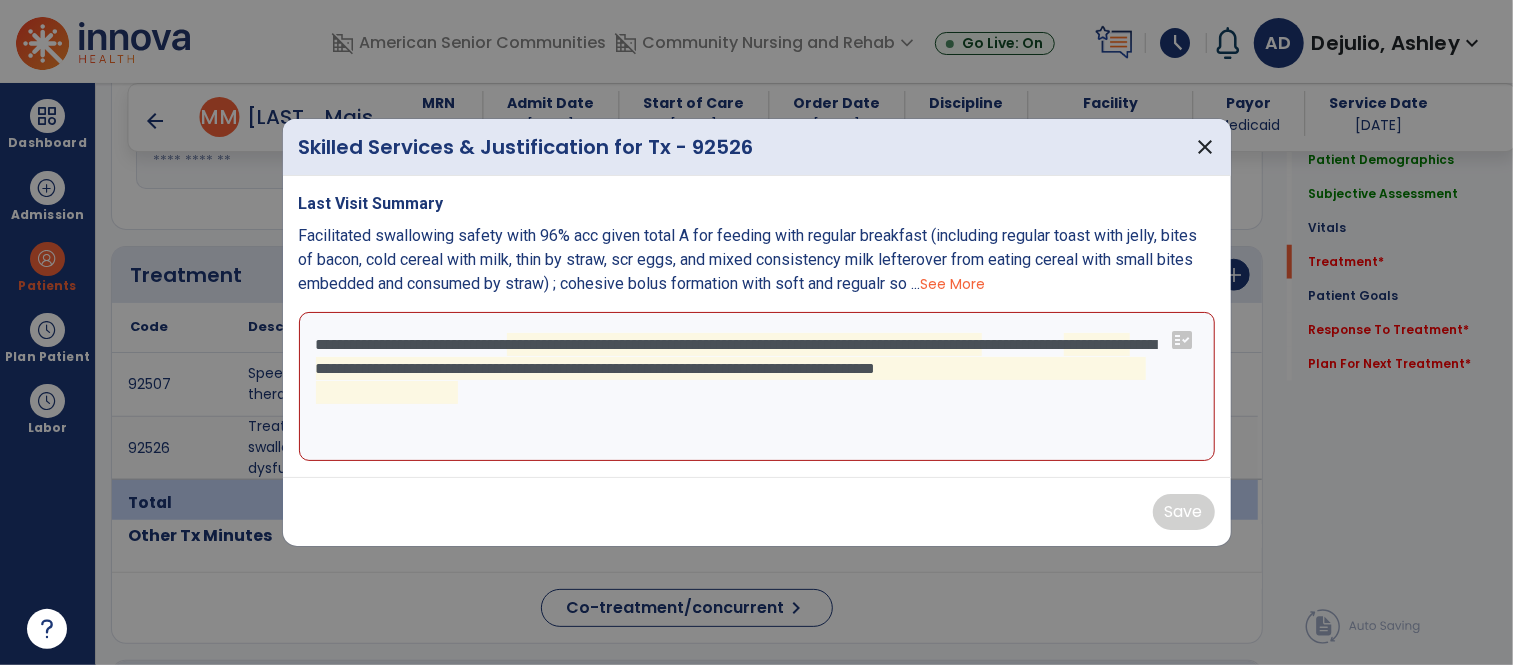click on "**********" at bounding box center [757, 387] 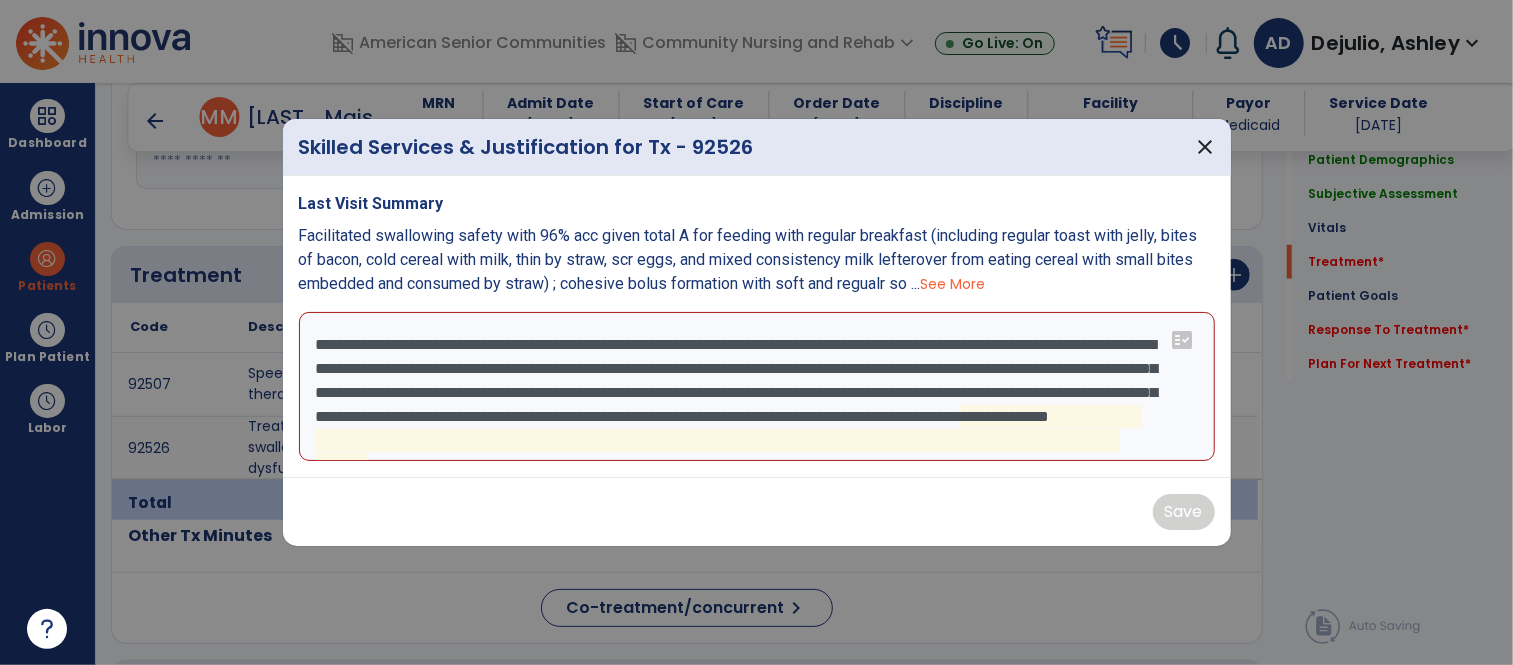 click on "**********" at bounding box center [757, 387] 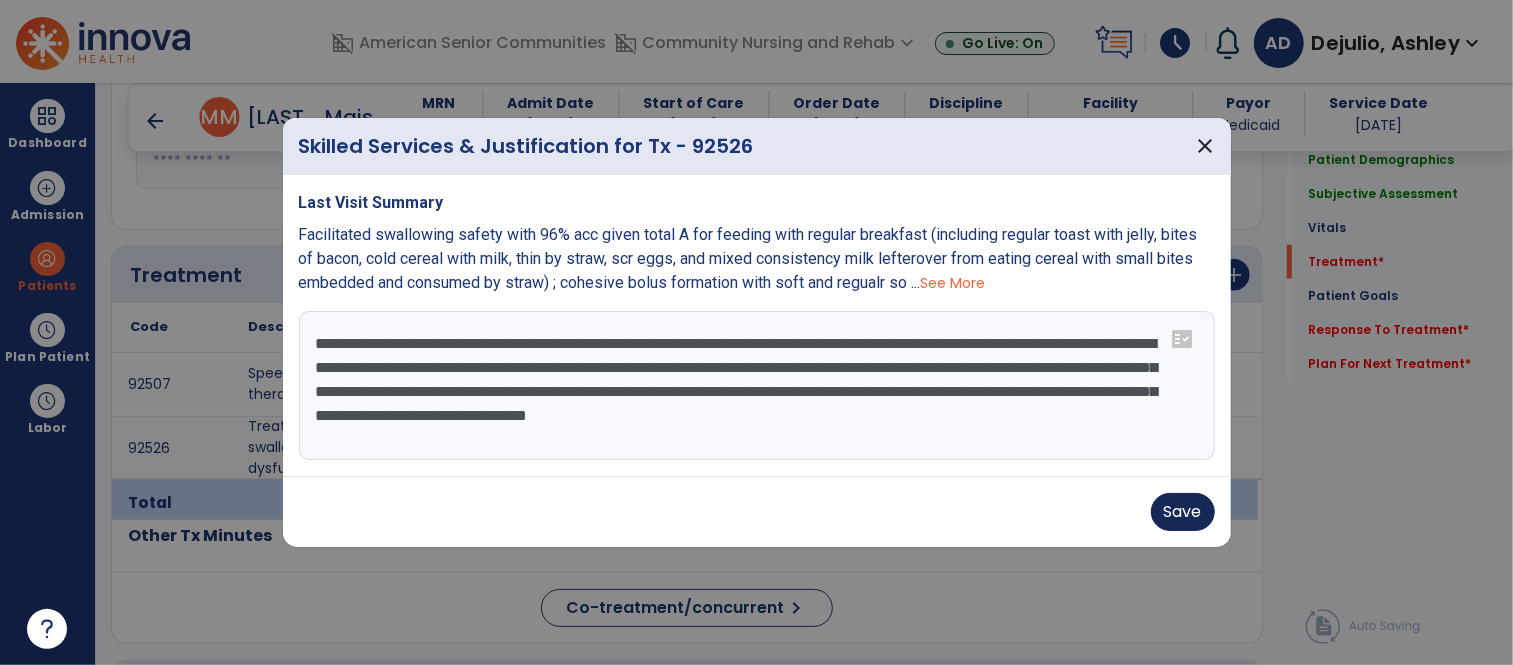 type on "**********" 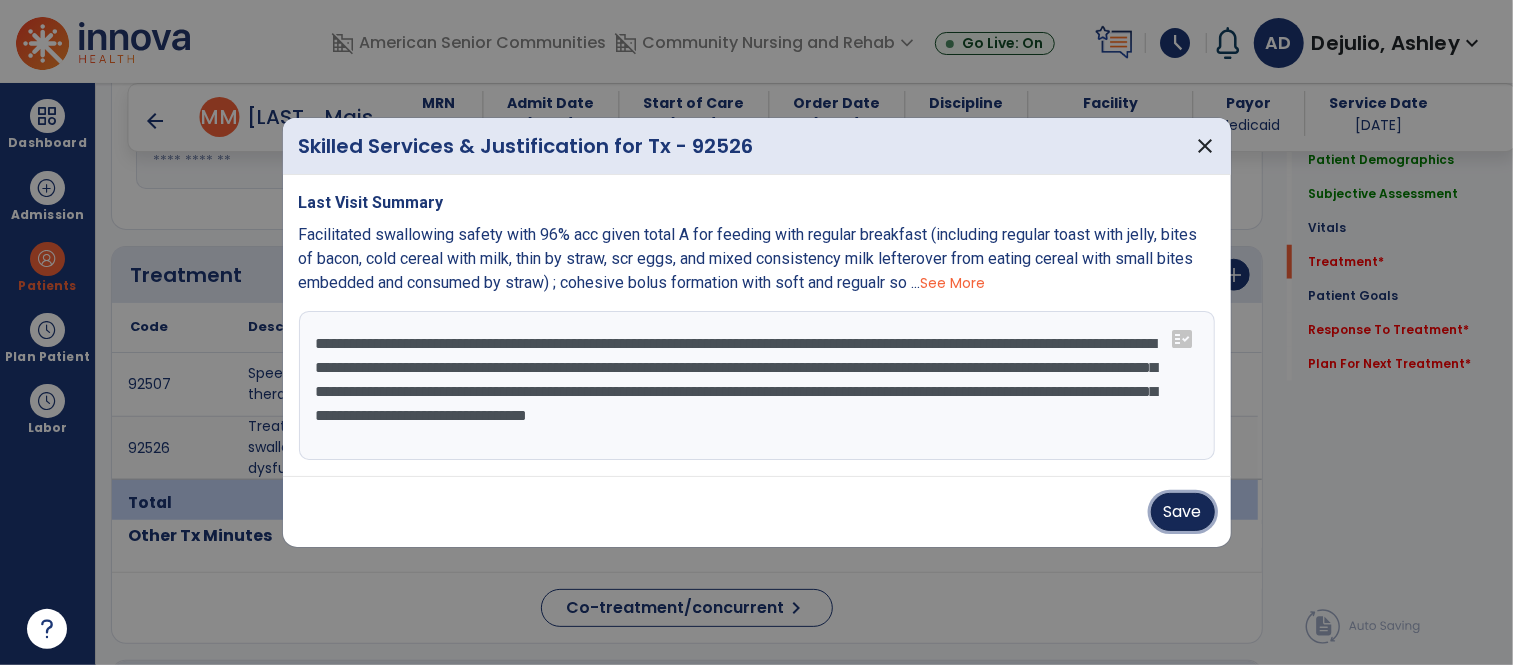 click on "Save" at bounding box center [1183, 512] 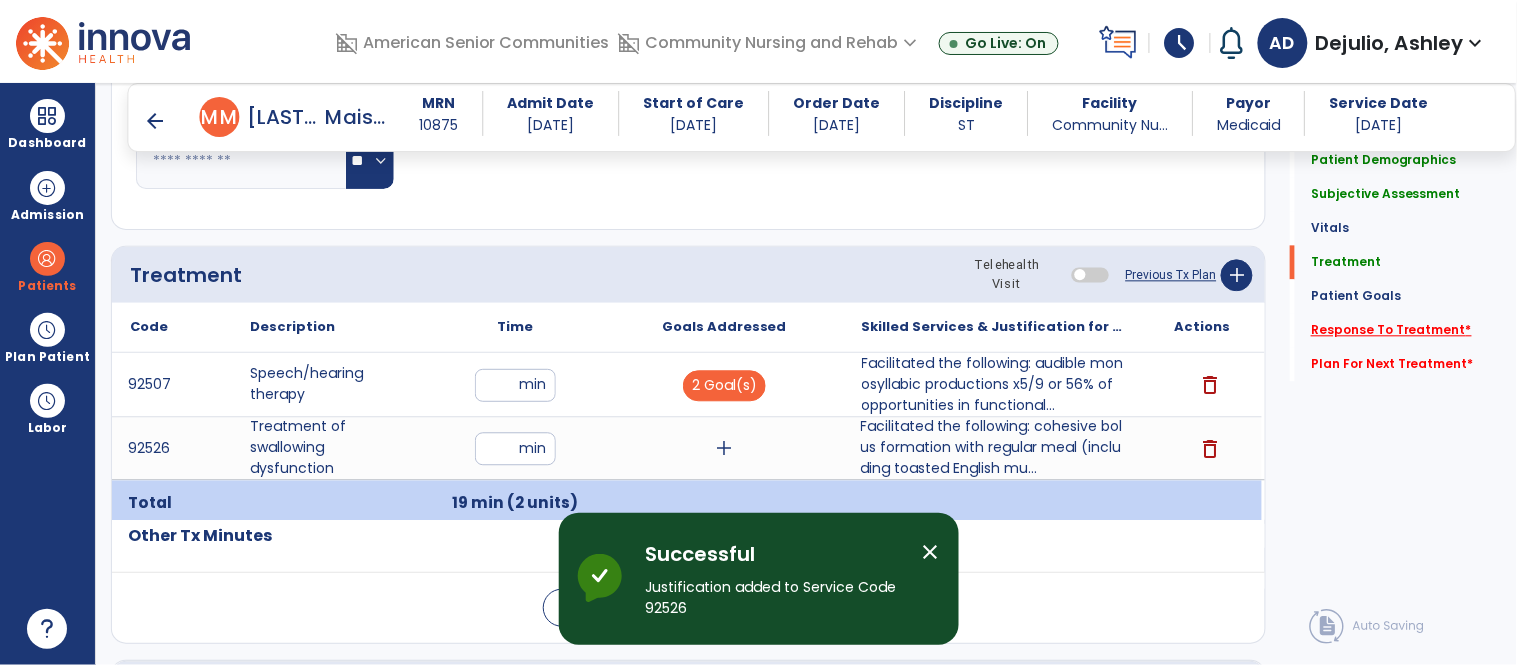 click on "Response To Treatment   *" 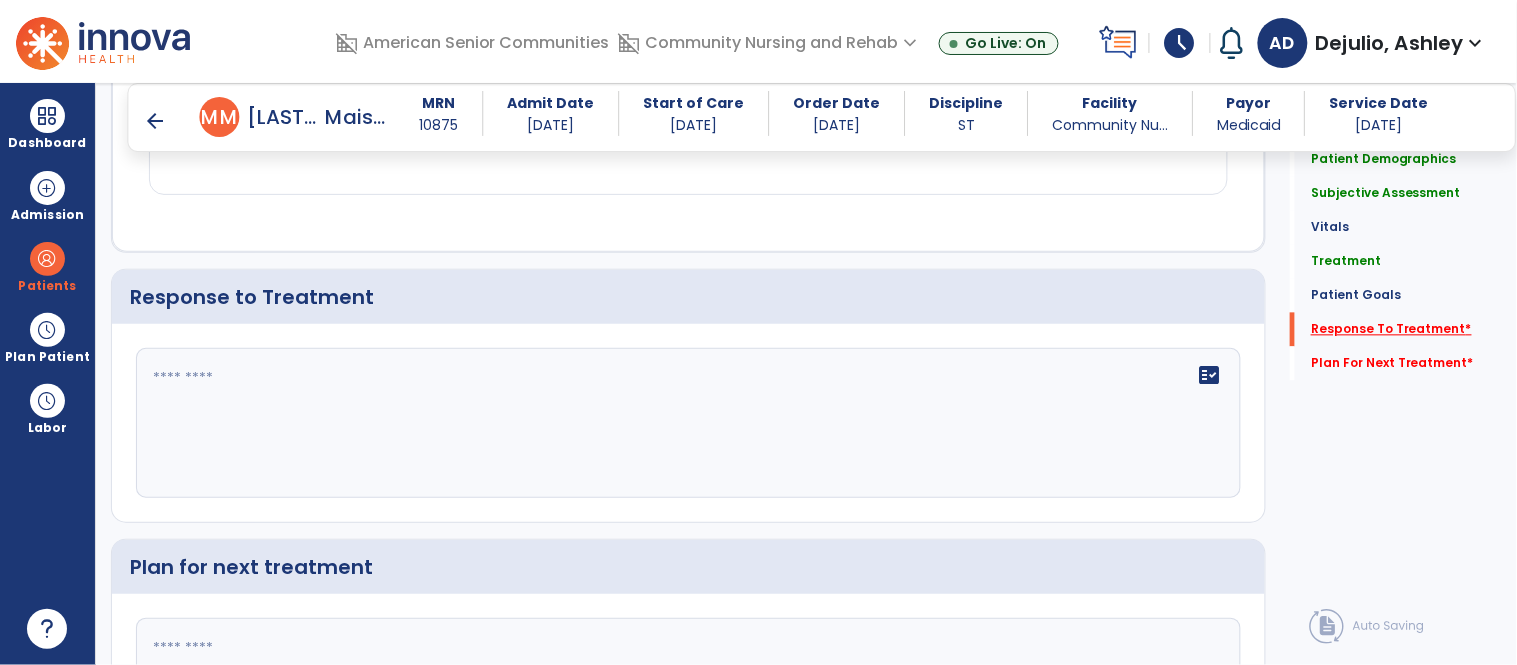 scroll, scrollTop: 2968, scrollLeft: 0, axis: vertical 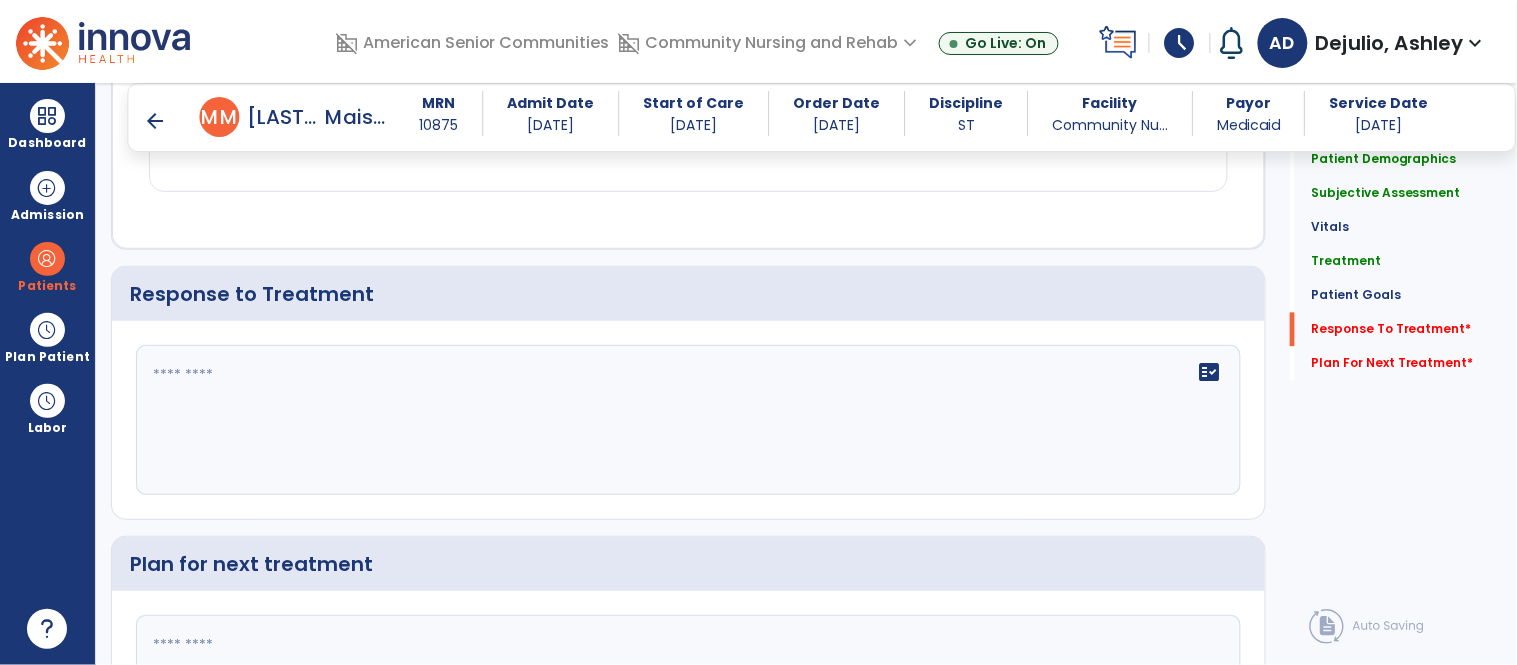click on "fact_check" 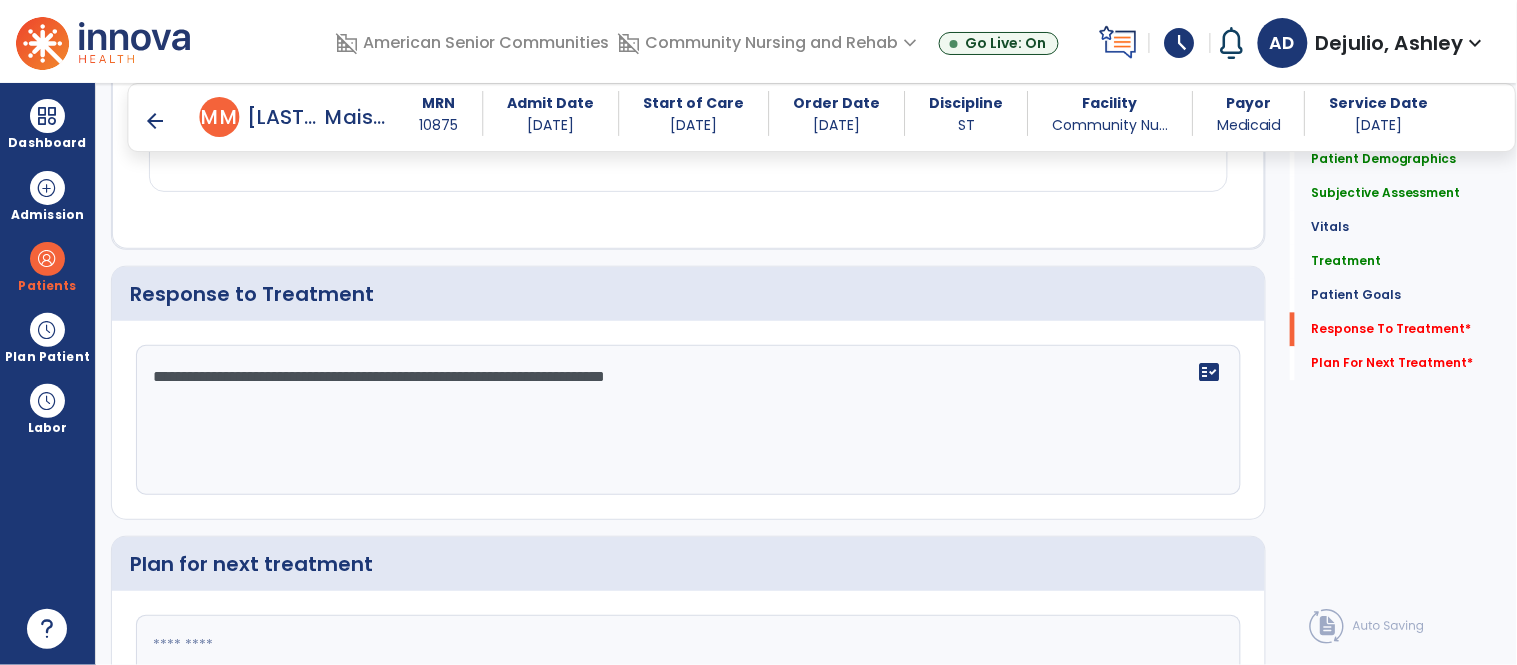 type on "**********" 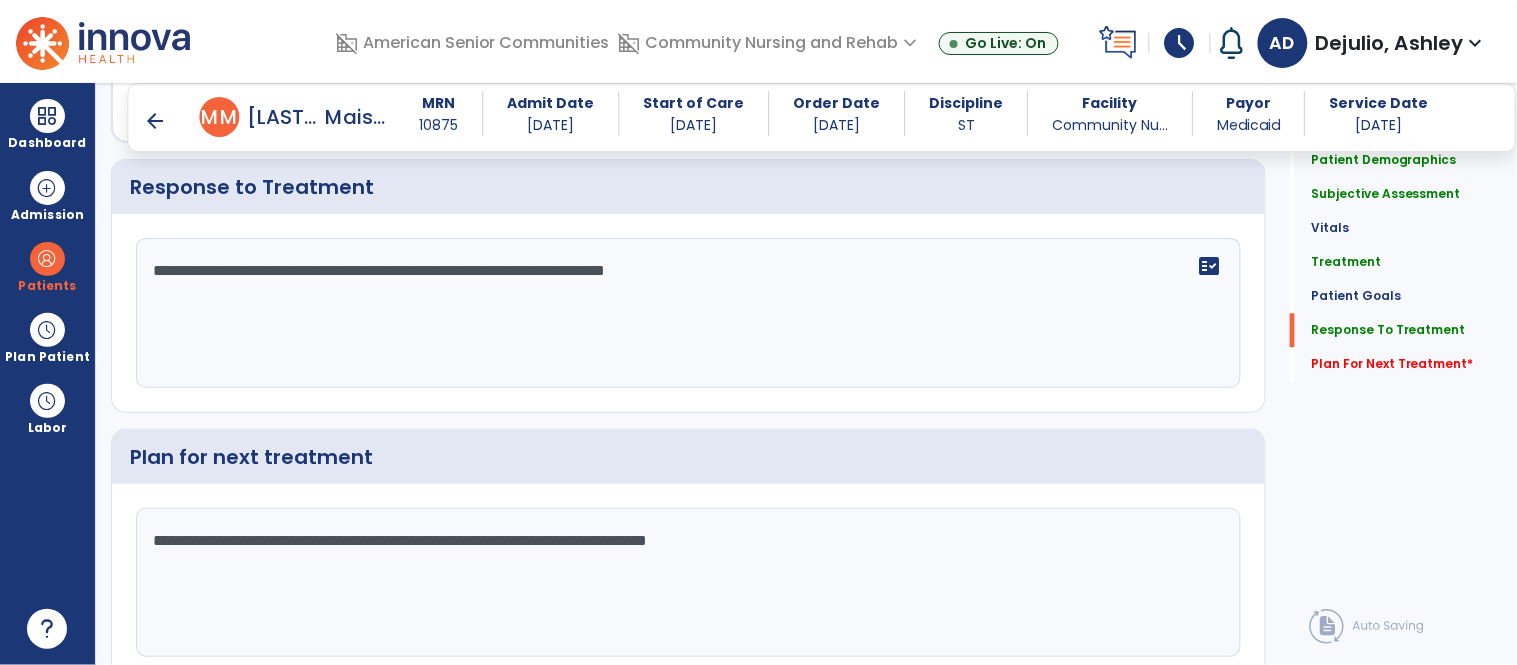 scroll, scrollTop: 3141, scrollLeft: 0, axis: vertical 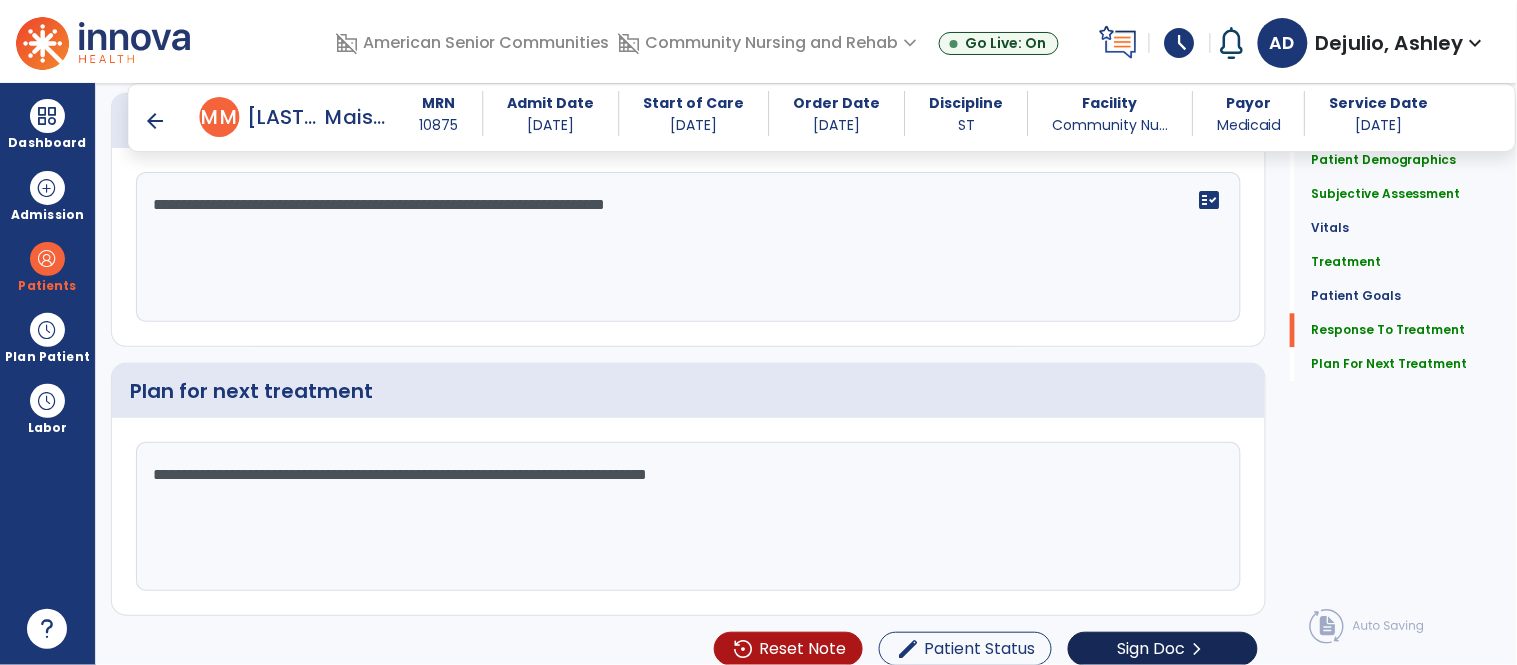 type on "**********" 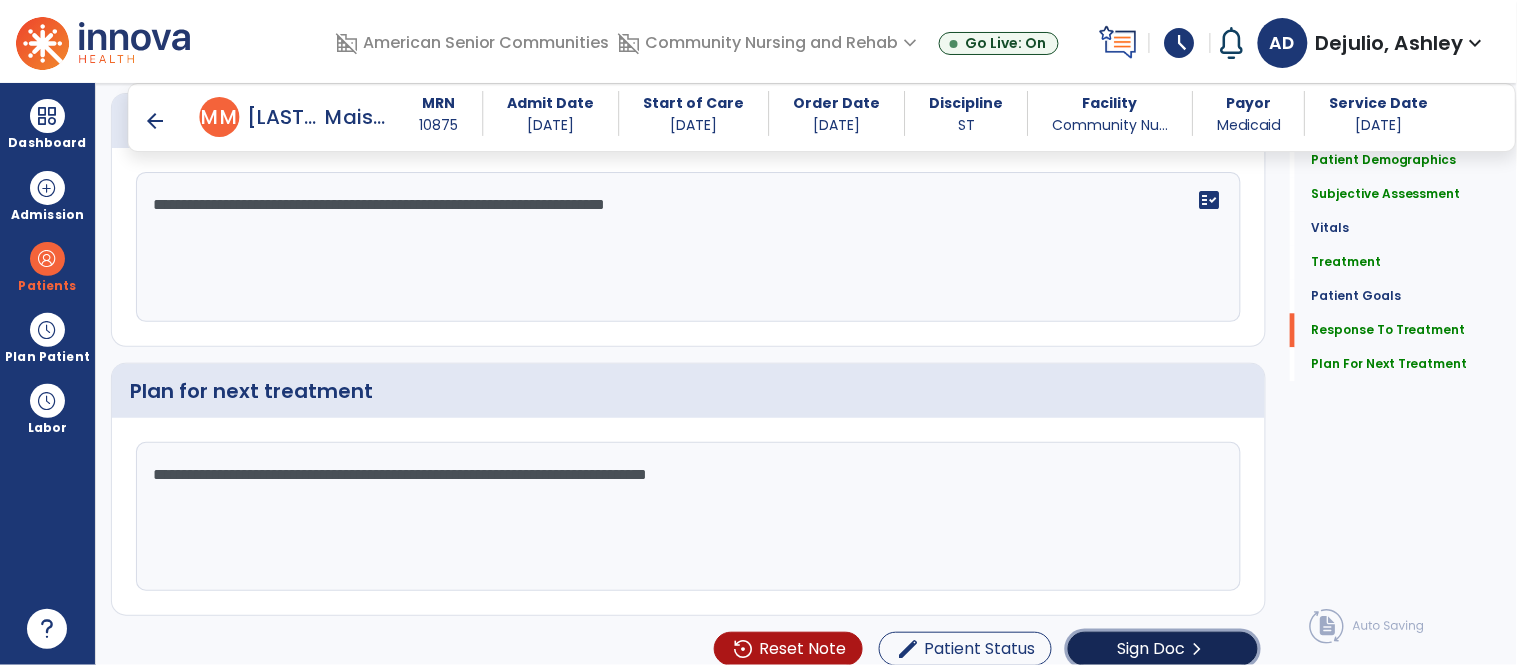 click on "Sign Doc" 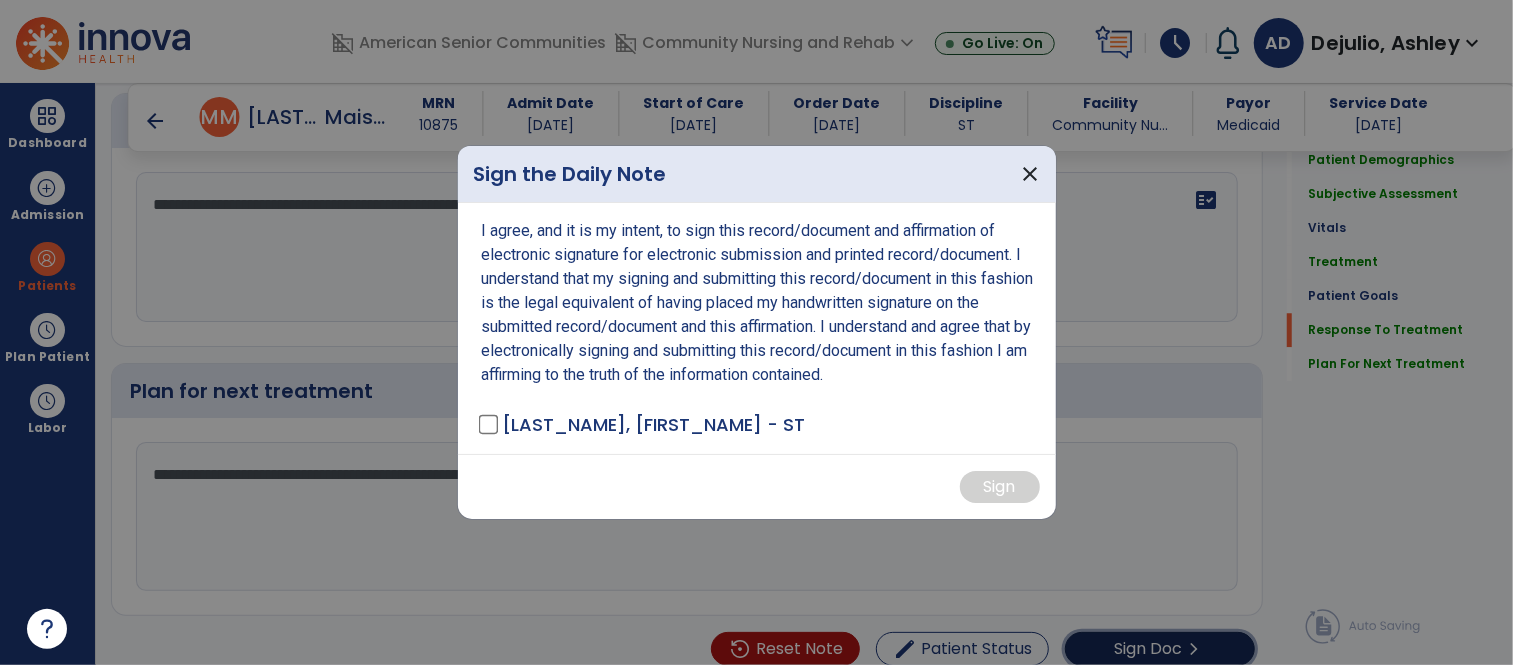 scroll, scrollTop: 3141, scrollLeft: 0, axis: vertical 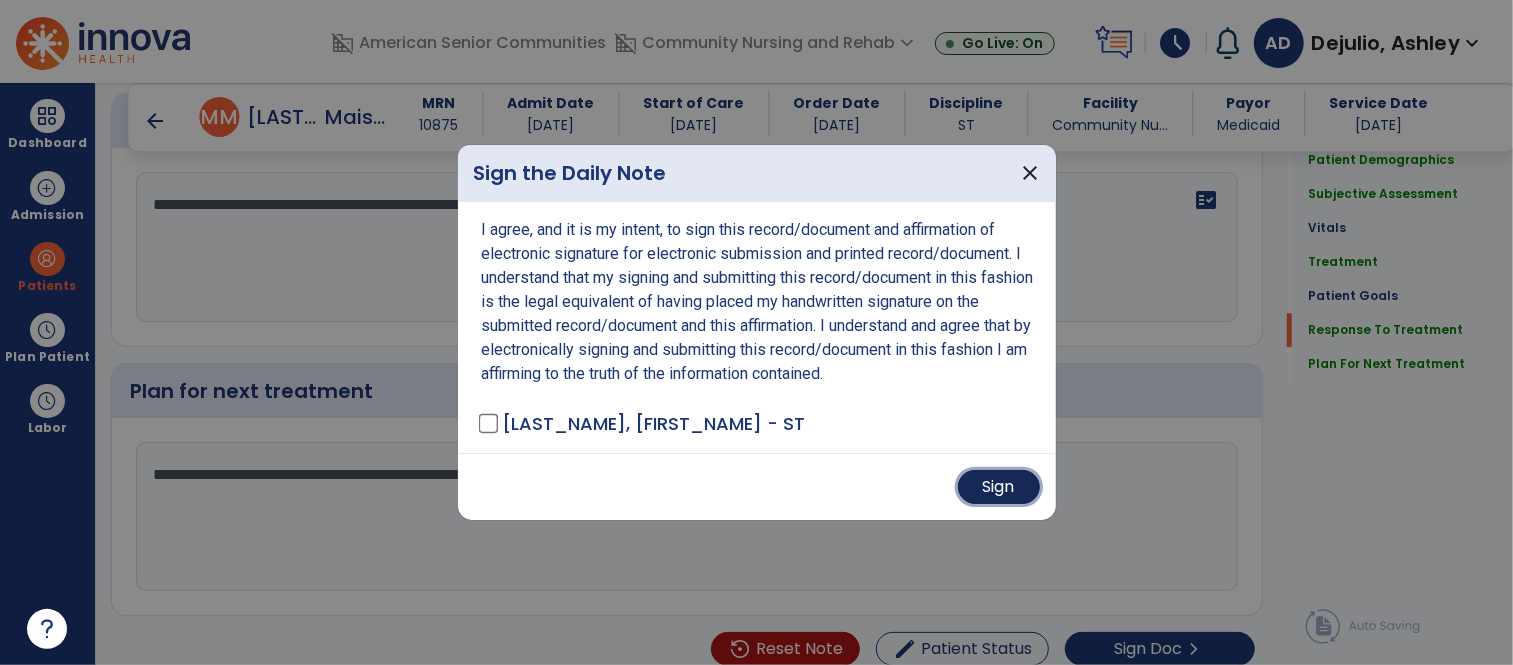 click on "Sign" at bounding box center [999, 487] 